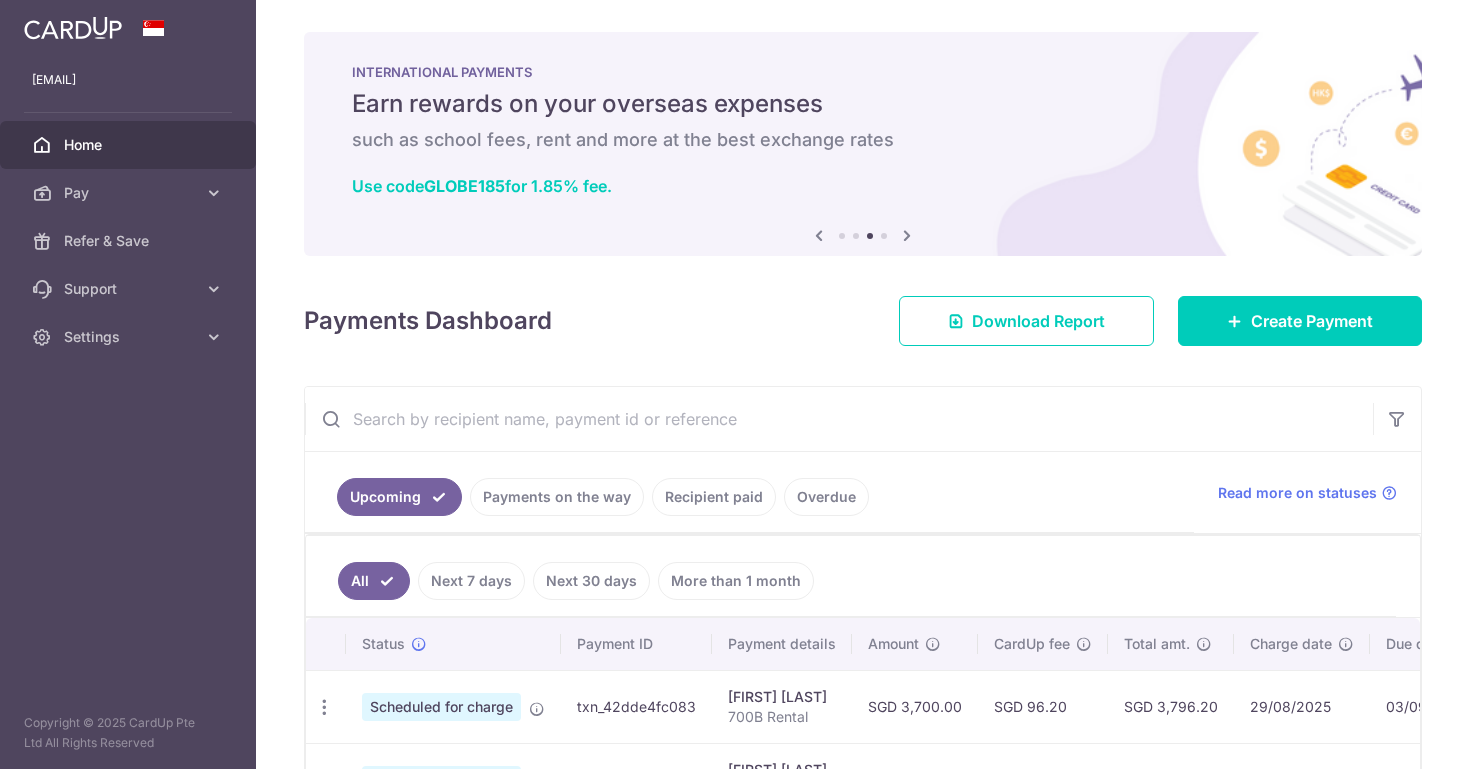 scroll, scrollTop: 0, scrollLeft: 0, axis: both 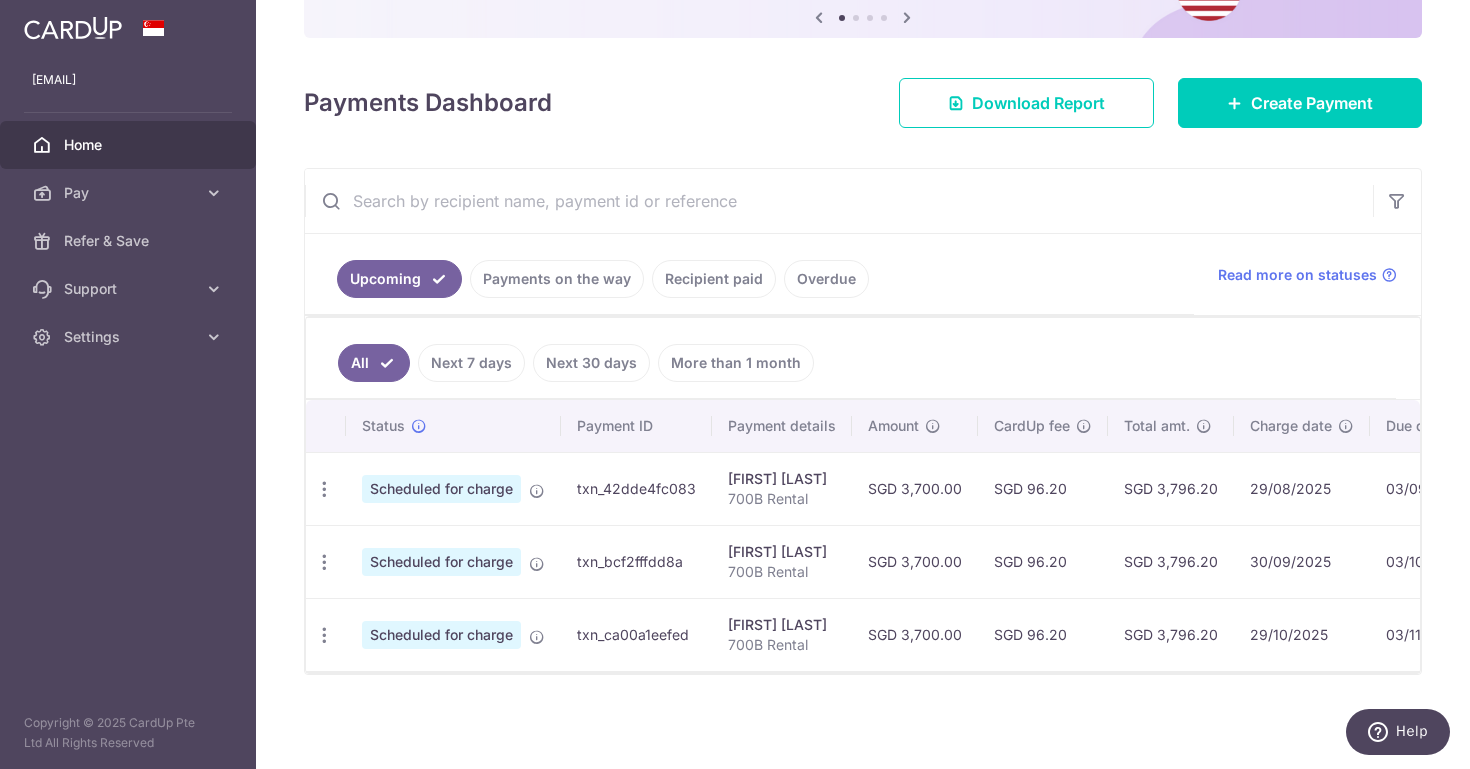 click on "×
Pause Schedule
Pause all future payments in this series
Pause just this one payment
By clicking below, you confirm you are pausing this payment to   on  . Payments can be unpaused at anytime prior to payment taken date.
Confirm
Cancel Schedule
Cancel all future payments in this series
Cancel just this one payment
Confirm
Approve Payment
Recipient Bank Details" at bounding box center (863, 384) 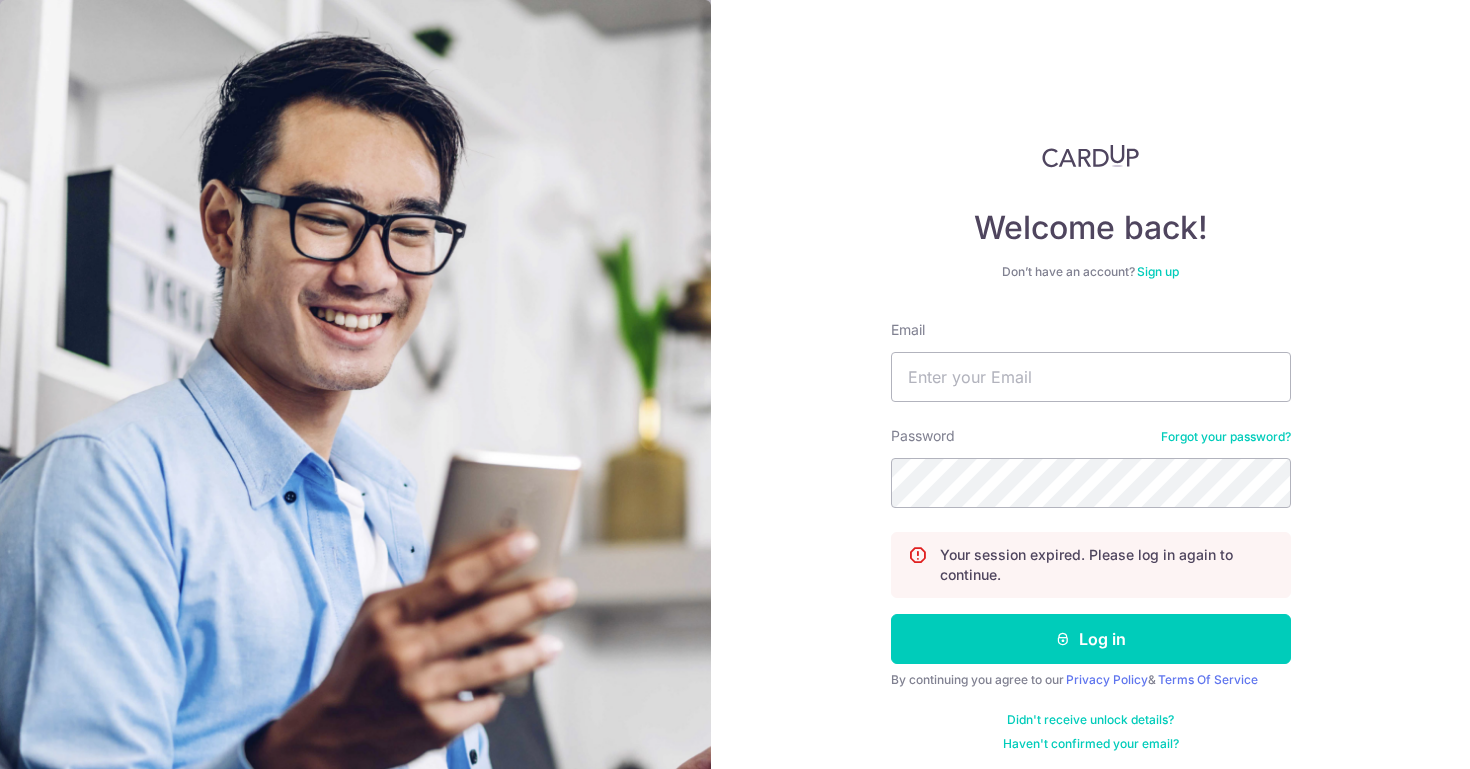 scroll, scrollTop: 0, scrollLeft: 0, axis: both 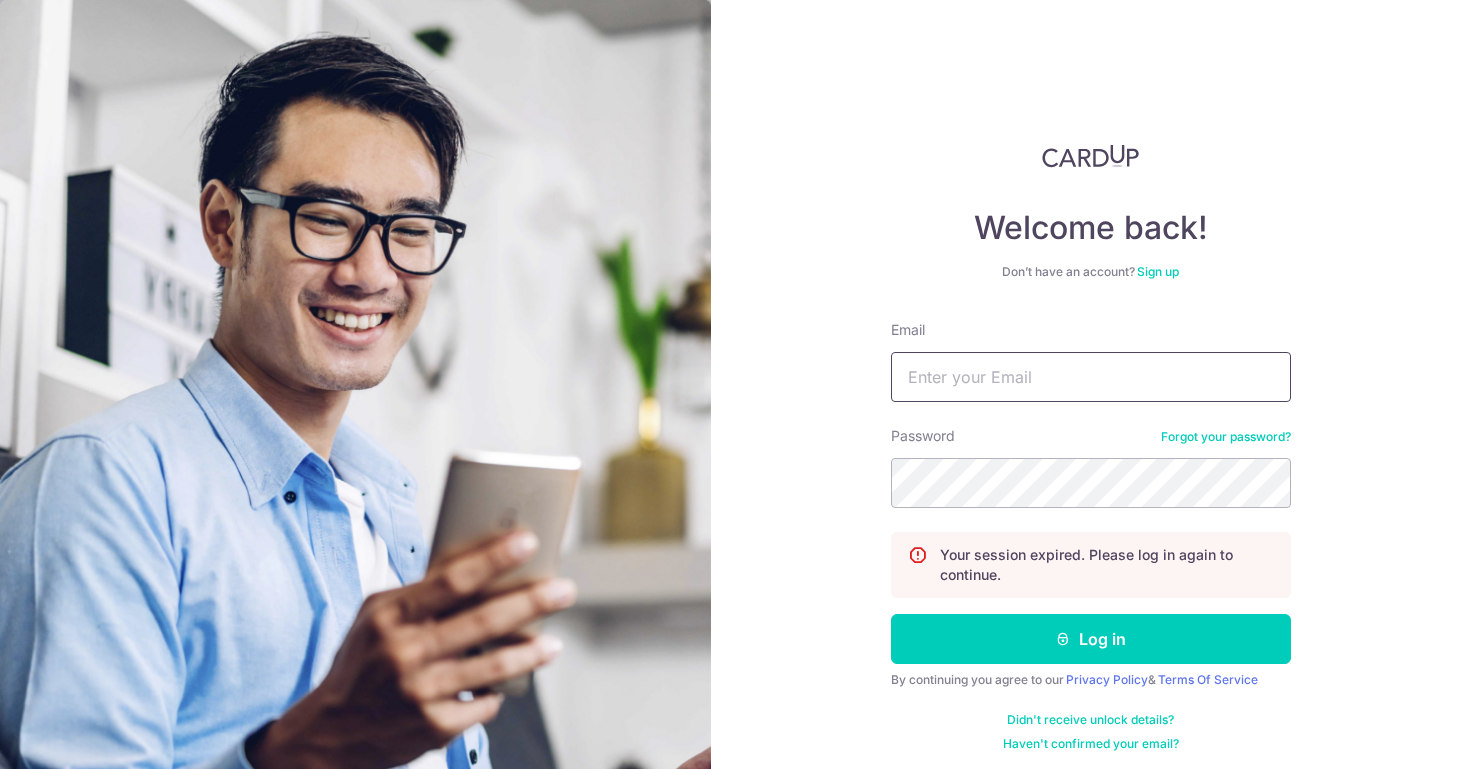 click on "Email" at bounding box center [1091, 377] 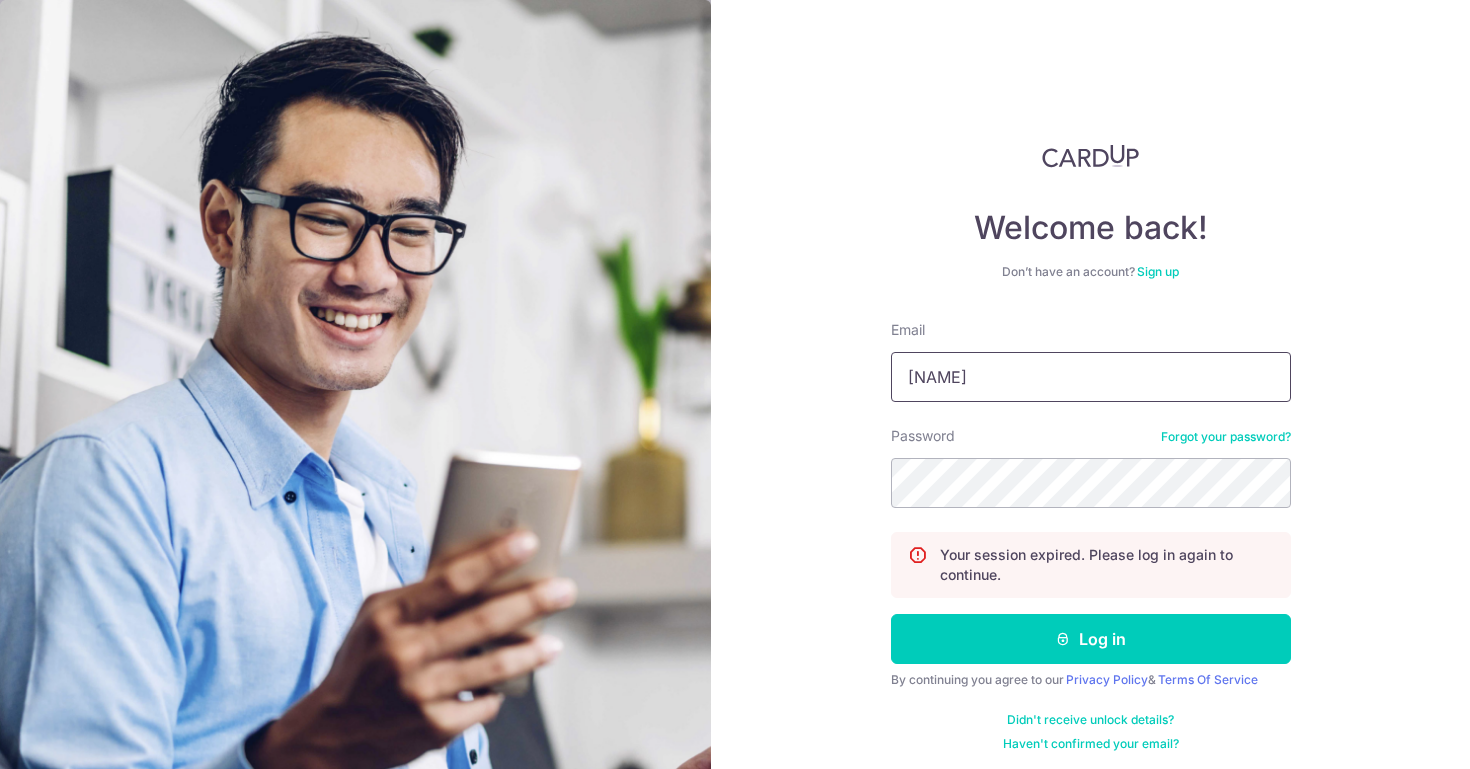 type on "j" 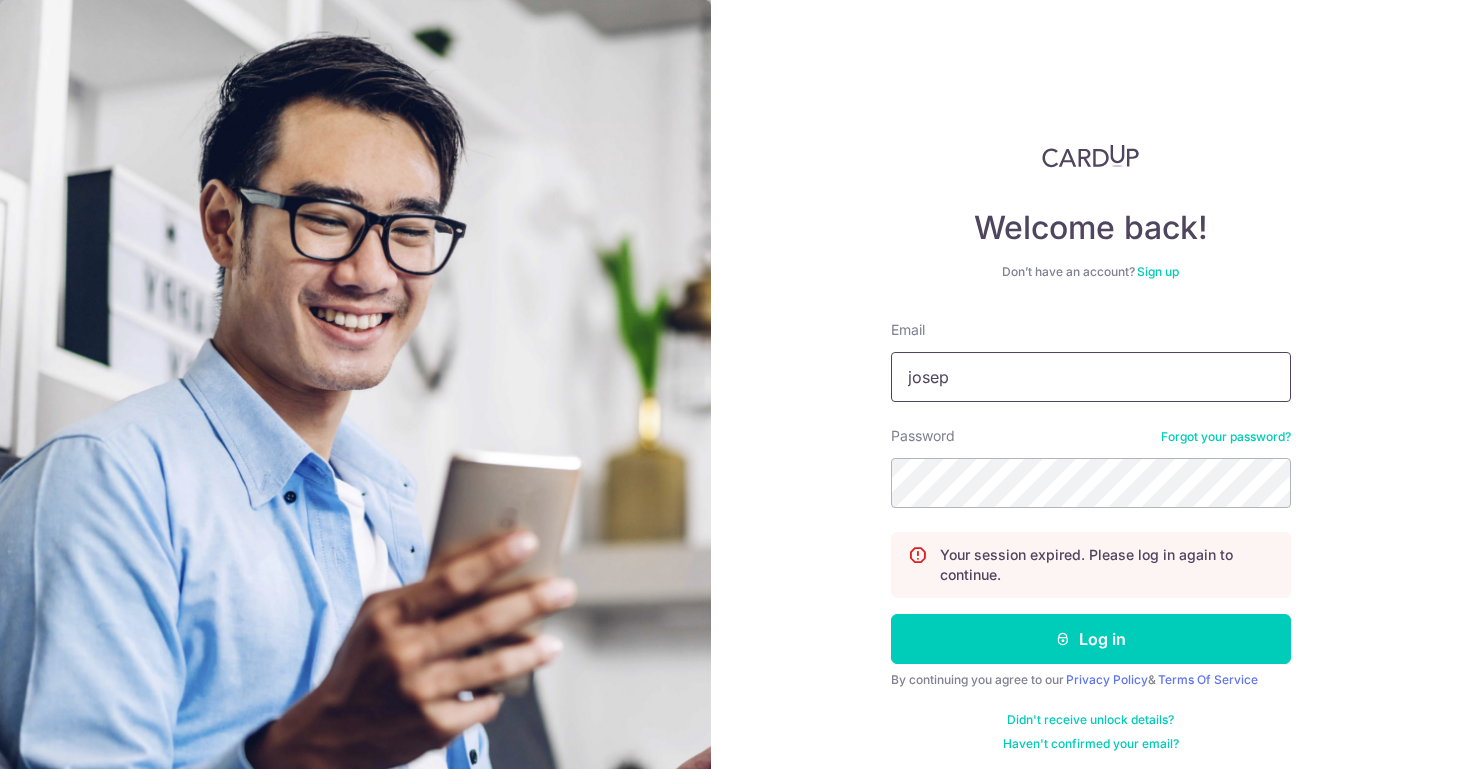 type on "[EMAIL]" 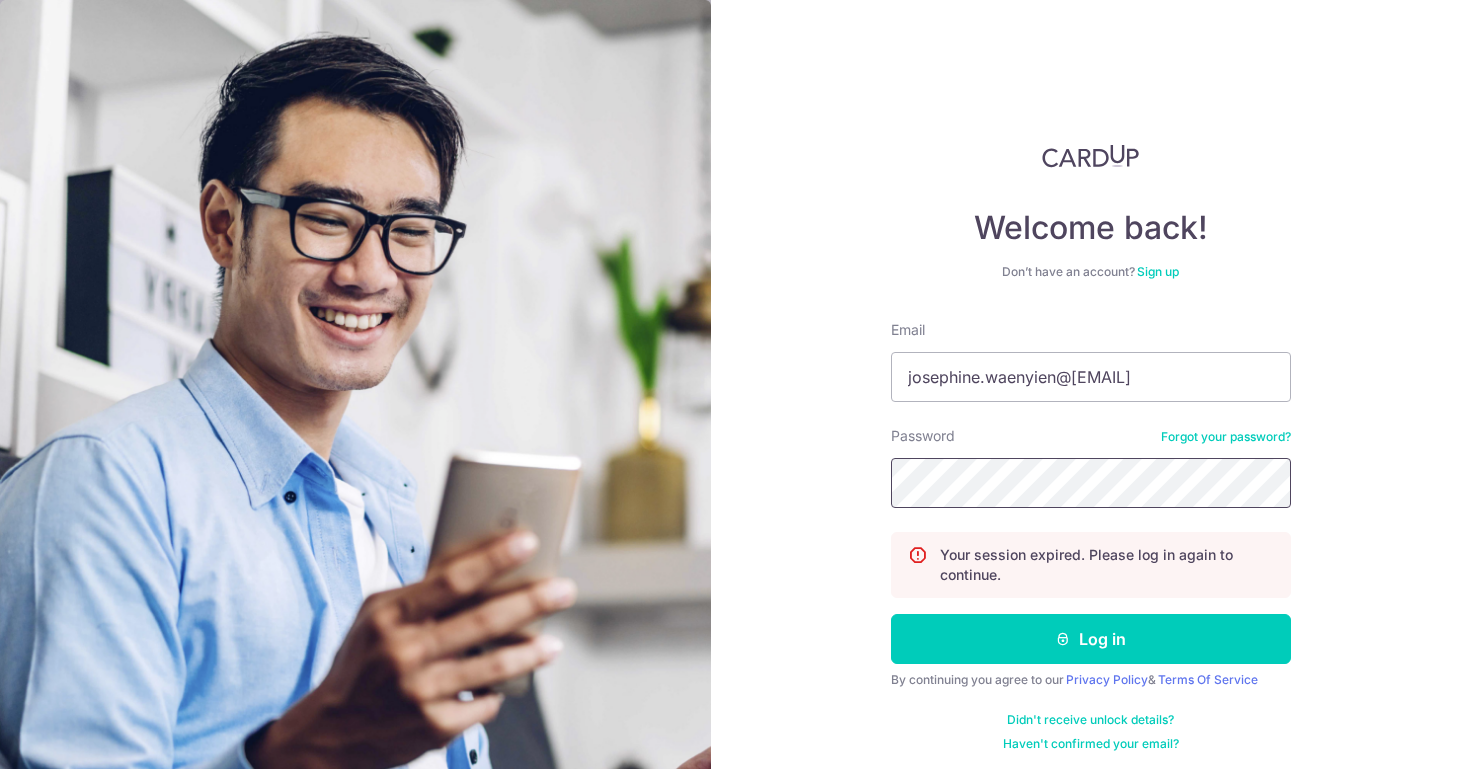click on "Log in" at bounding box center (1091, 639) 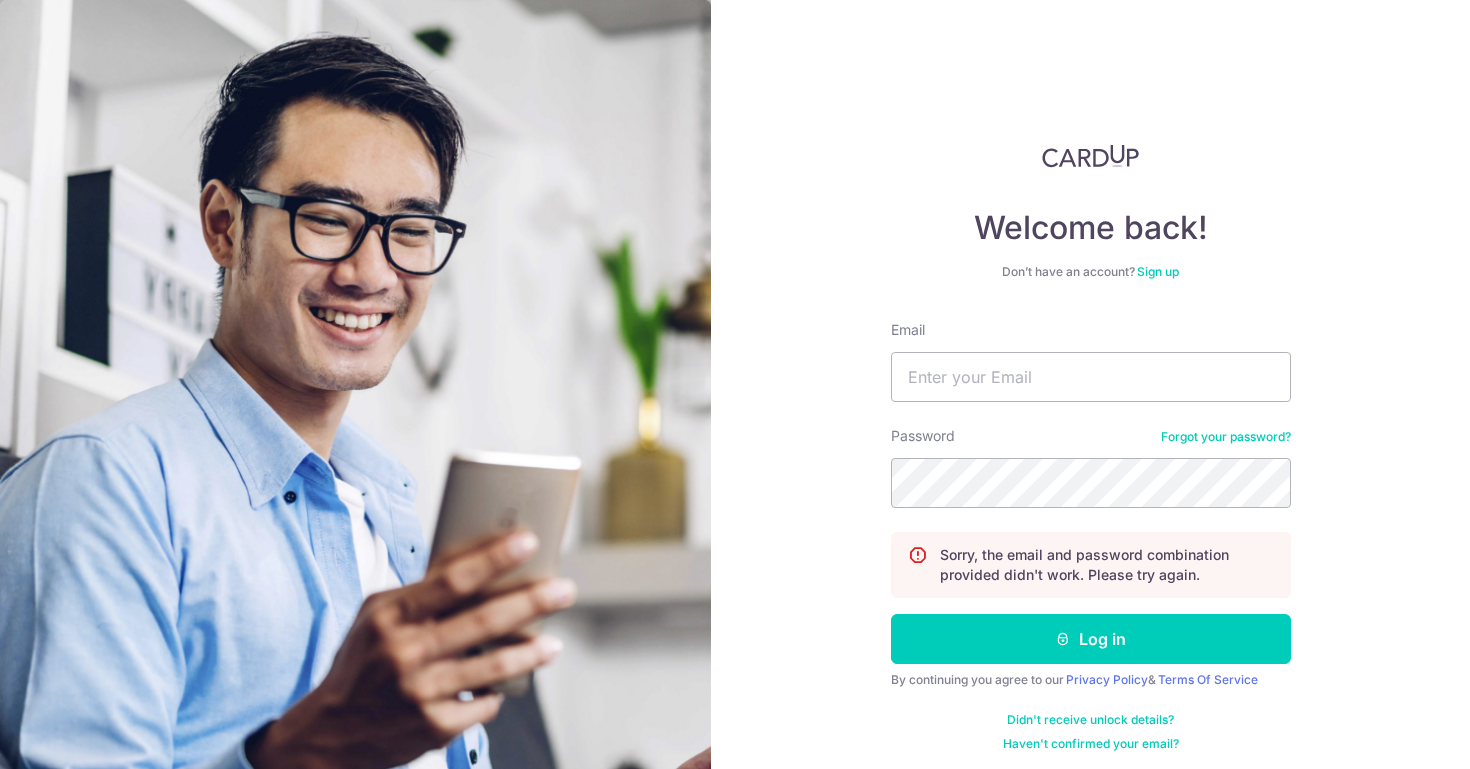 scroll, scrollTop: 0, scrollLeft: 0, axis: both 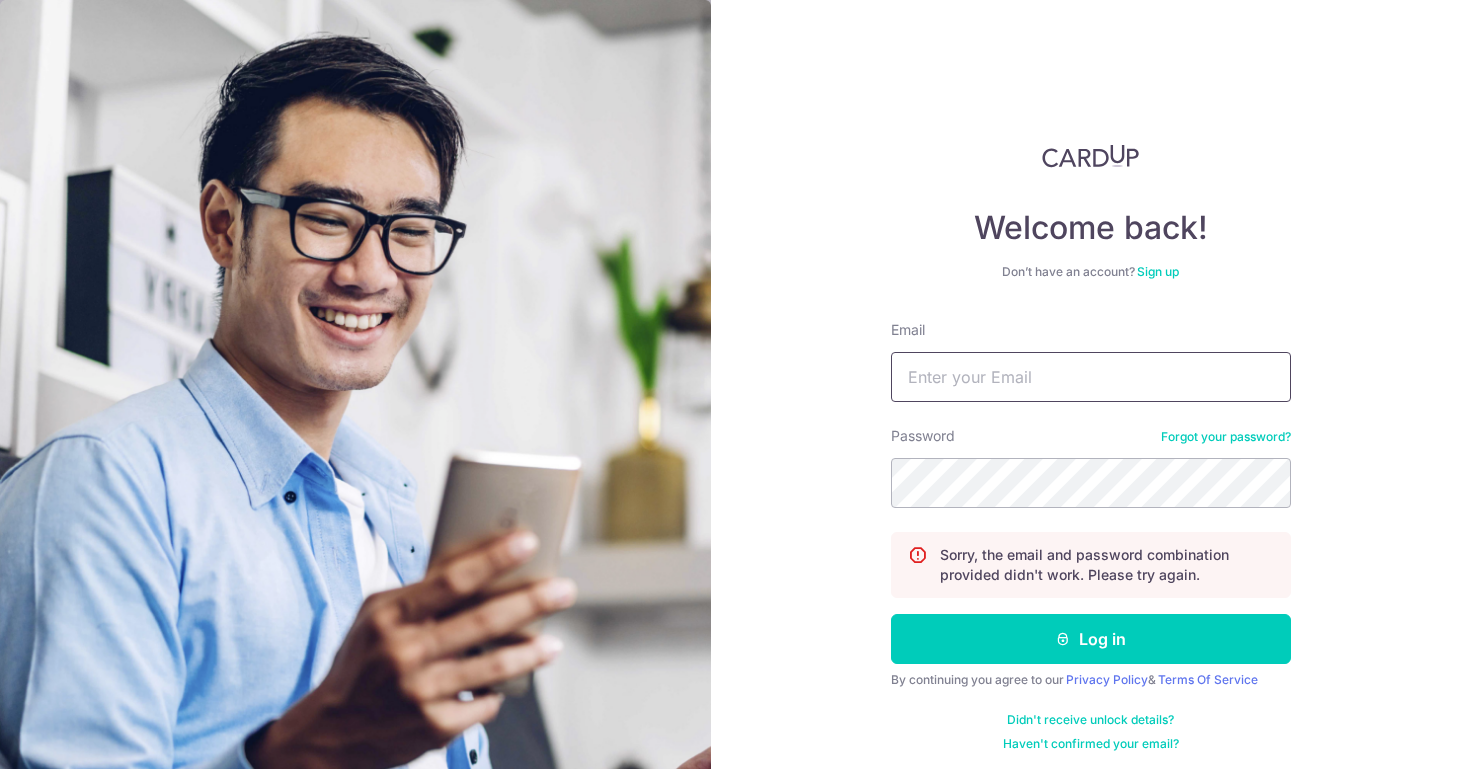 click on "Email" at bounding box center (1091, 377) 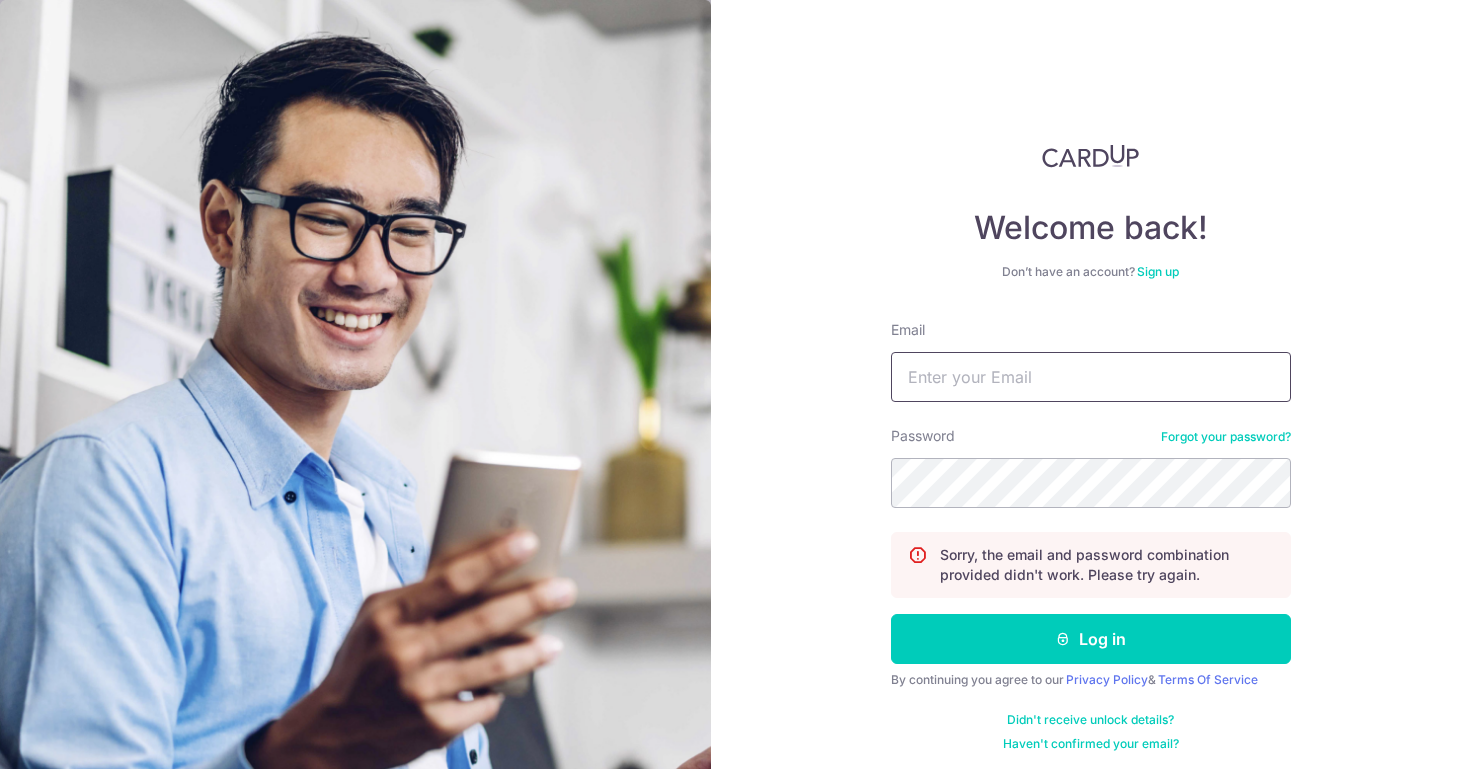 type on "[EMAIL]" 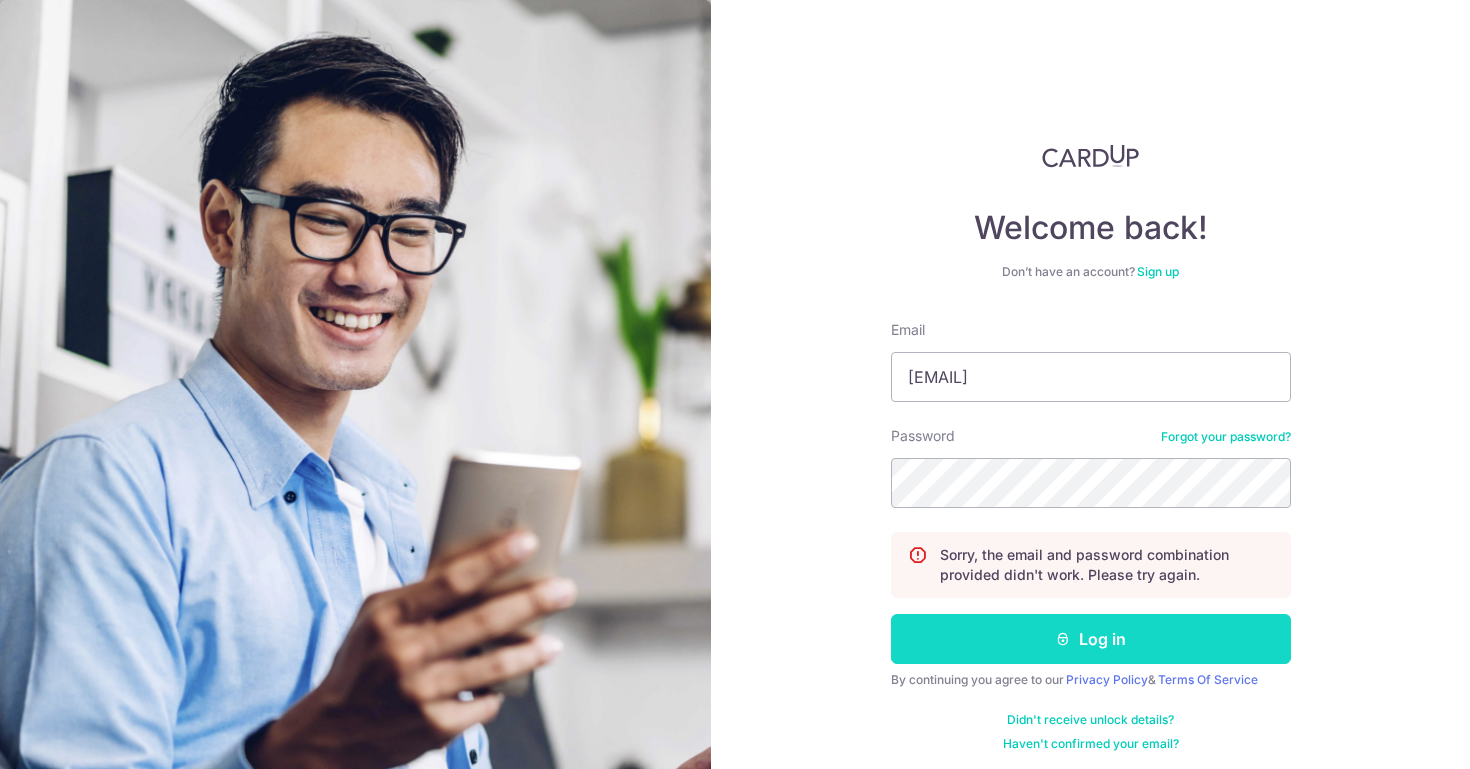 click on "Log in" at bounding box center (1091, 639) 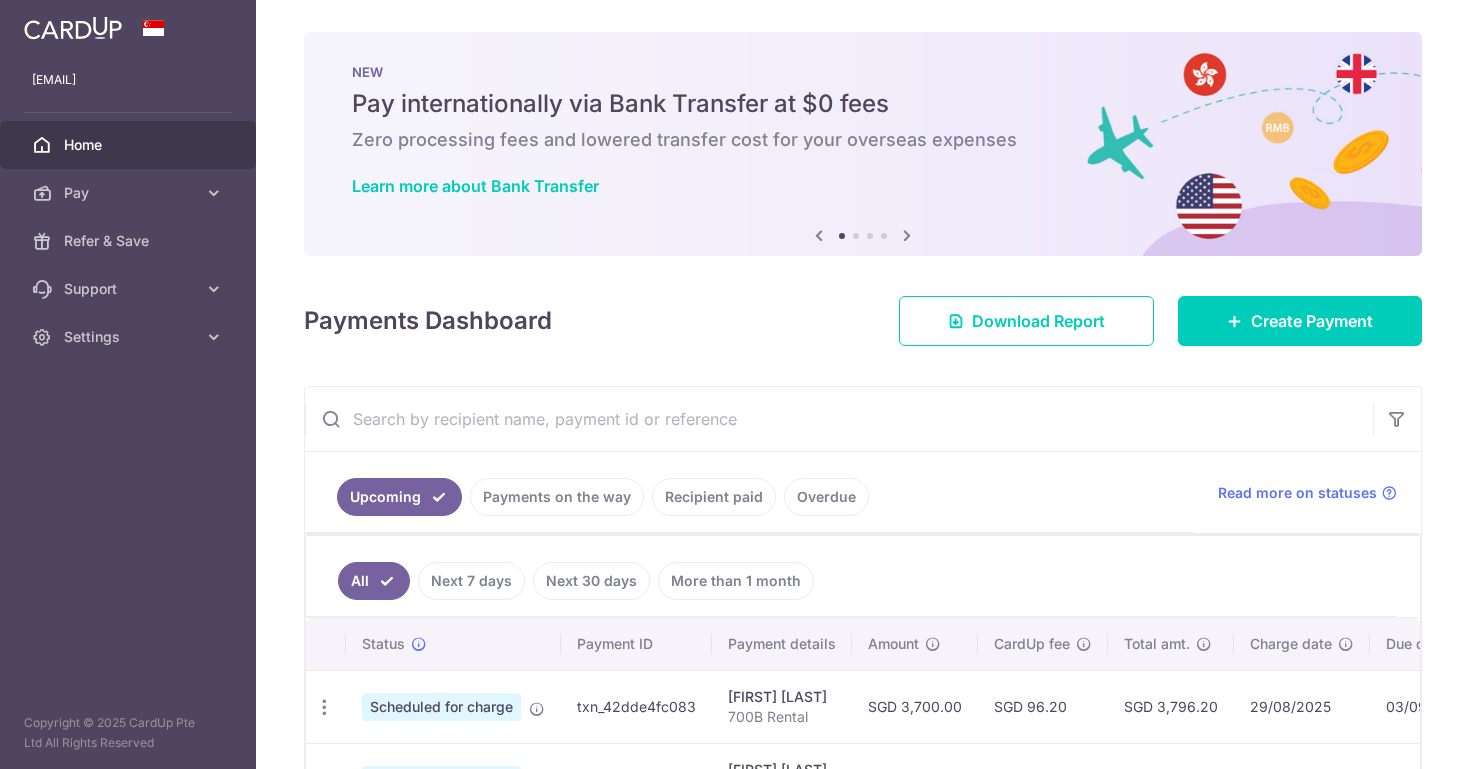 scroll, scrollTop: 0, scrollLeft: 0, axis: both 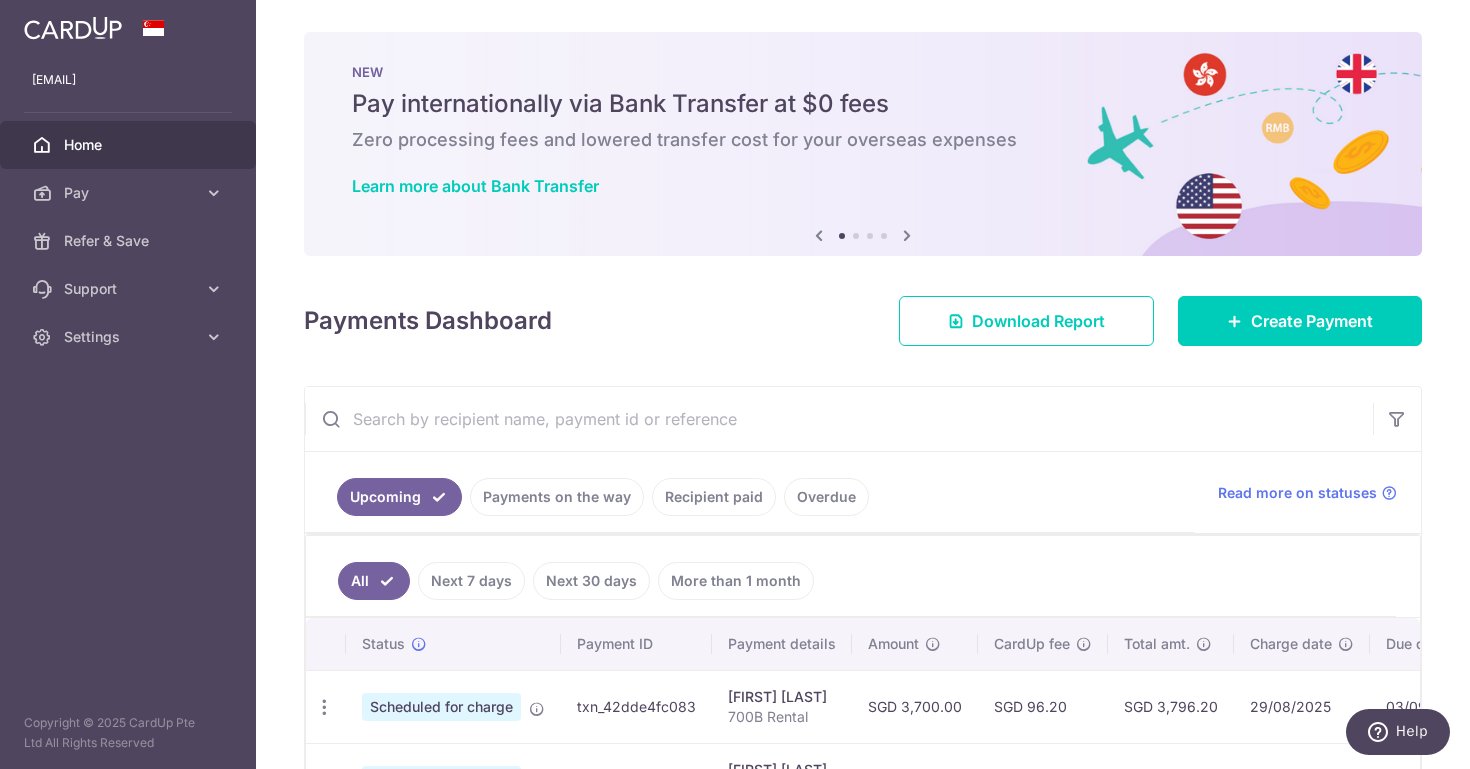 click on "Home" at bounding box center (130, 145) 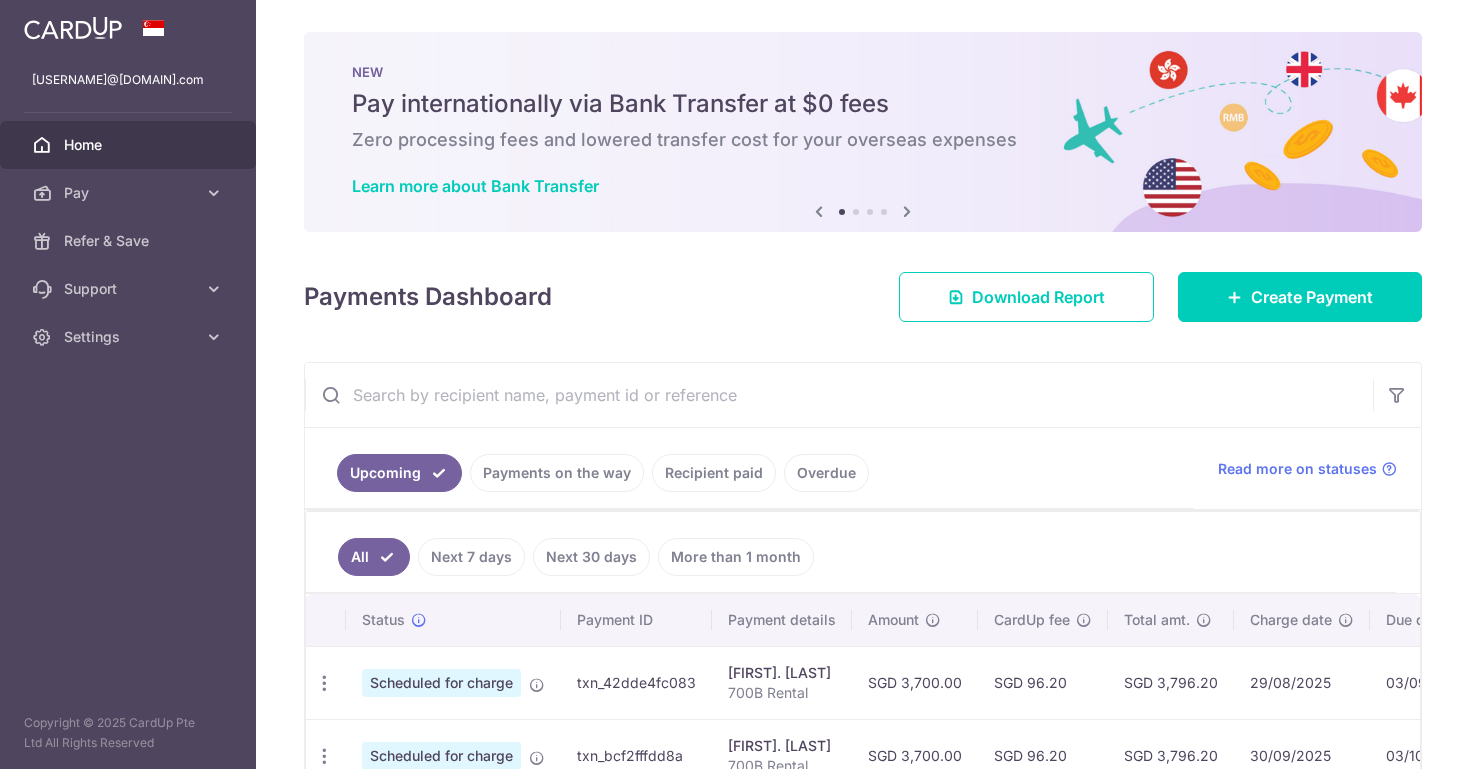 scroll, scrollTop: 0, scrollLeft: 0, axis: both 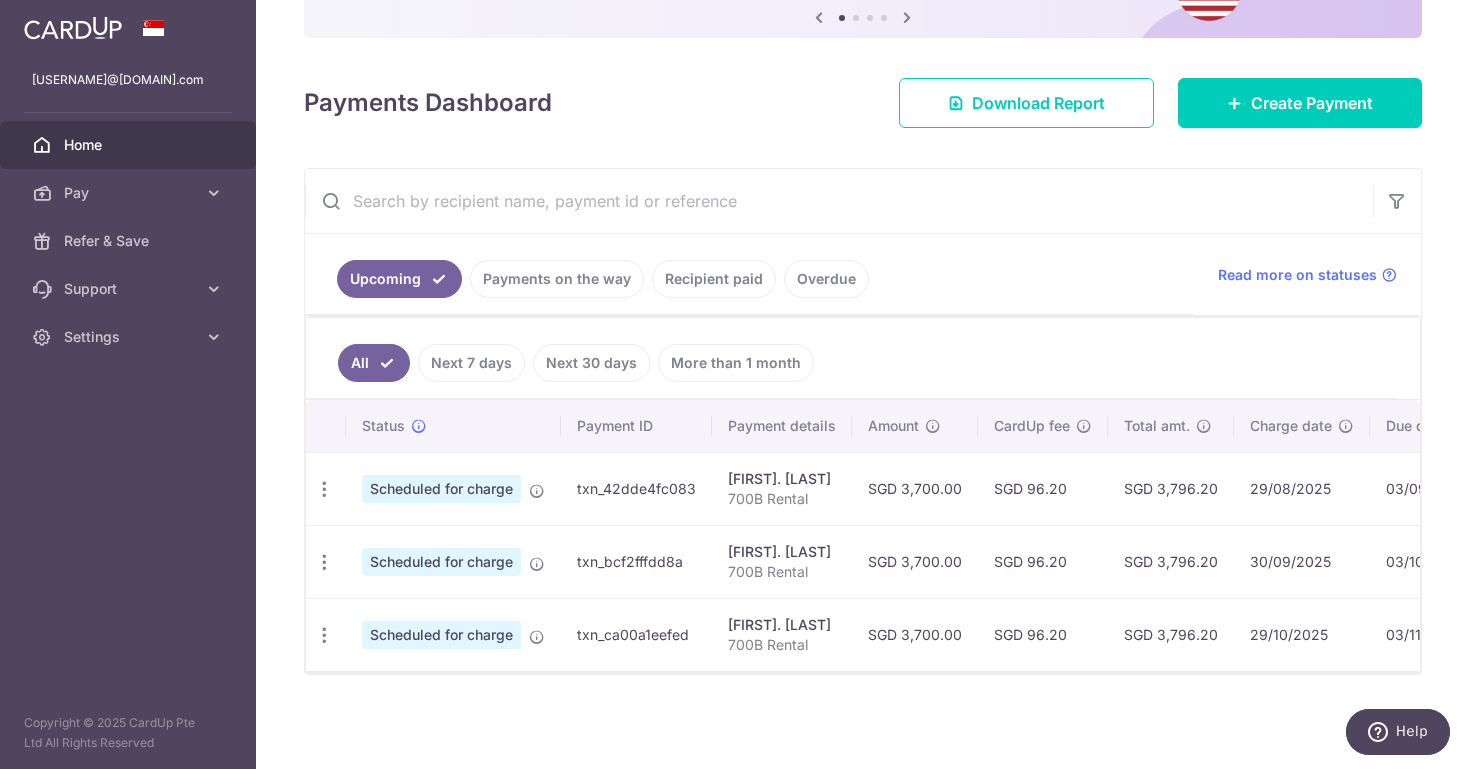 click at bounding box center (73, 28) 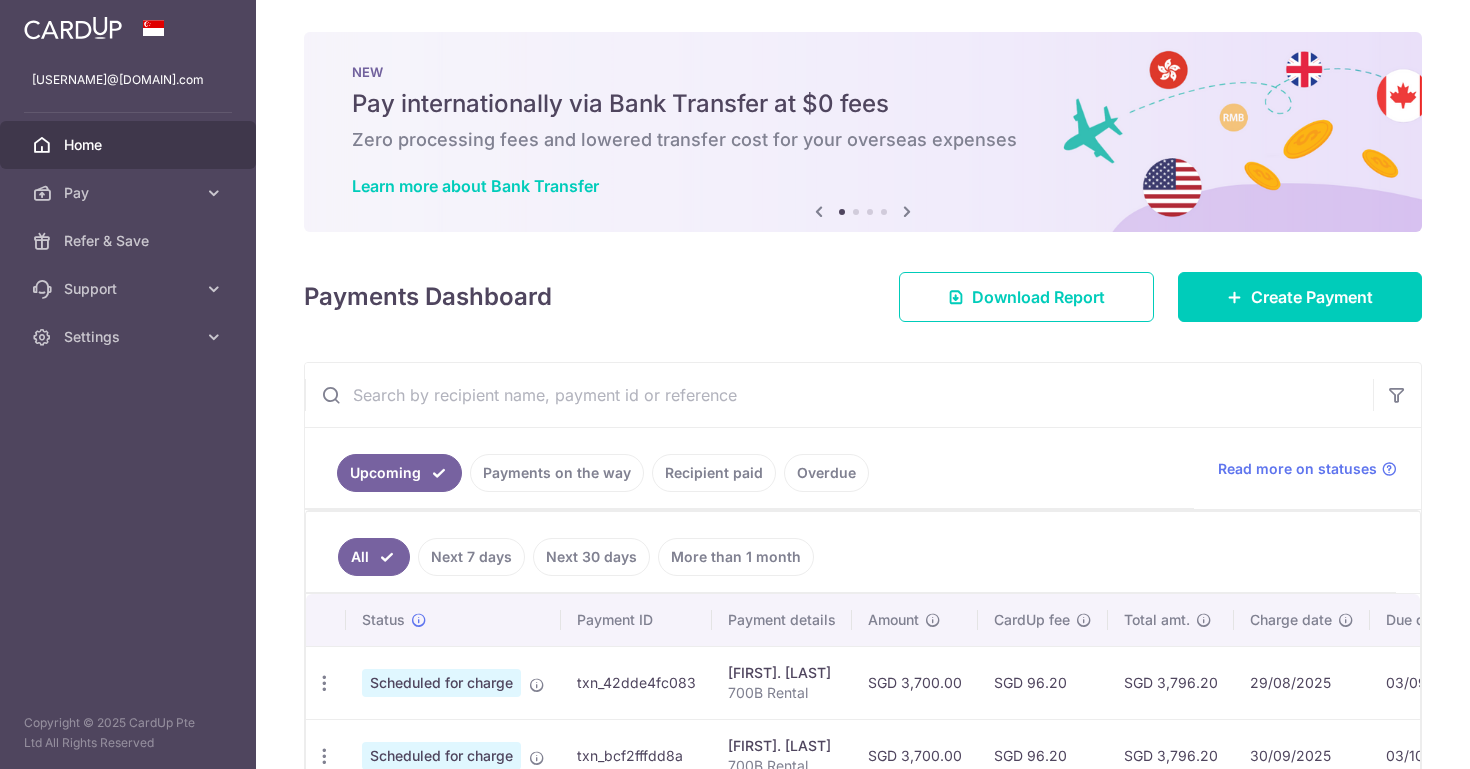 scroll, scrollTop: 0, scrollLeft: 0, axis: both 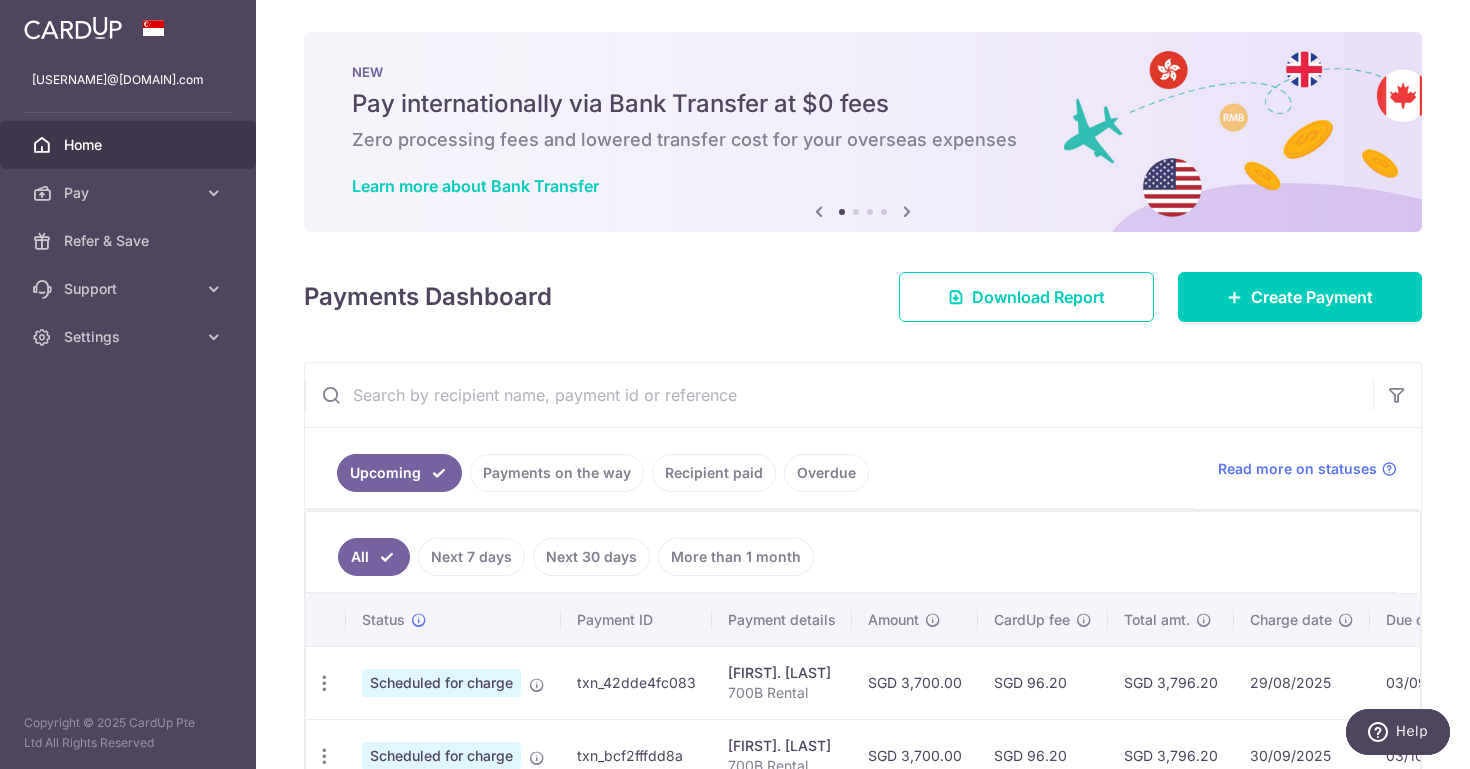 click at bounding box center (907, 211) 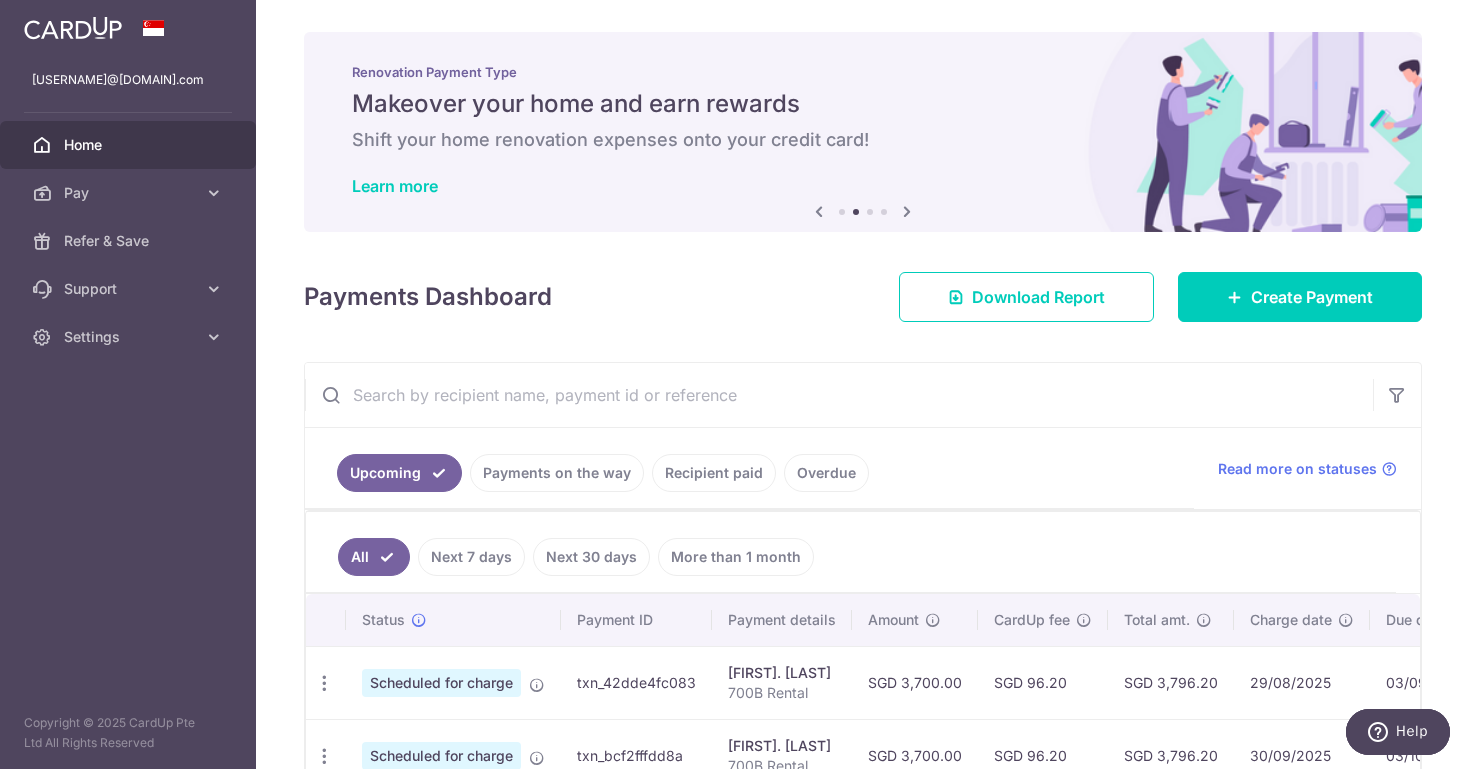 click at bounding box center (907, 211) 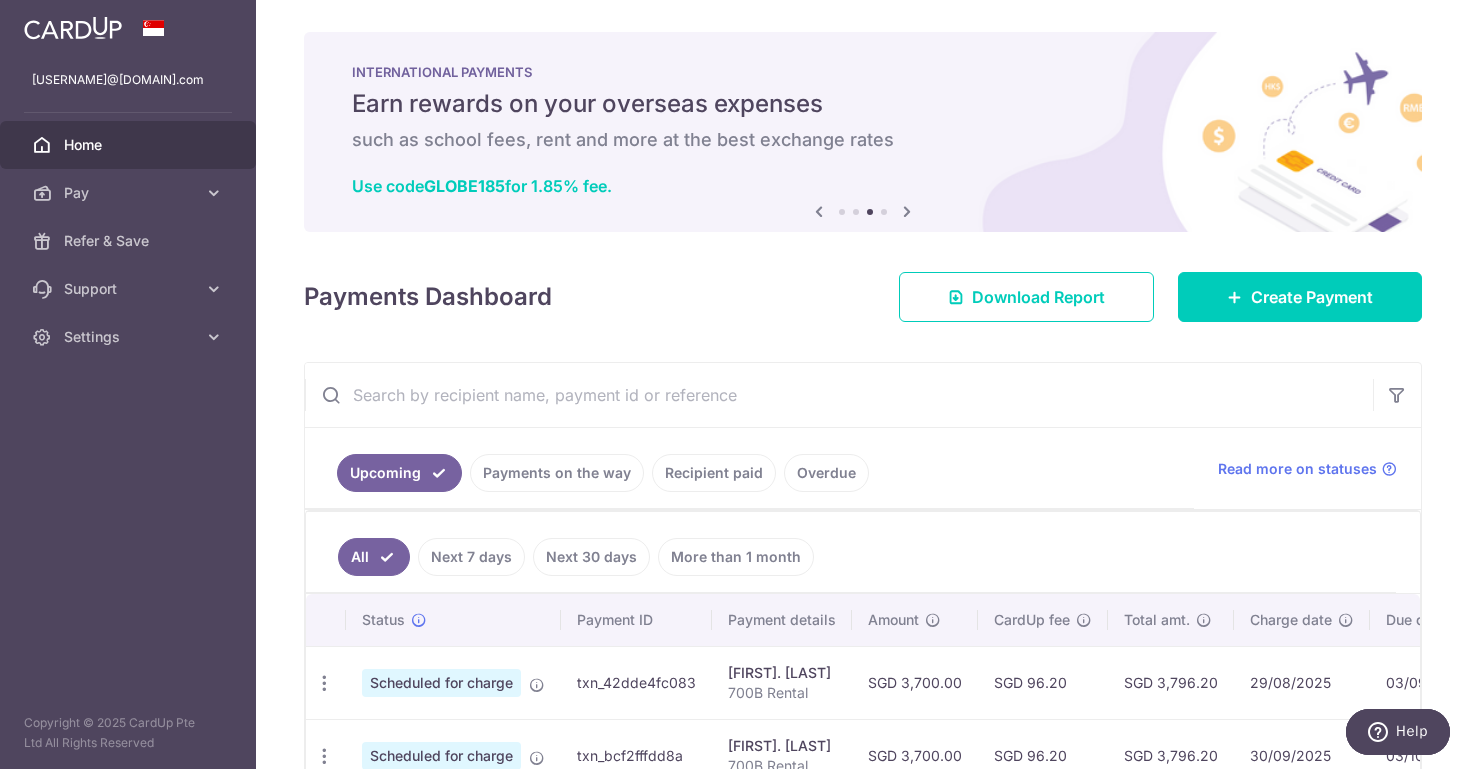 click at bounding box center (907, 211) 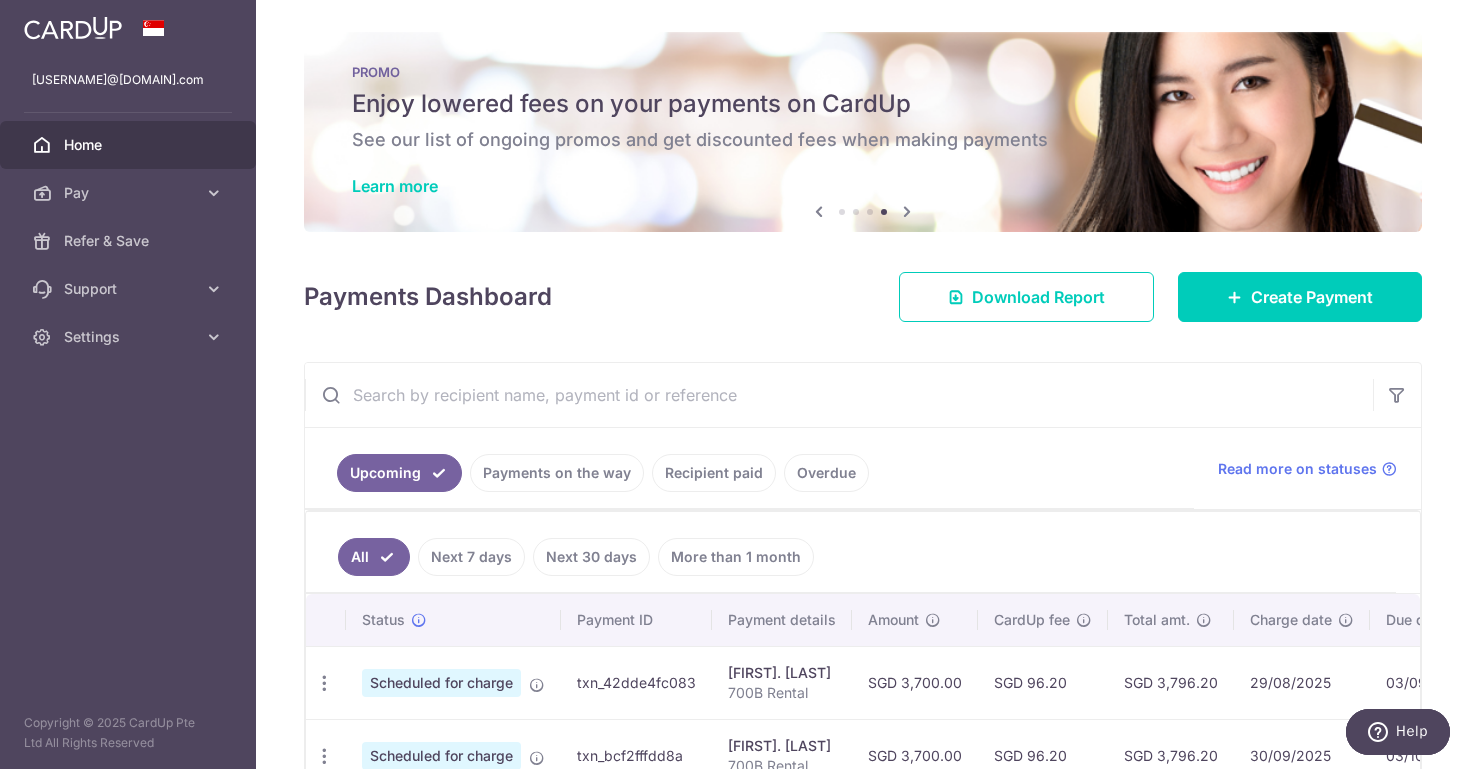 click at bounding box center [907, 211] 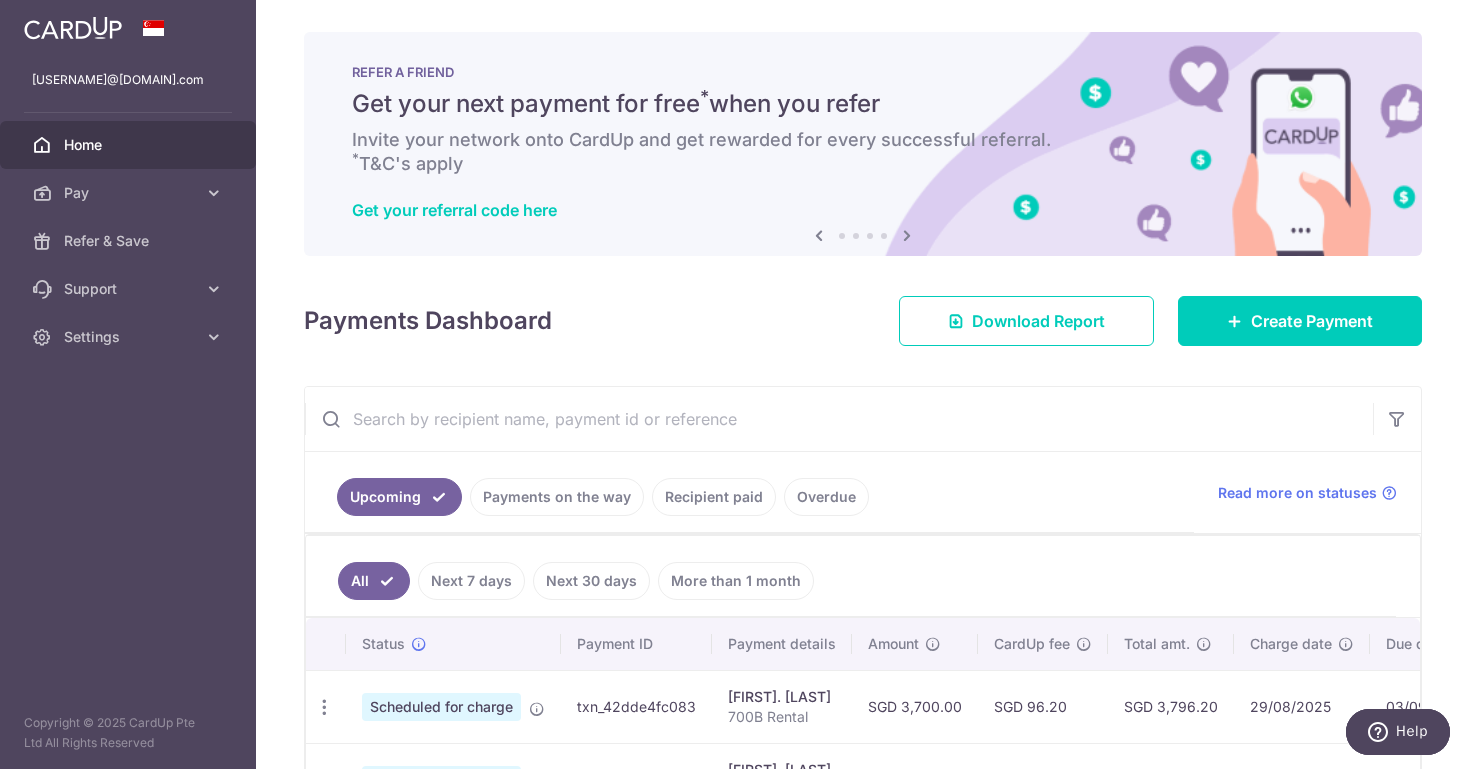 click at bounding box center (73, 28) 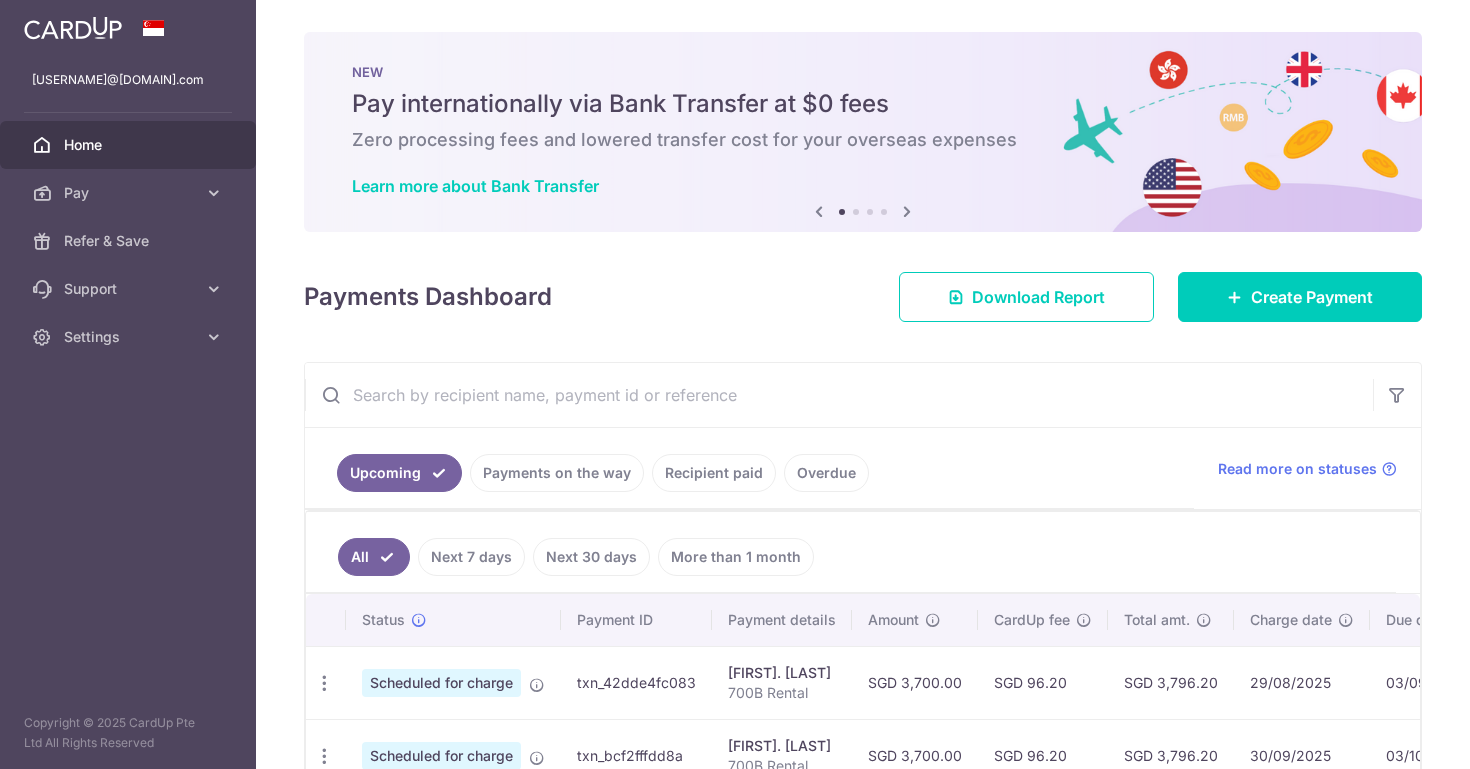 scroll, scrollTop: 0, scrollLeft: 0, axis: both 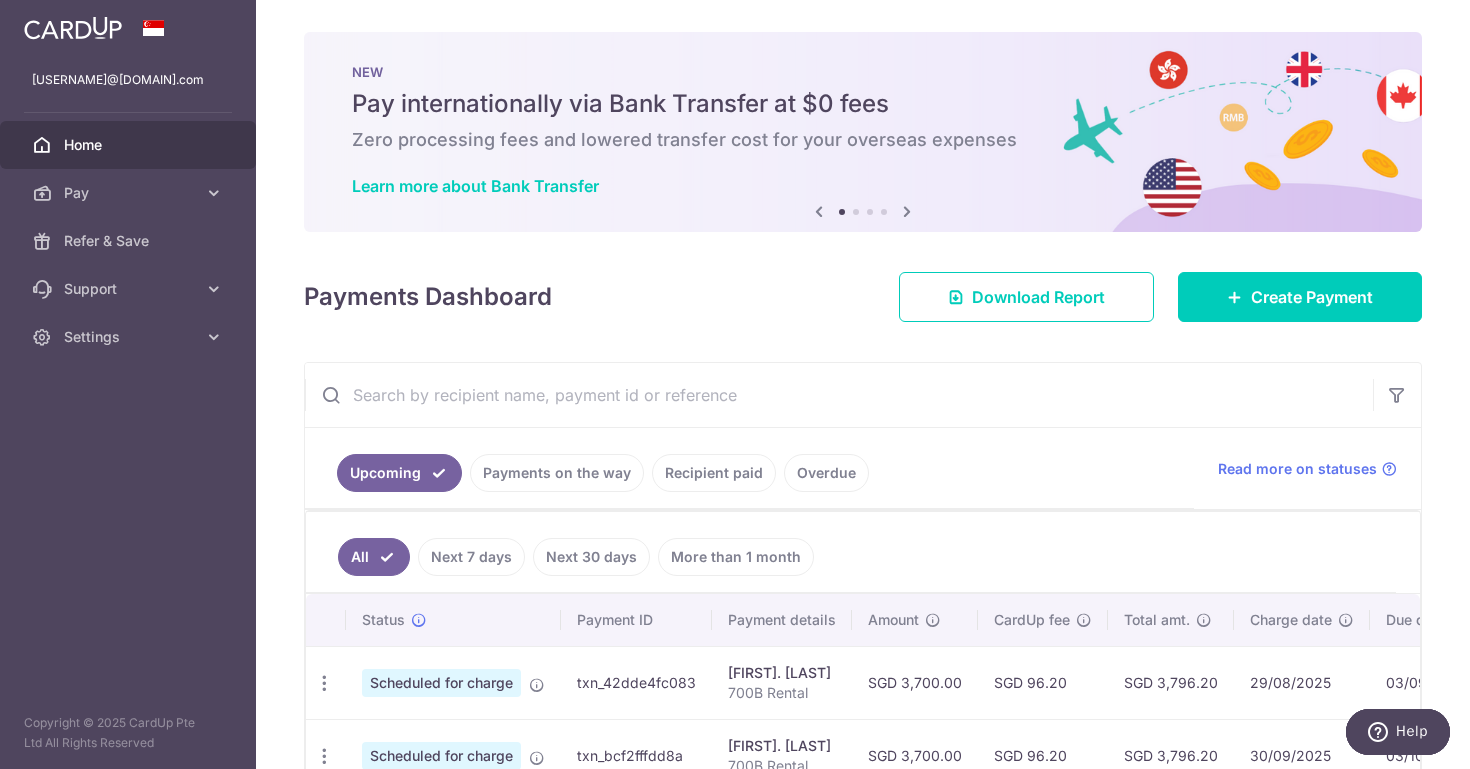 click on "Home" at bounding box center [130, 145] 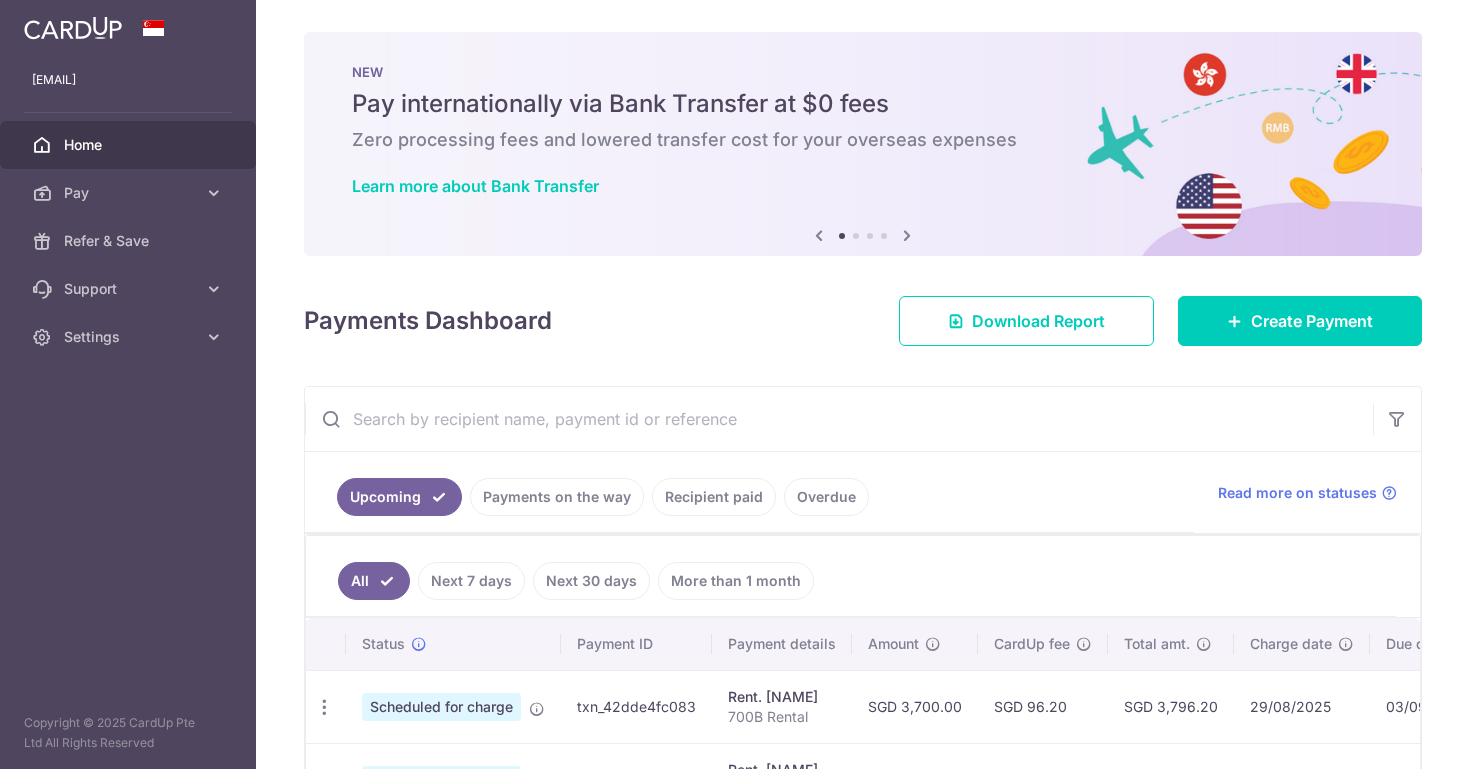 scroll, scrollTop: 0, scrollLeft: 0, axis: both 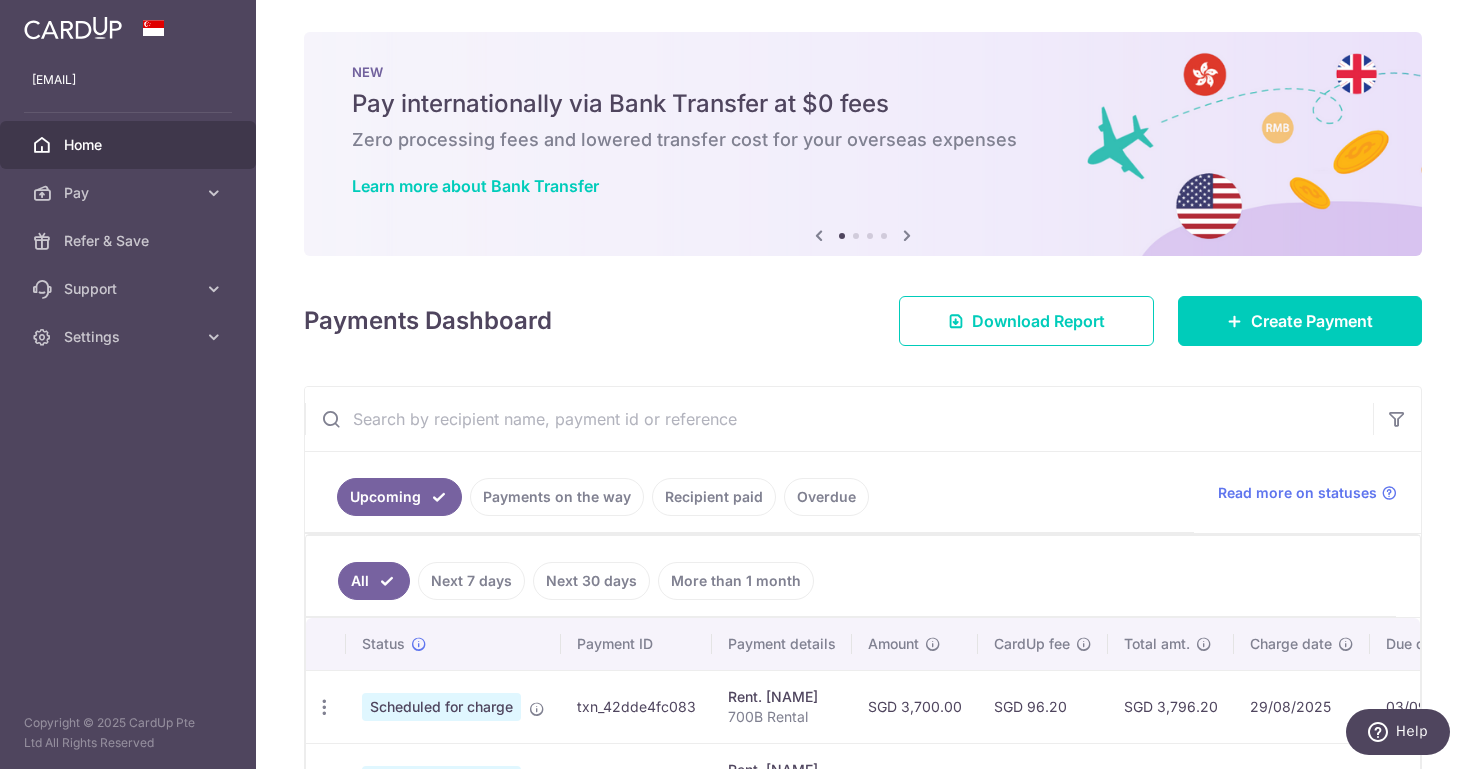 click at bounding box center (907, 235) 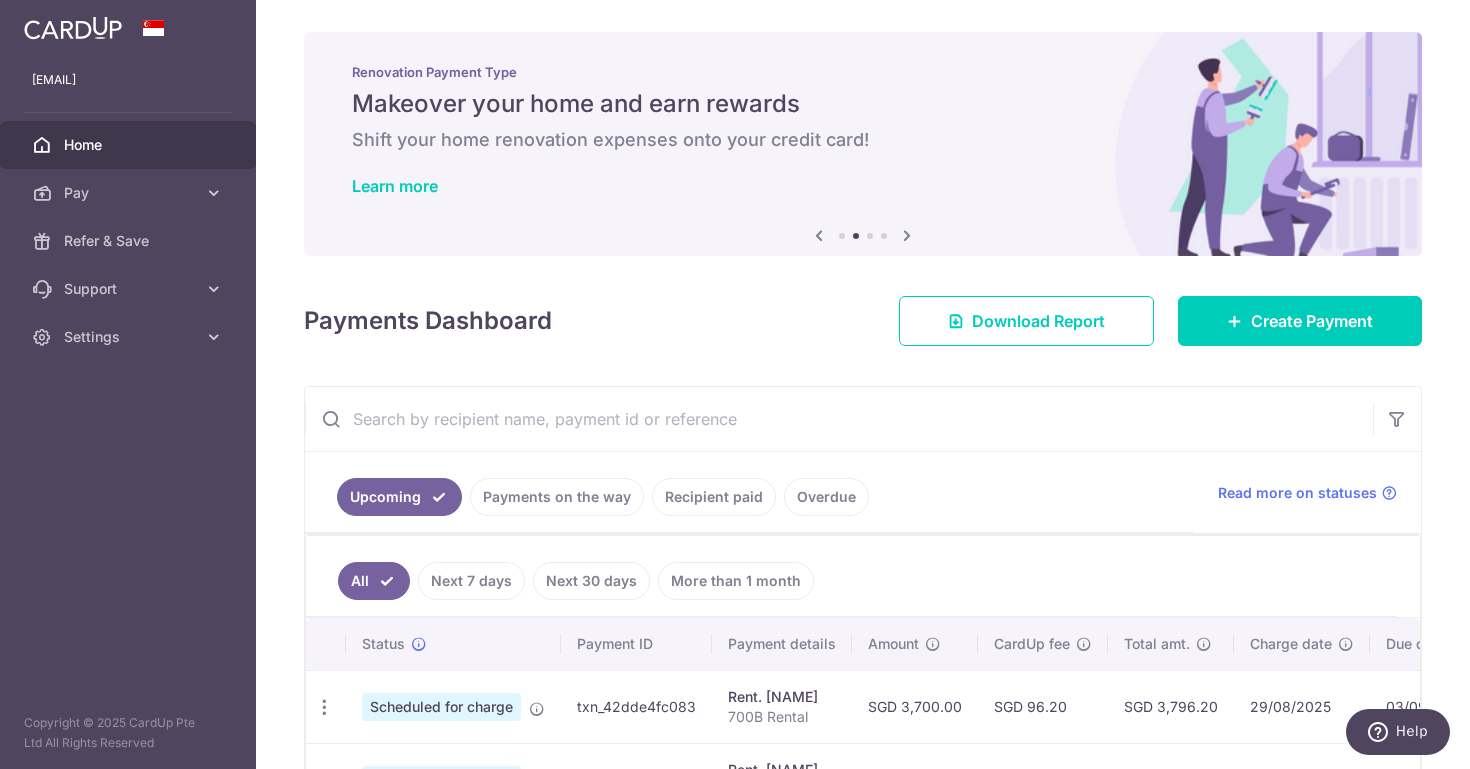 click at bounding box center [907, 235] 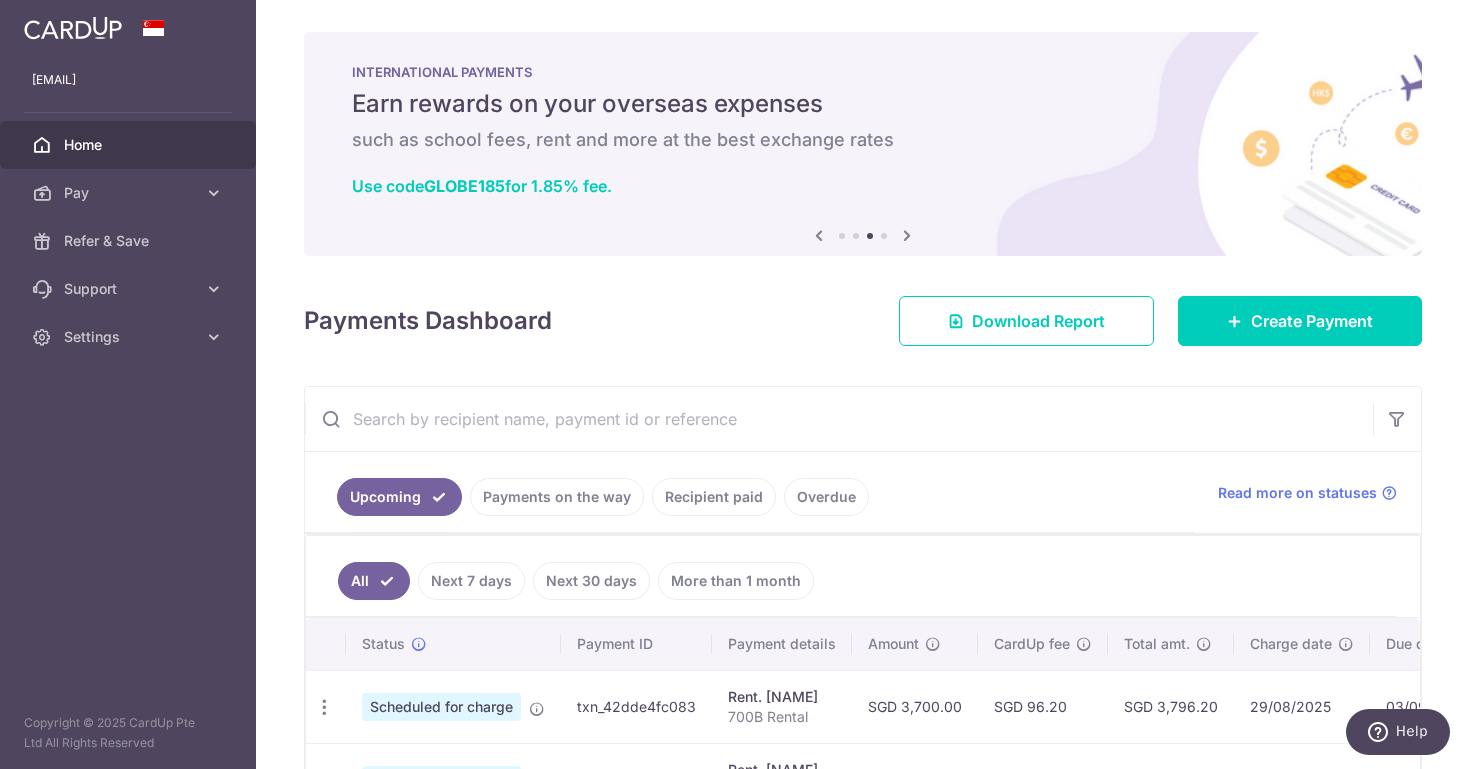 click at bounding box center [907, 235] 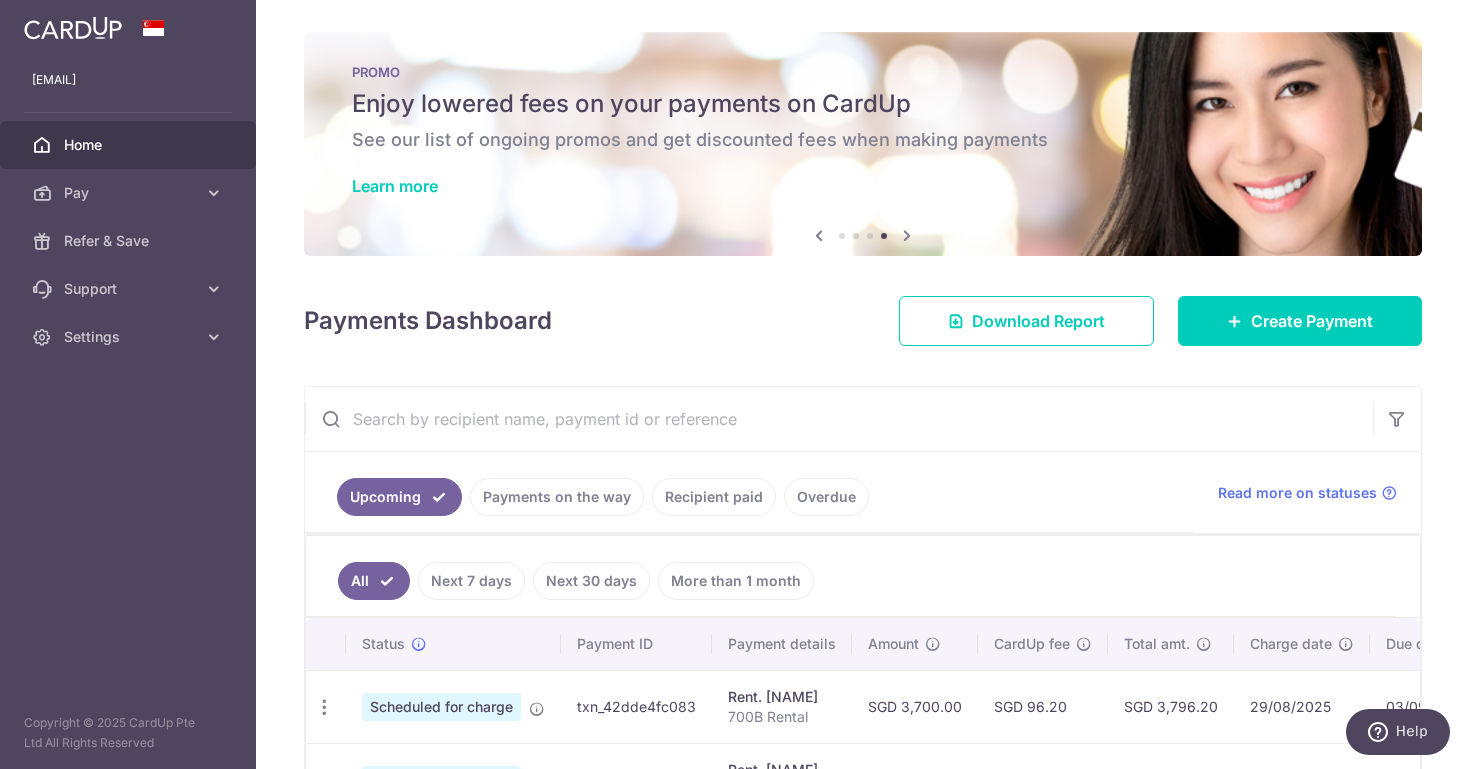 click at bounding box center (819, 235) 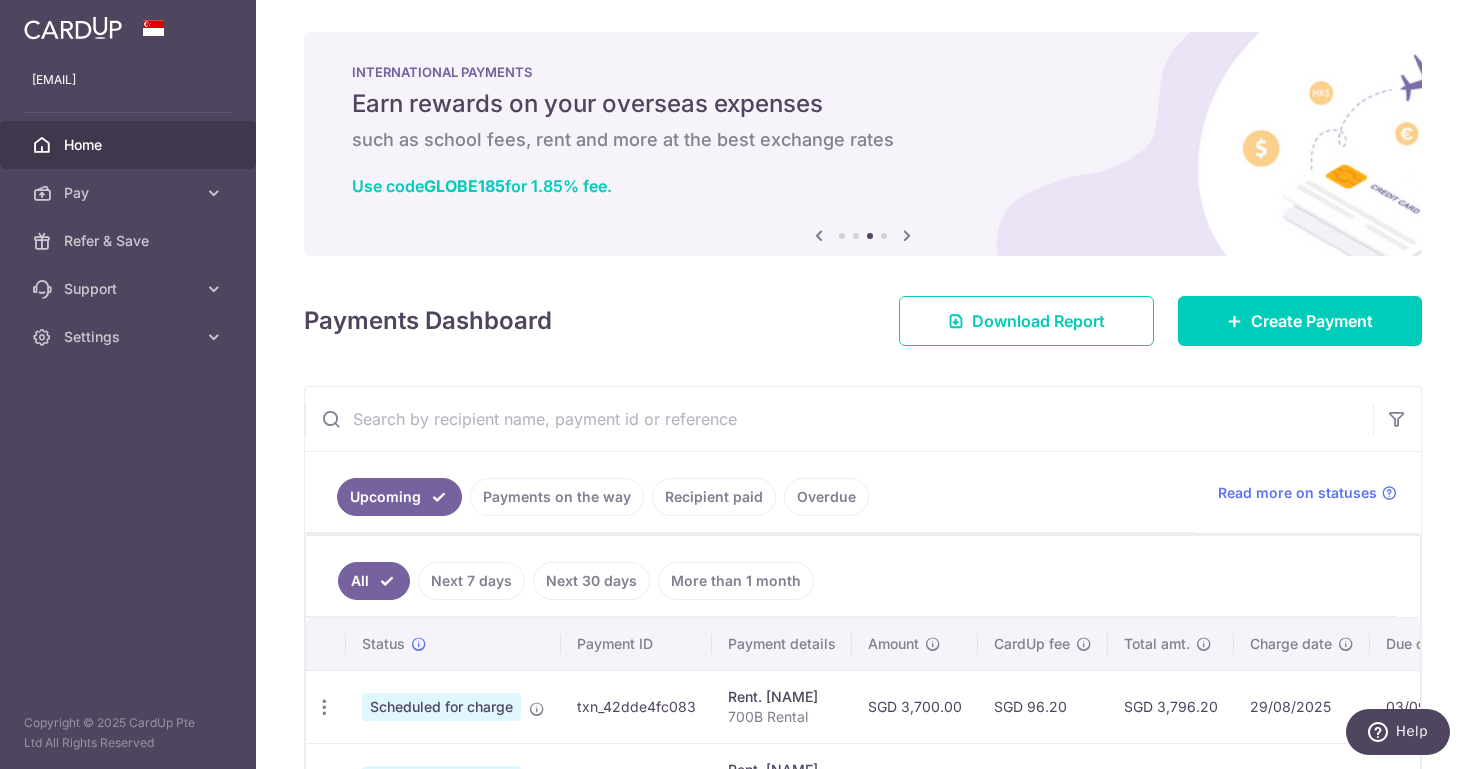 click on "such as school fees, rent and more at the best exchange rates" at bounding box center (863, 140) 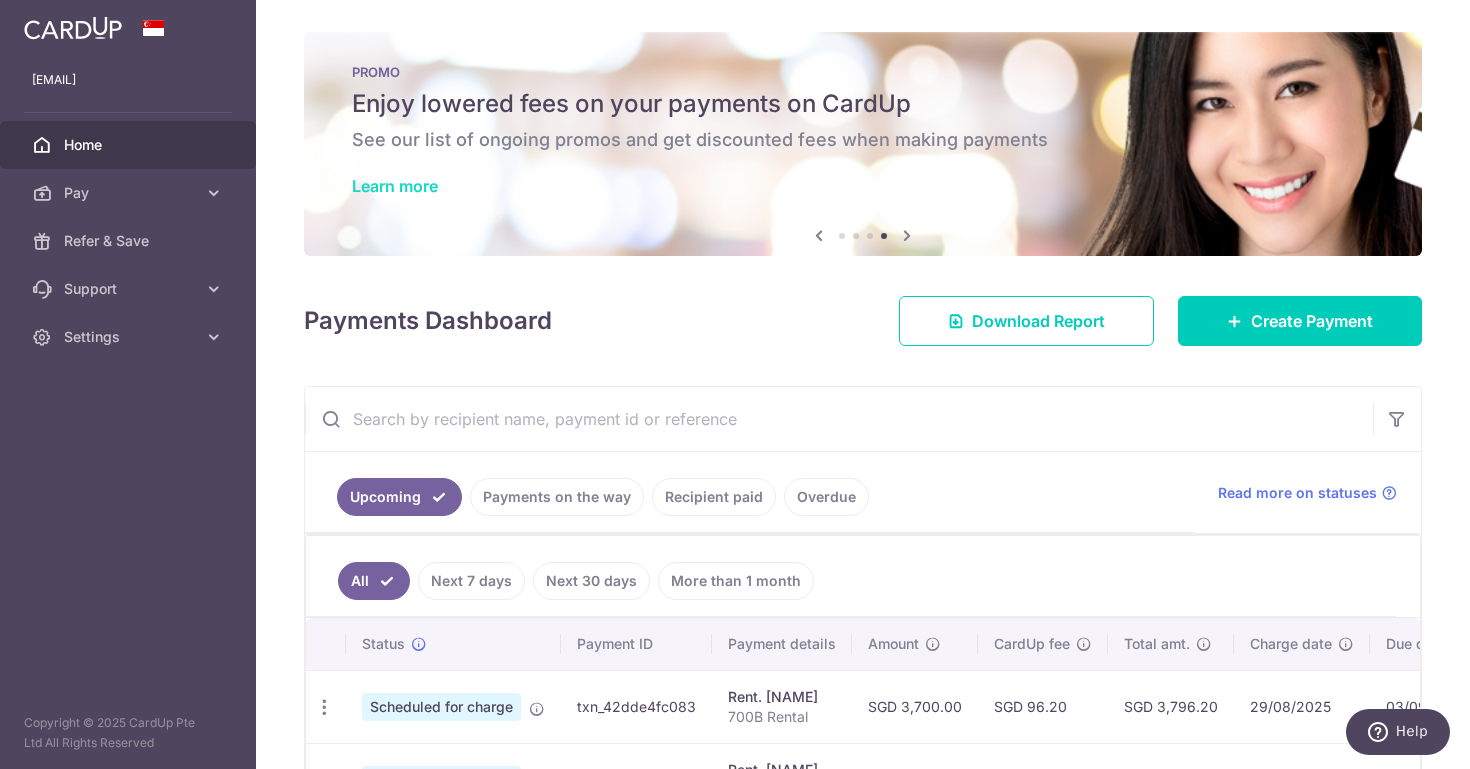 click on "Learn more" at bounding box center [395, 186] 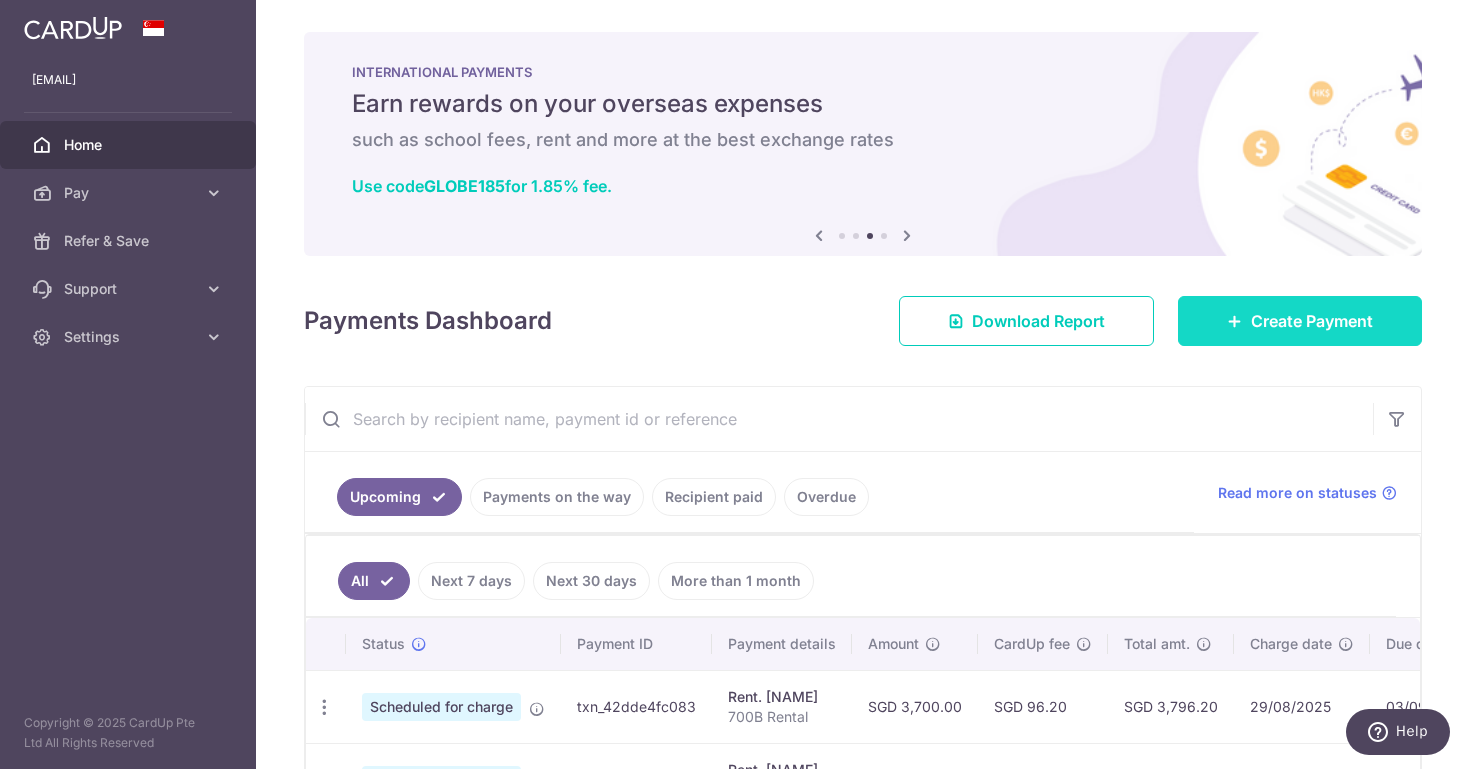 click on "Create Payment" at bounding box center (1312, 321) 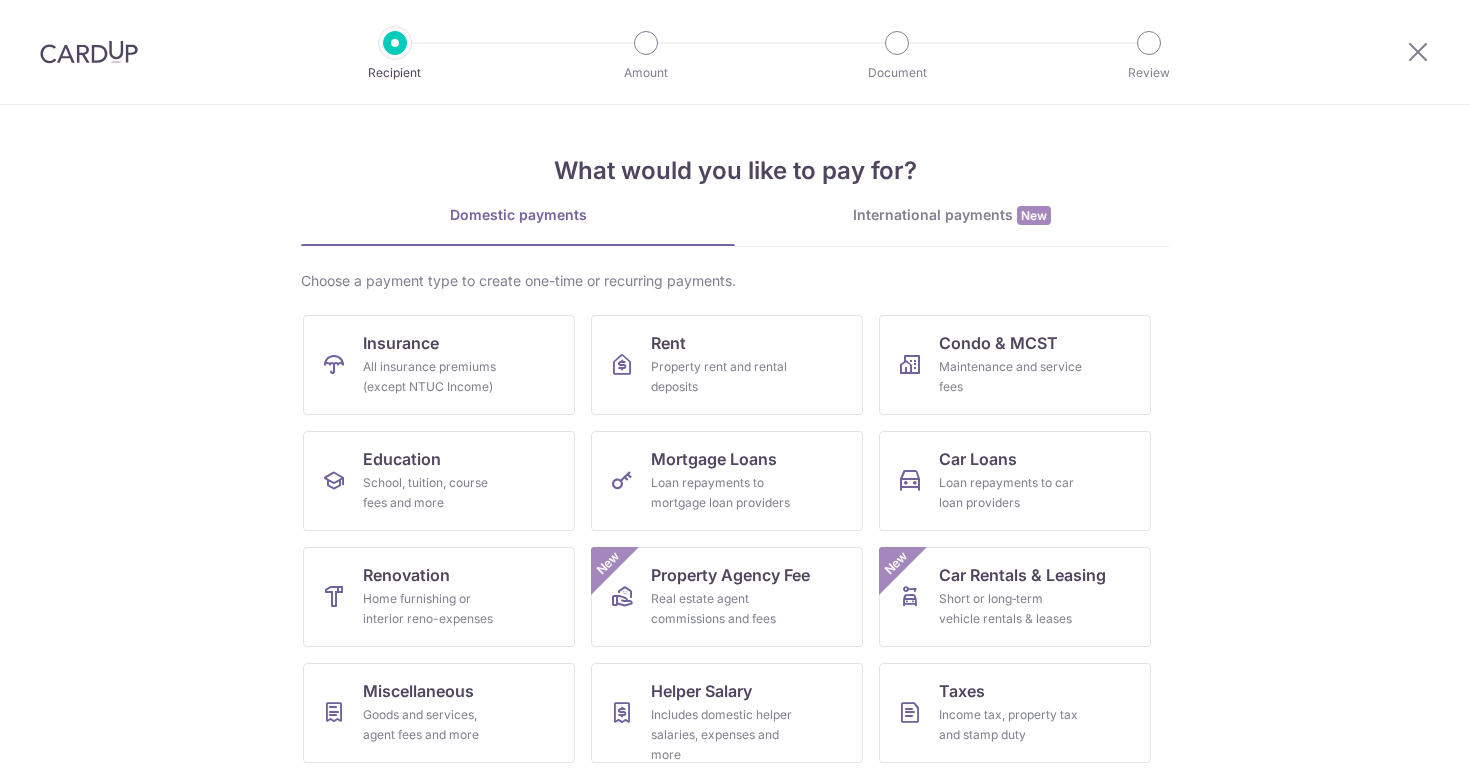 scroll, scrollTop: 0, scrollLeft: 0, axis: both 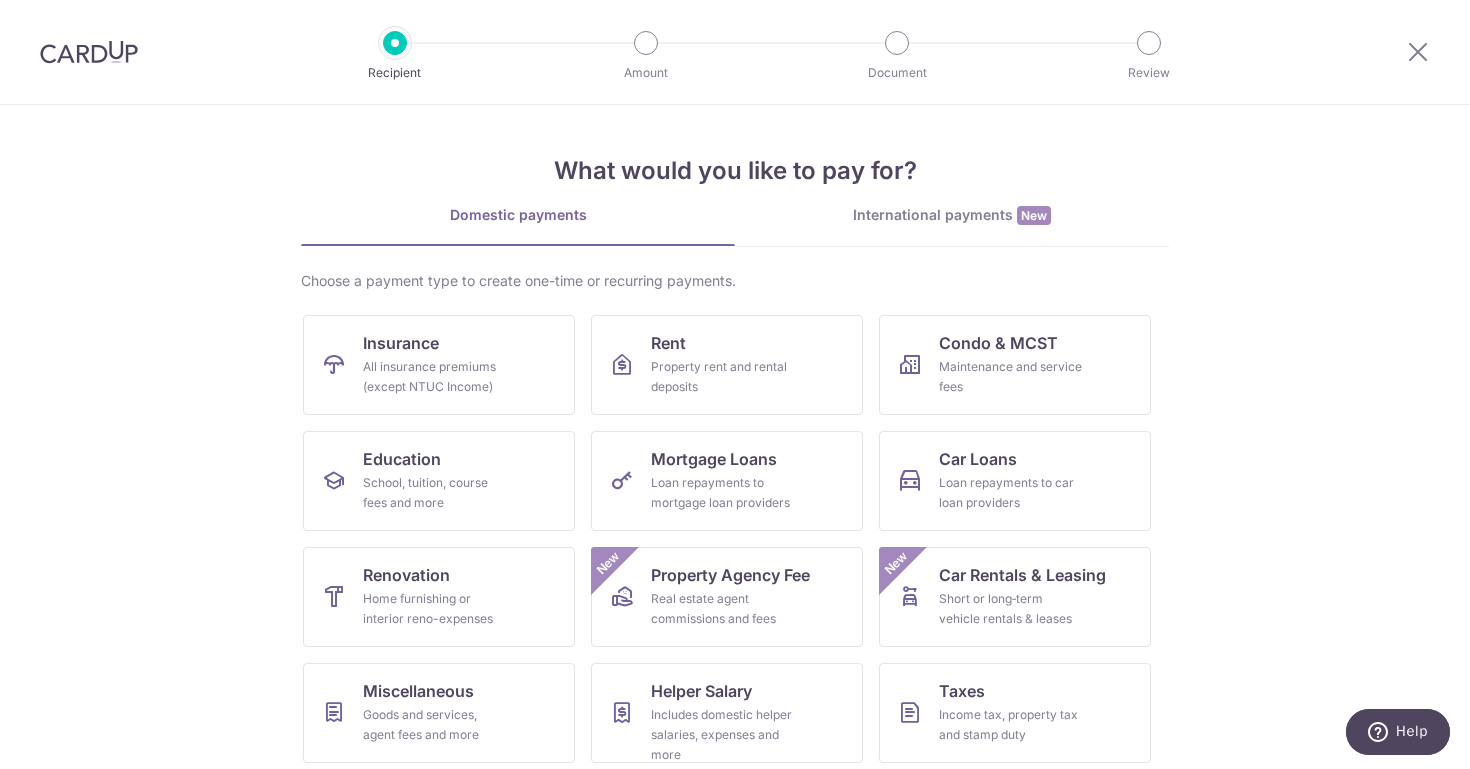 click at bounding box center [89, 52] 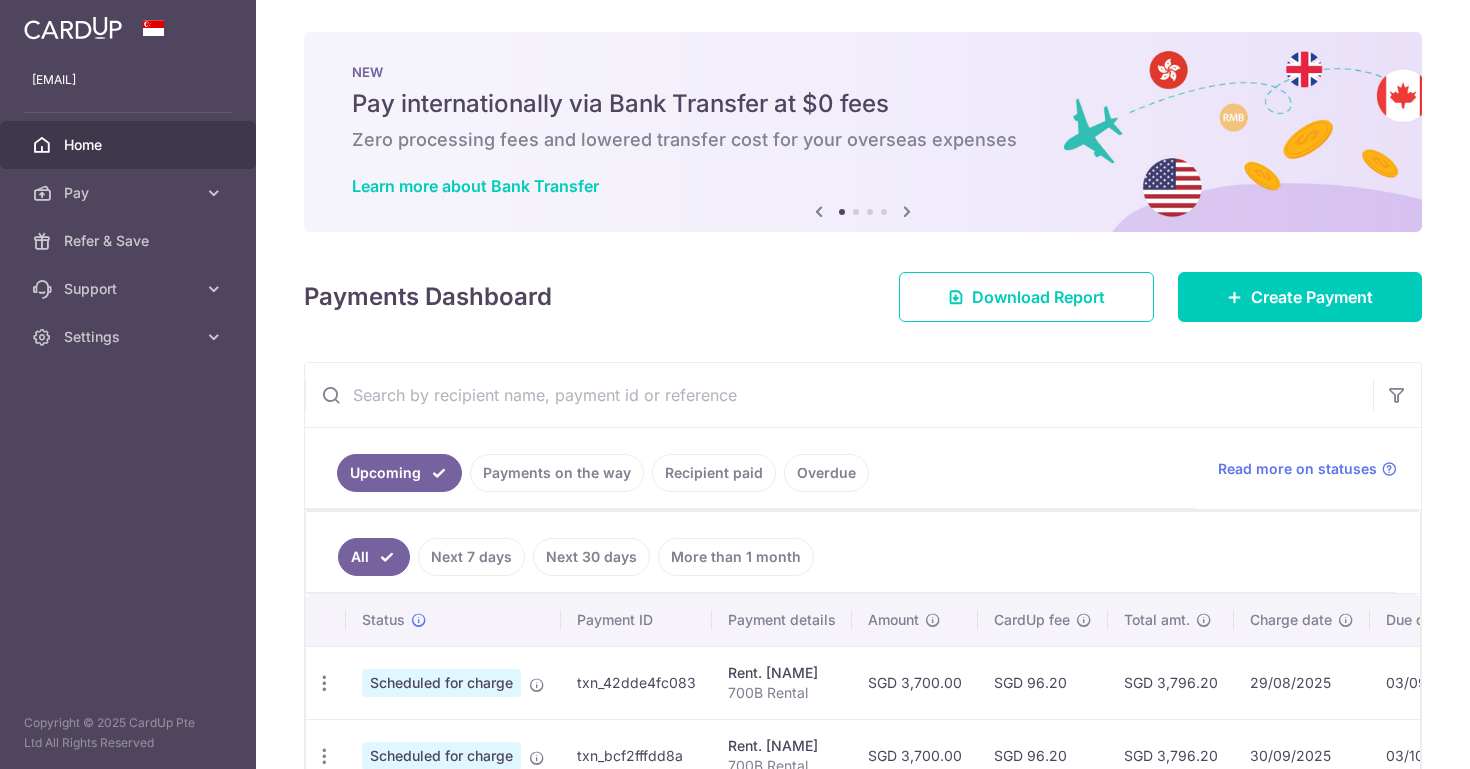 scroll, scrollTop: 0, scrollLeft: 0, axis: both 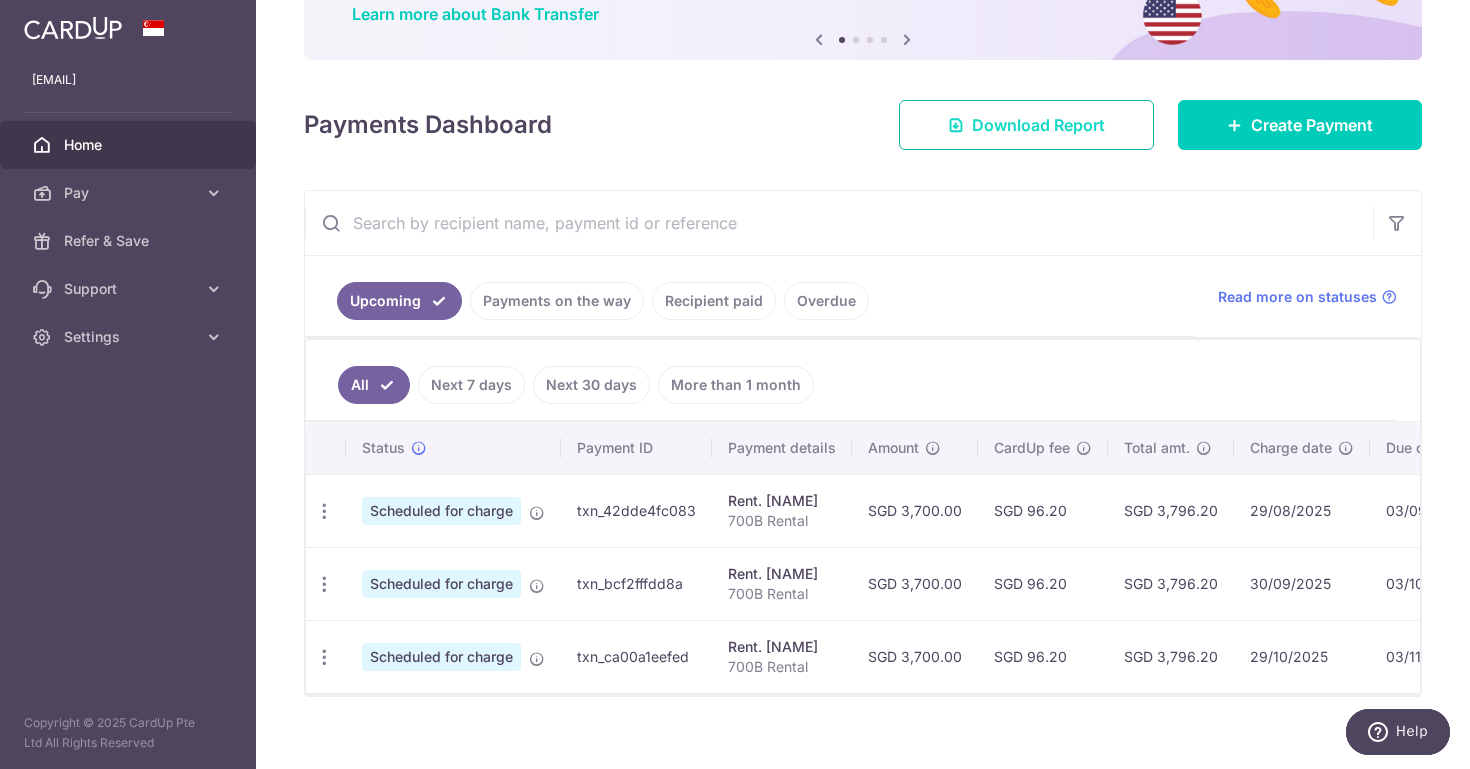 click on "Download Report" at bounding box center [1038, 125] 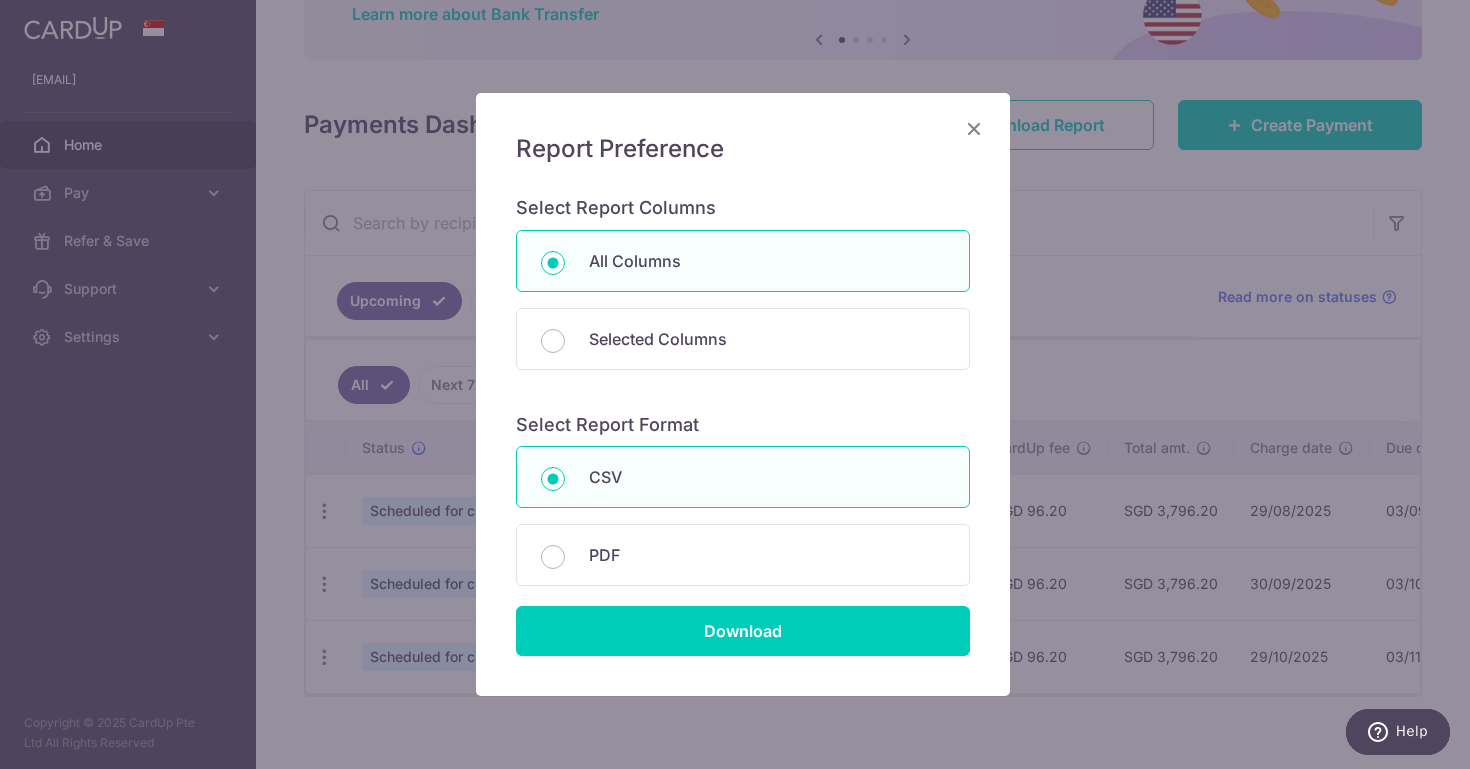 scroll, scrollTop: 50, scrollLeft: 0, axis: vertical 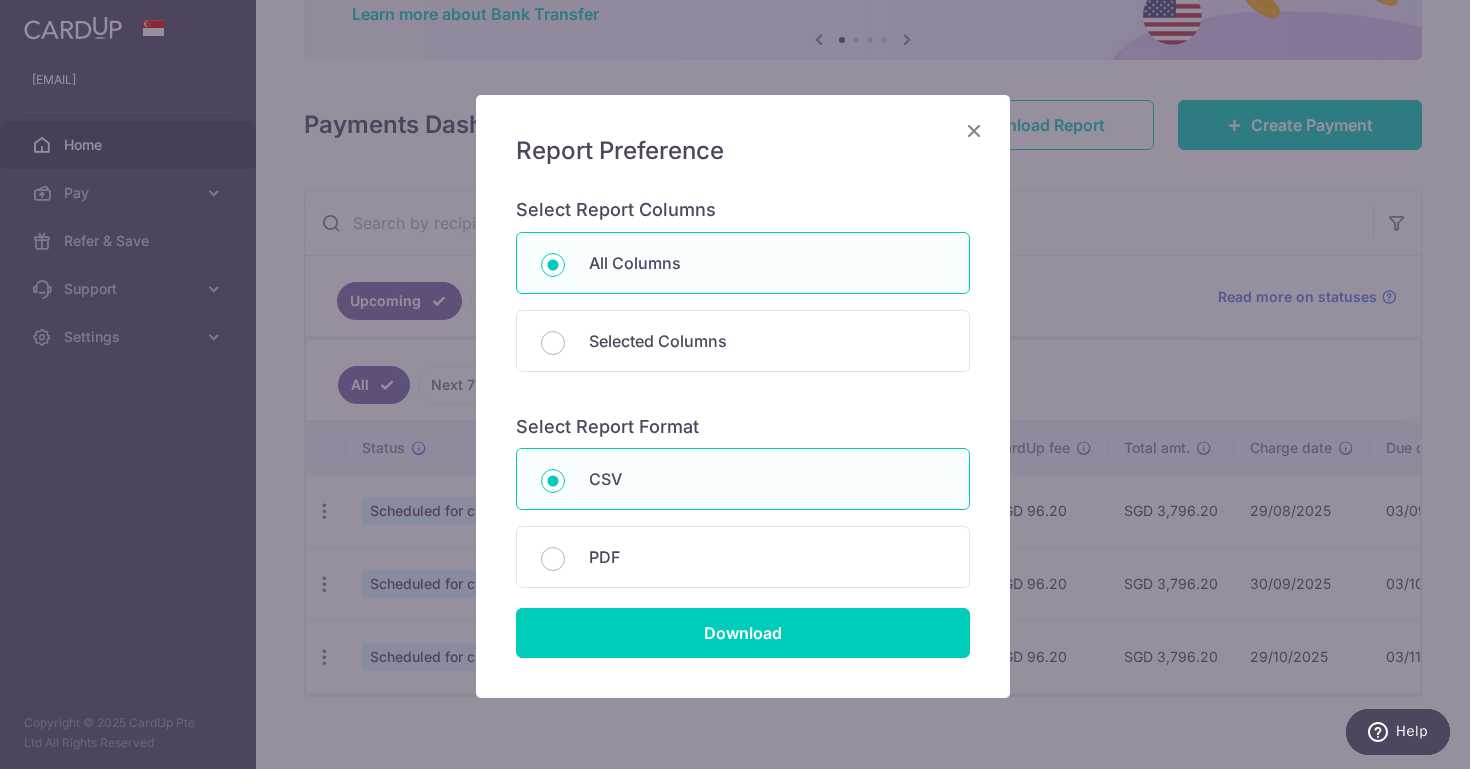 click at bounding box center [974, 130] 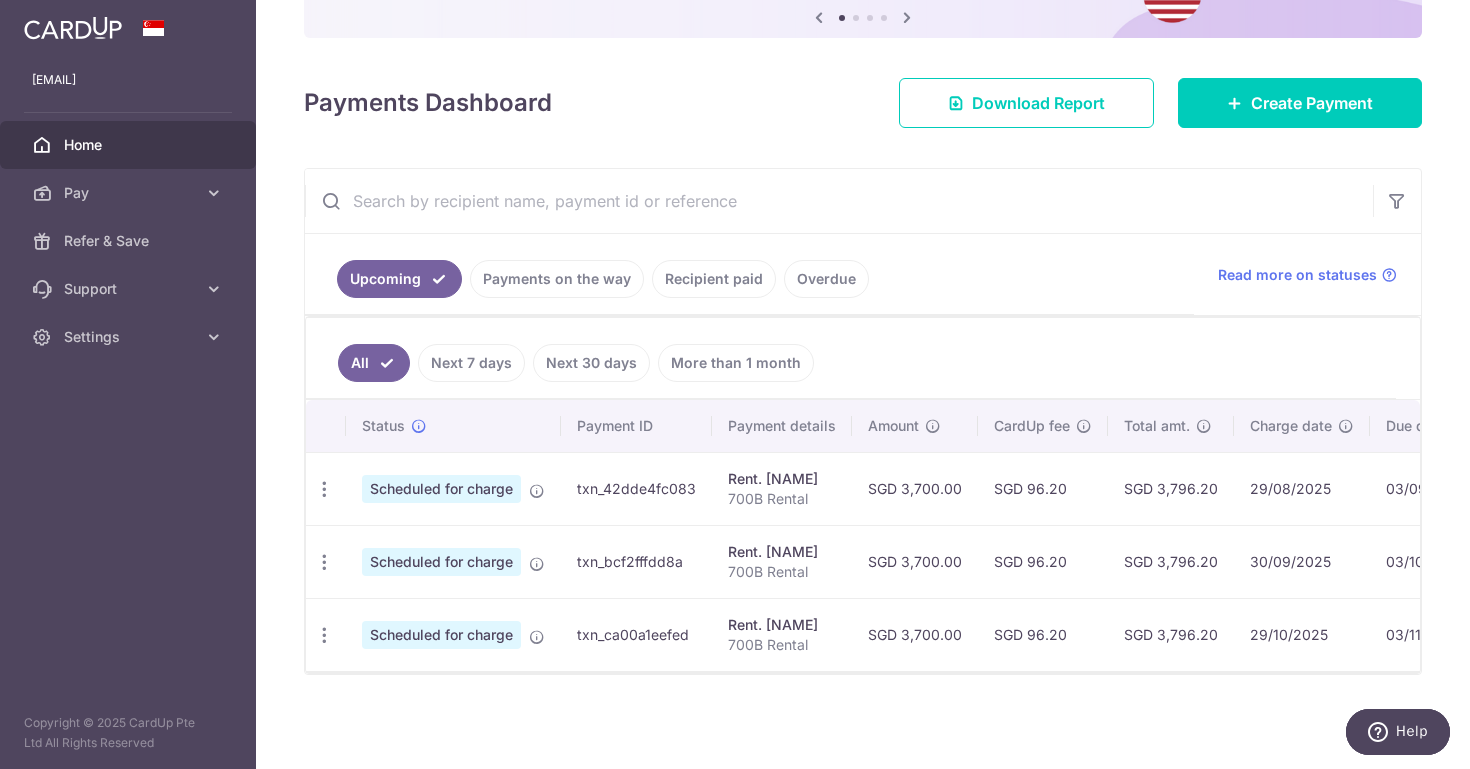 scroll, scrollTop: 205, scrollLeft: 0, axis: vertical 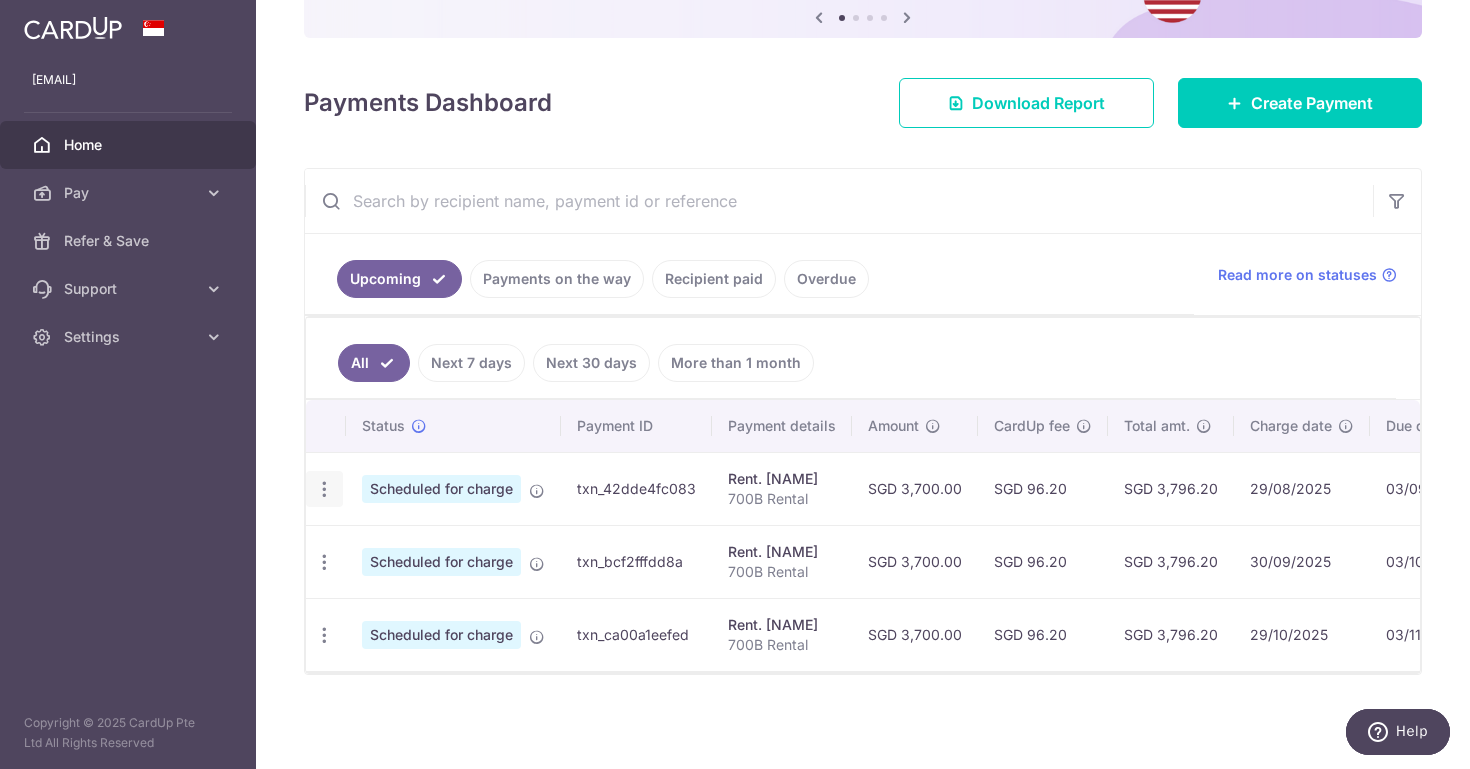 click at bounding box center [324, 489] 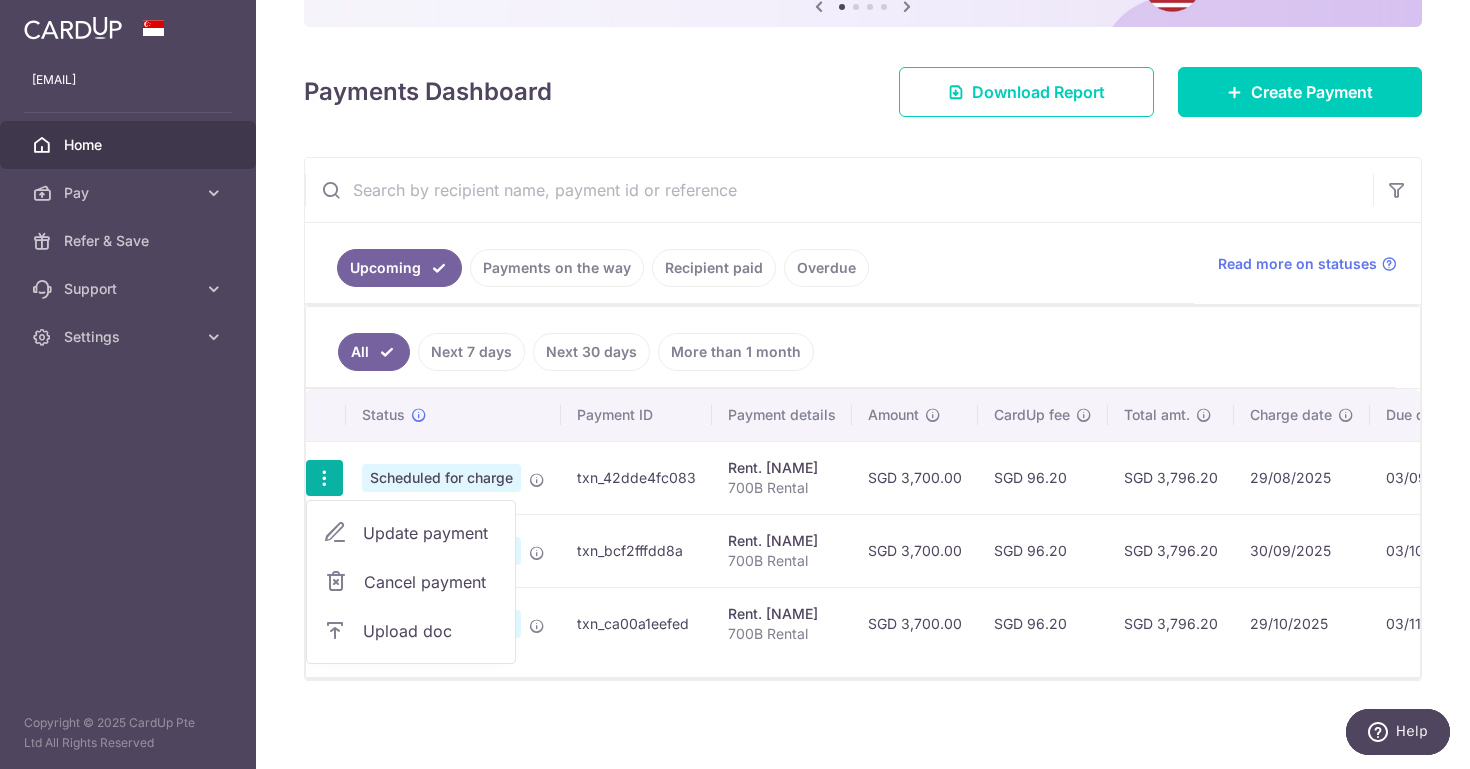 click on "×
Pause Schedule
Pause all future payments in this series
Pause just this one payment
By clicking below, you confirm you are pausing this payment to   on  . Payments can be unpaused at anytime prior to payment taken date.
Confirm
Cancel Schedule
Cancel all future payments in this series
Cancel just this one payment
Confirm
Approve Payment
Recipient Bank Details" at bounding box center [863, 384] 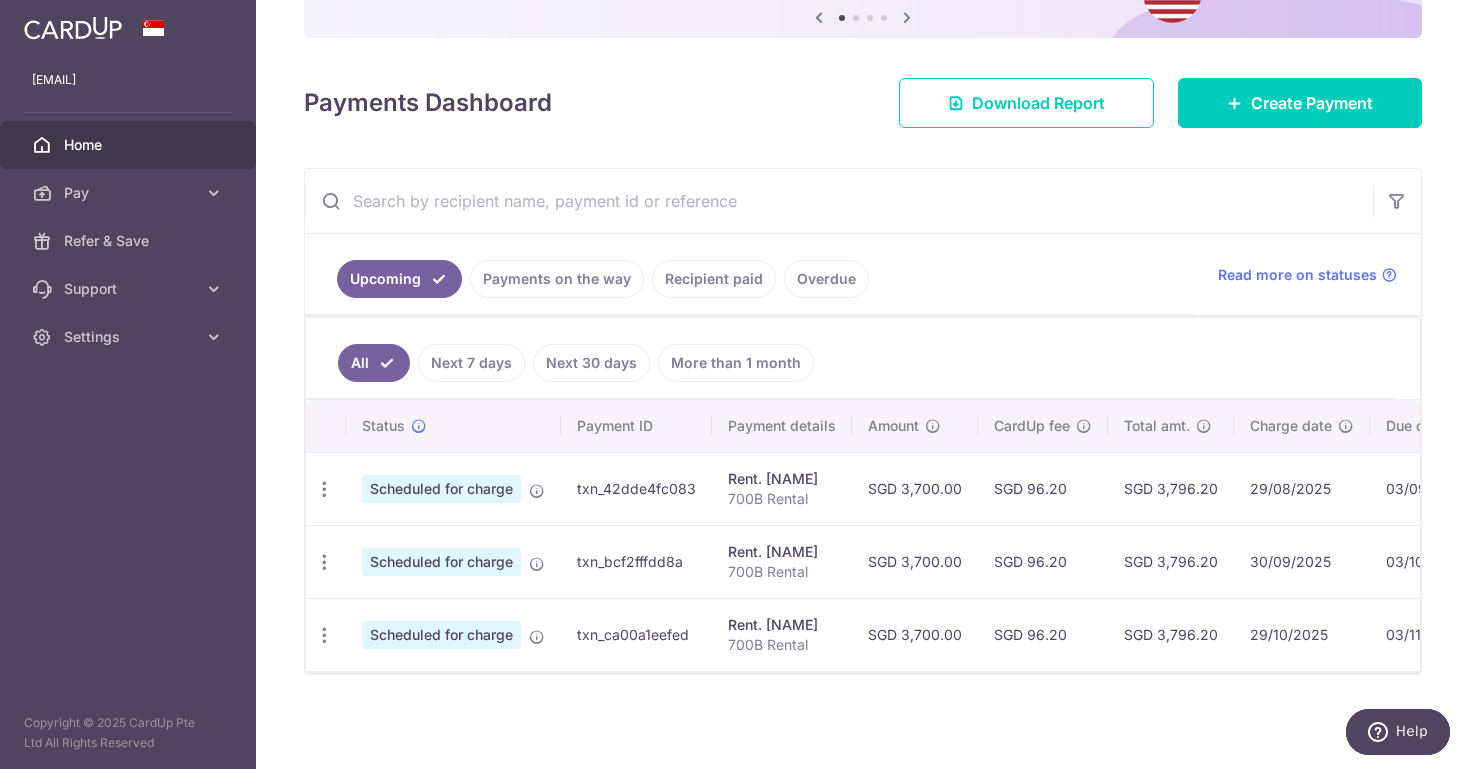 click on "×
Pause Schedule
Pause all future payments in this series
Pause just this one payment
By clicking below, you confirm you are pausing this payment to   on  . Payments can be unpaused at anytime prior to payment taken date.
Confirm
Cancel Schedule
Cancel all future payments in this series
Cancel just this one payment
Confirm
Approve Payment
Recipient Bank Details" at bounding box center [863, 384] 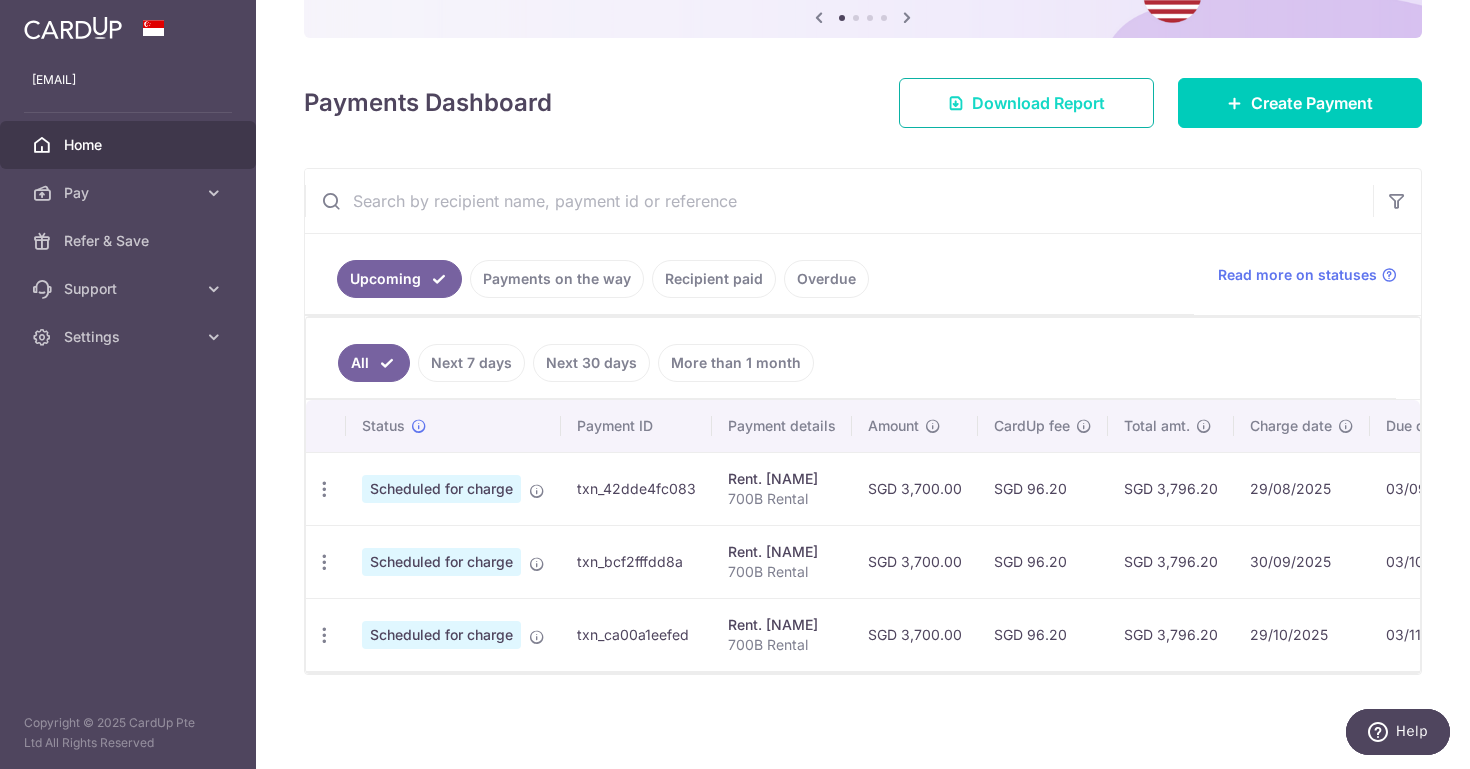 click on "Download Report" at bounding box center (1038, 103) 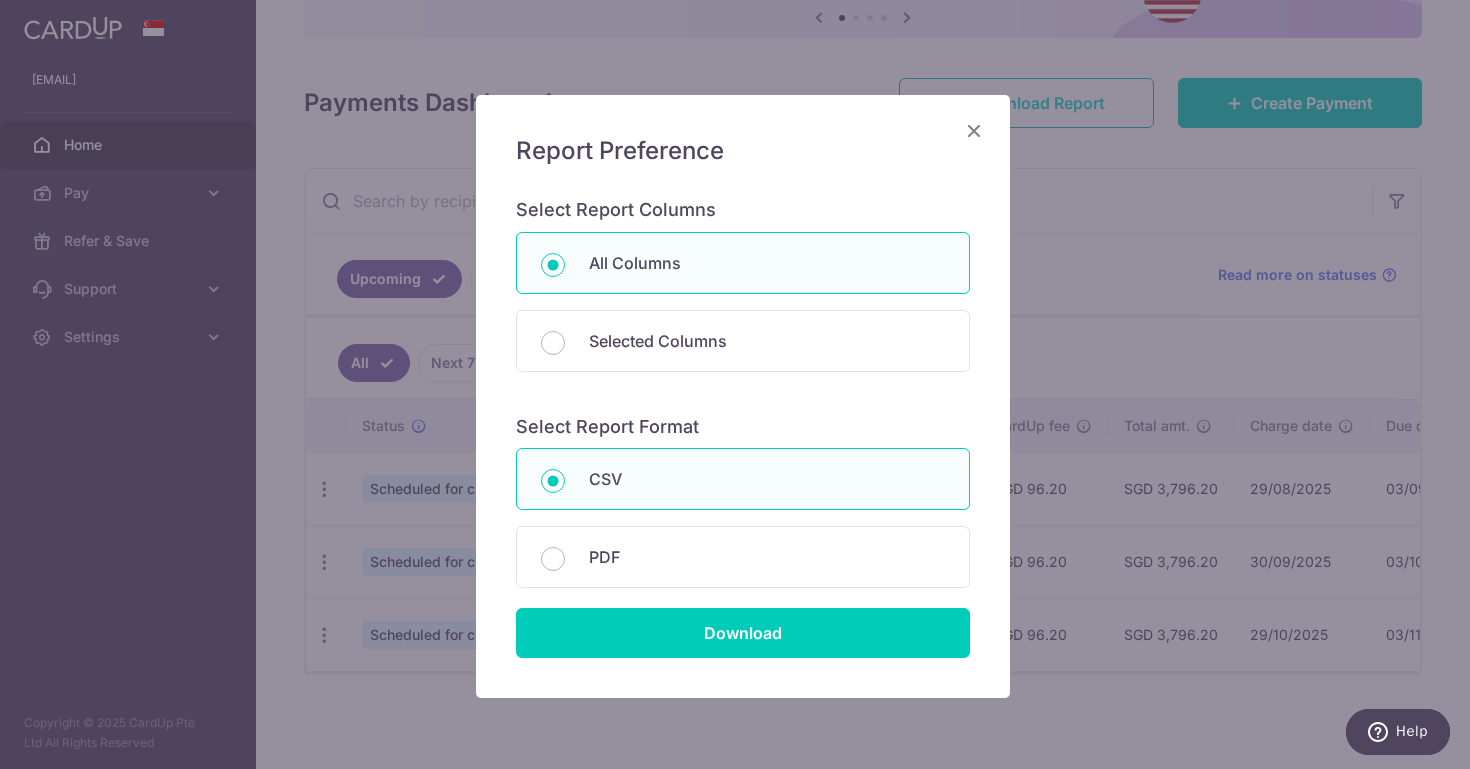 scroll, scrollTop: 0, scrollLeft: 0, axis: both 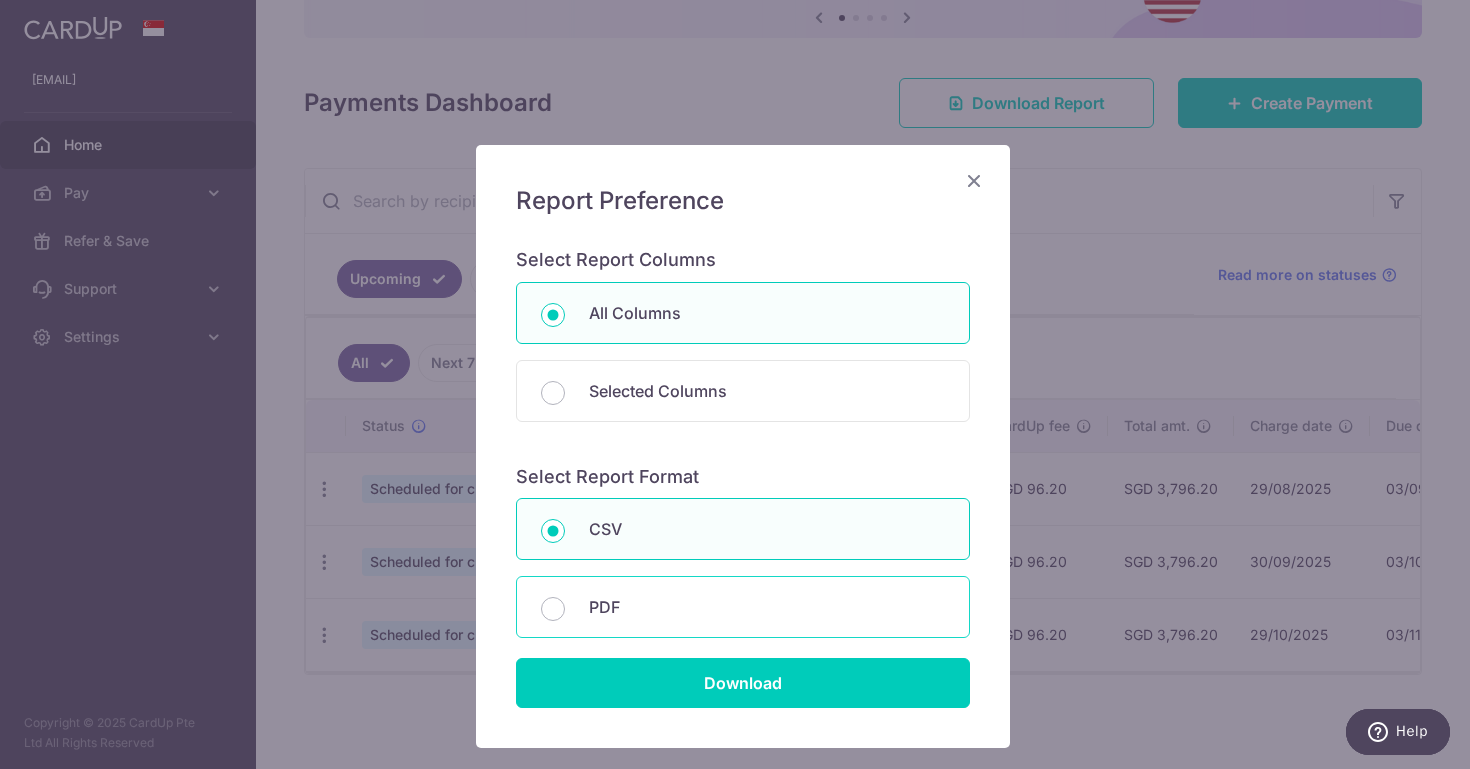 click on "PDF" at bounding box center (767, 607) 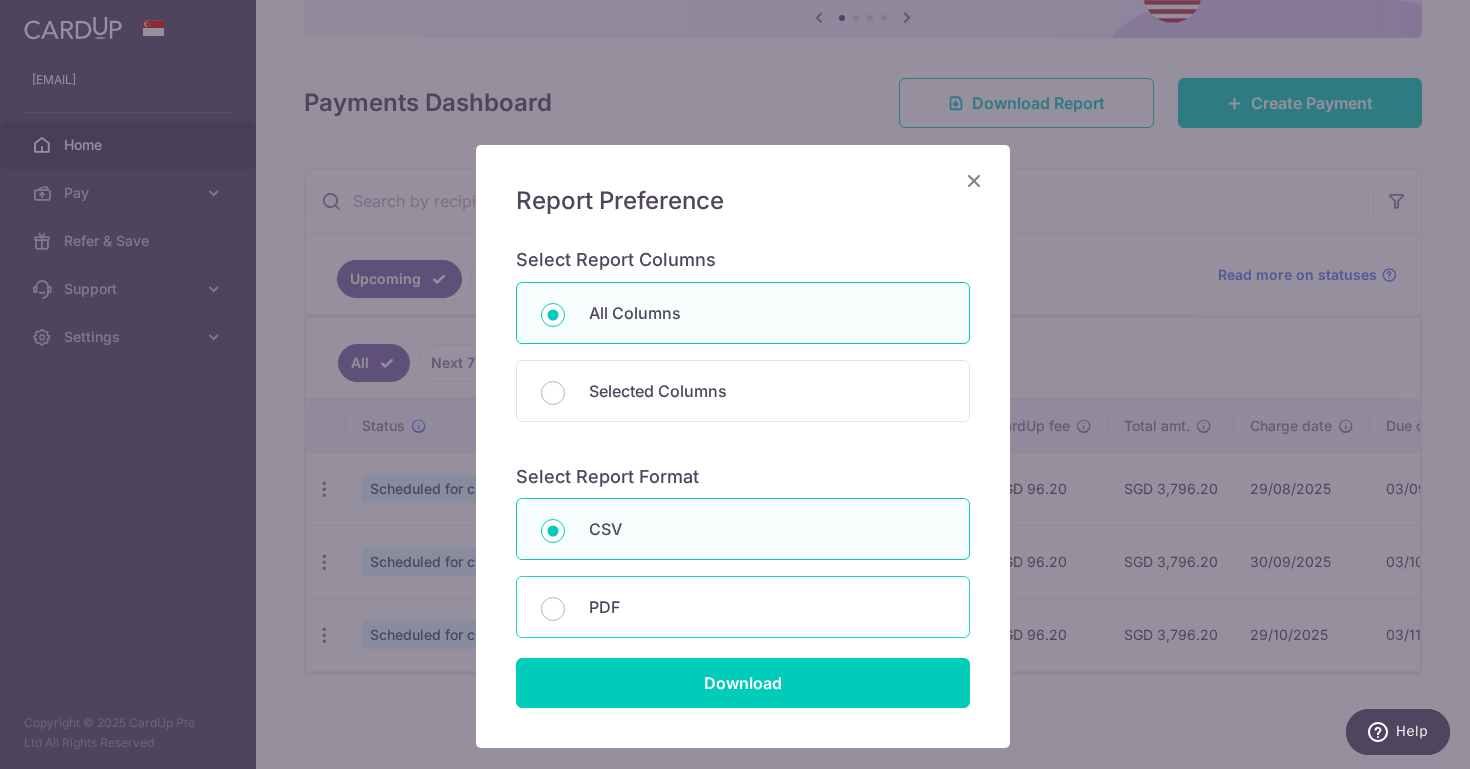 click on "PDF" at bounding box center [553, 609] 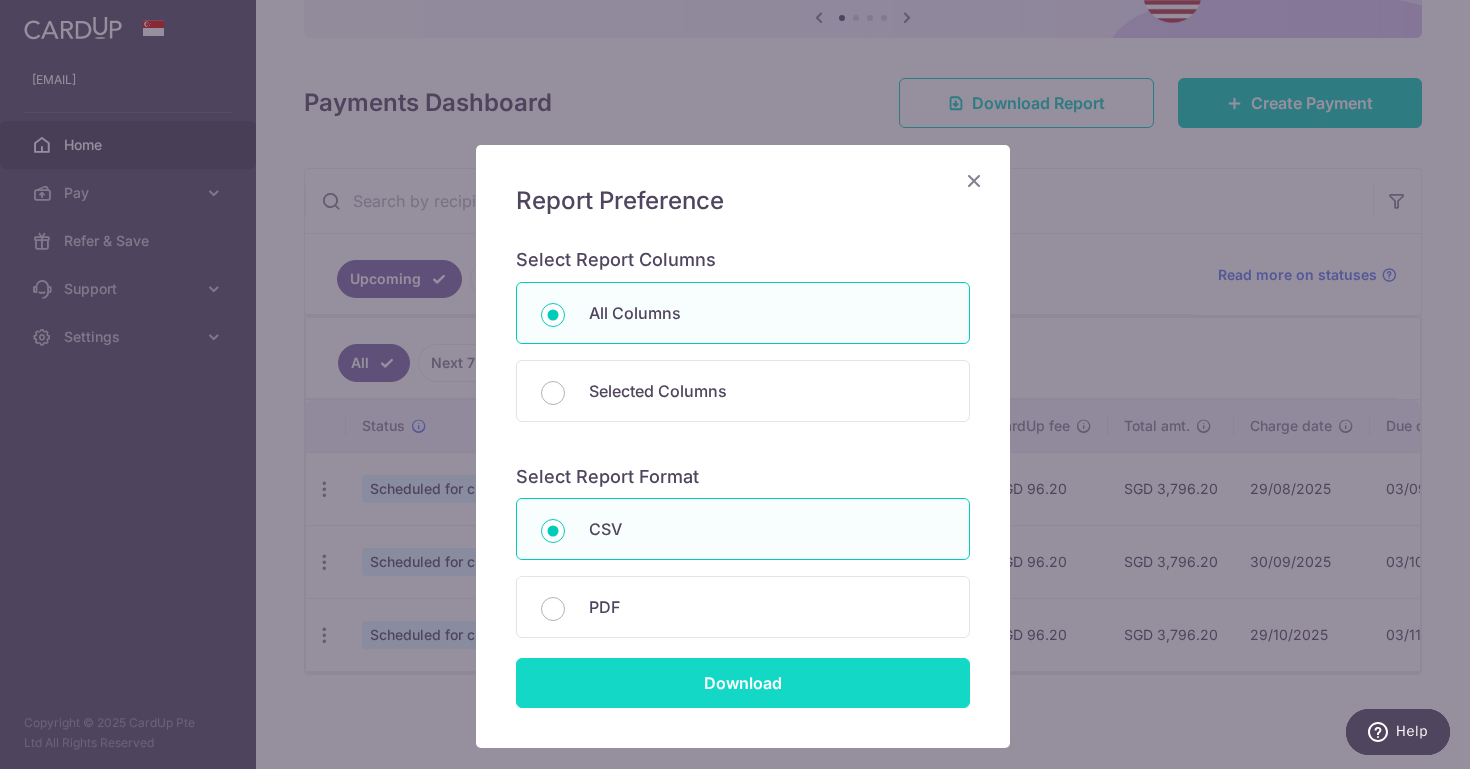 radio on "false" 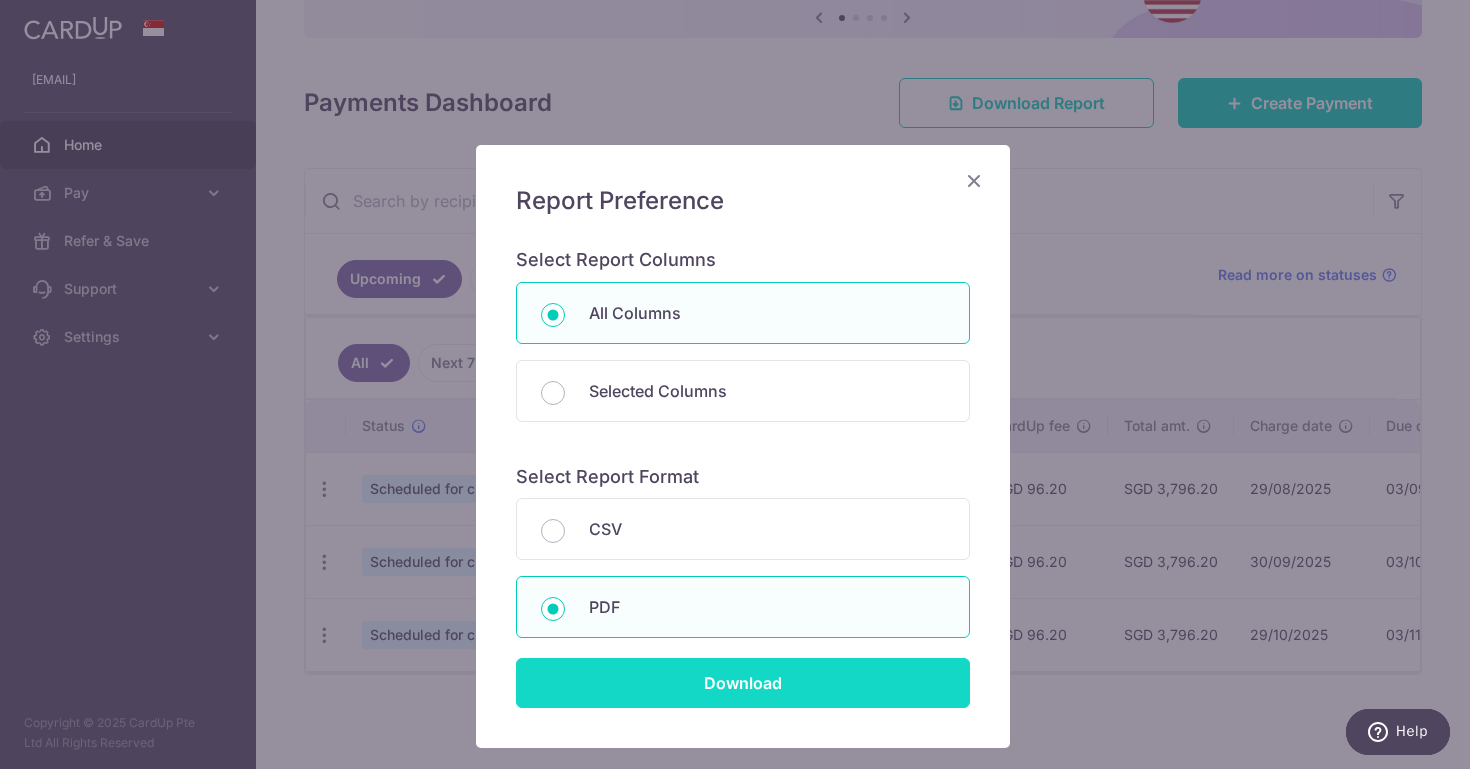 click on "Download" at bounding box center (743, 683) 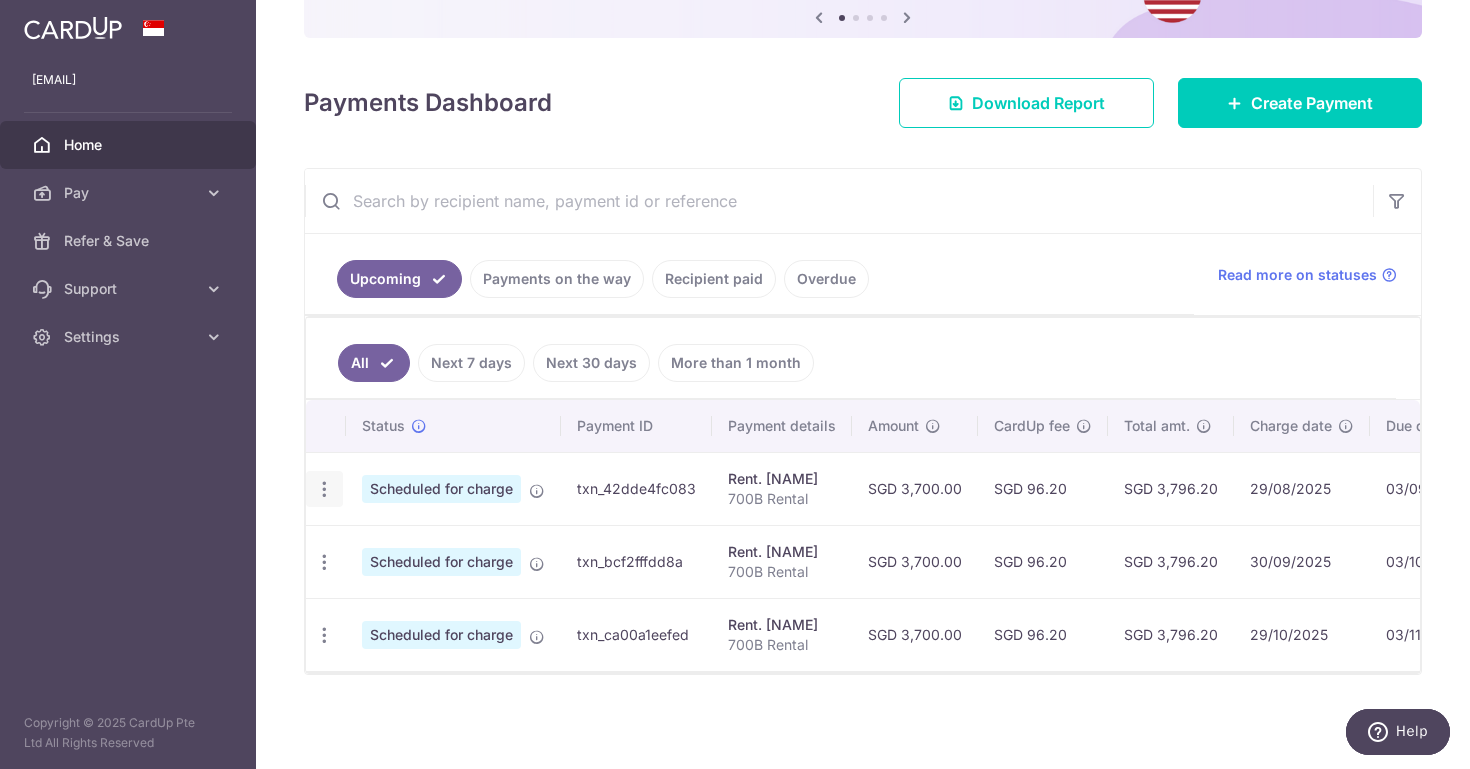 click on "Update payment
Cancel payment
Upload doc" at bounding box center (324, 489) 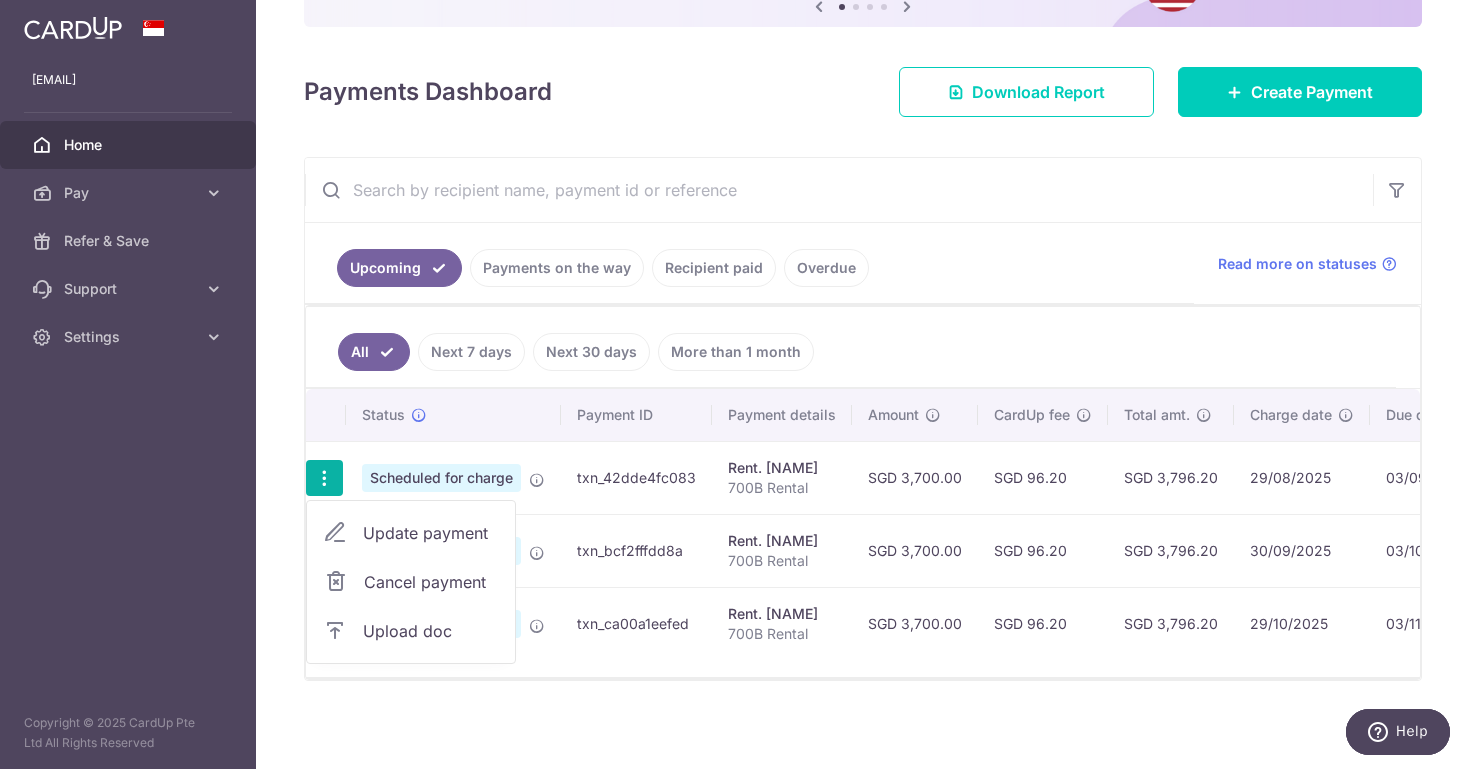 click on "Update payment" at bounding box center [431, 533] 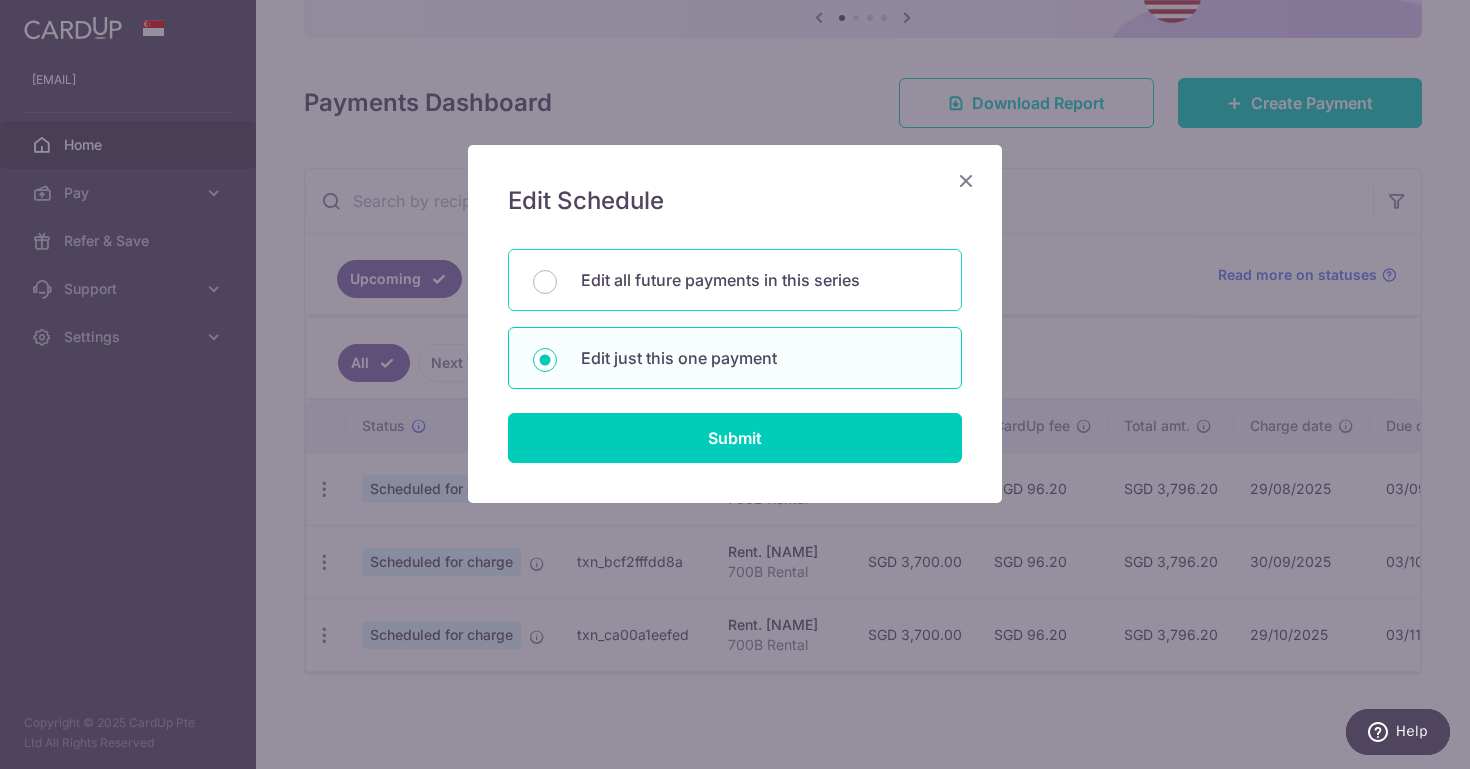 click on "Edit all future payments in this series" at bounding box center (759, 280) 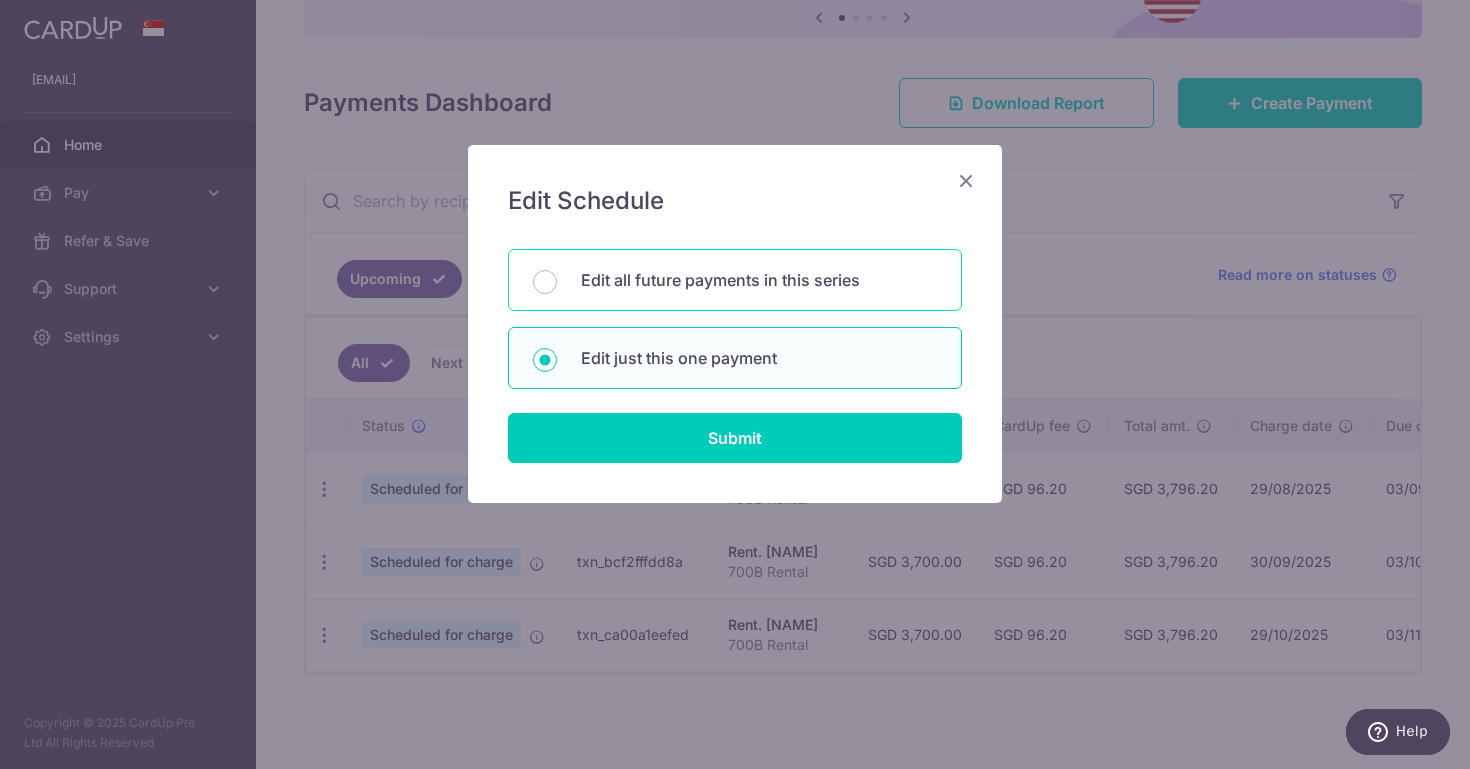 click on "Edit all future payments in this series" at bounding box center [545, 282] 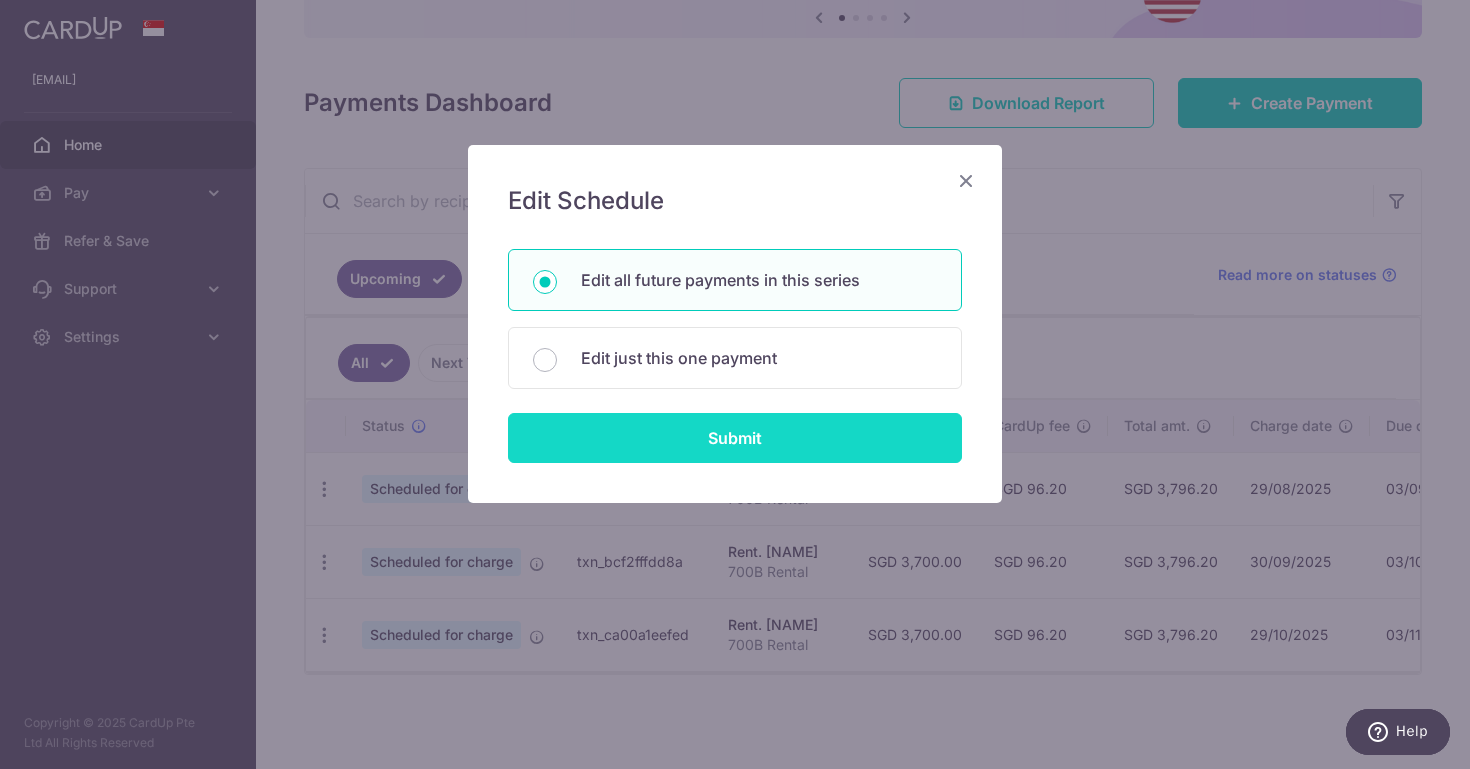 click on "Submit" at bounding box center [735, 438] 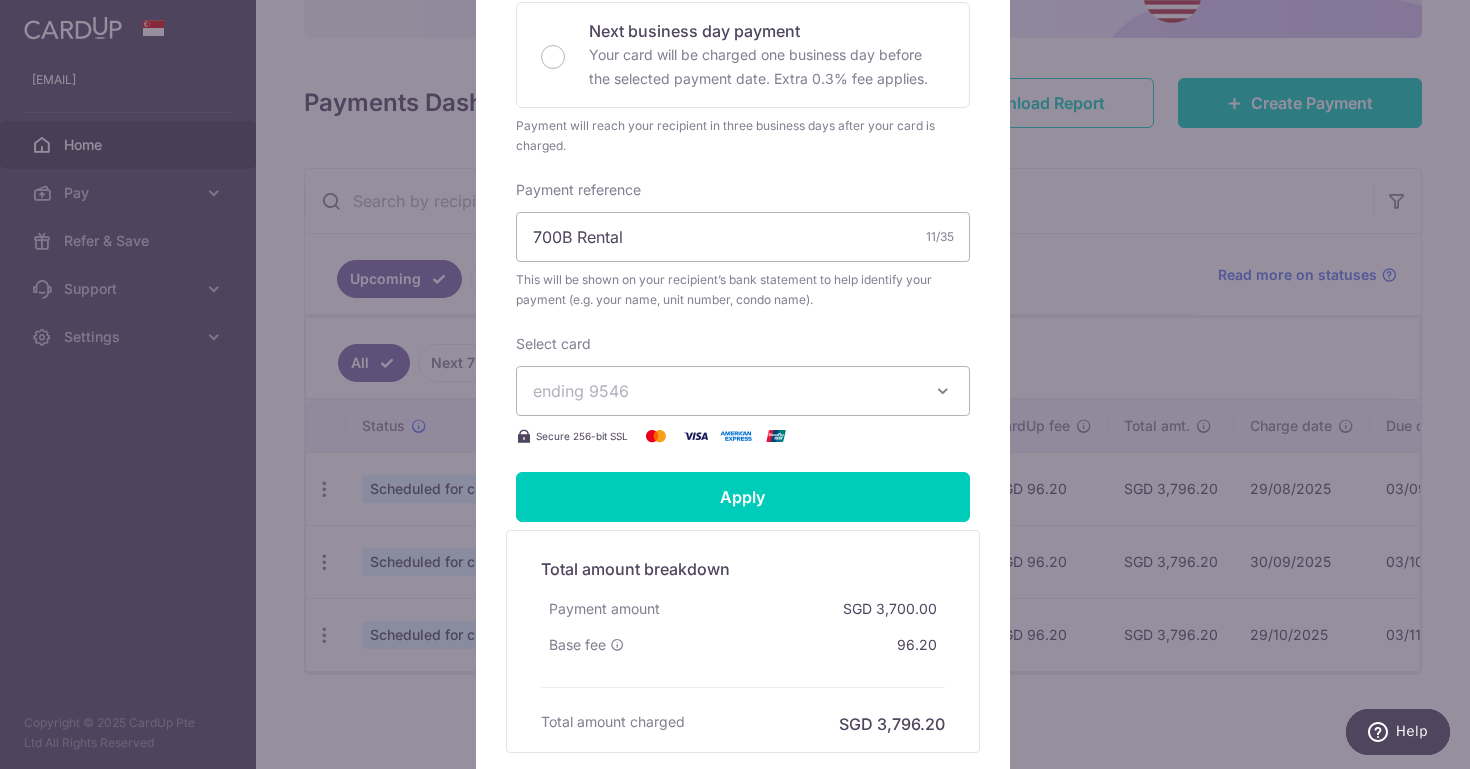 scroll, scrollTop: 535, scrollLeft: 0, axis: vertical 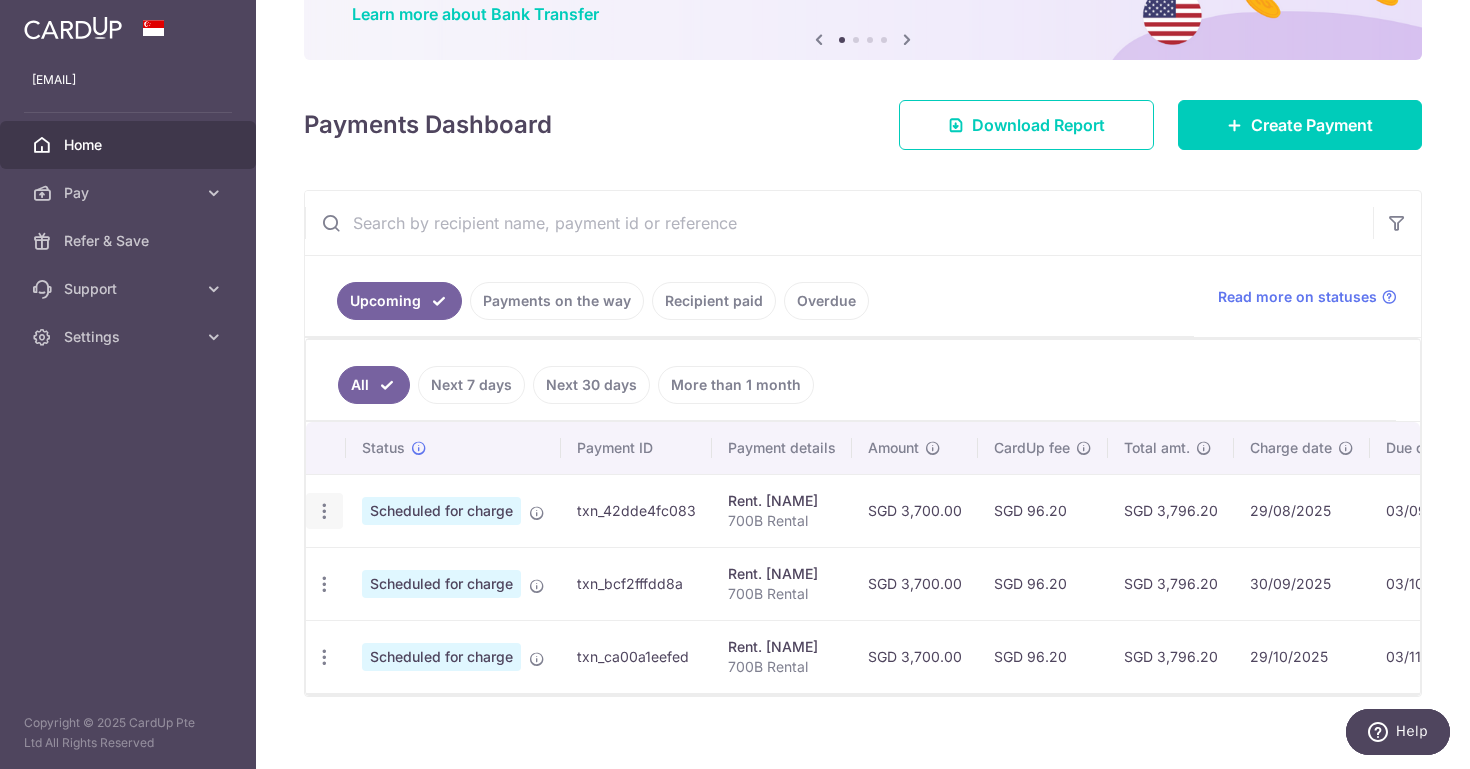 click at bounding box center [324, 511] 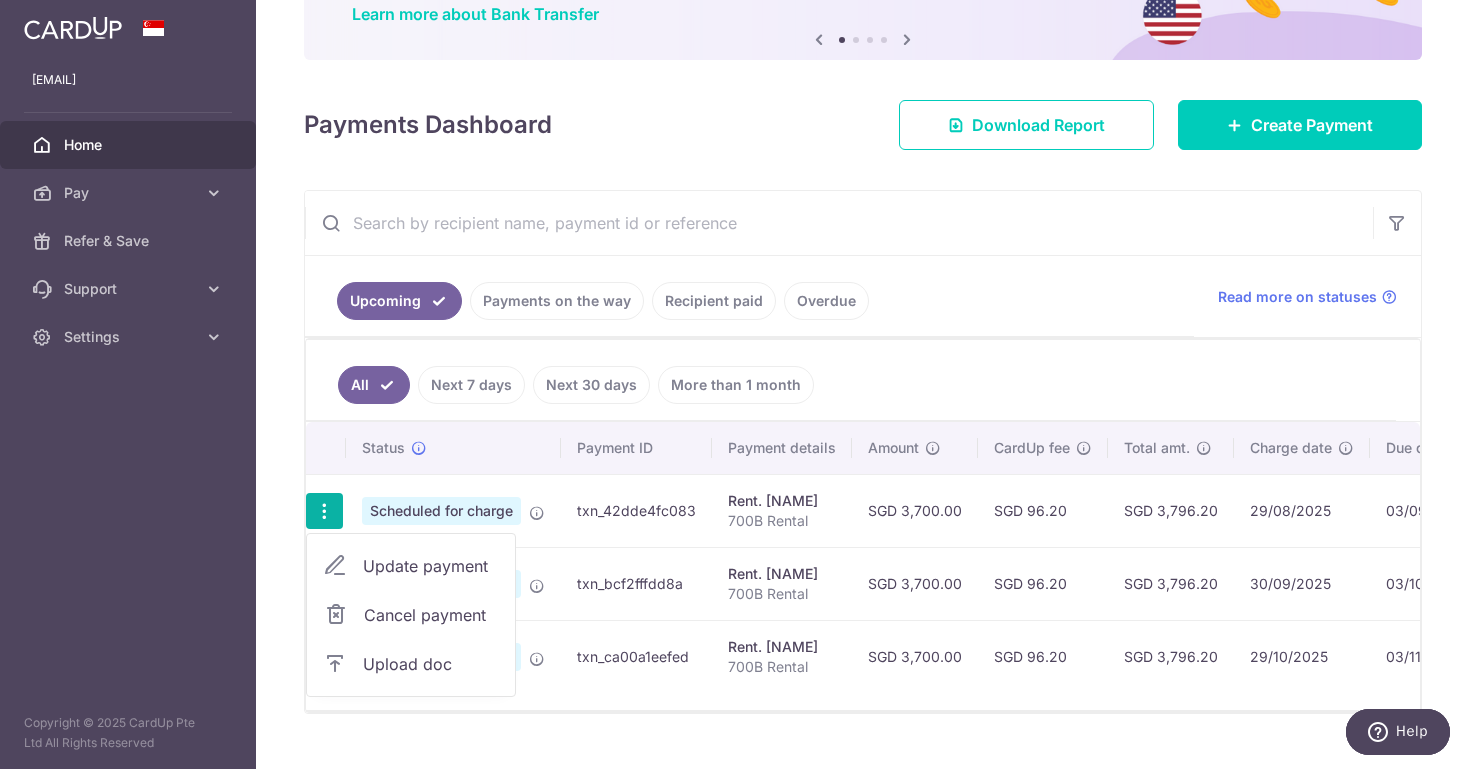 click on "Cancel payment" at bounding box center (431, 615) 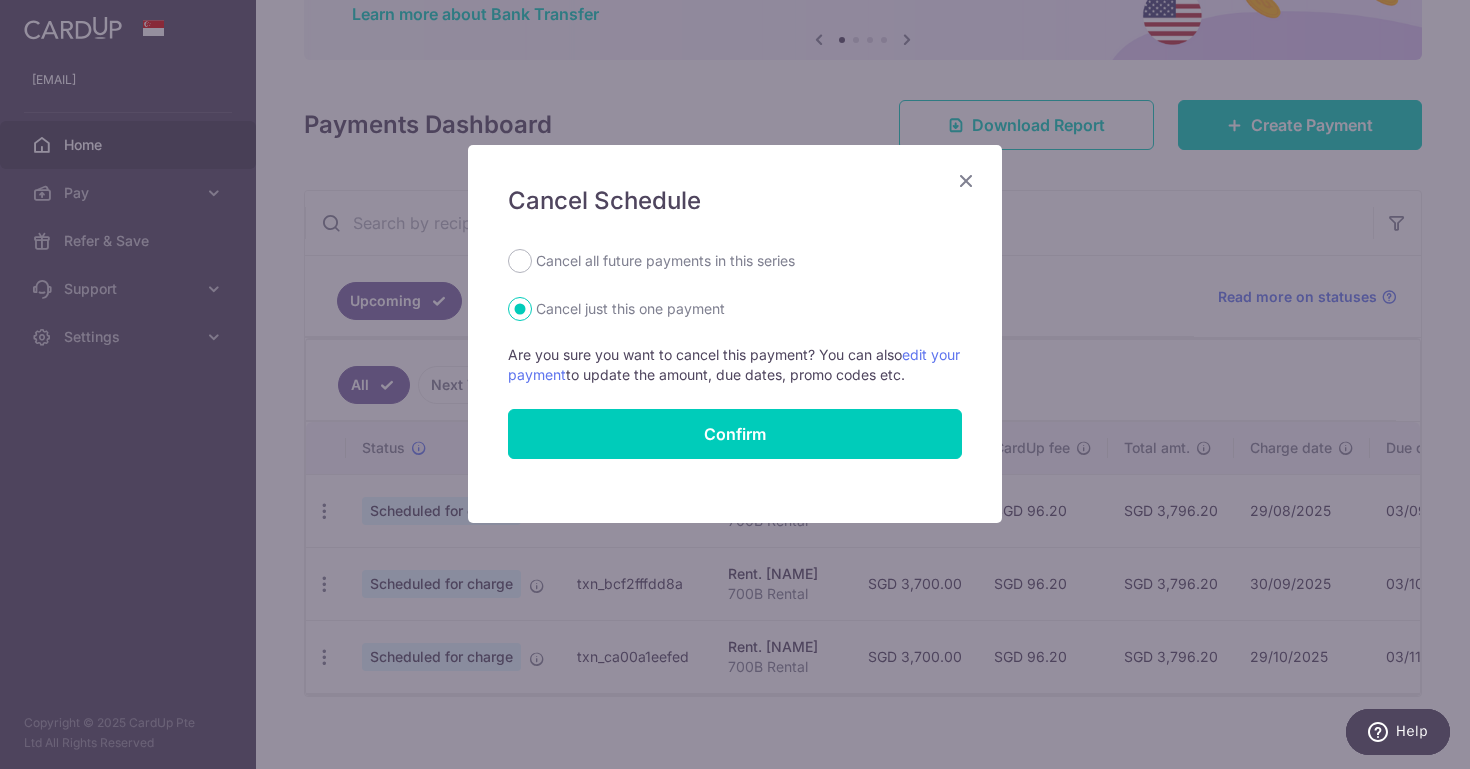 click at bounding box center (966, 180) 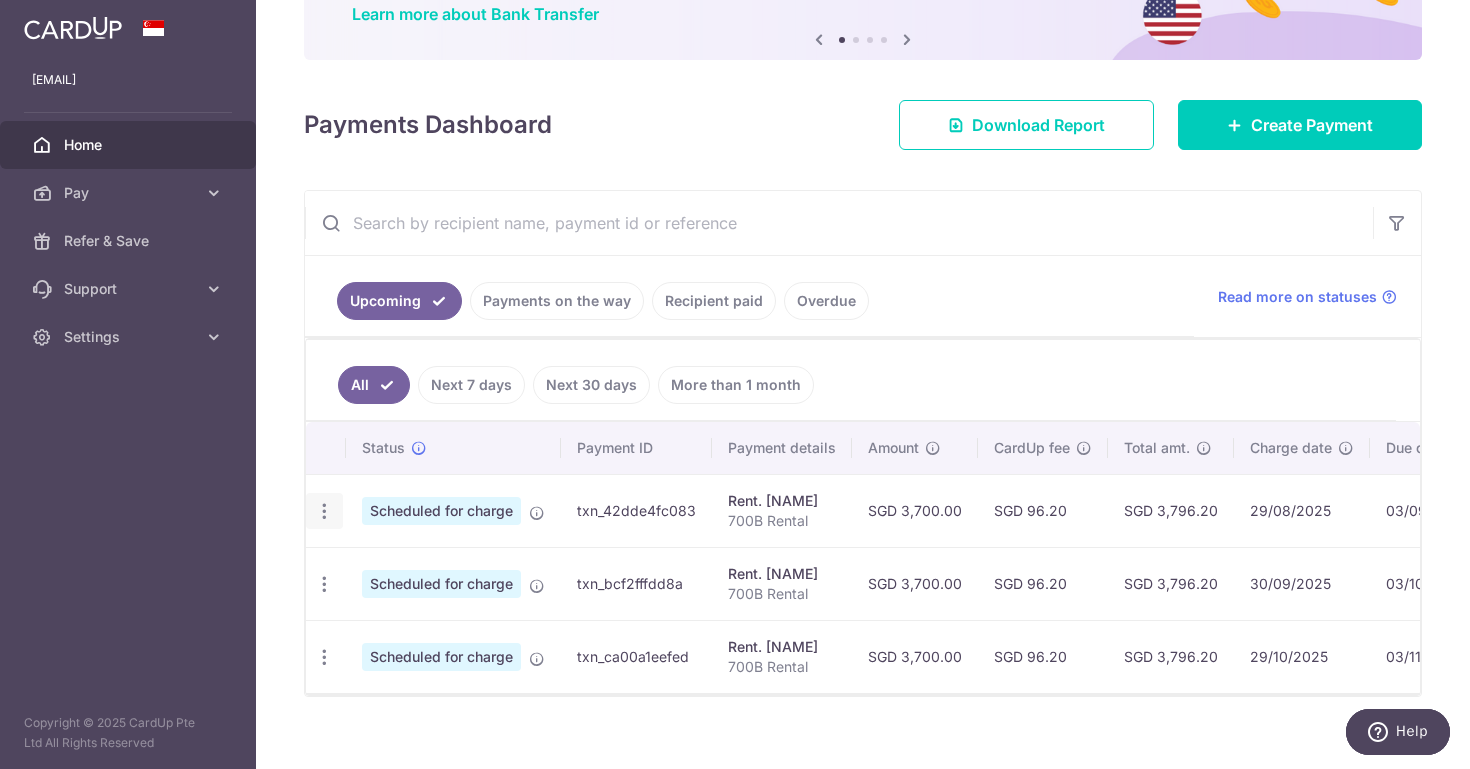 click at bounding box center (324, 511) 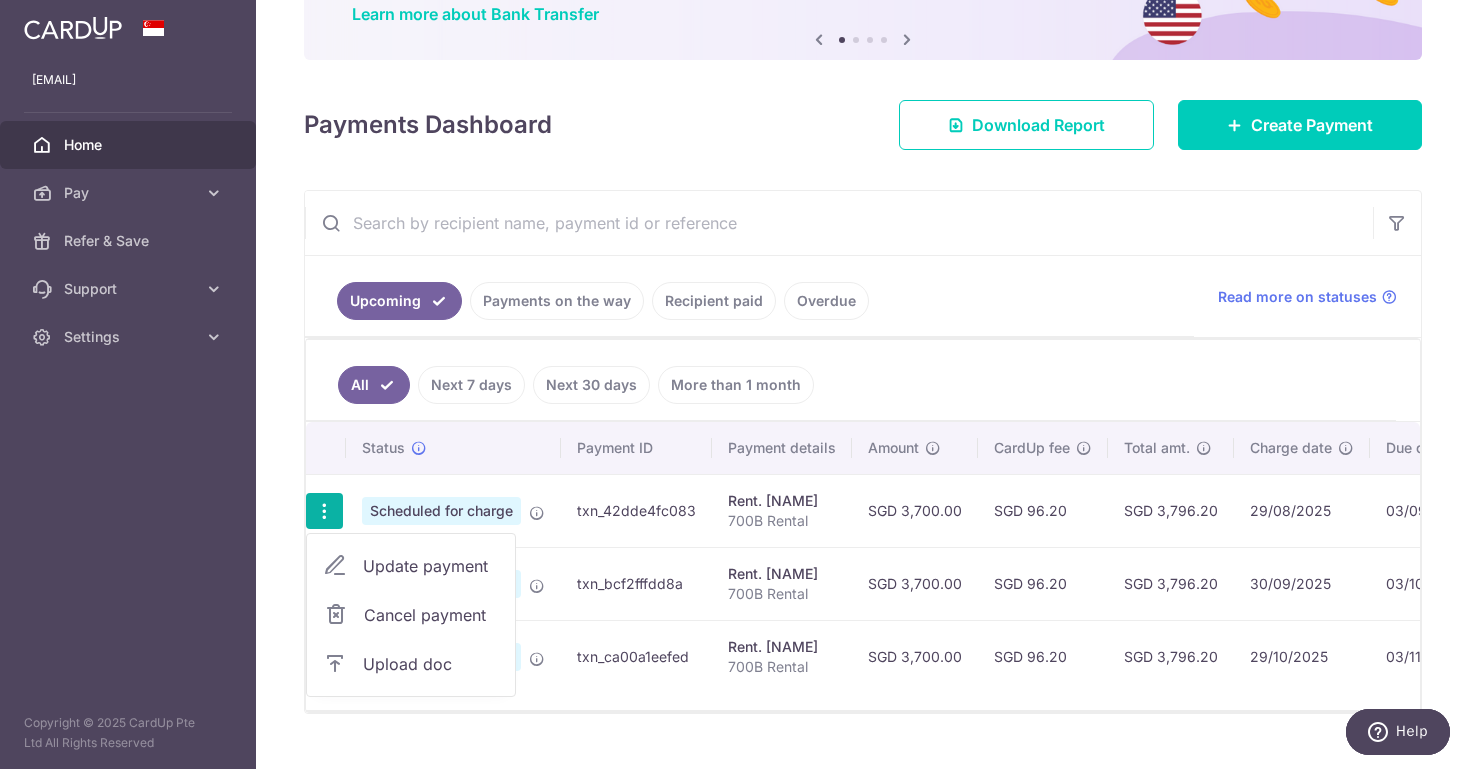 click on "Update payment" at bounding box center [431, 566] 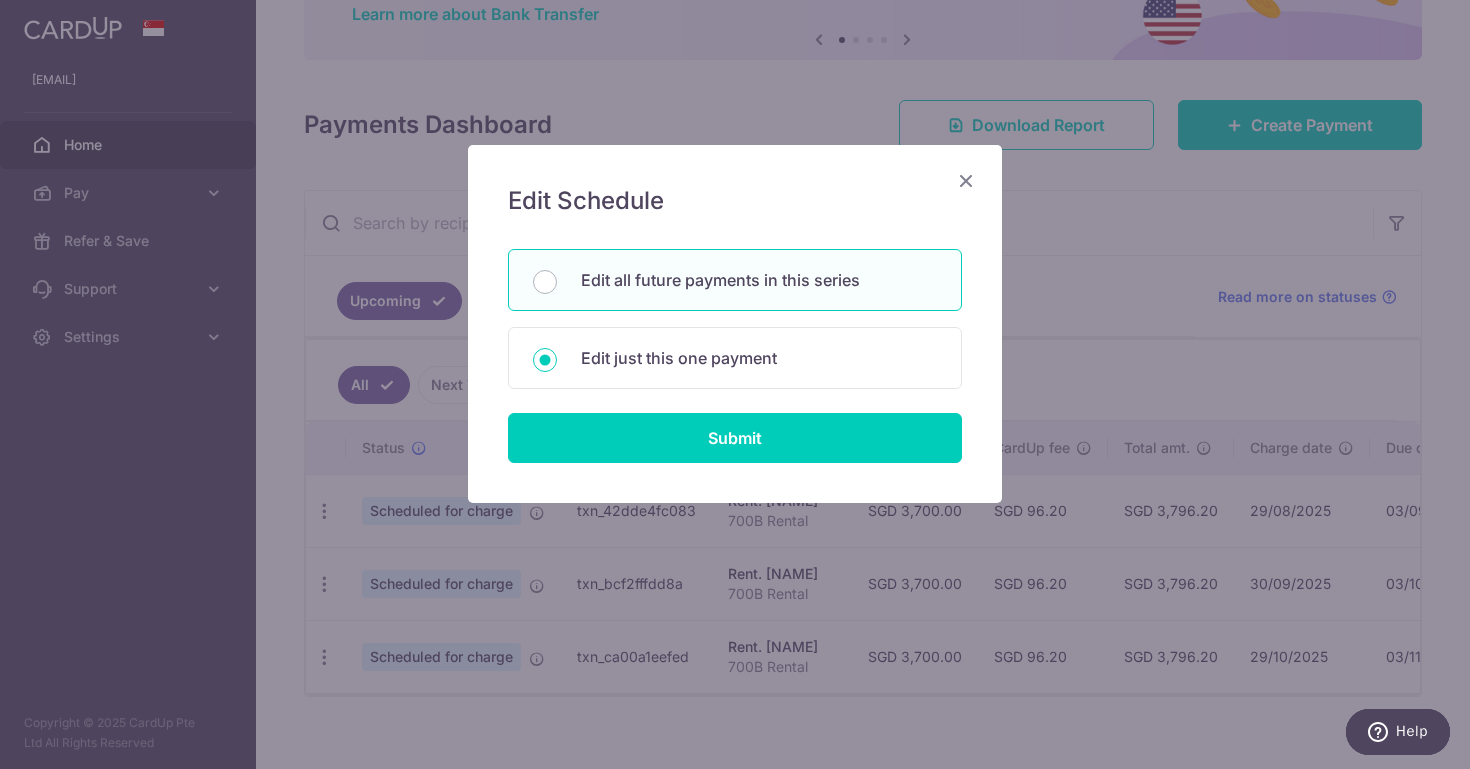 click on "Edit all future payments in this series" at bounding box center [759, 280] 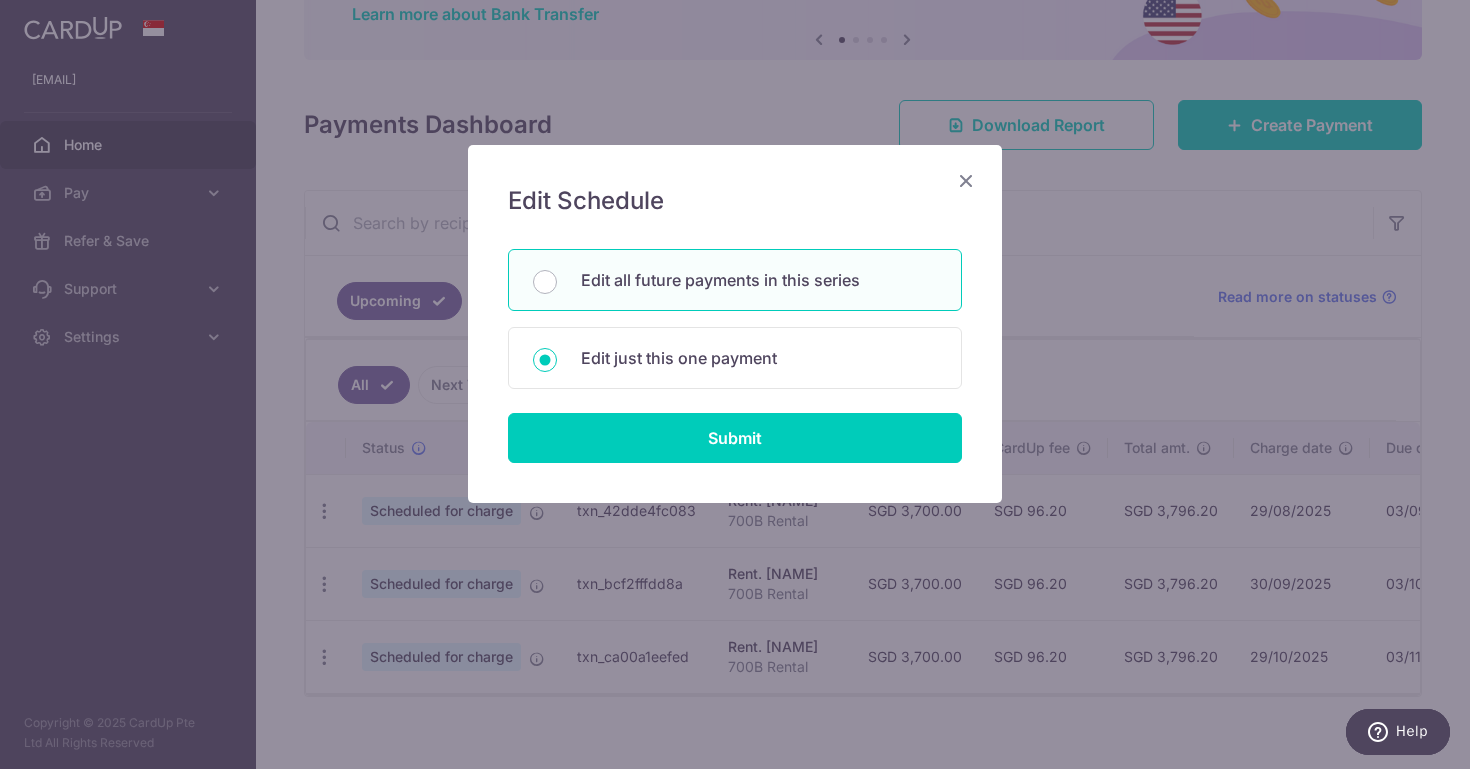 click on "Edit all future payments in this series" at bounding box center [545, 282] 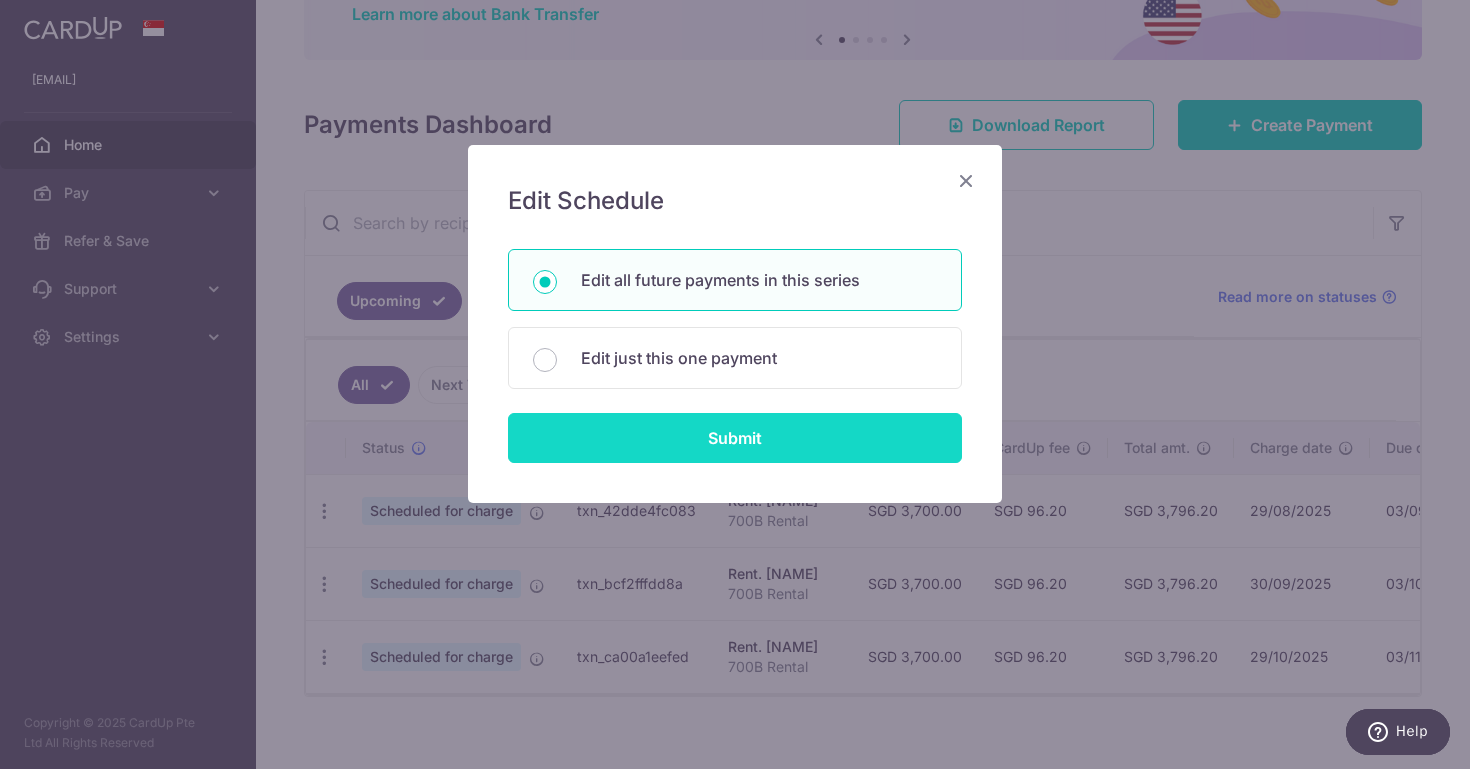 click on "Submit" at bounding box center (735, 438) 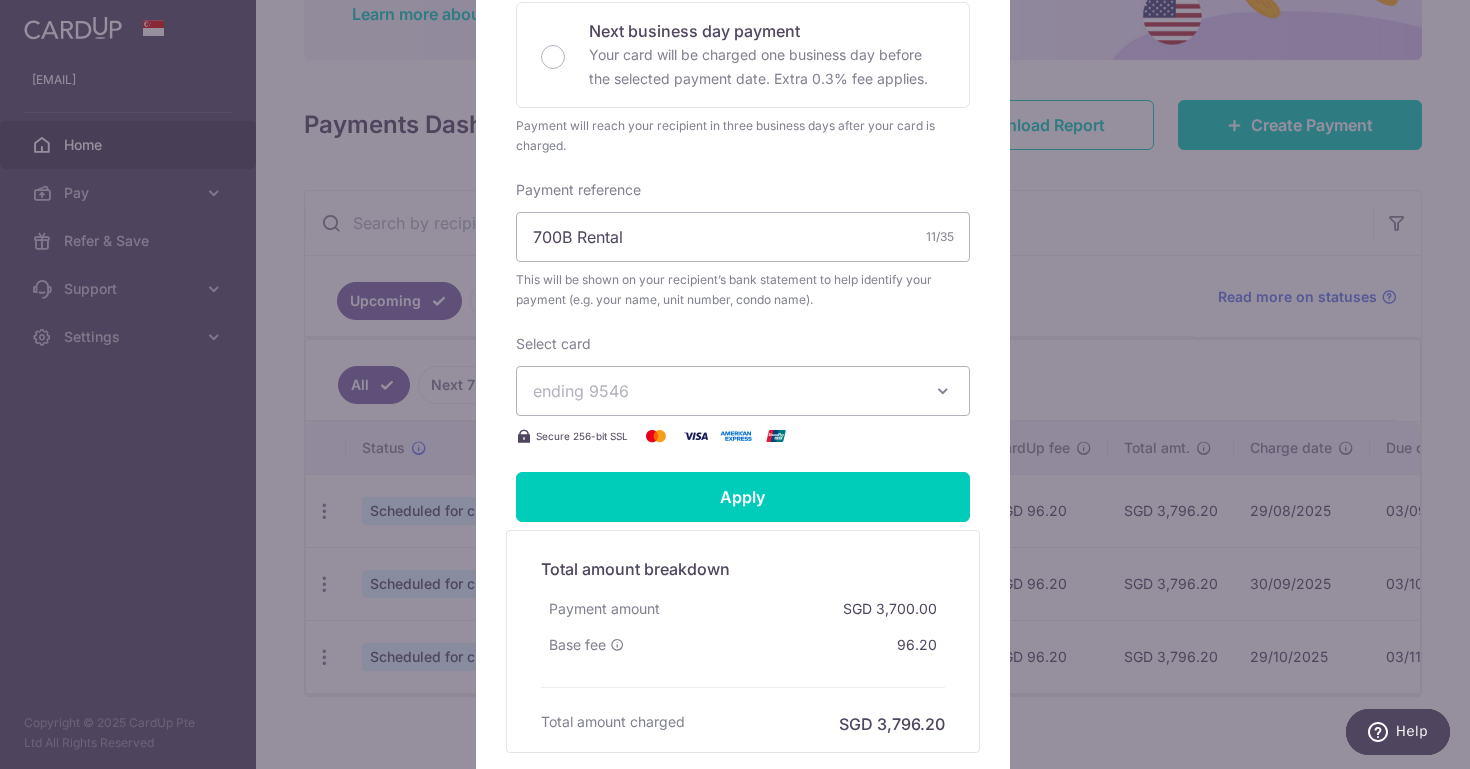 scroll, scrollTop: 0, scrollLeft: 0, axis: both 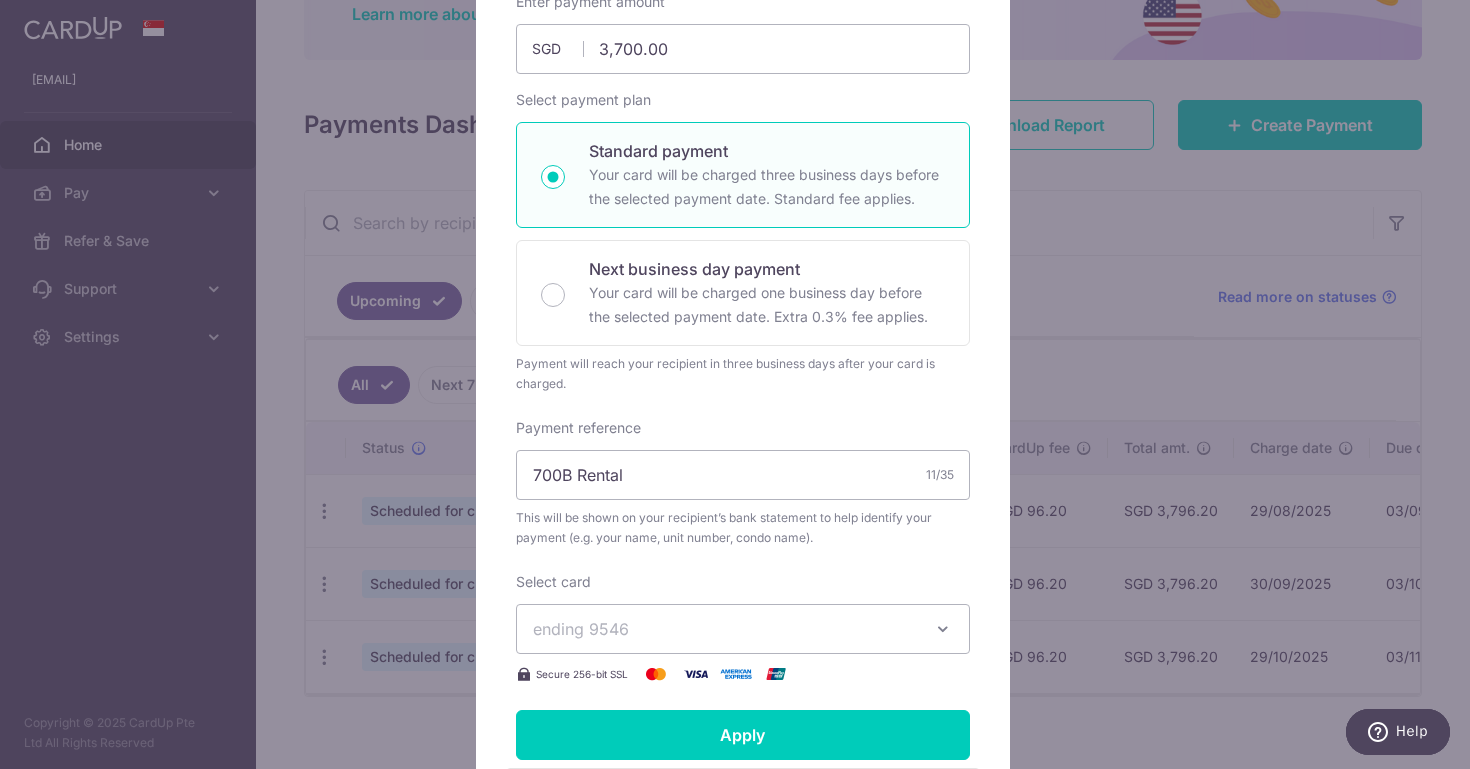 click on "ending 9546" at bounding box center [725, 629] 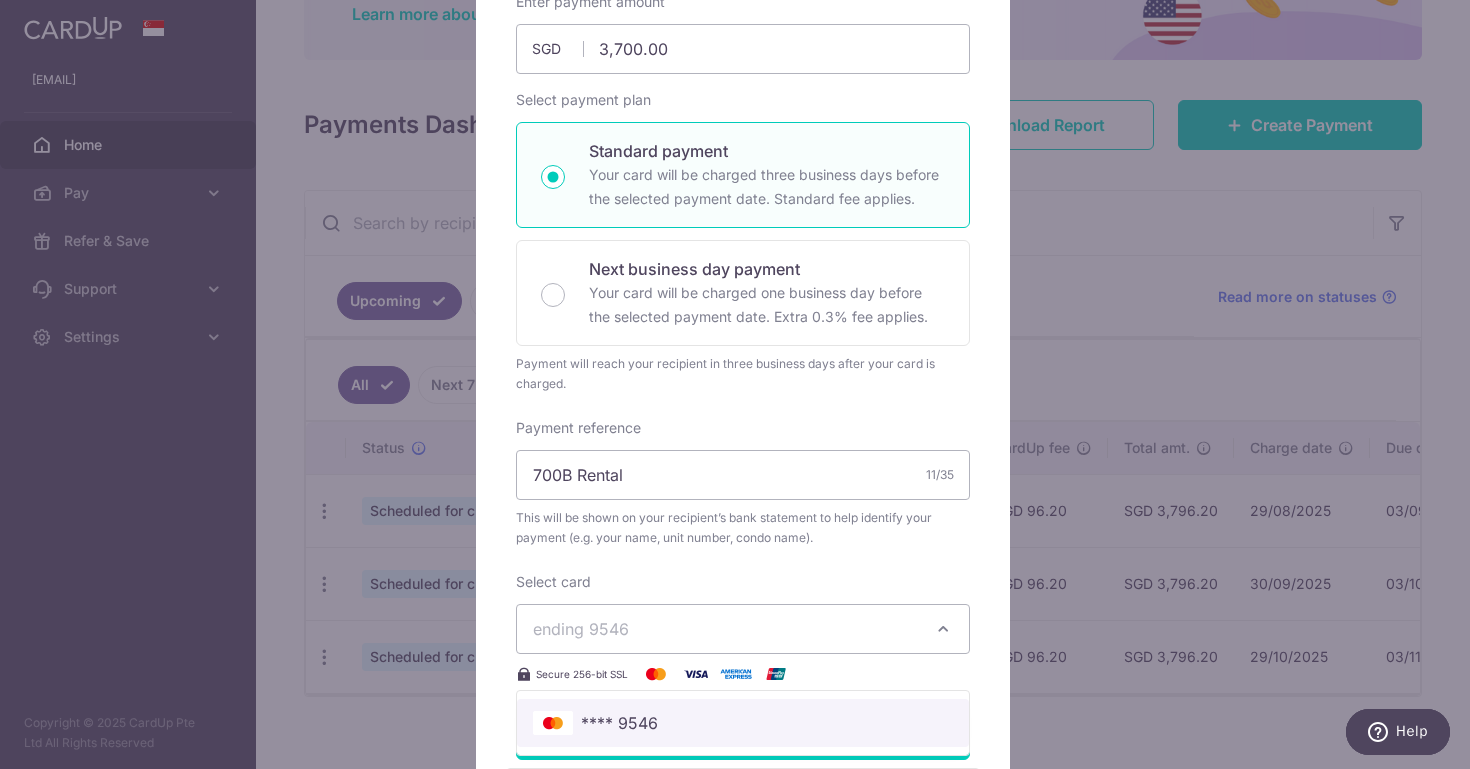 click on "**** 9546" at bounding box center [619, 723] 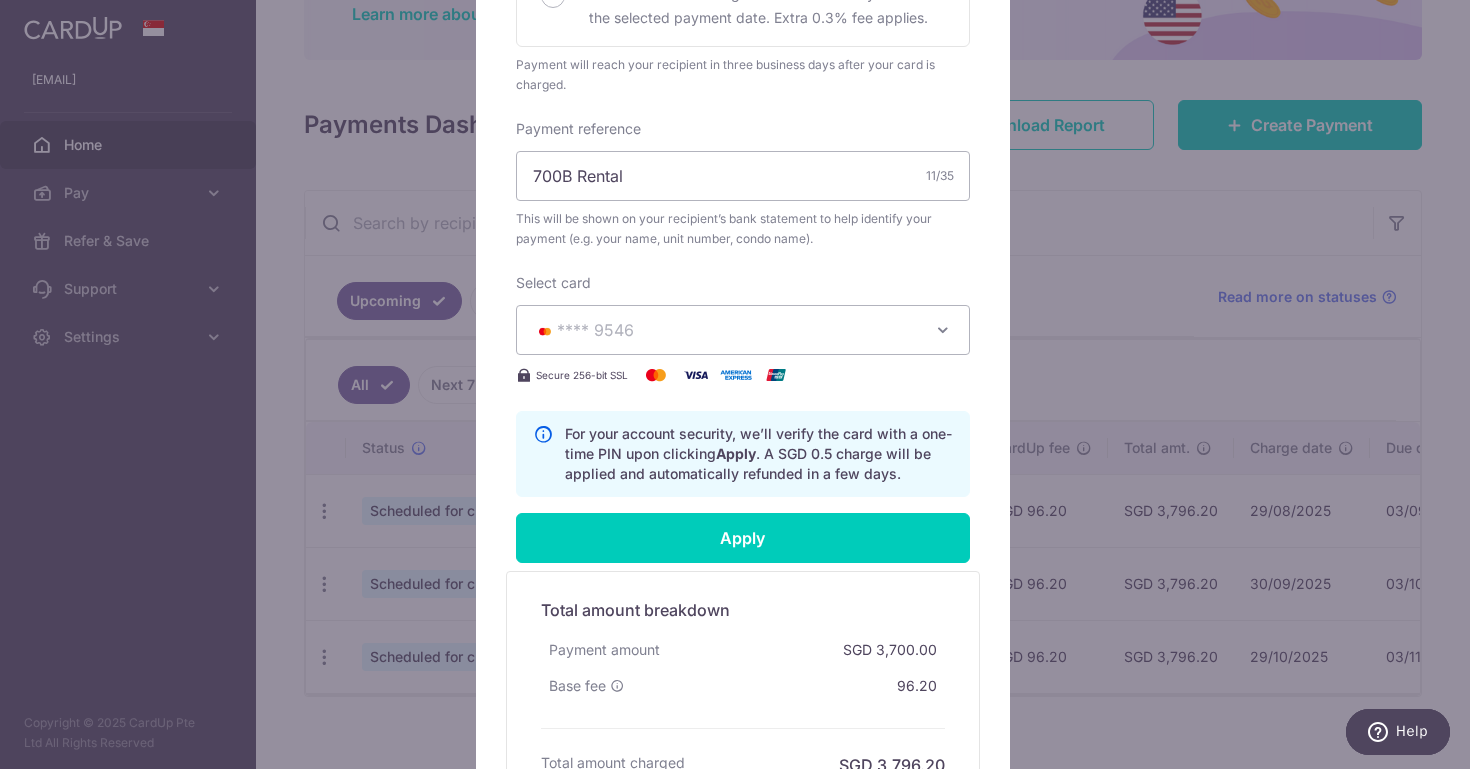 scroll, scrollTop: 760, scrollLeft: 0, axis: vertical 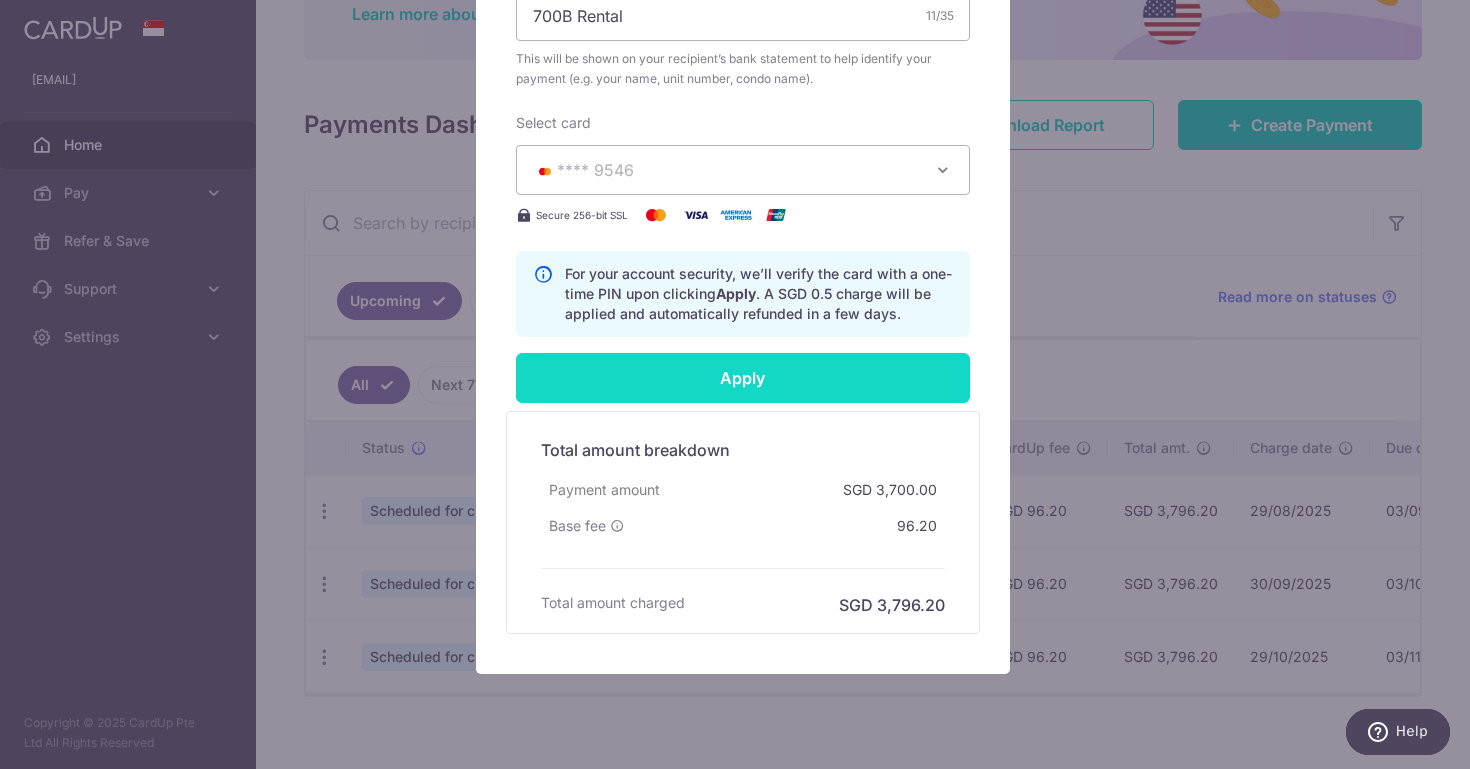 click on "Apply" at bounding box center [743, 378] 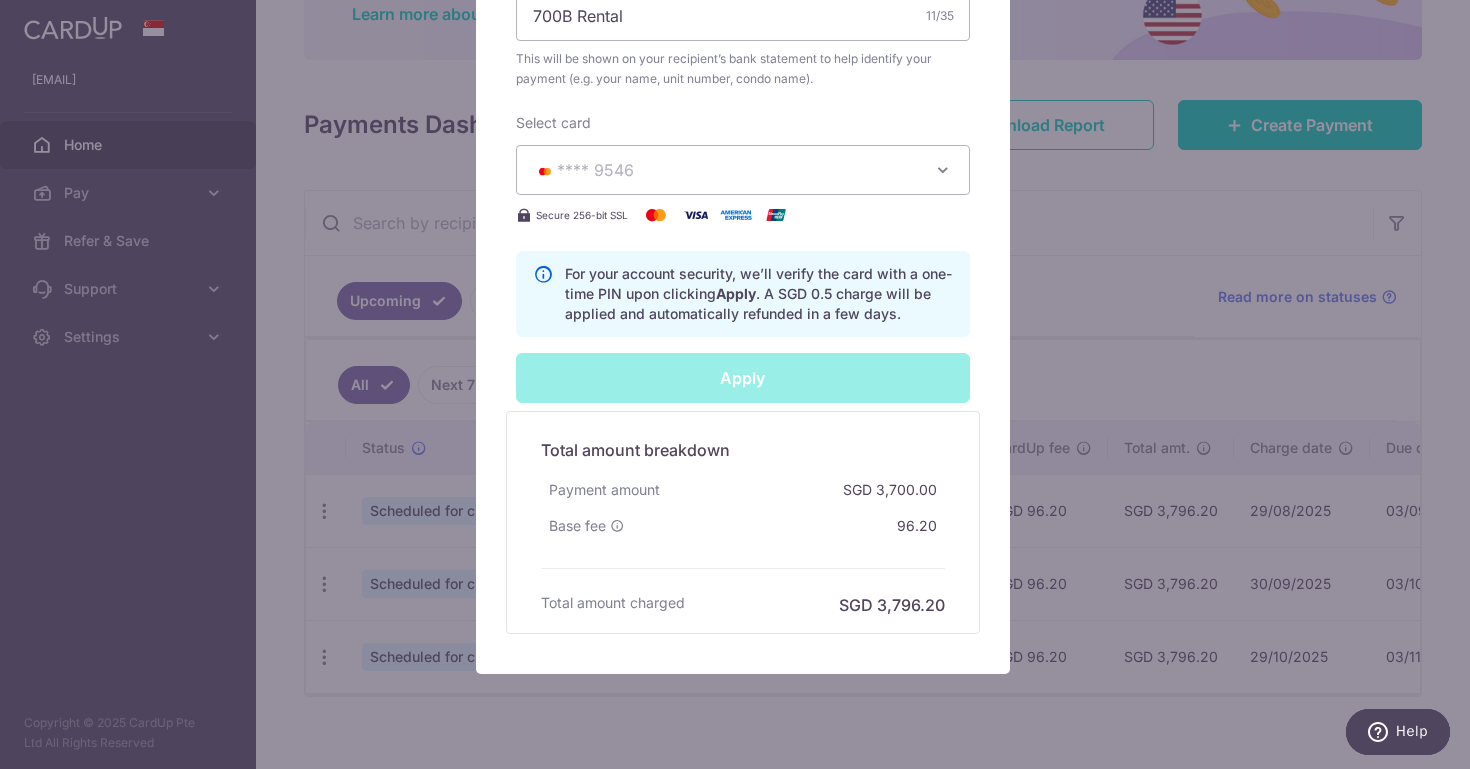 type on "Successfully Applied" 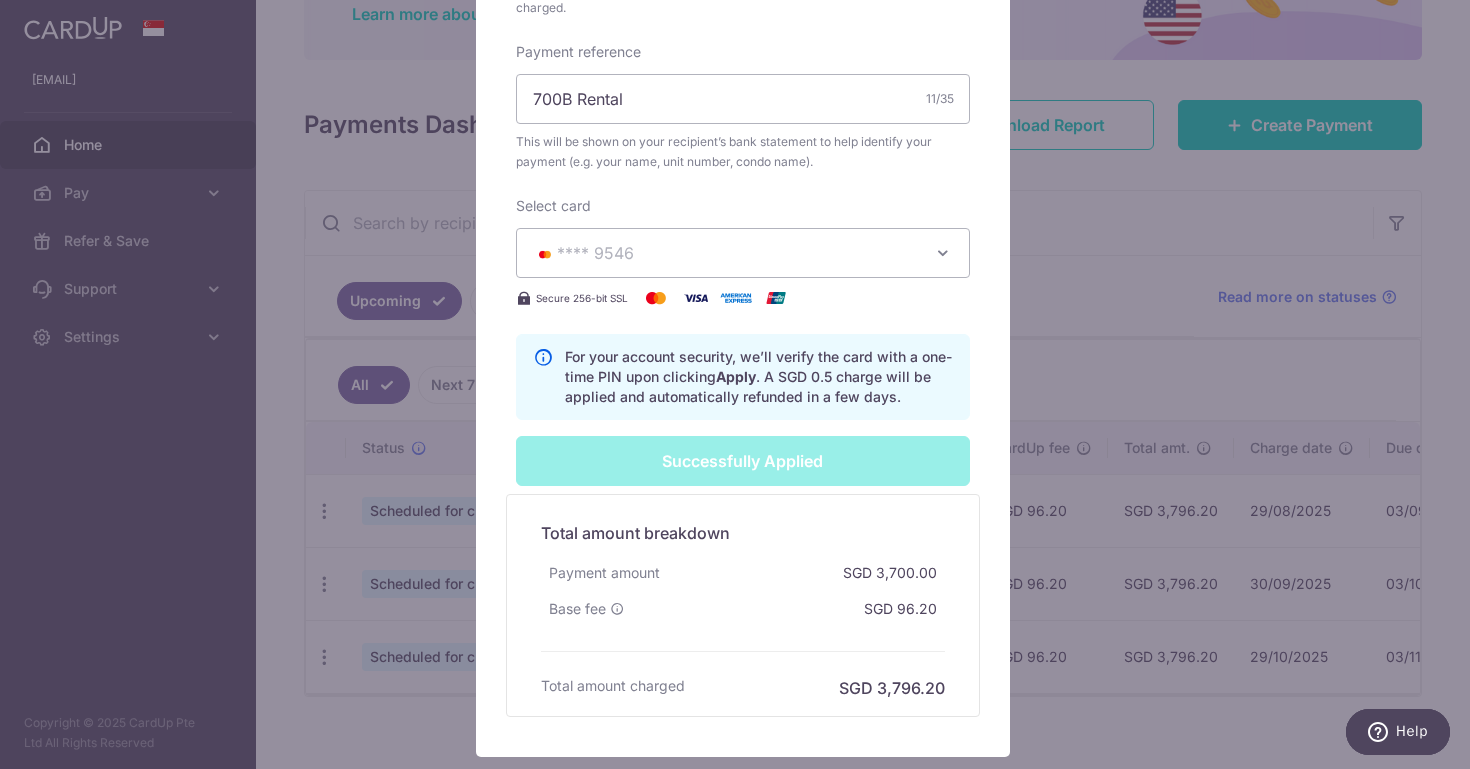 scroll, scrollTop: 0, scrollLeft: 0, axis: both 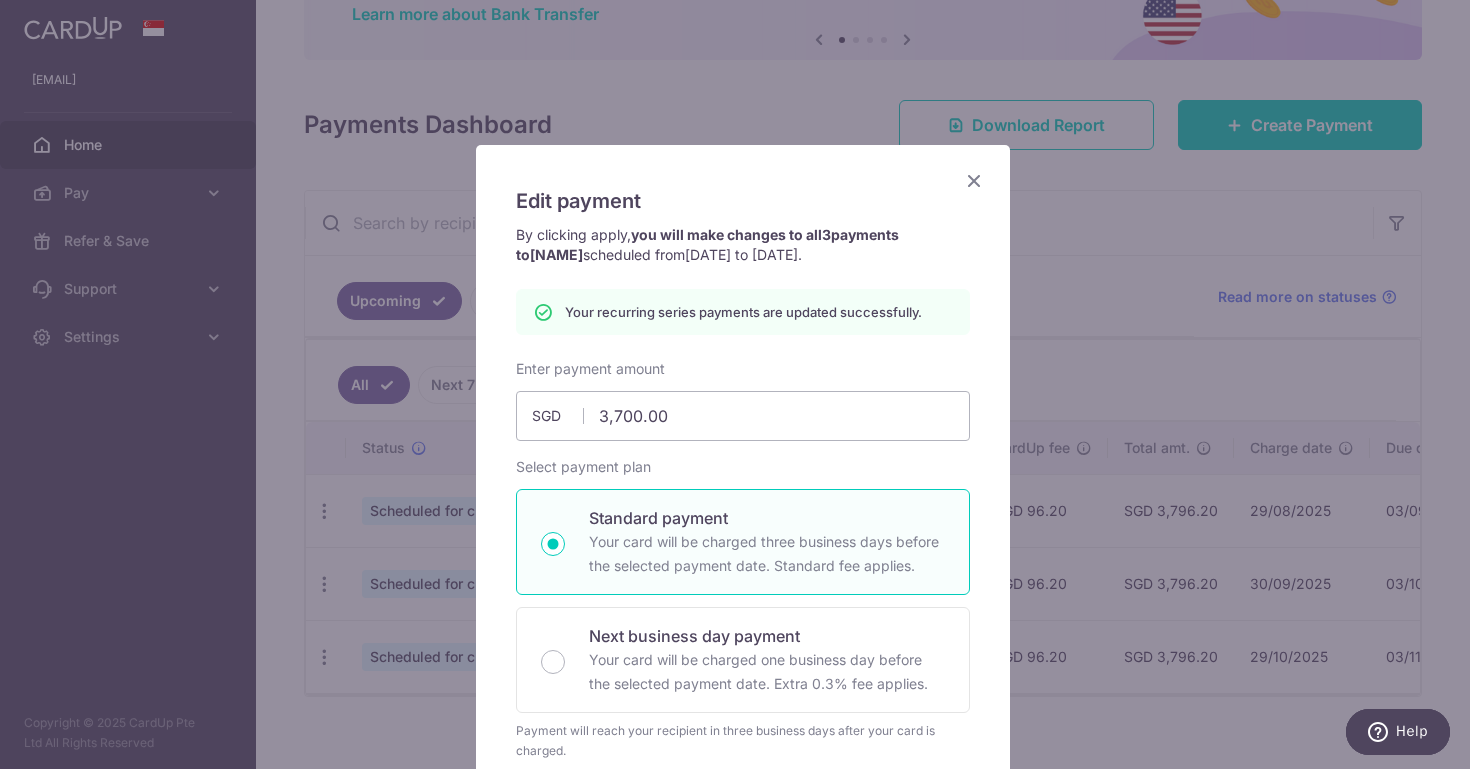 click at bounding box center [974, 180] 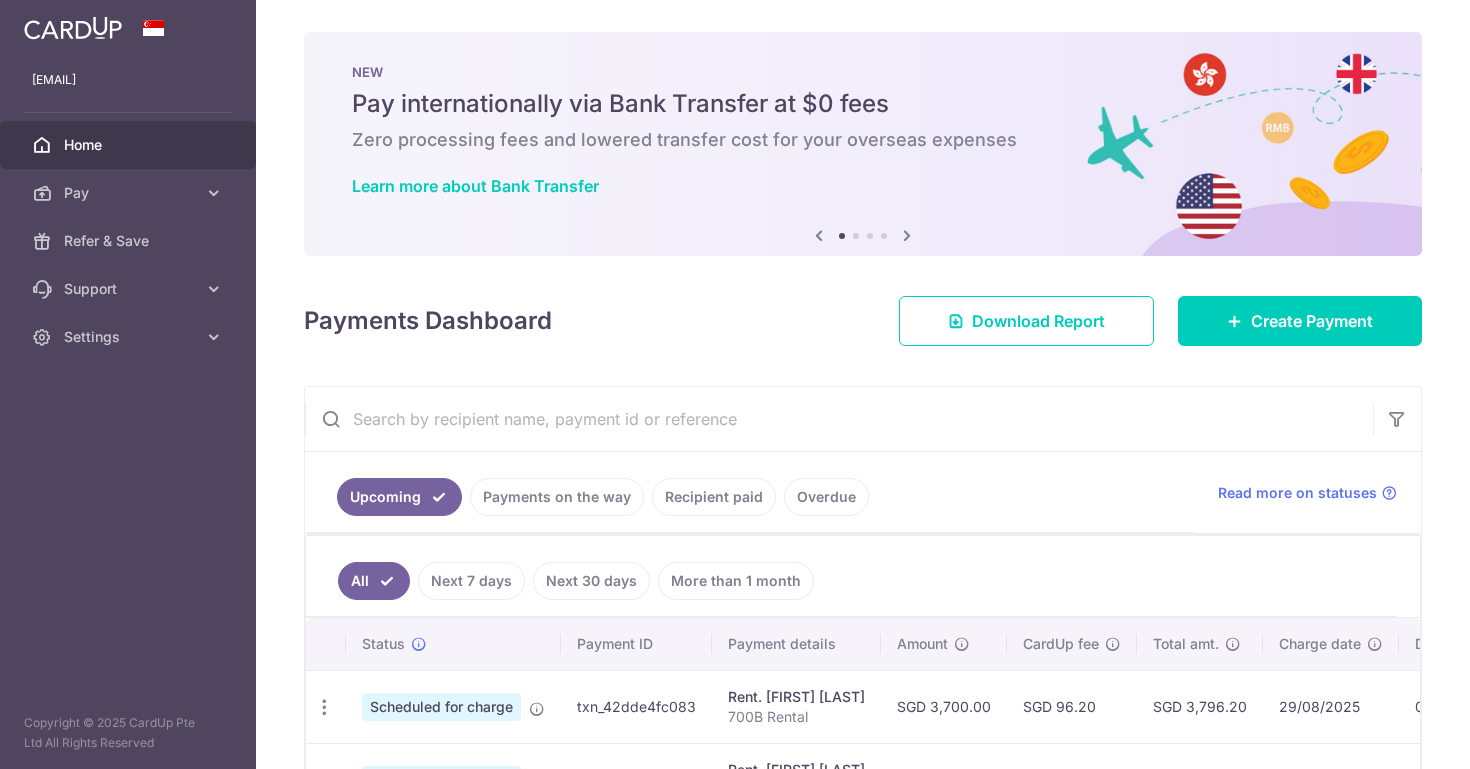 scroll, scrollTop: 0, scrollLeft: 0, axis: both 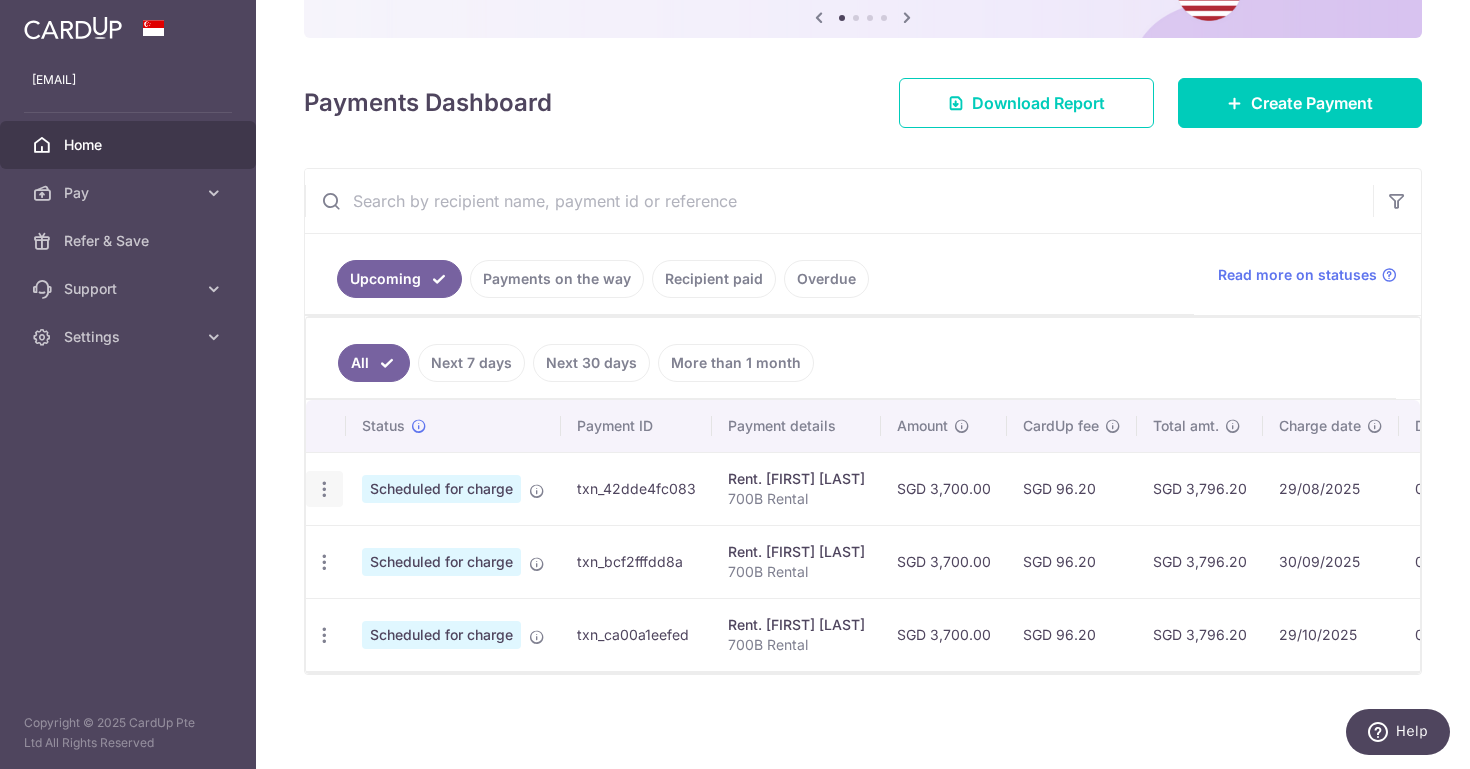 click at bounding box center [324, 489] 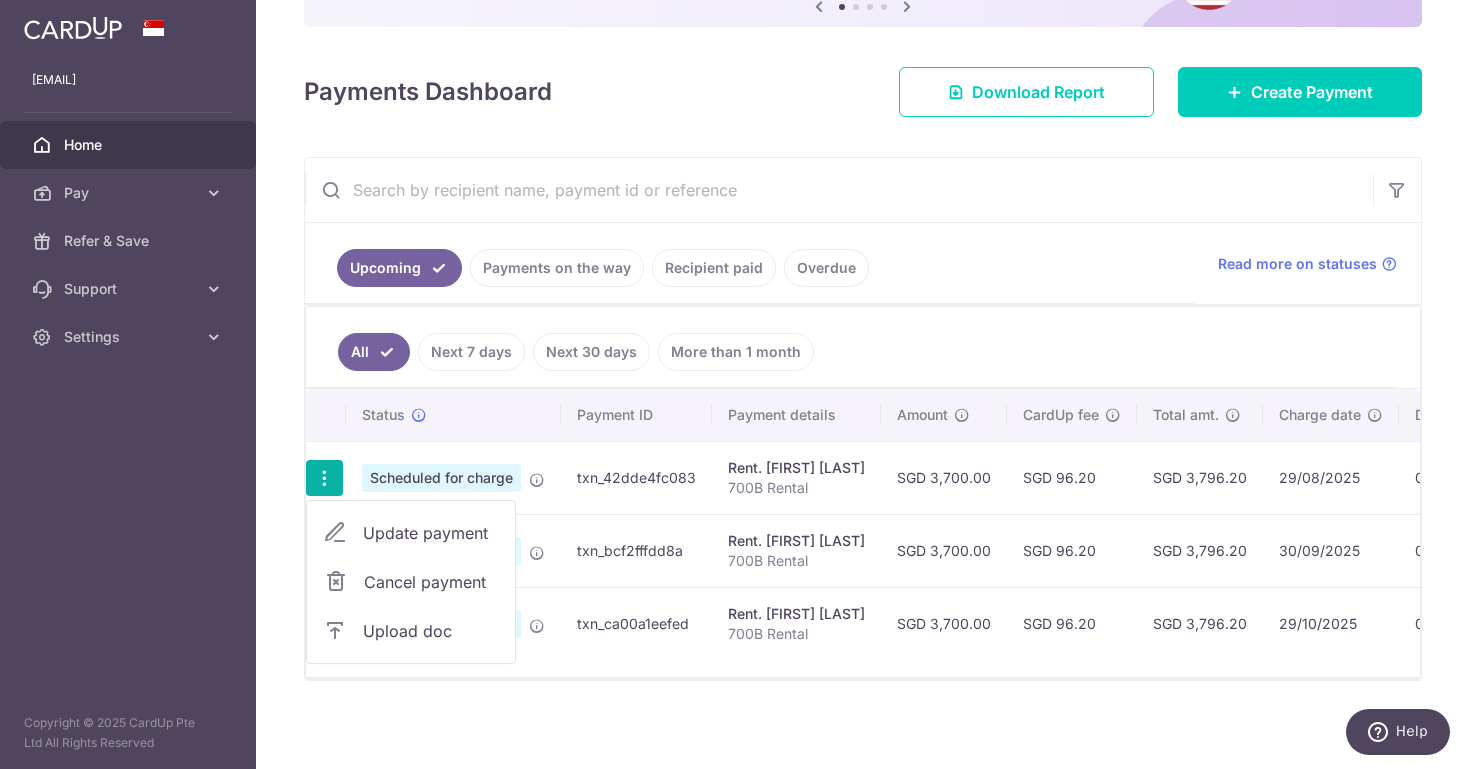 click on "Cancel payment" at bounding box center (431, 582) 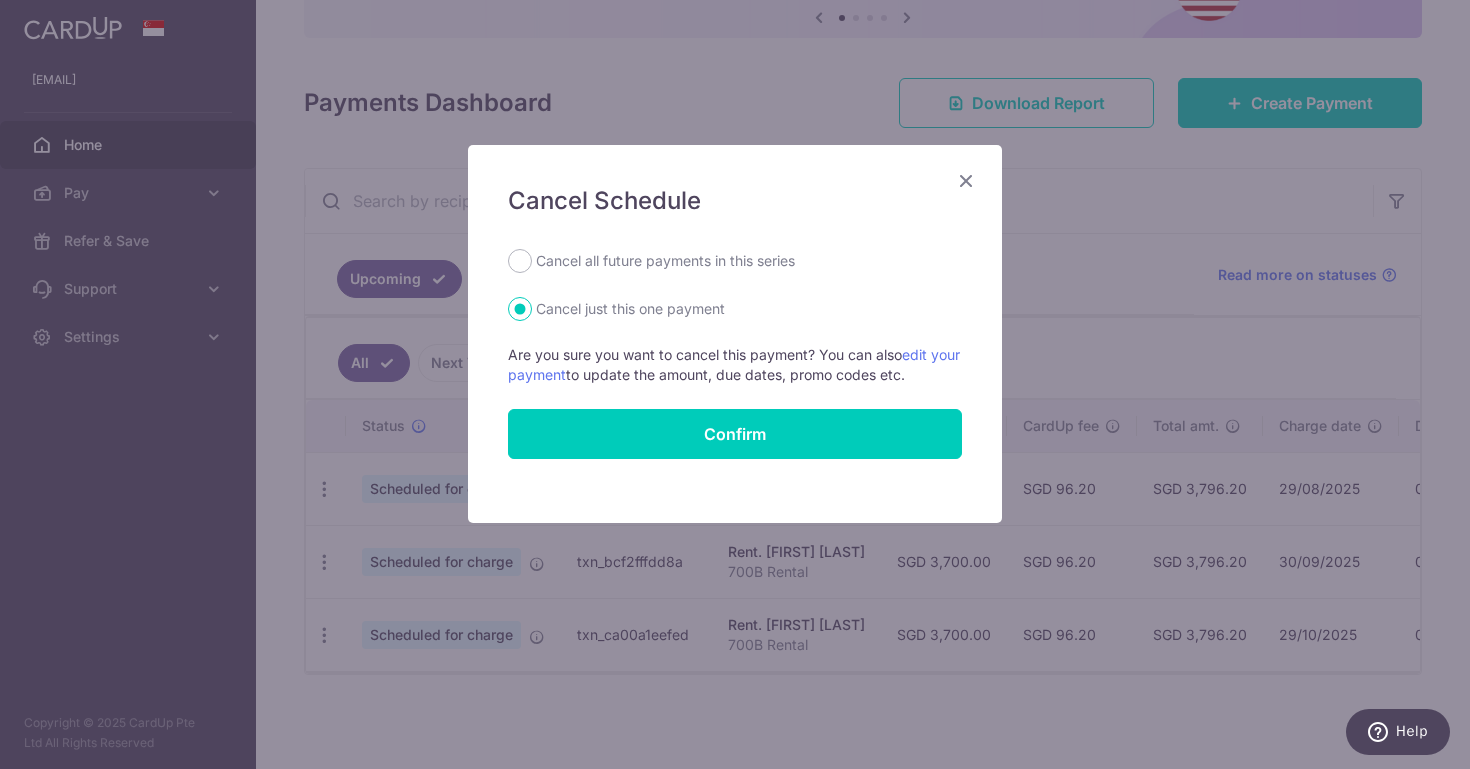 click on "Cancel all future payments in this series" at bounding box center (665, 261) 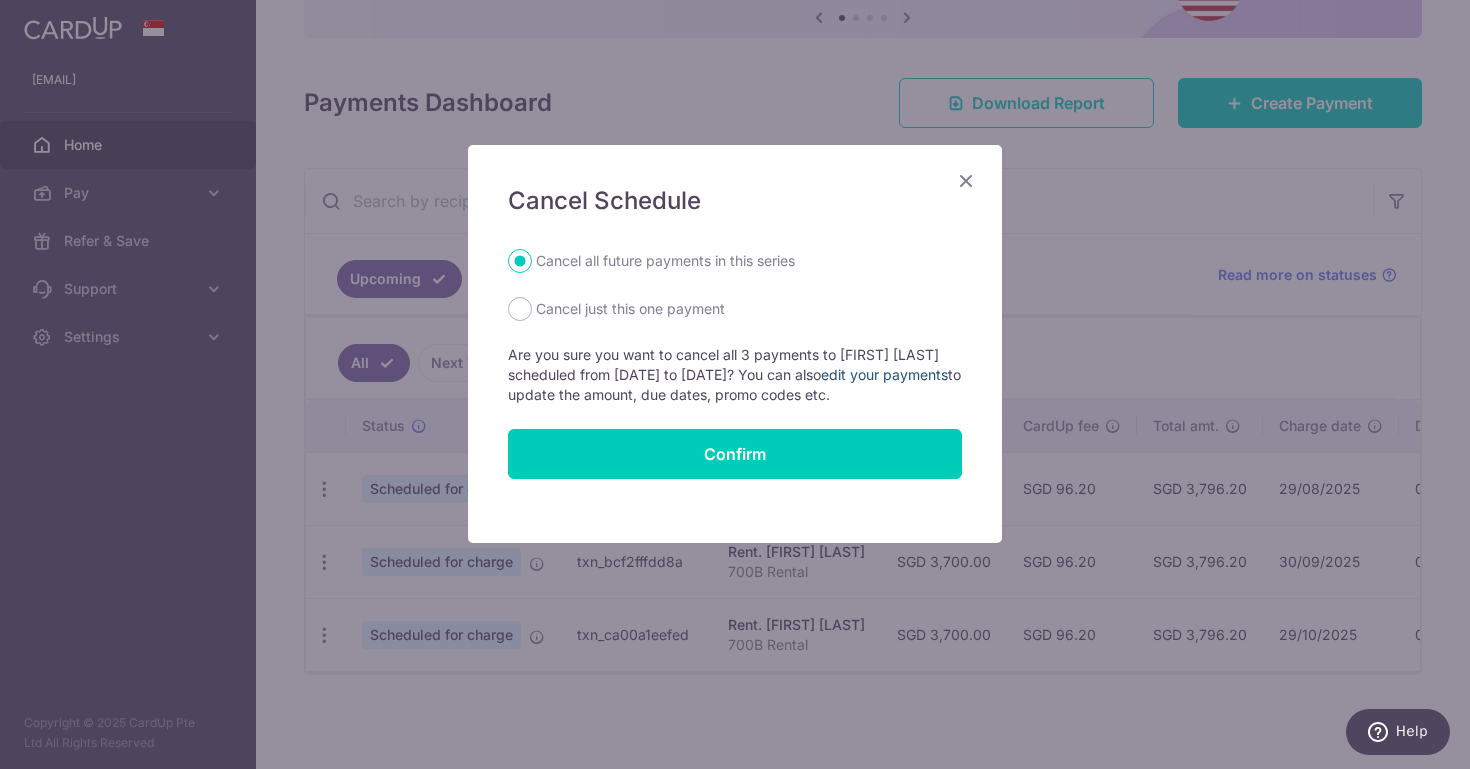 click on "edit your payments" at bounding box center [884, 374] 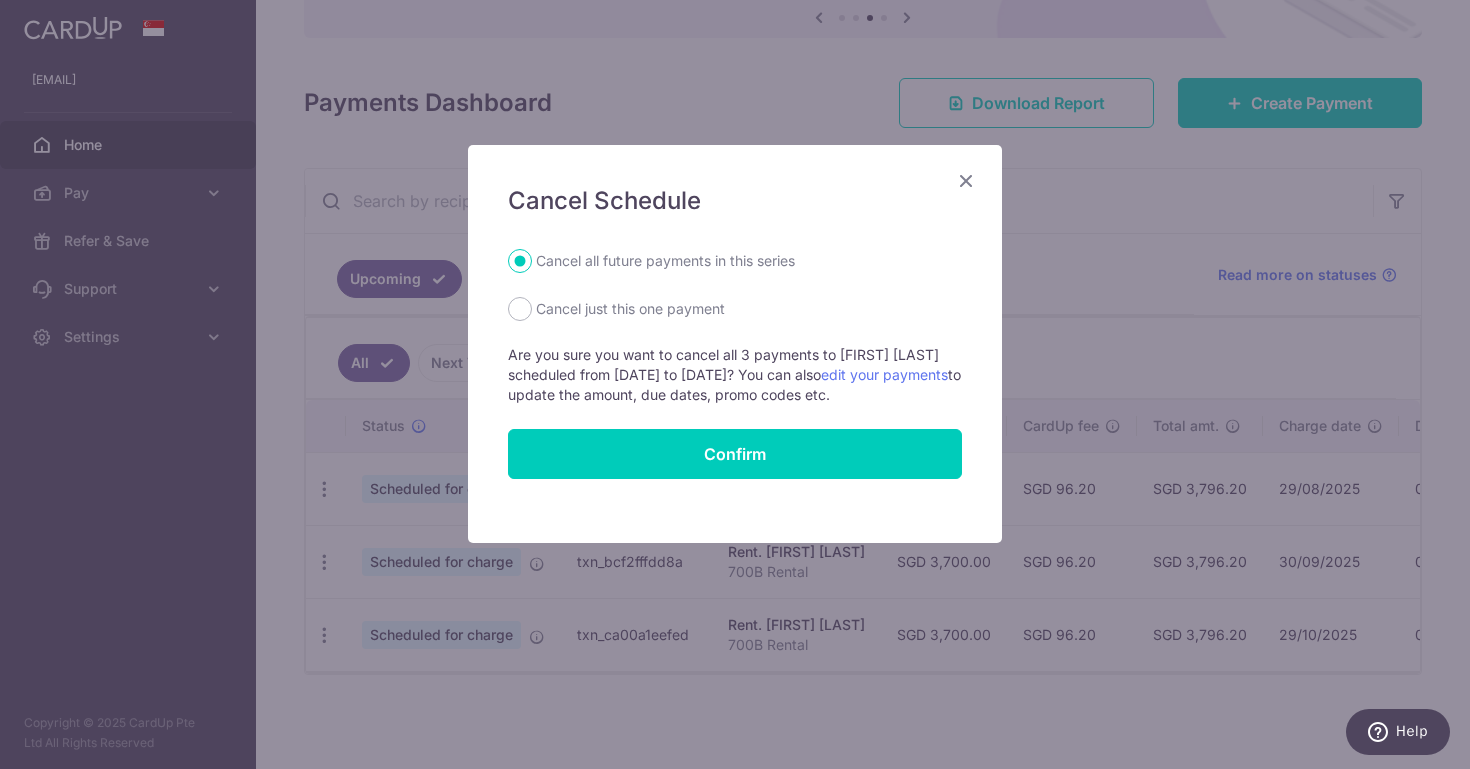 click at bounding box center (966, 180) 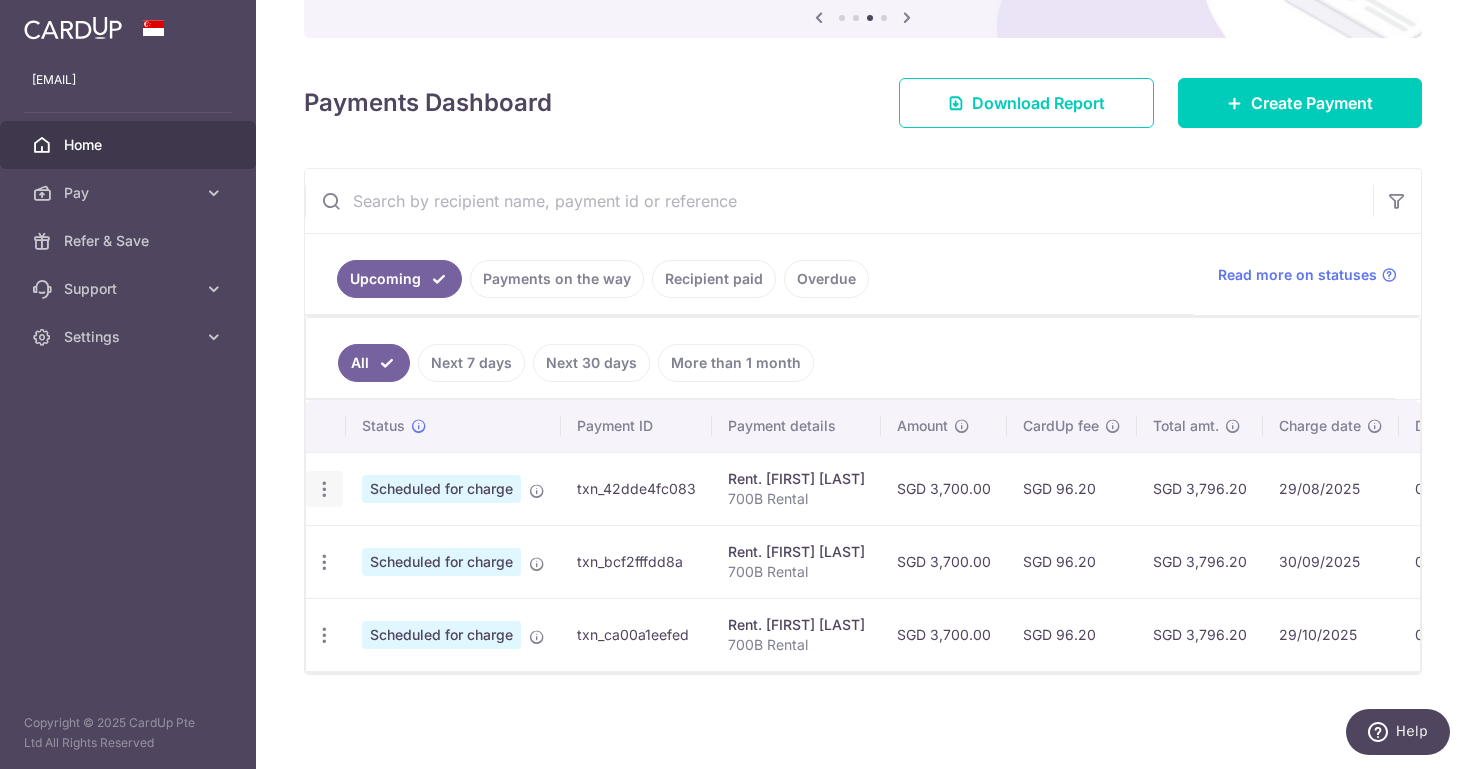 click at bounding box center (324, 489) 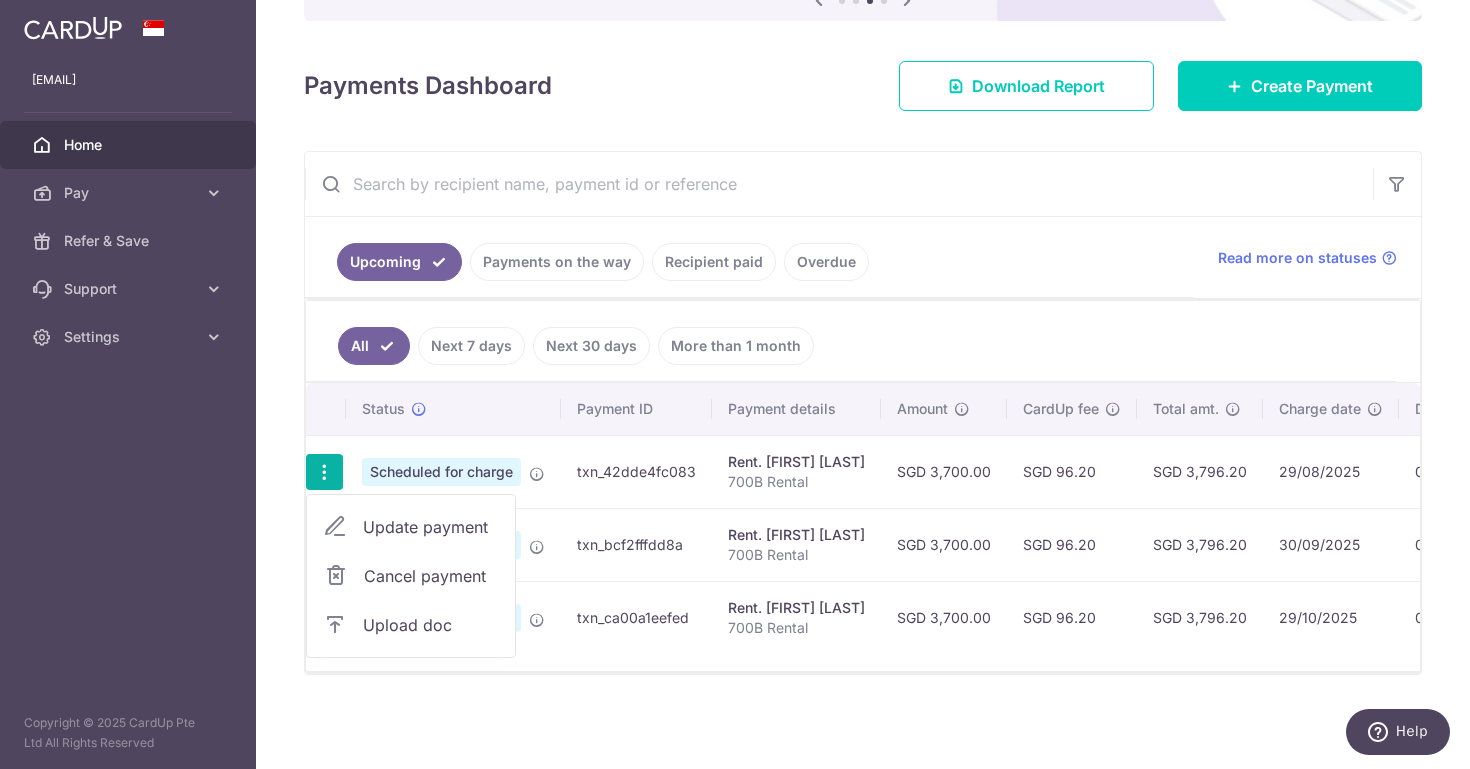 scroll, scrollTop: 246, scrollLeft: 0, axis: vertical 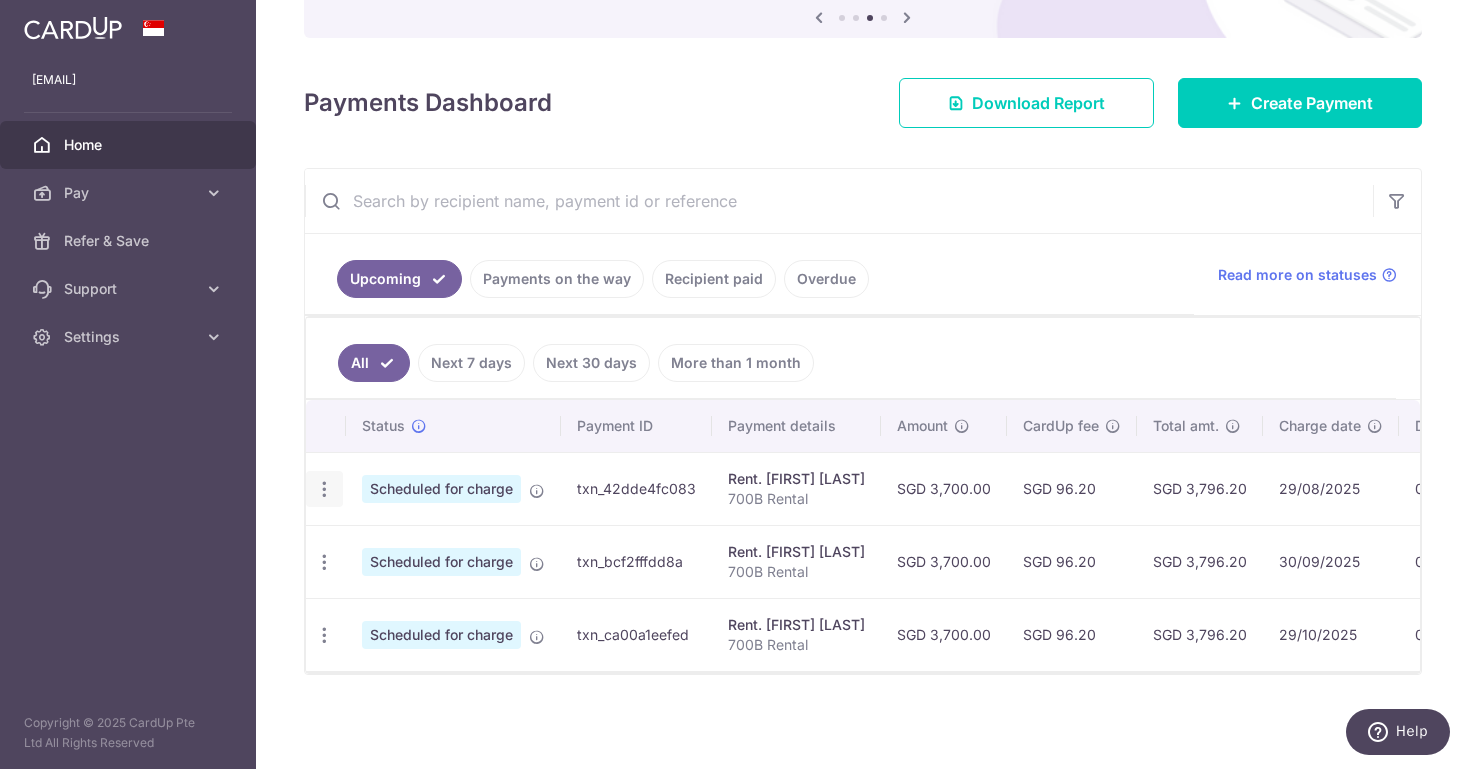click at bounding box center (324, 489) 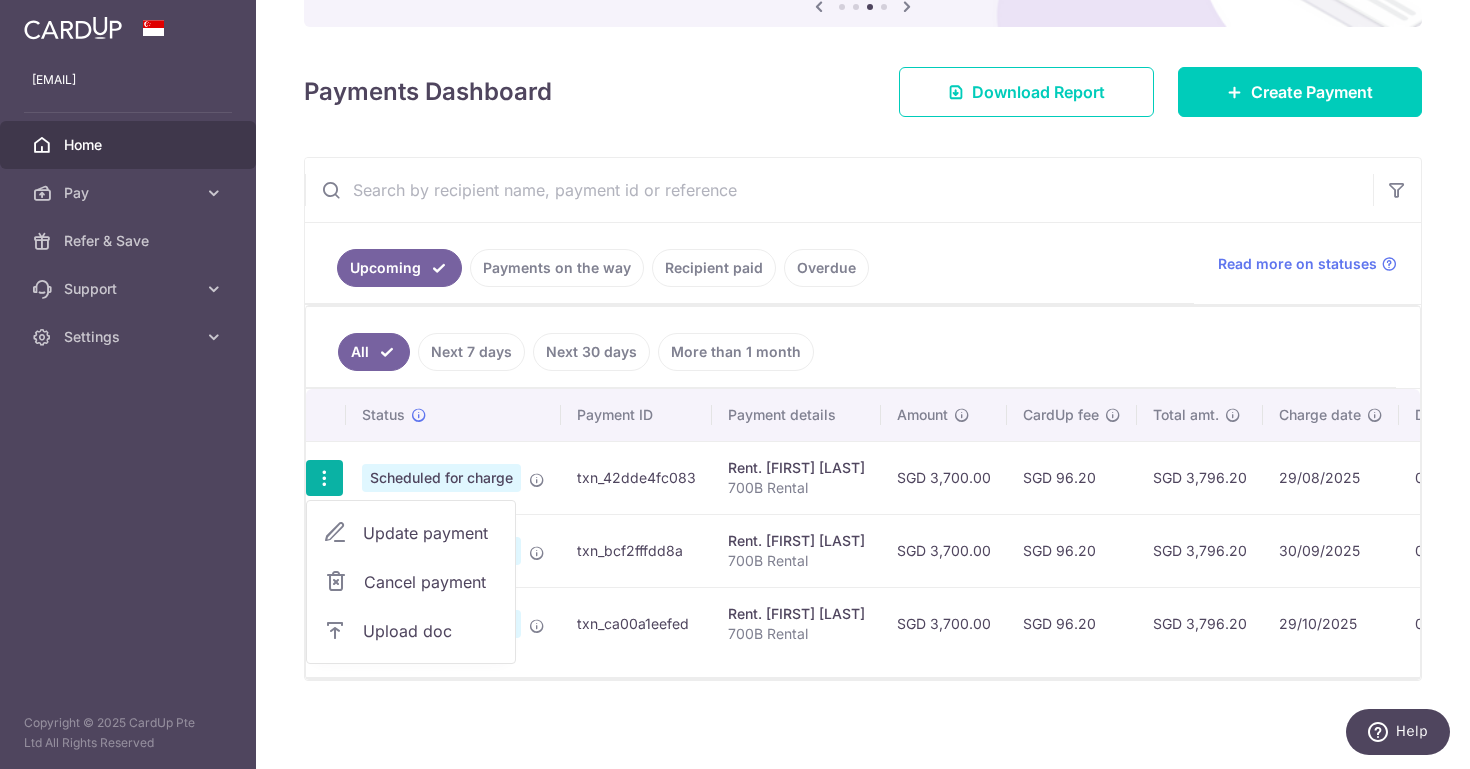 click on "Update payment" at bounding box center (431, 533) 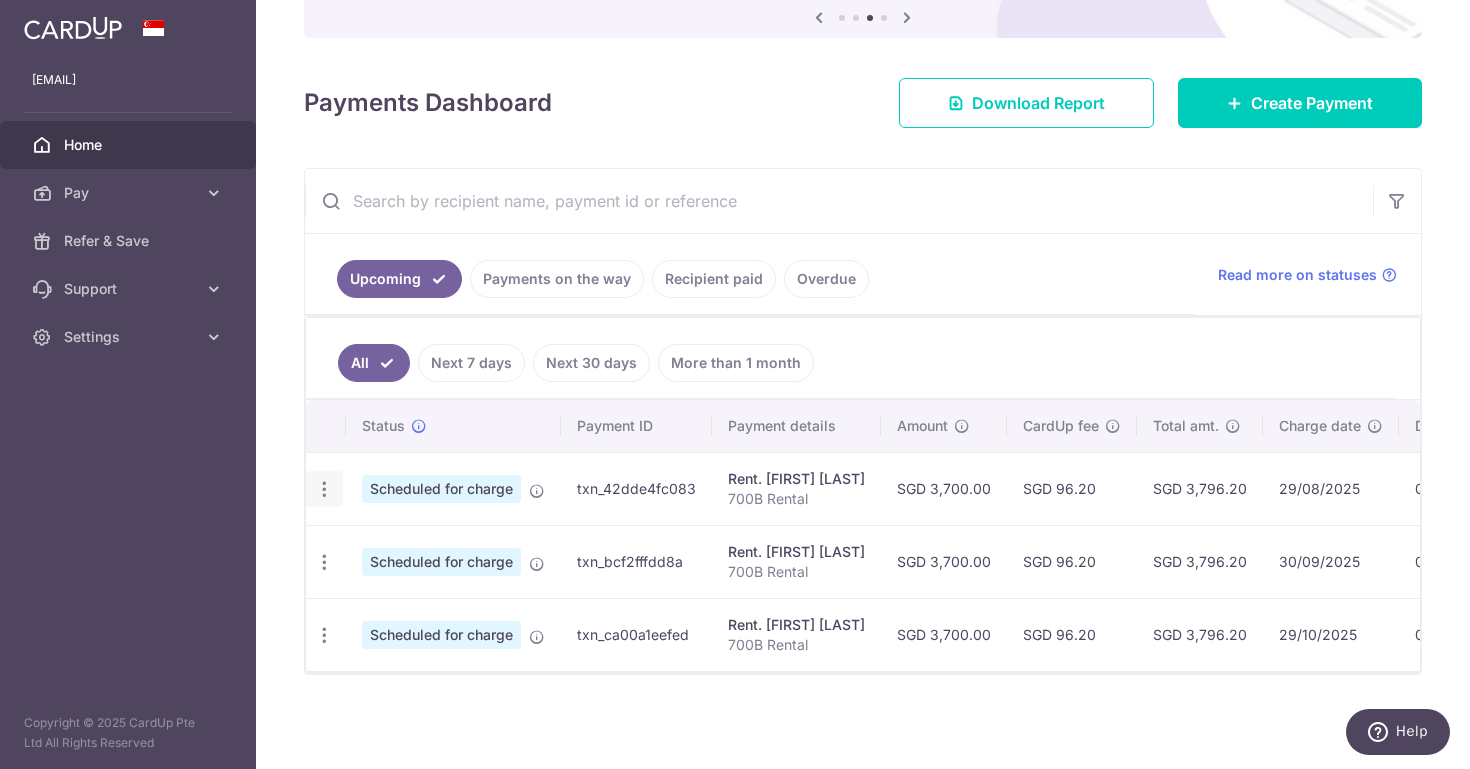 click at bounding box center (324, 489) 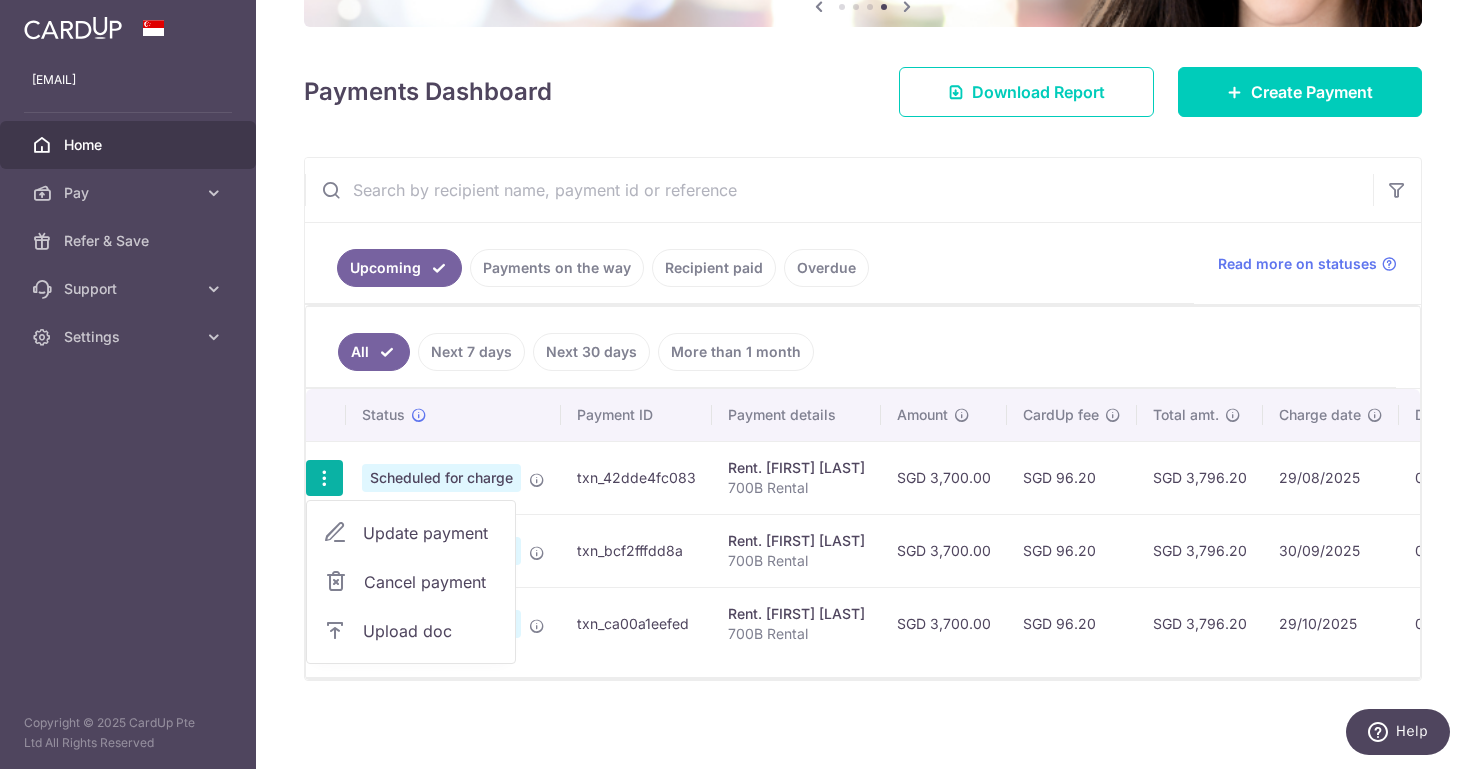 click on "Update payment" at bounding box center (431, 533) 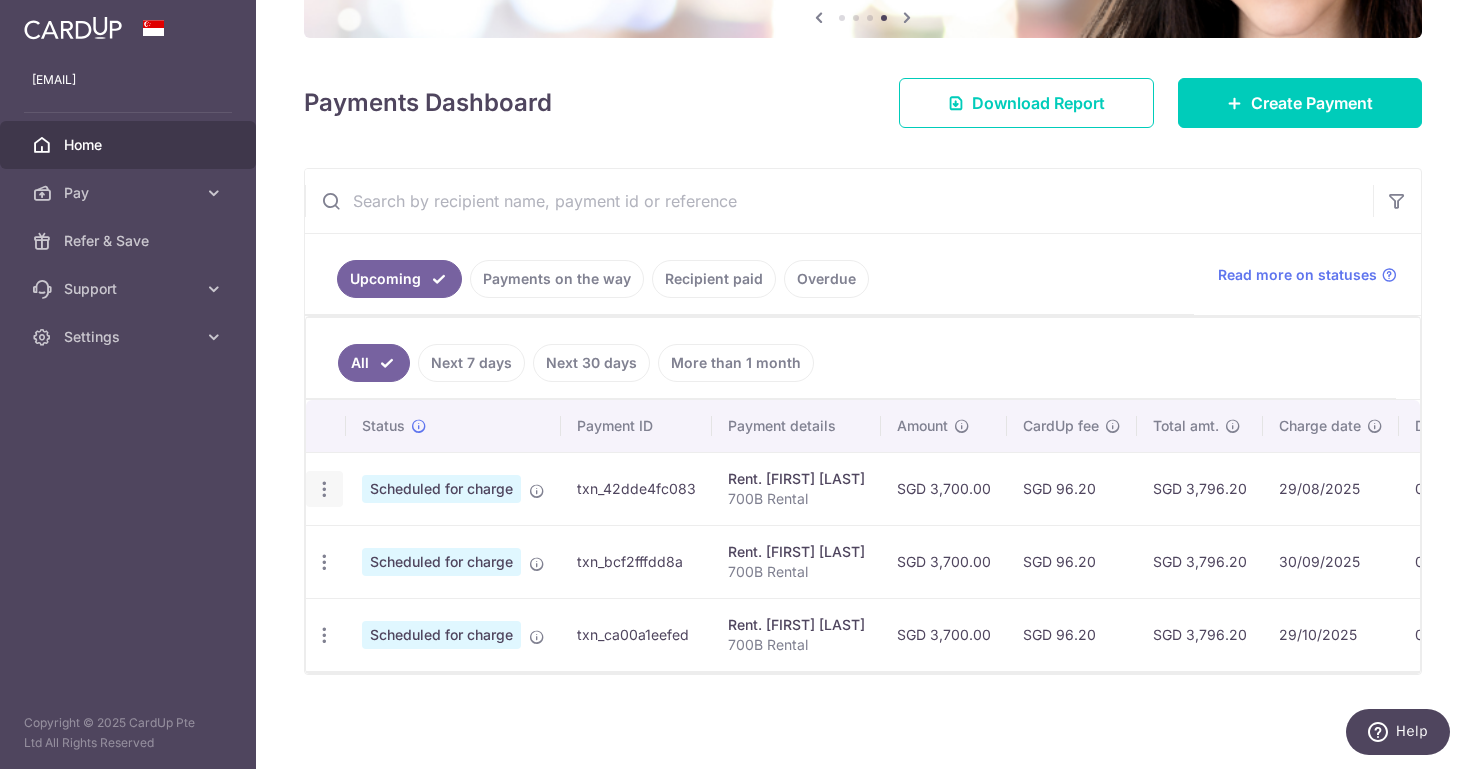 click at bounding box center (324, 489) 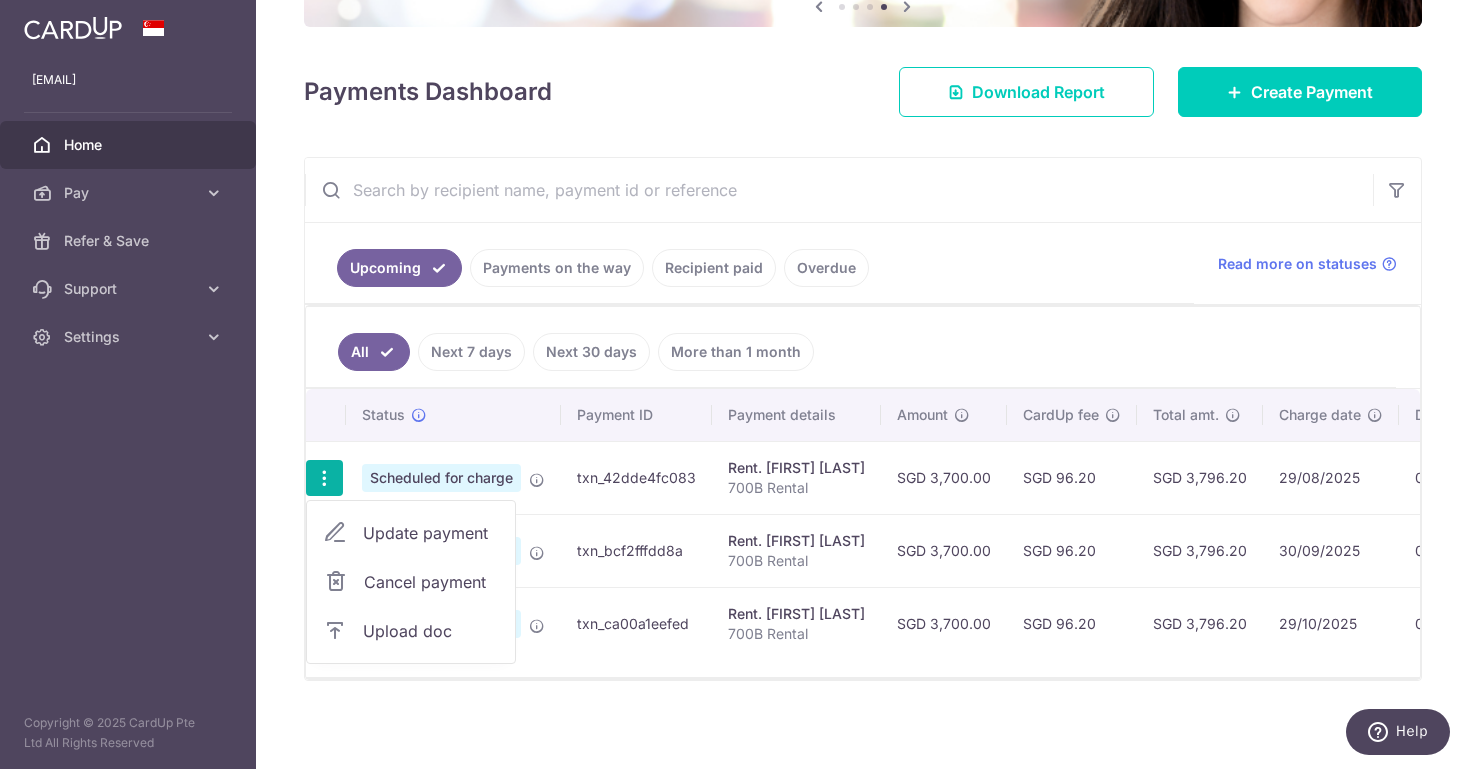 click on "Update payment" at bounding box center (431, 533) 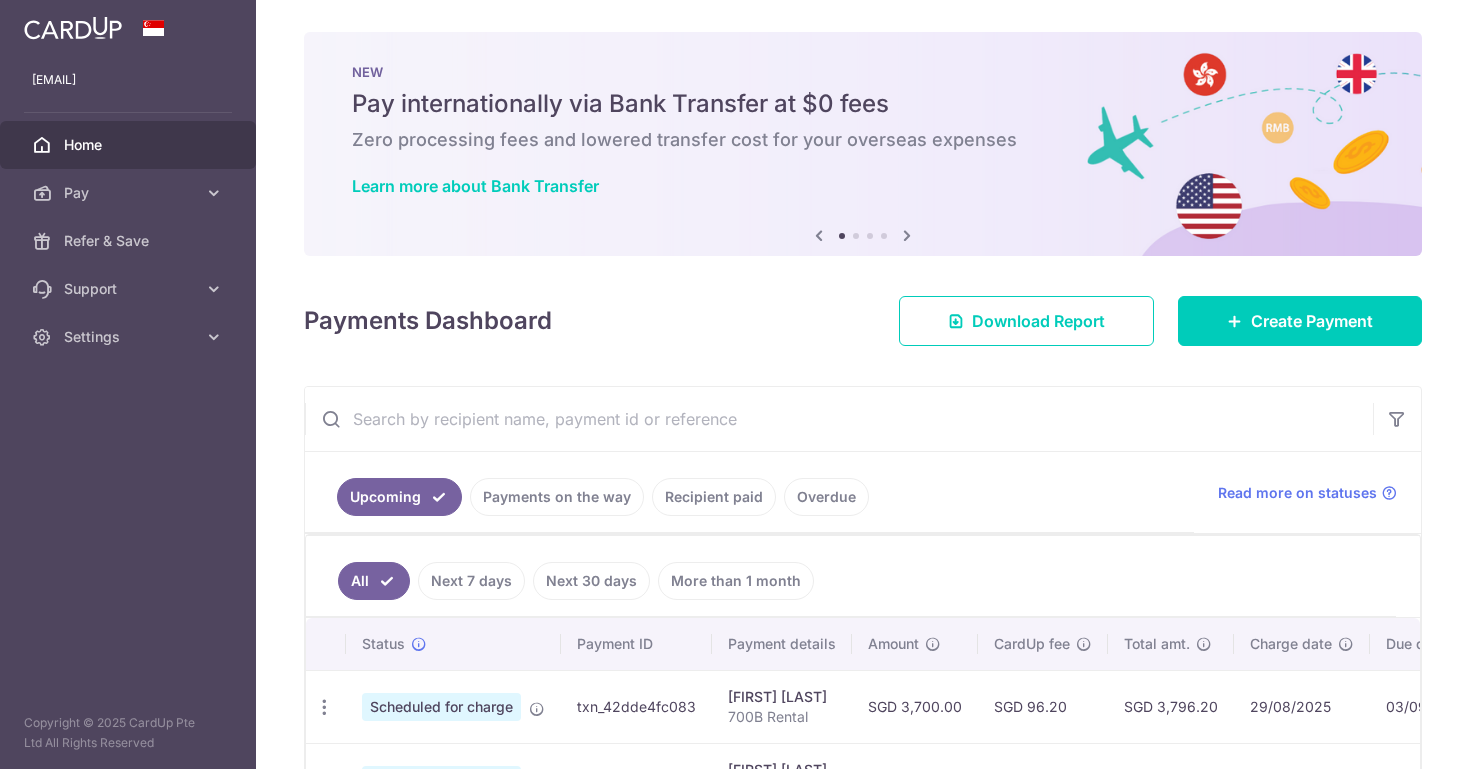 scroll, scrollTop: 0, scrollLeft: 0, axis: both 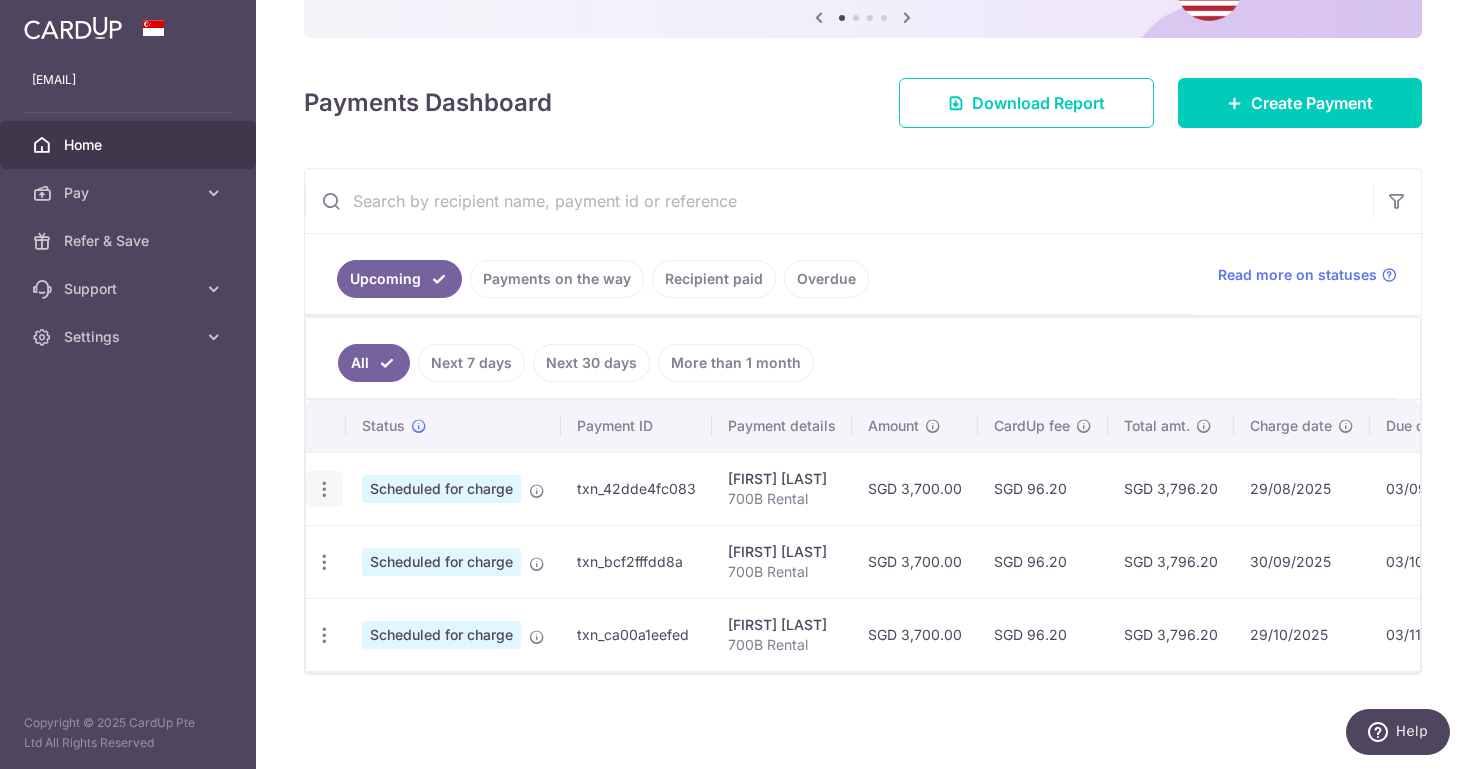 click at bounding box center (324, 489) 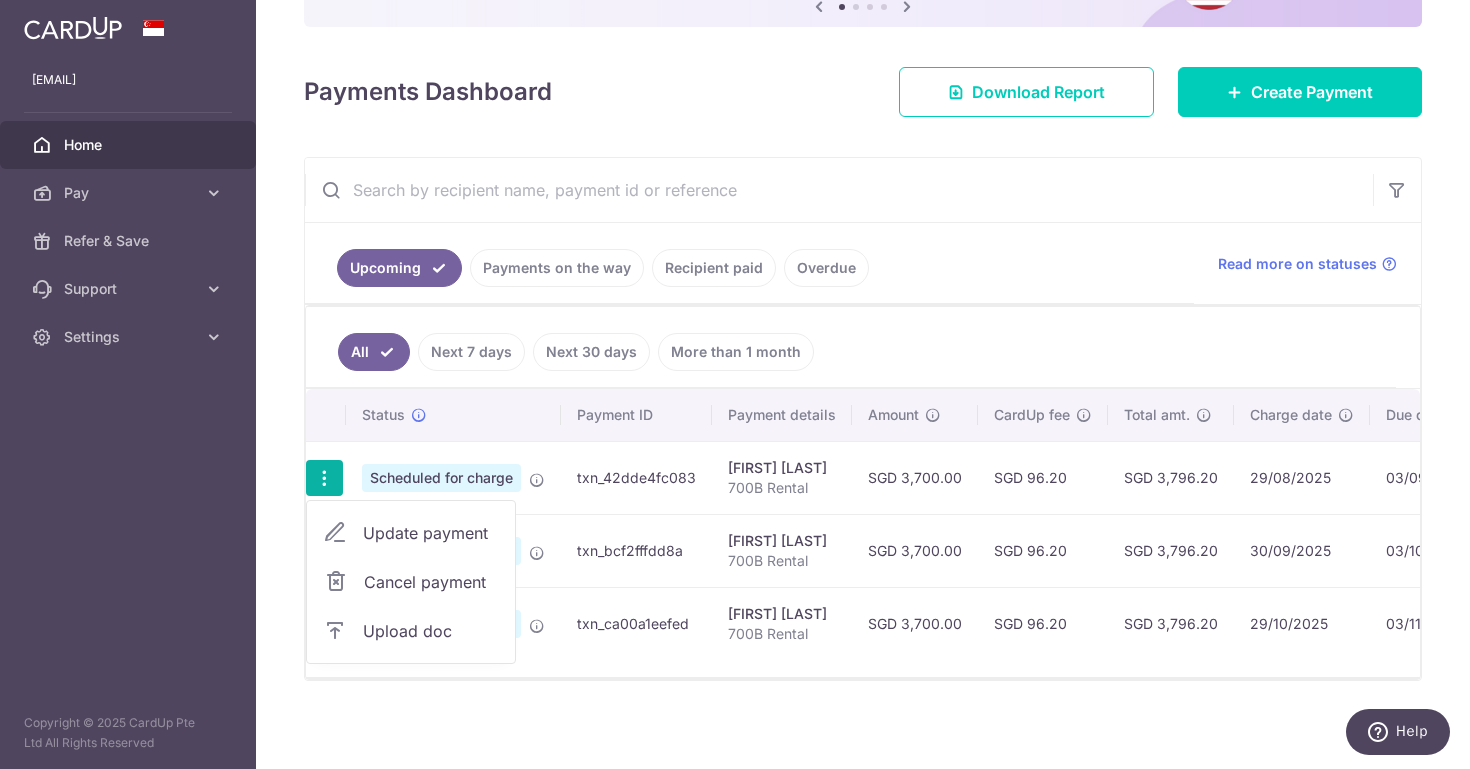 click on "Update payment" at bounding box center (431, 533) 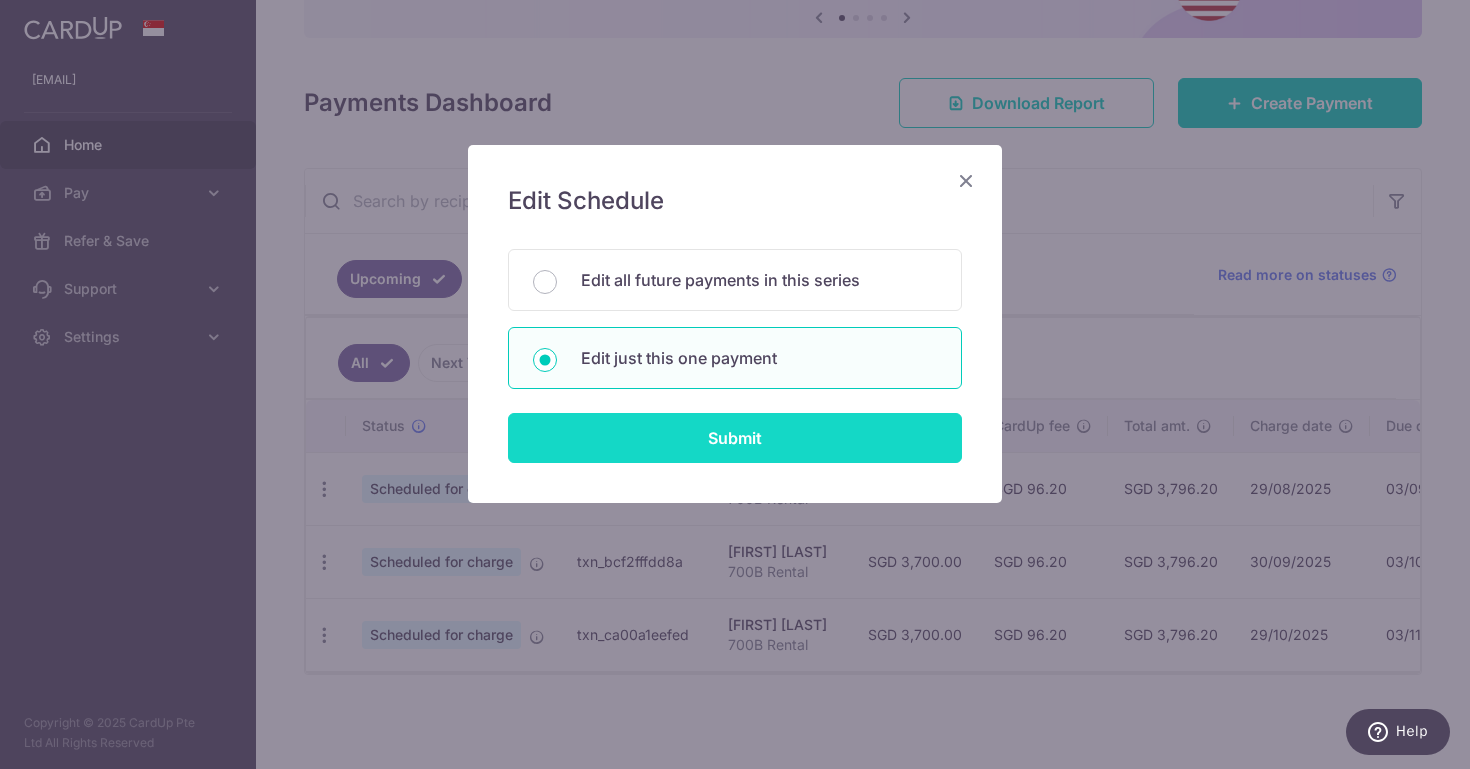 click on "Submit" at bounding box center (735, 438) 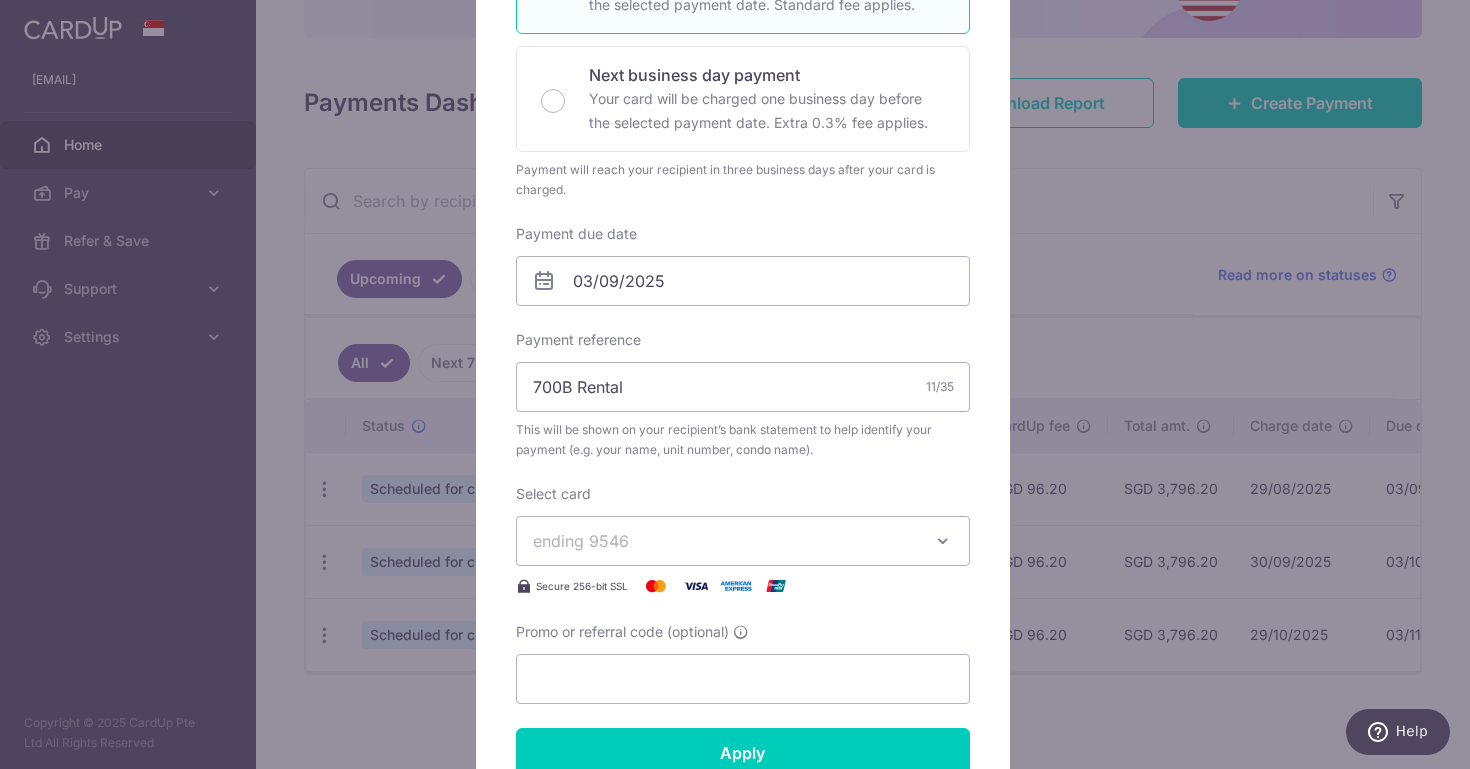 scroll, scrollTop: 427, scrollLeft: 0, axis: vertical 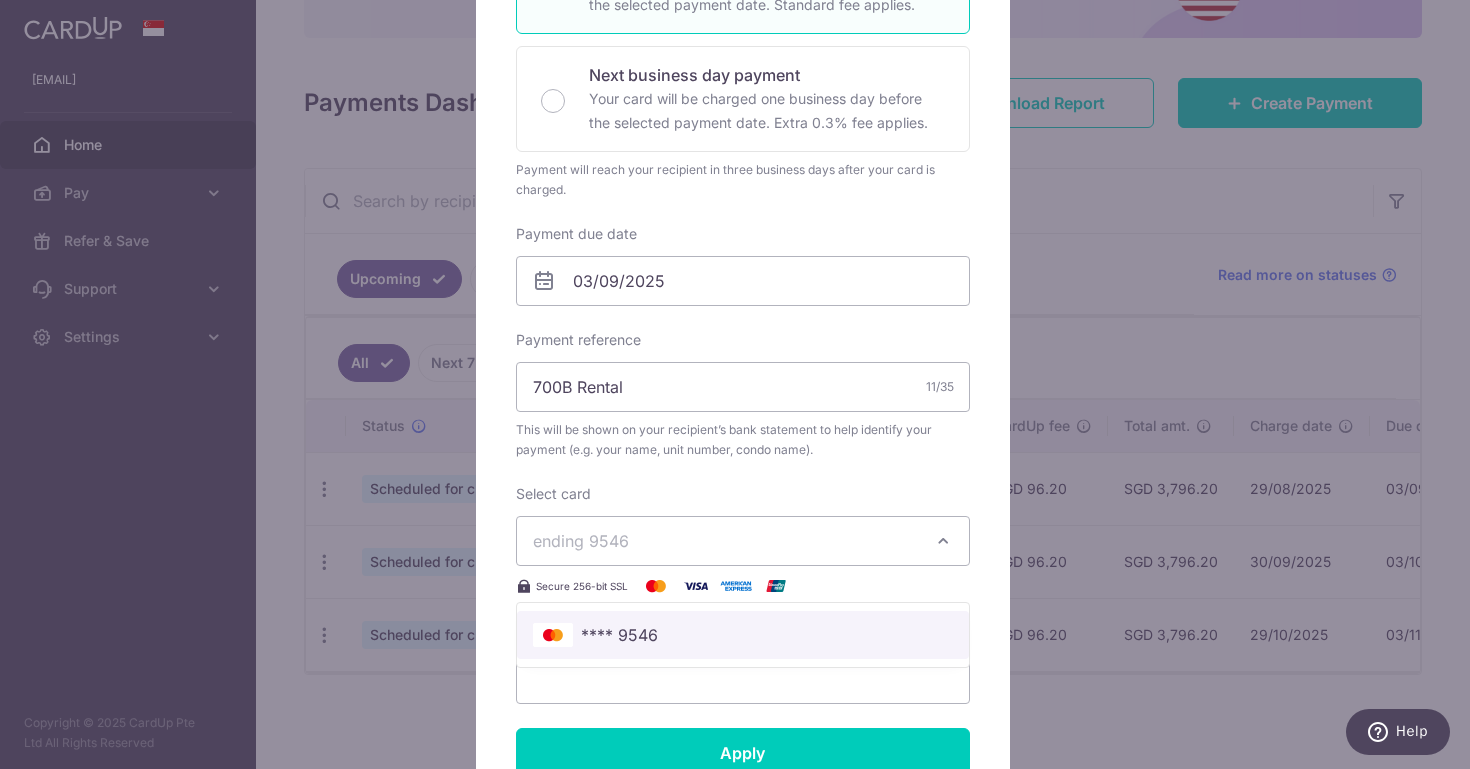 click on "**** 9546" at bounding box center (619, 635) 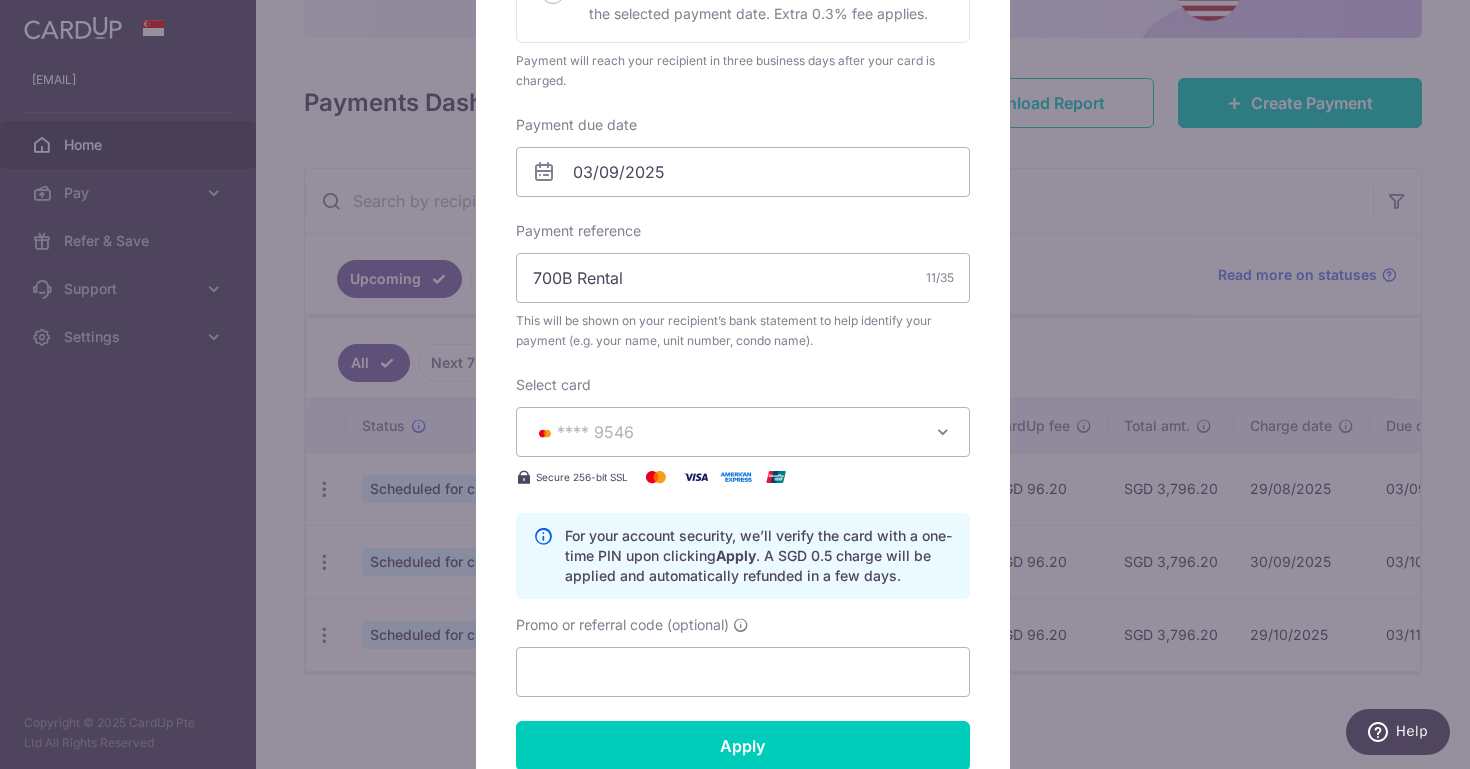 scroll, scrollTop: 735, scrollLeft: 0, axis: vertical 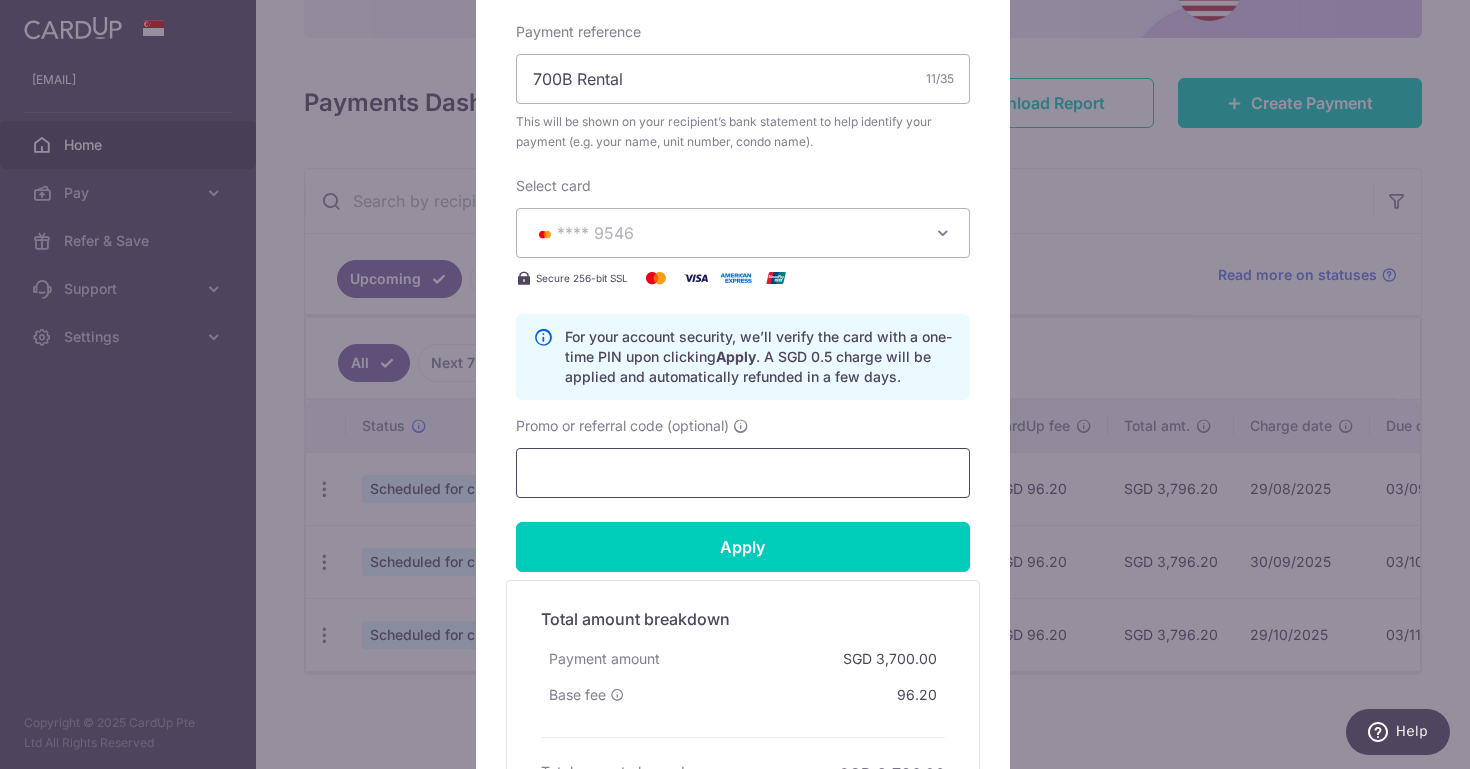 click on "Promo or referral code (optional)" at bounding box center (743, 473) 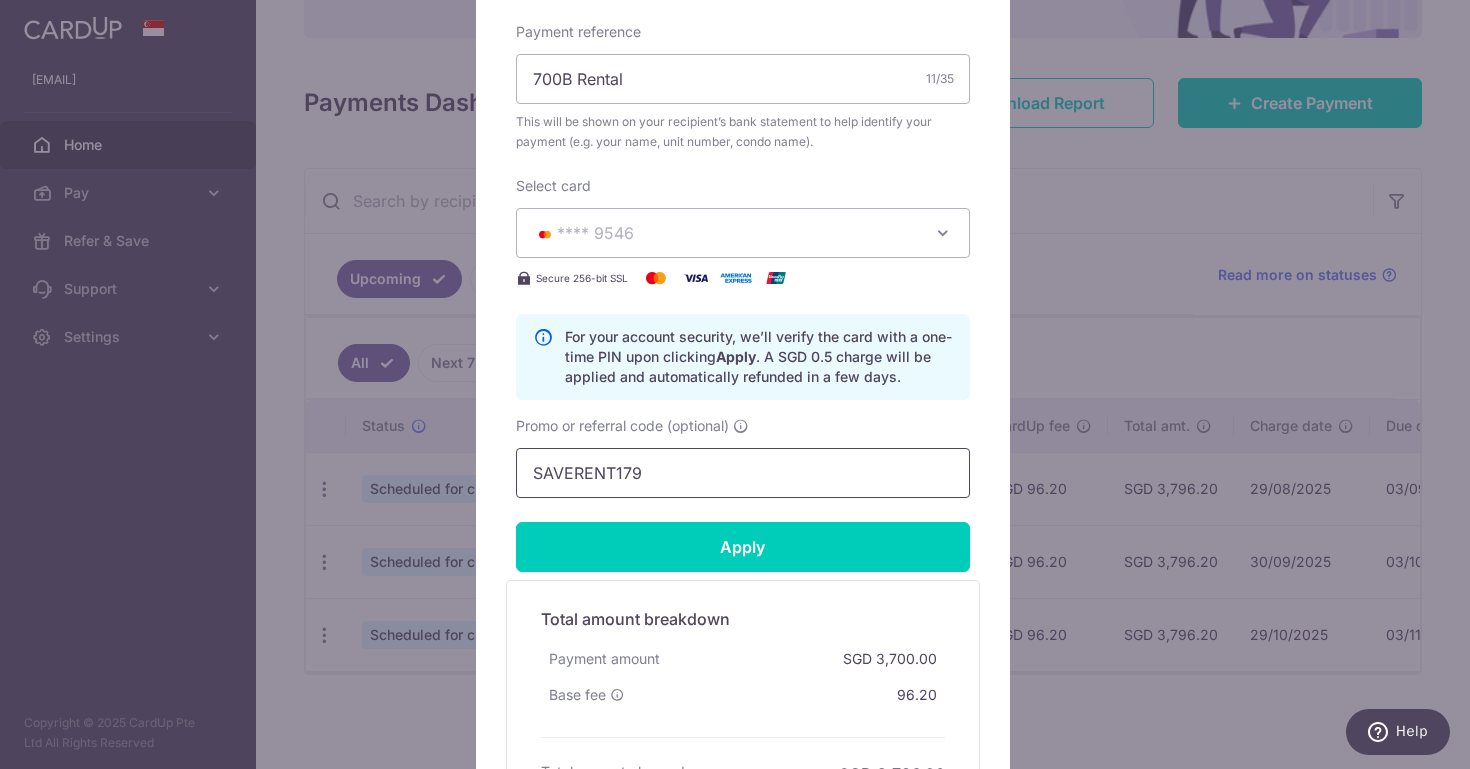 type on "SAVERENT179" 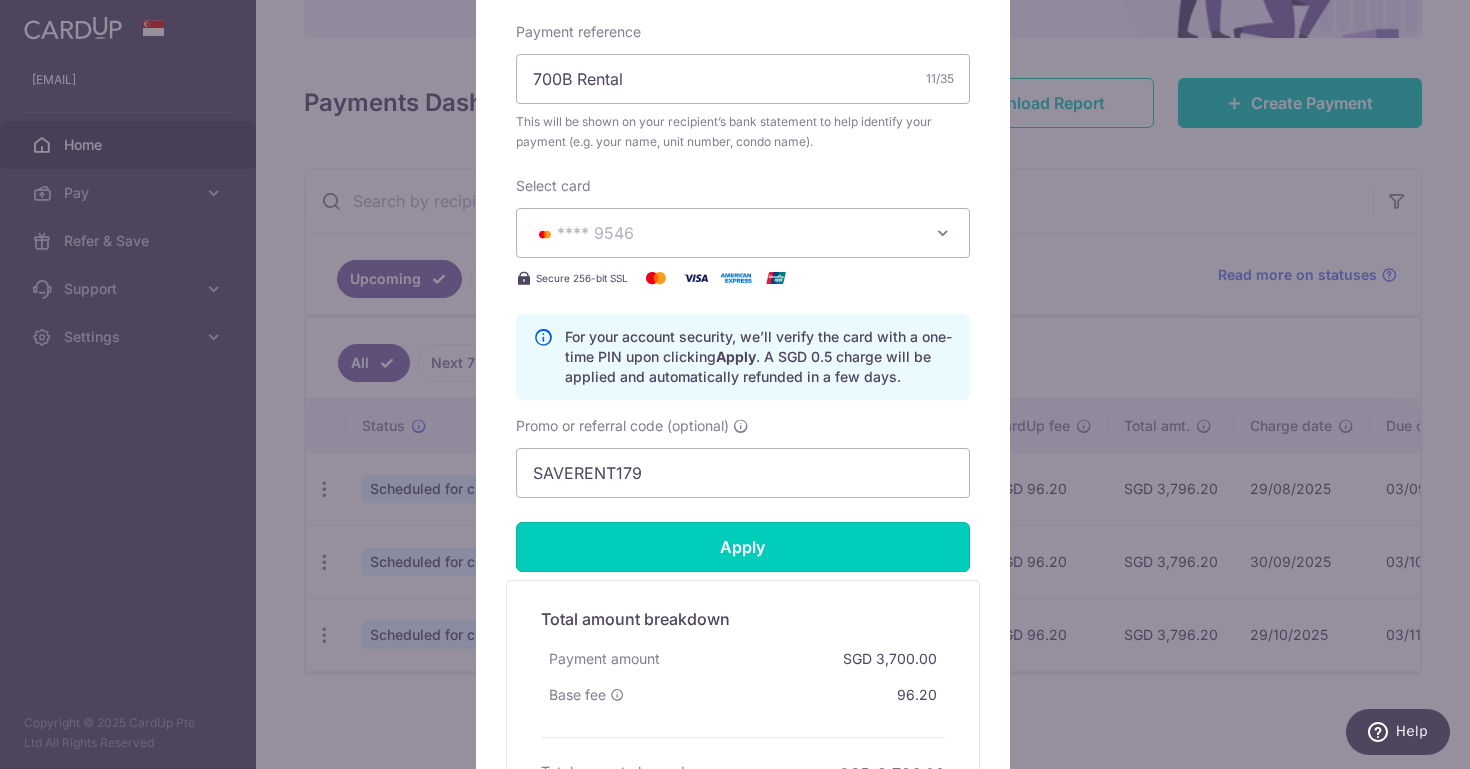click on "Apply" at bounding box center [743, 547] 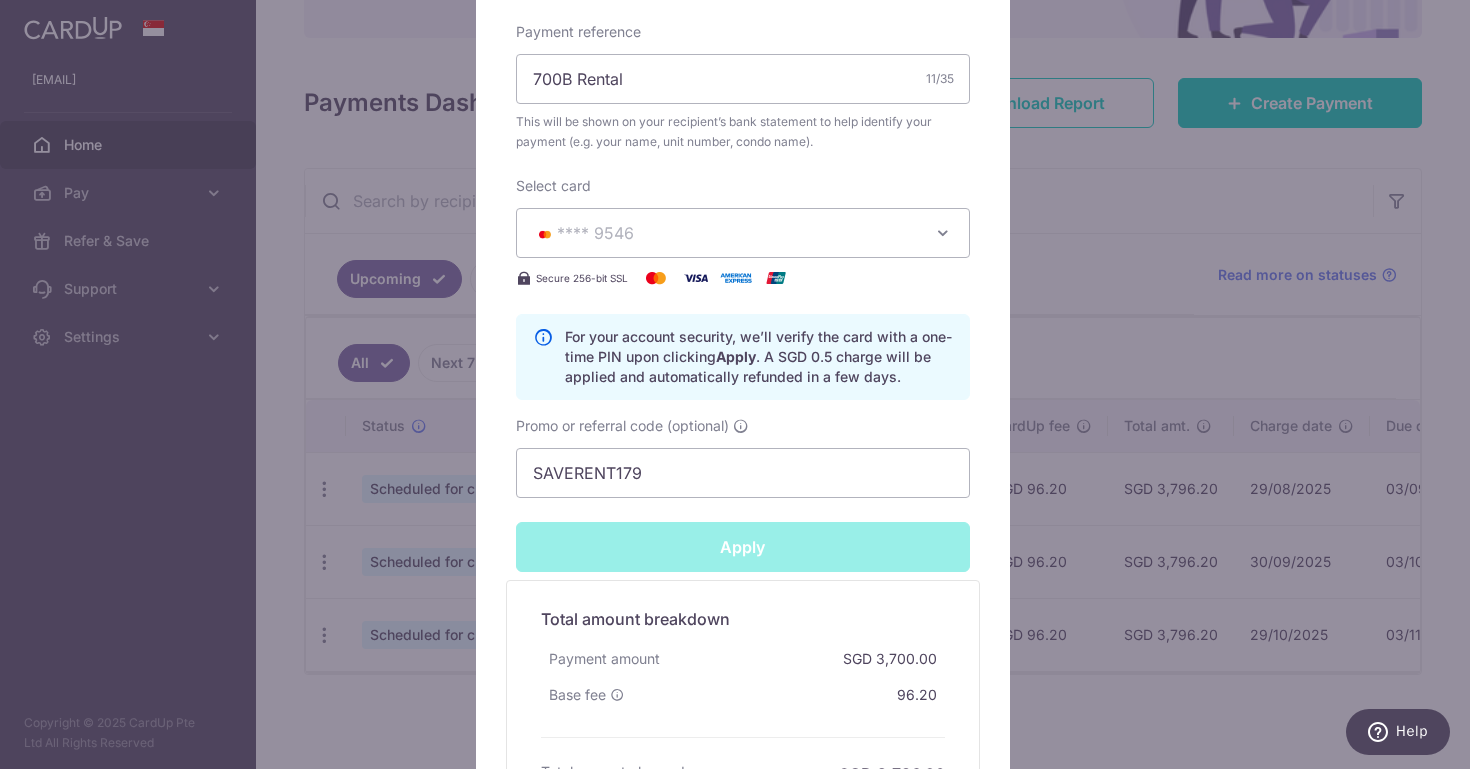 type on "Successfully Applied" 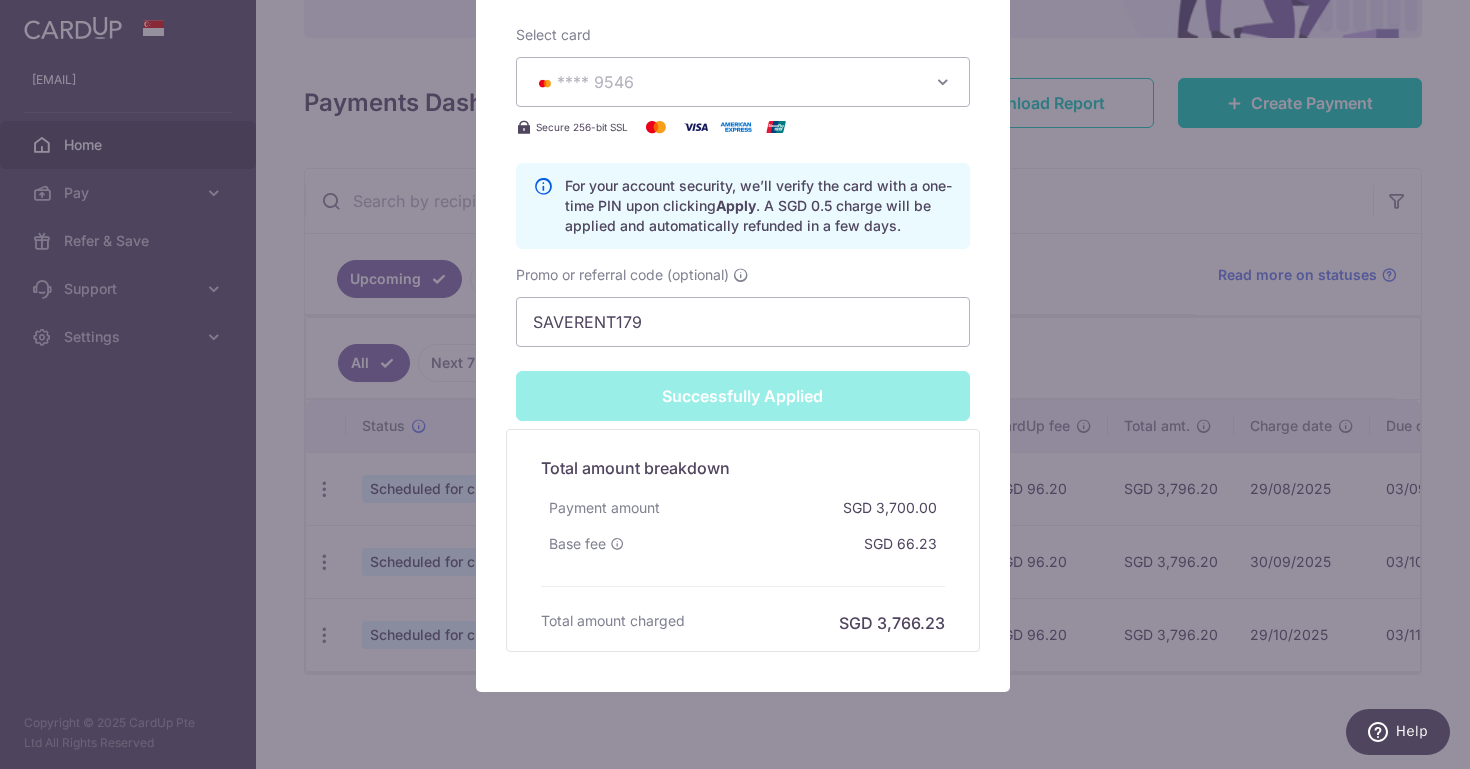 scroll, scrollTop: 0, scrollLeft: 0, axis: both 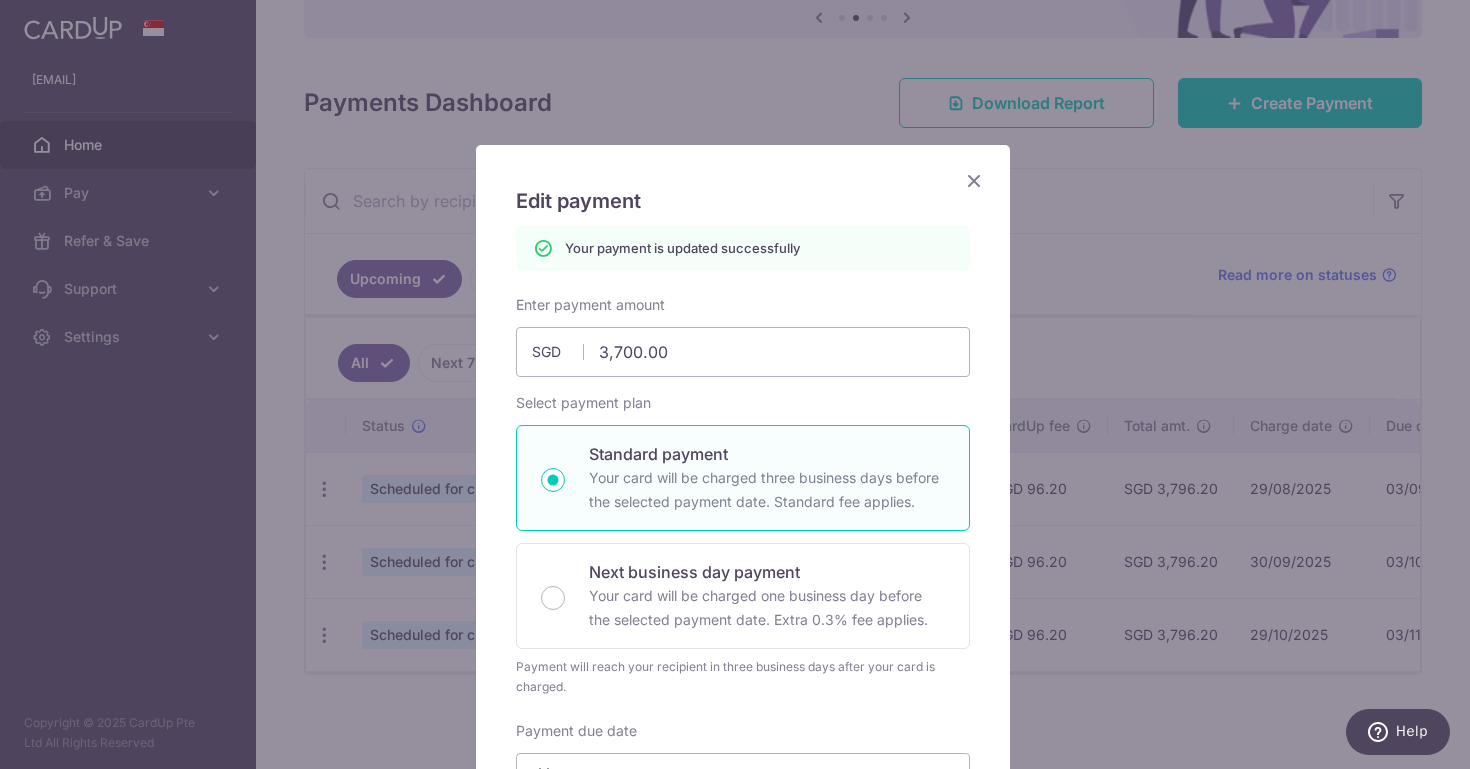 click at bounding box center [974, 180] 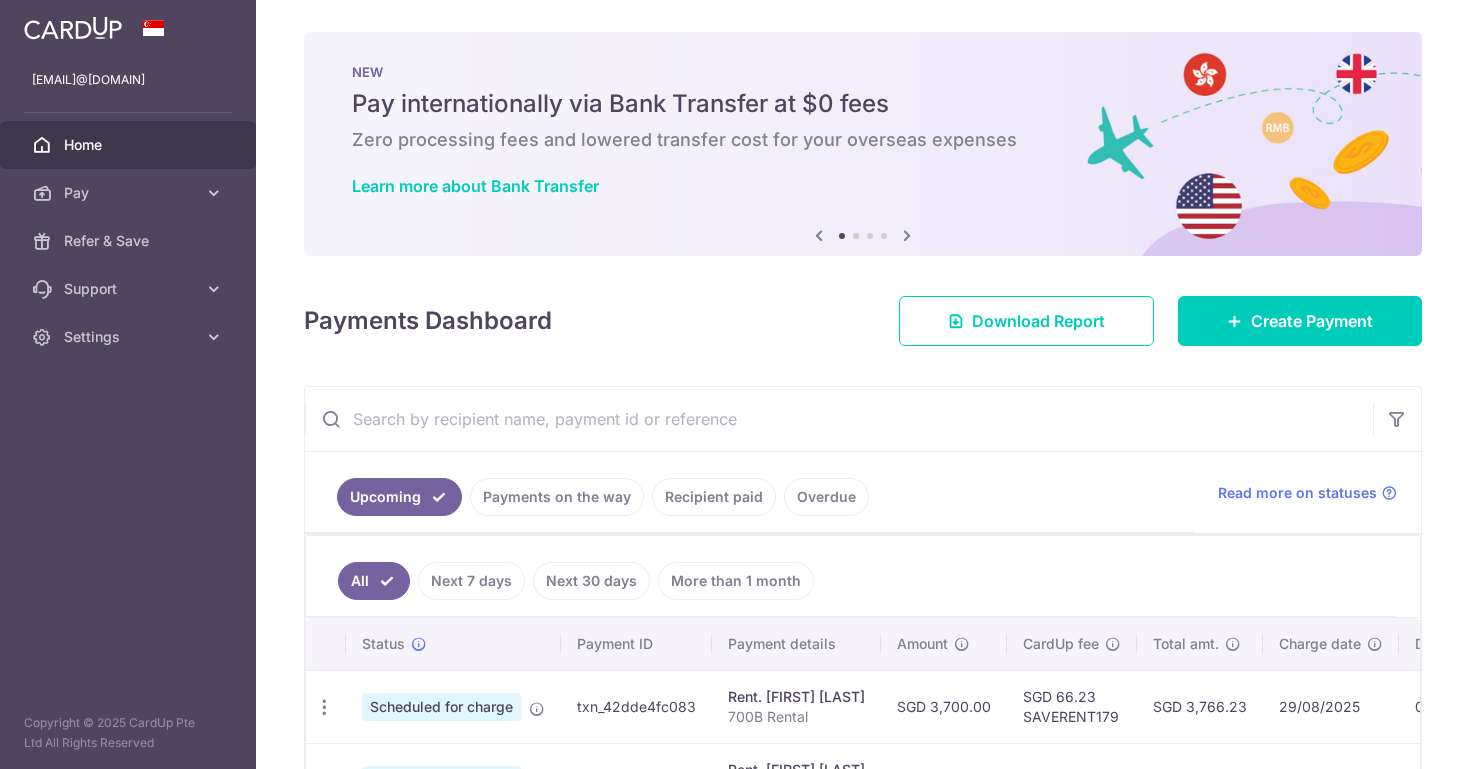 scroll, scrollTop: 0, scrollLeft: 0, axis: both 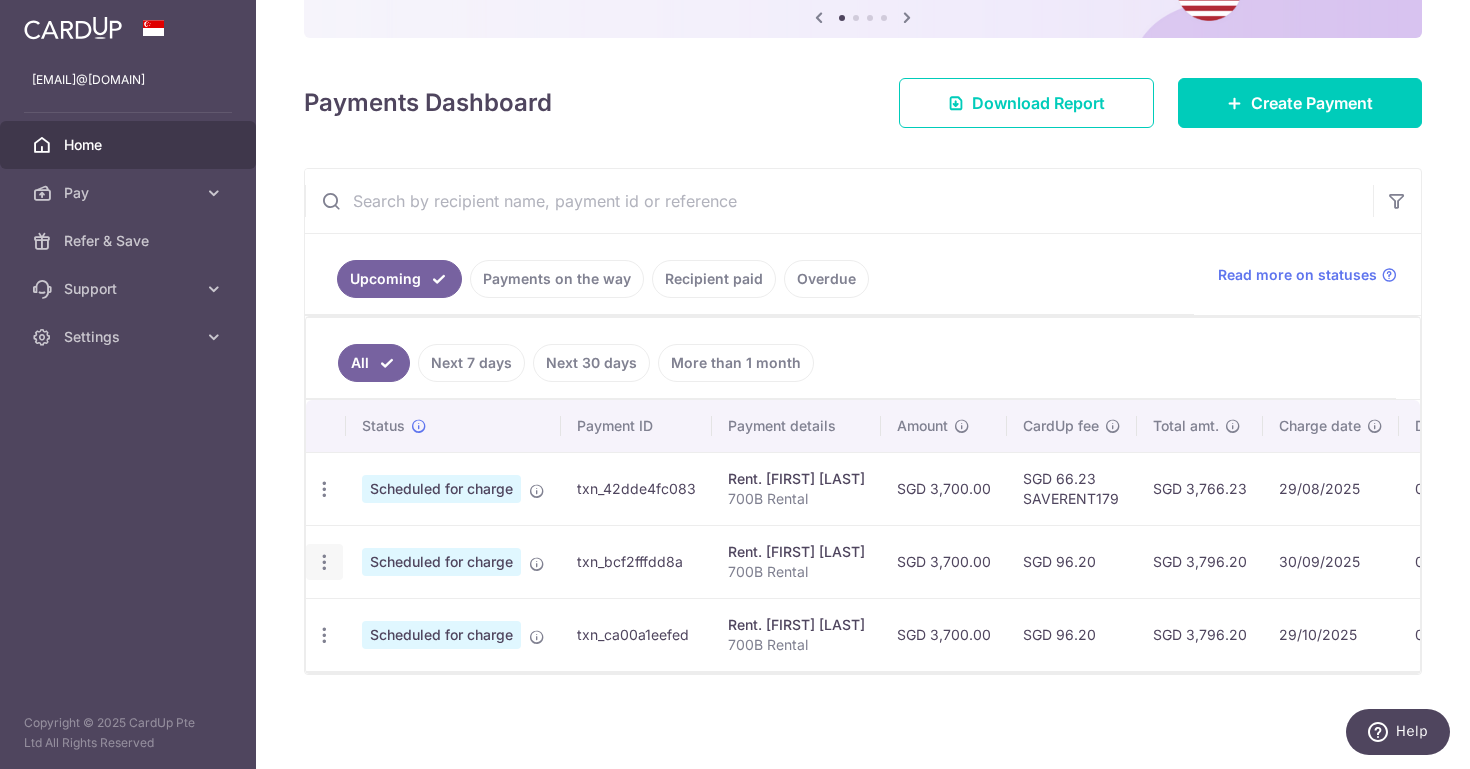 click at bounding box center (324, 489) 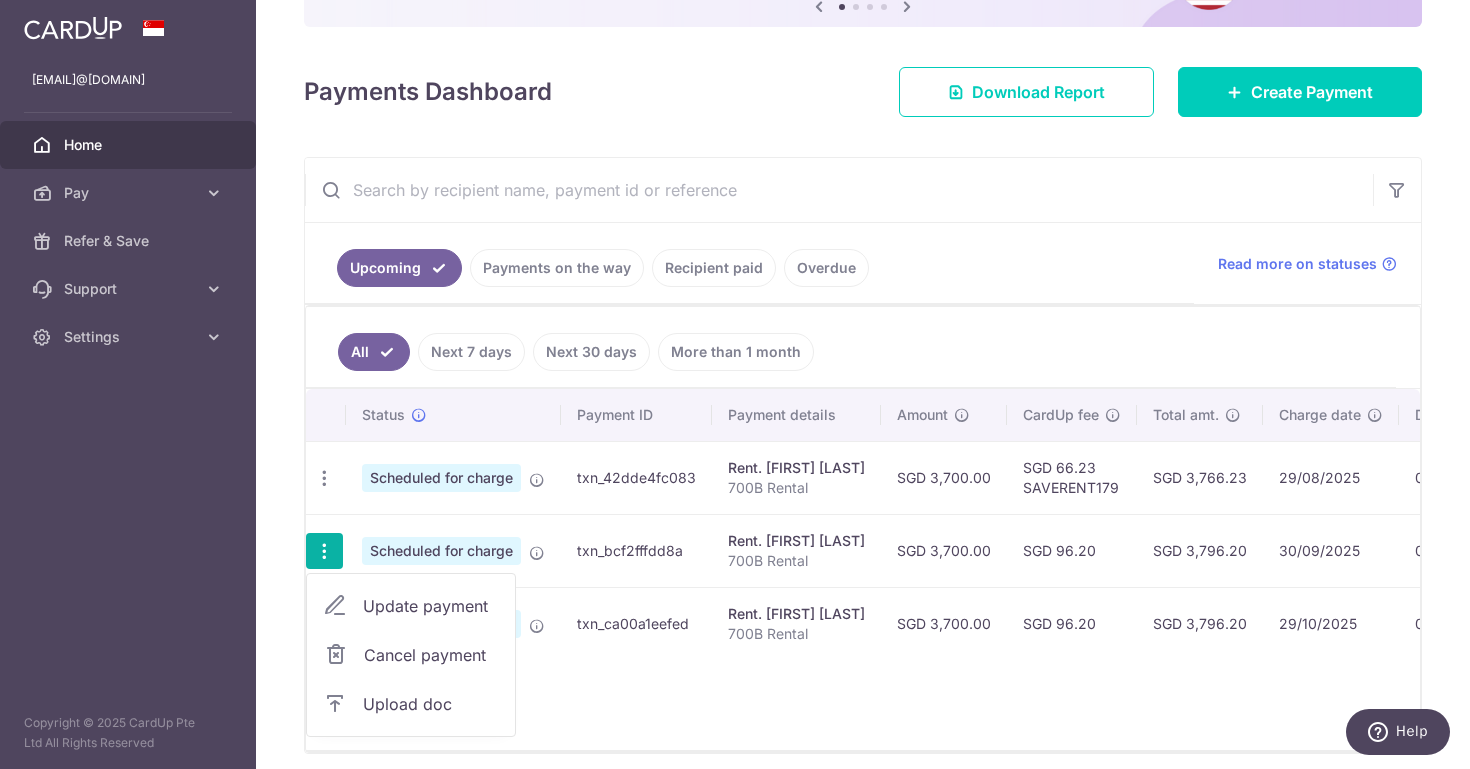 click on "Update payment" at bounding box center (431, 606) 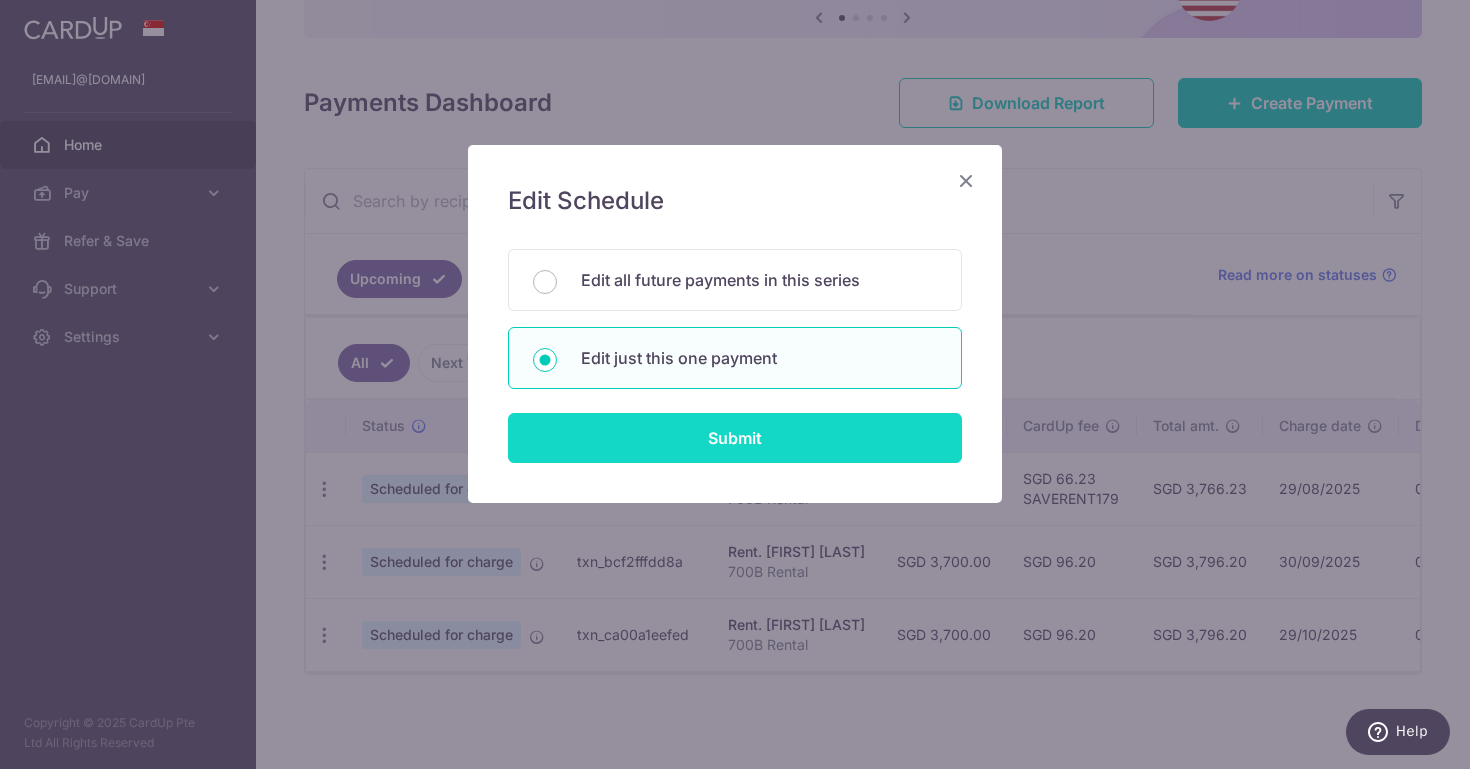 click on "Submit" at bounding box center (735, 438) 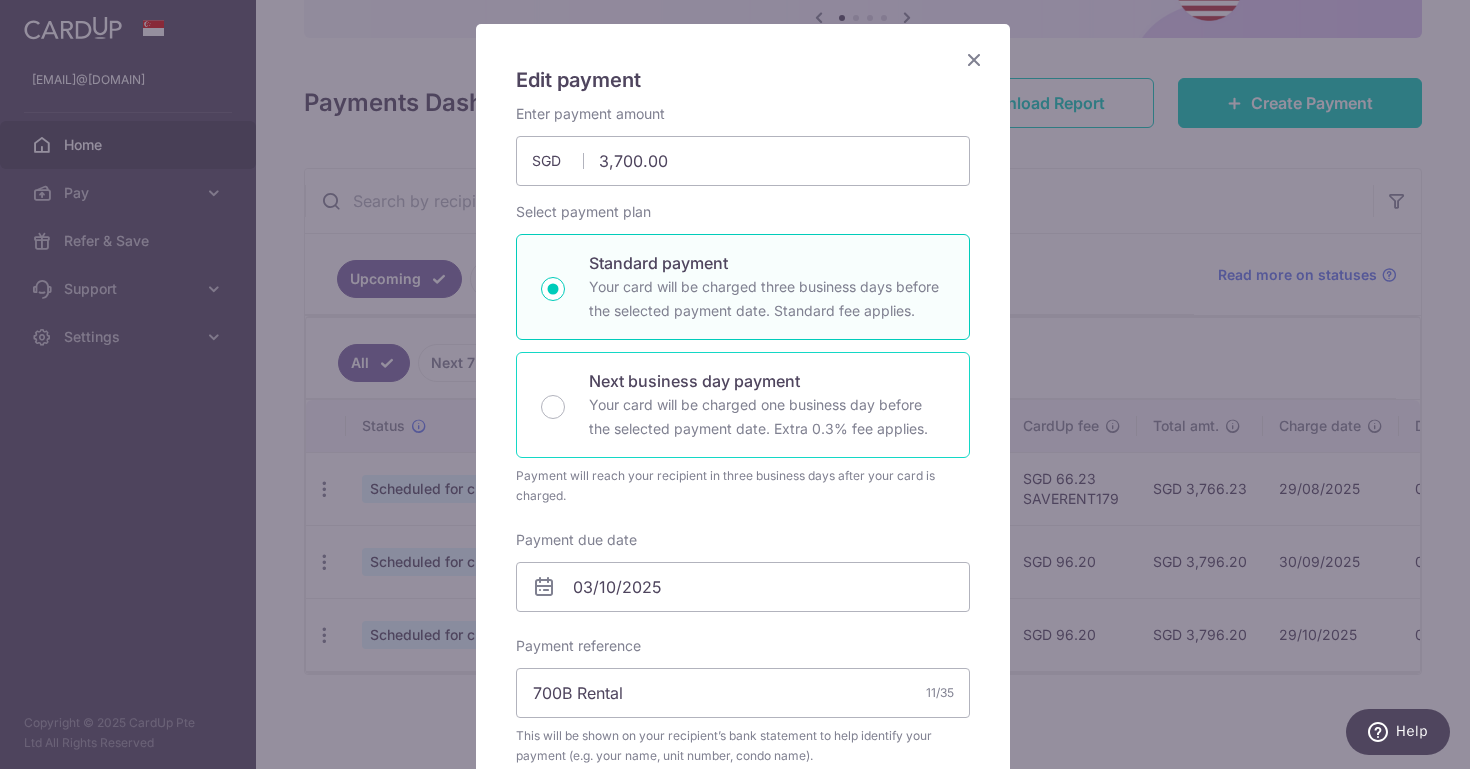scroll, scrollTop: 852, scrollLeft: 0, axis: vertical 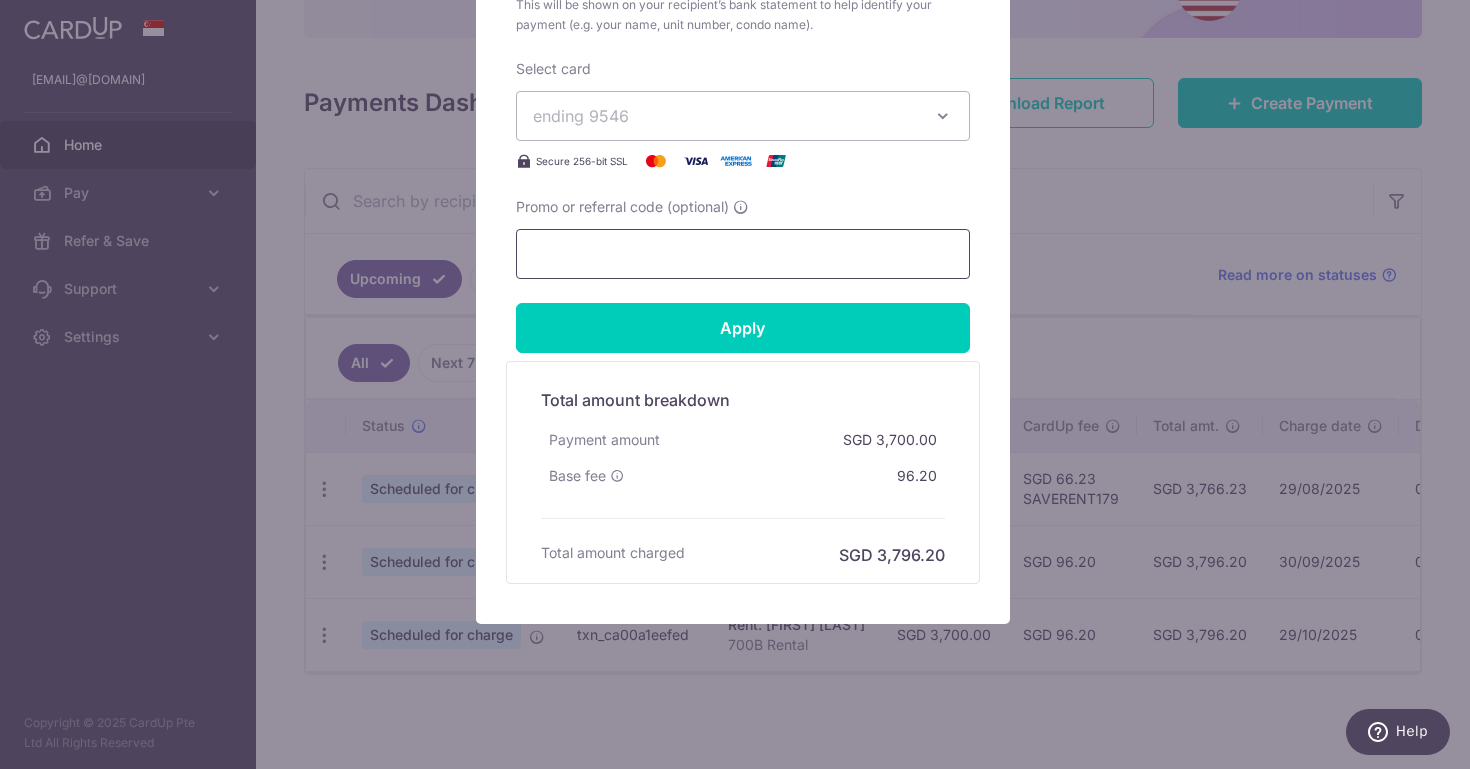 click on "Promo or referral code (optional)" at bounding box center [743, 254] 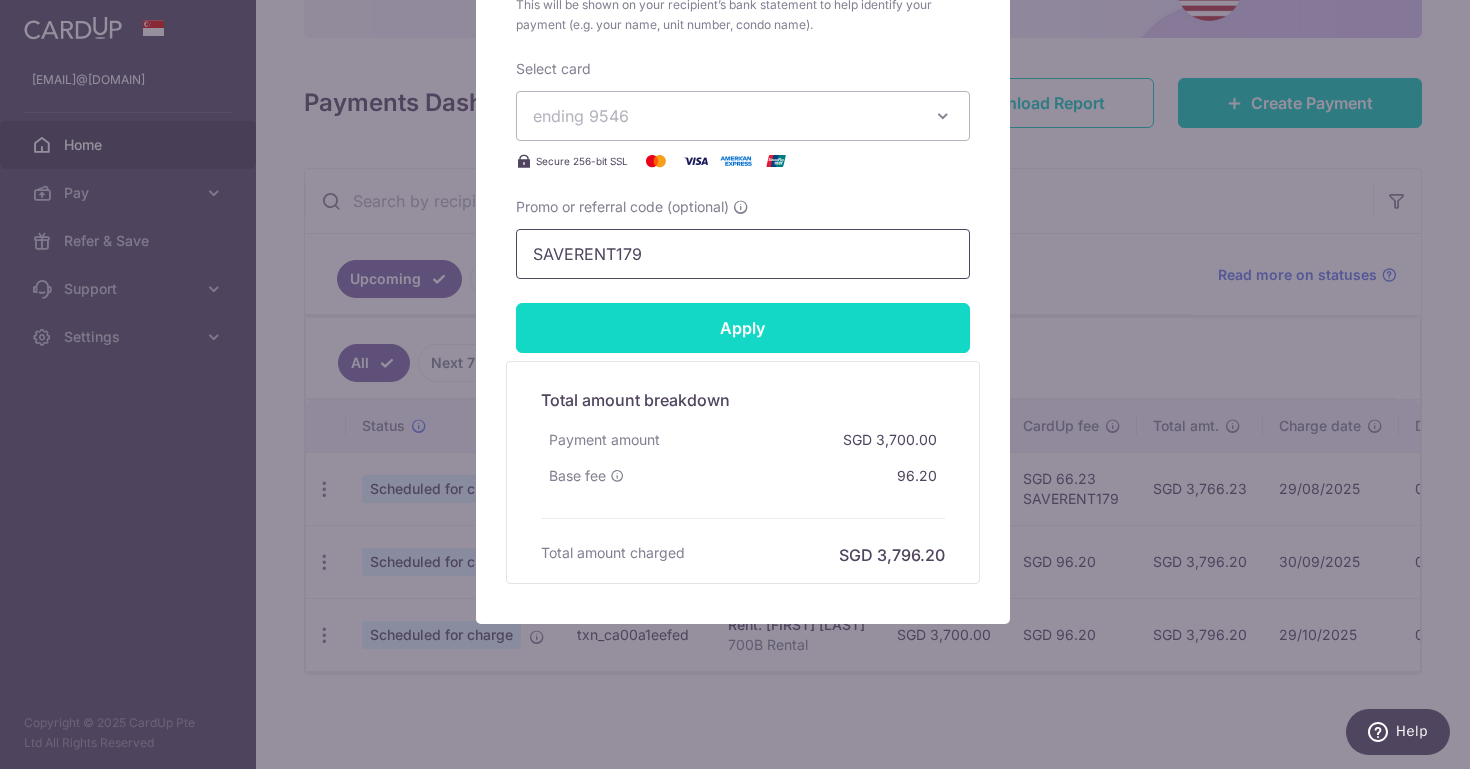 type on "SAVERENT179" 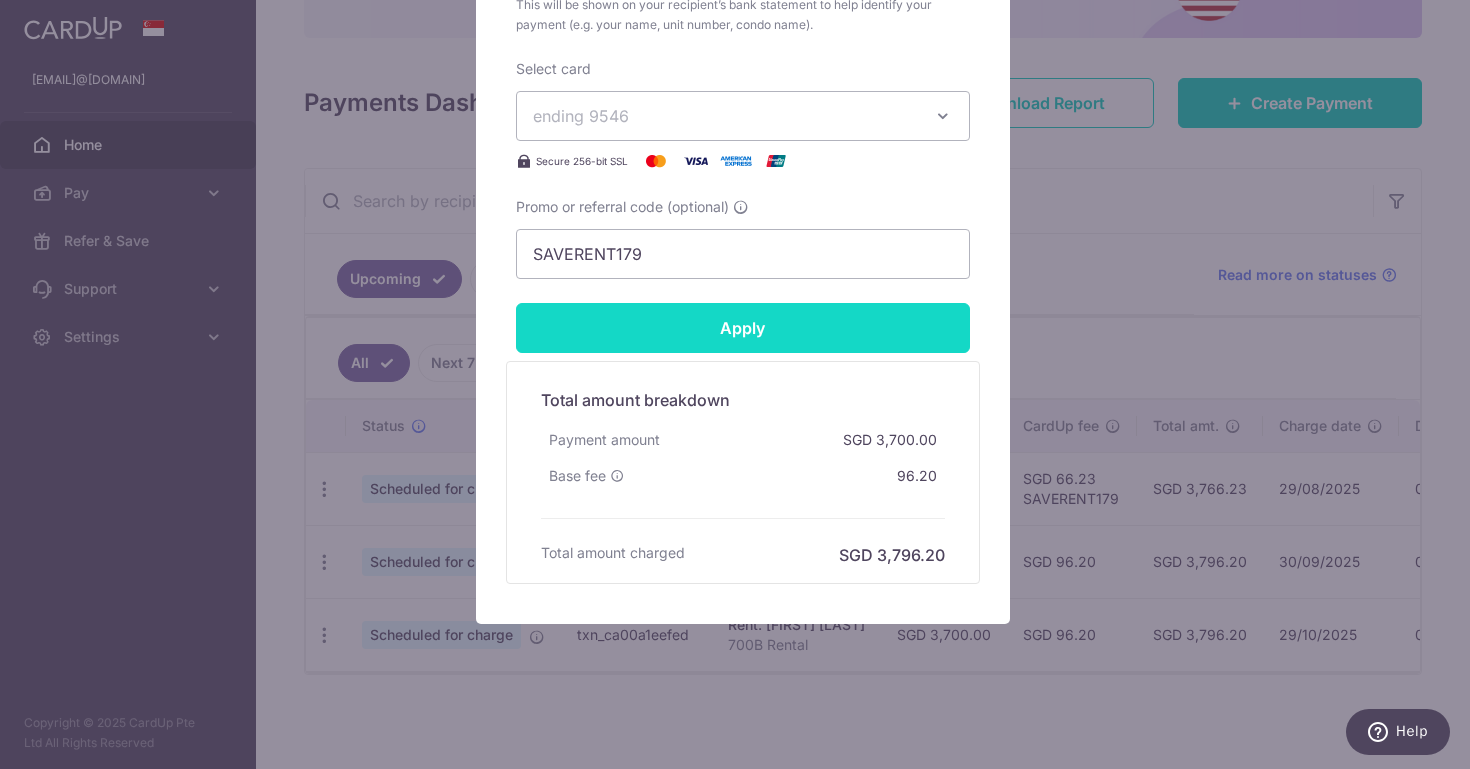 click on "Apply" at bounding box center [743, 328] 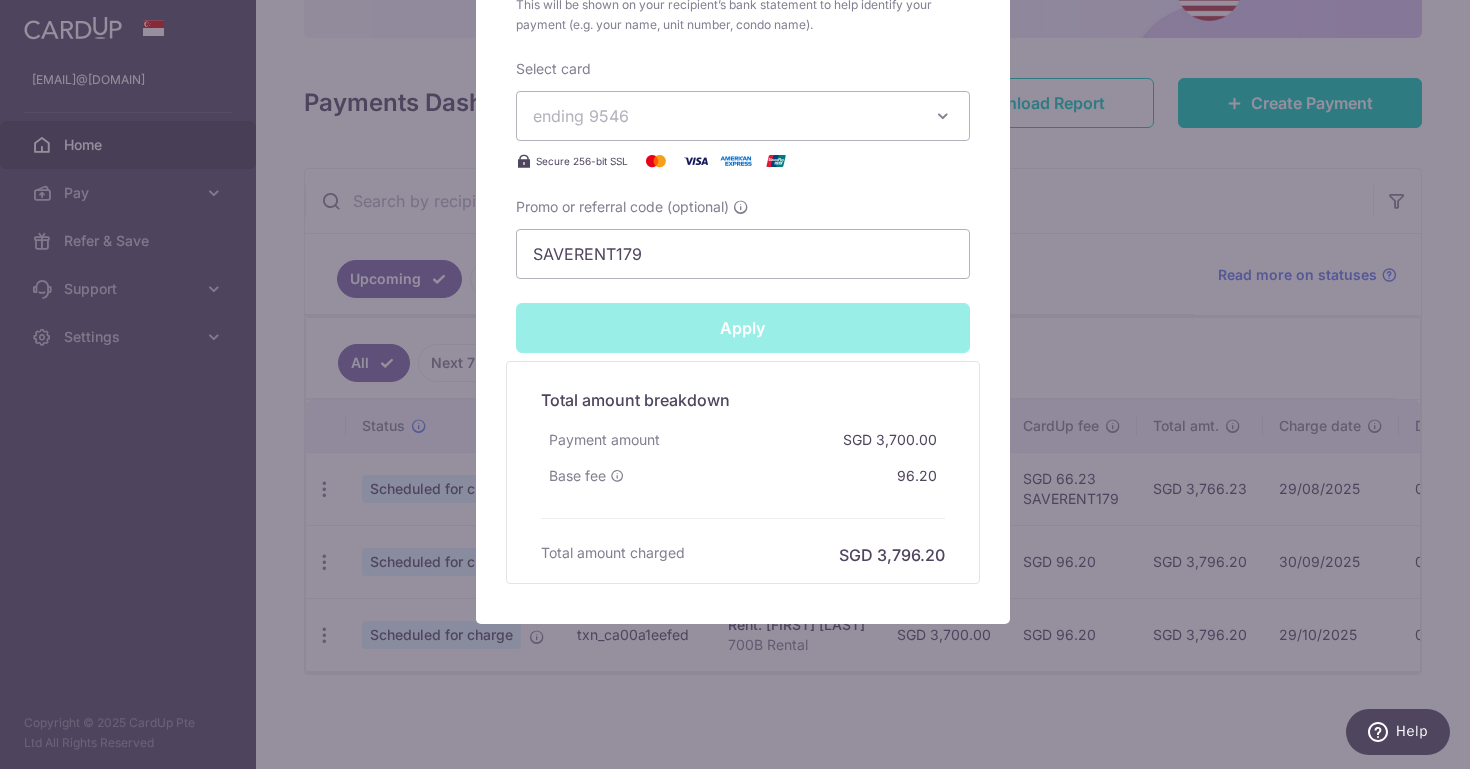 type on "Successfully Applied" 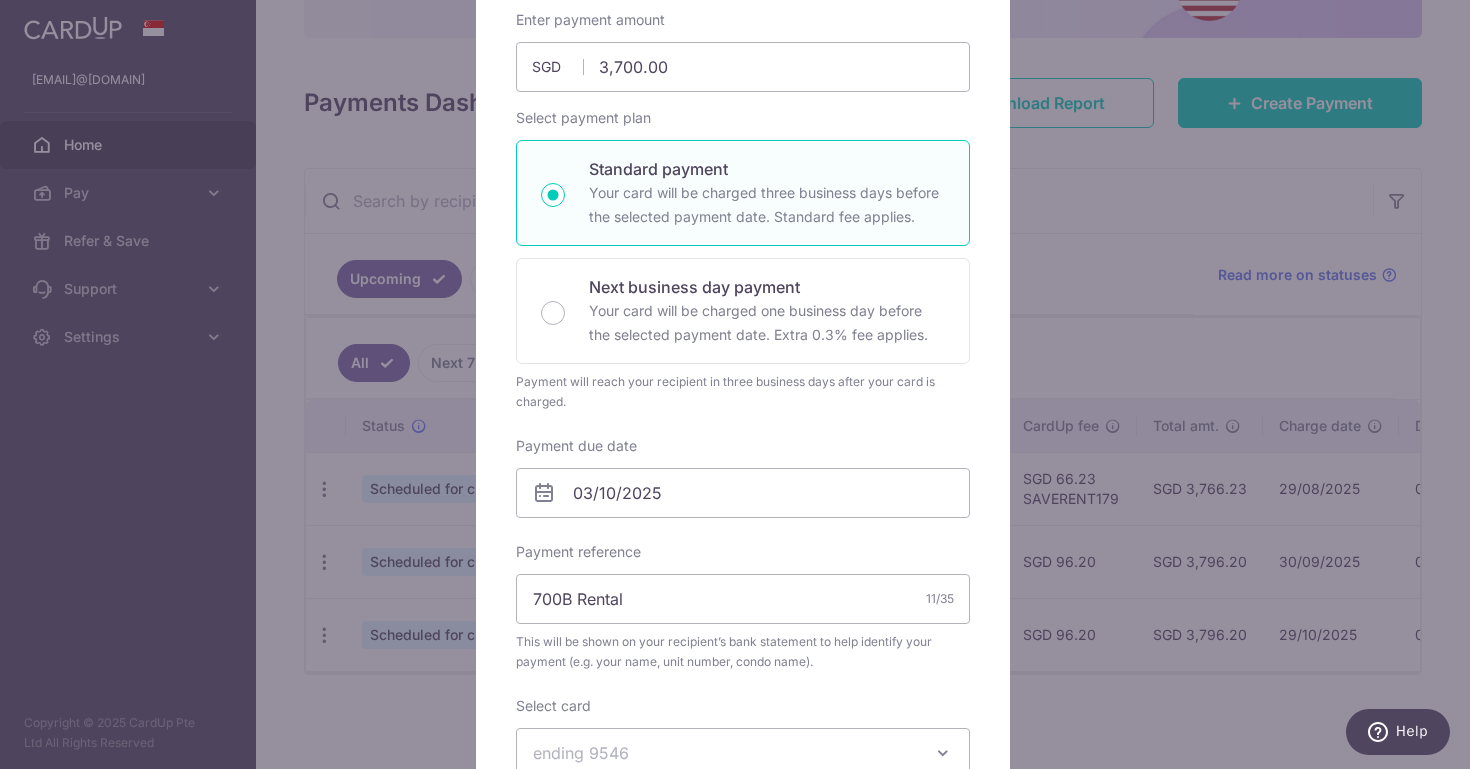 scroll, scrollTop: 0, scrollLeft: 0, axis: both 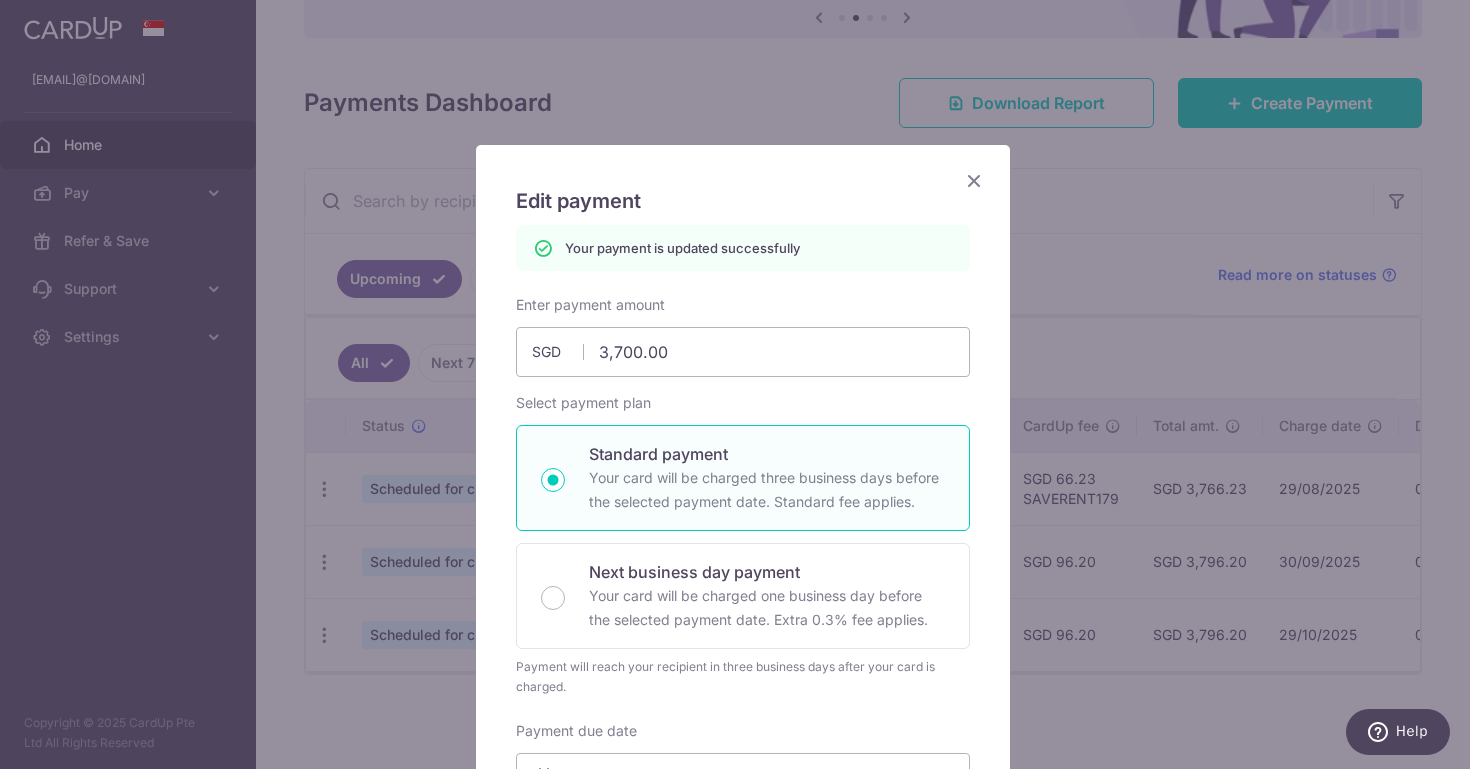 click at bounding box center [974, 180] 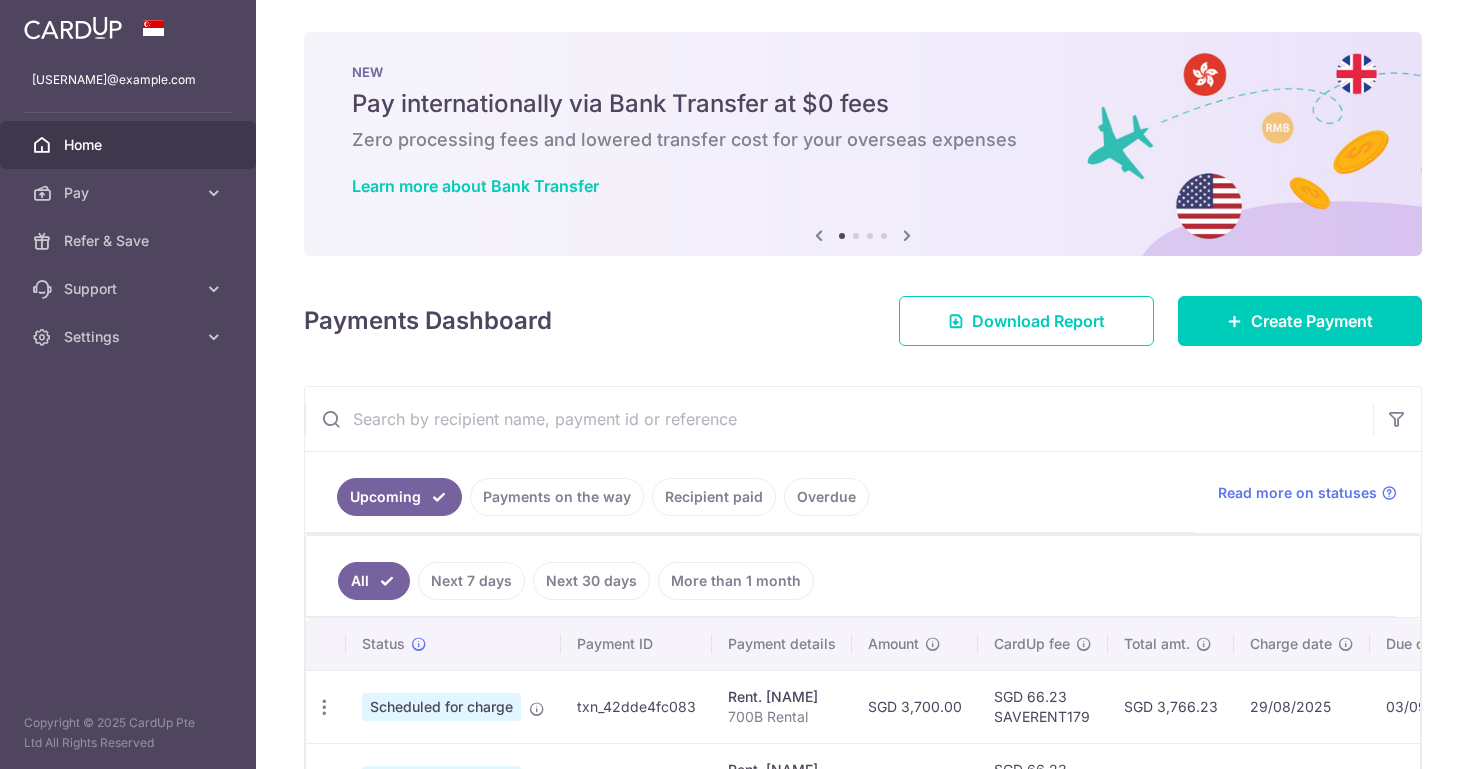 scroll, scrollTop: 0, scrollLeft: 0, axis: both 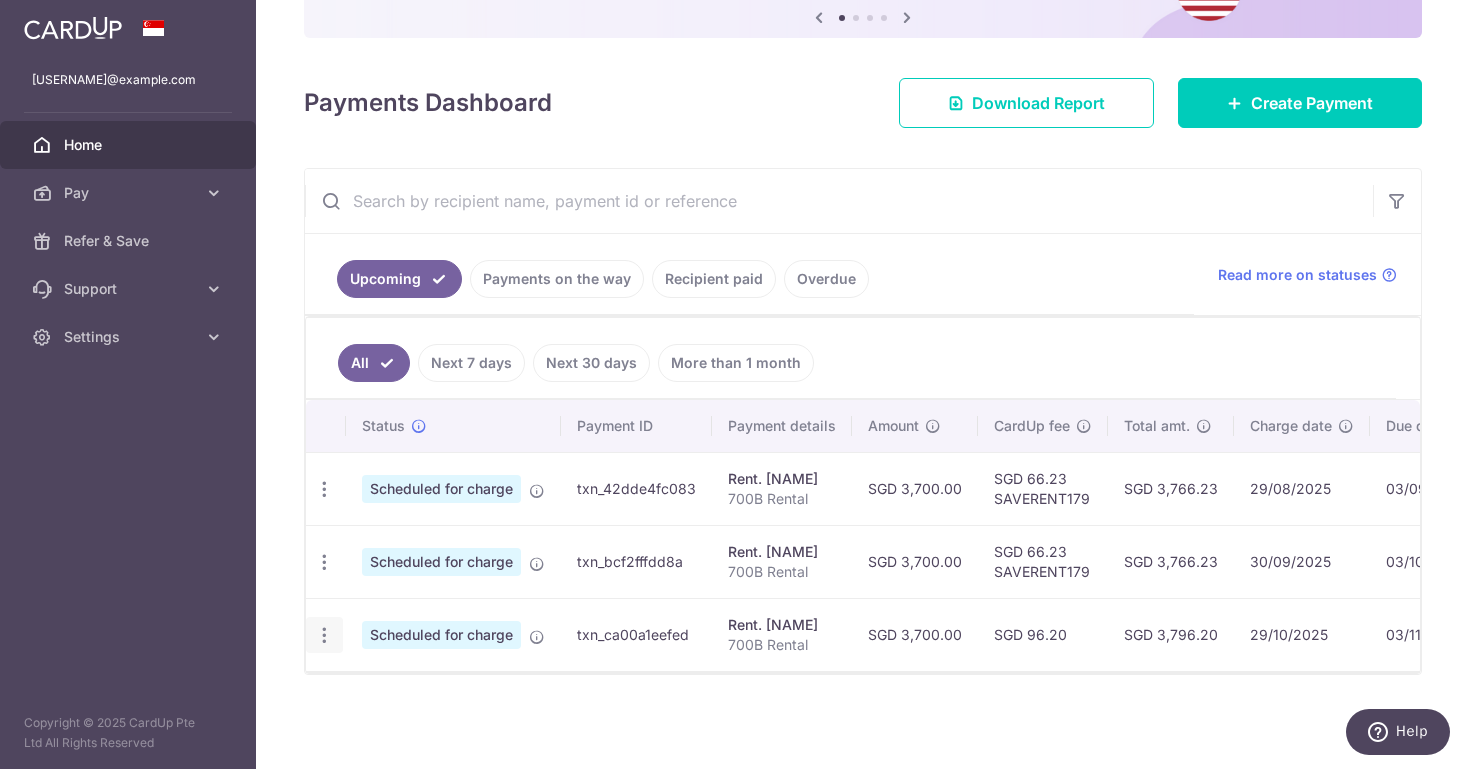 click at bounding box center (324, 489) 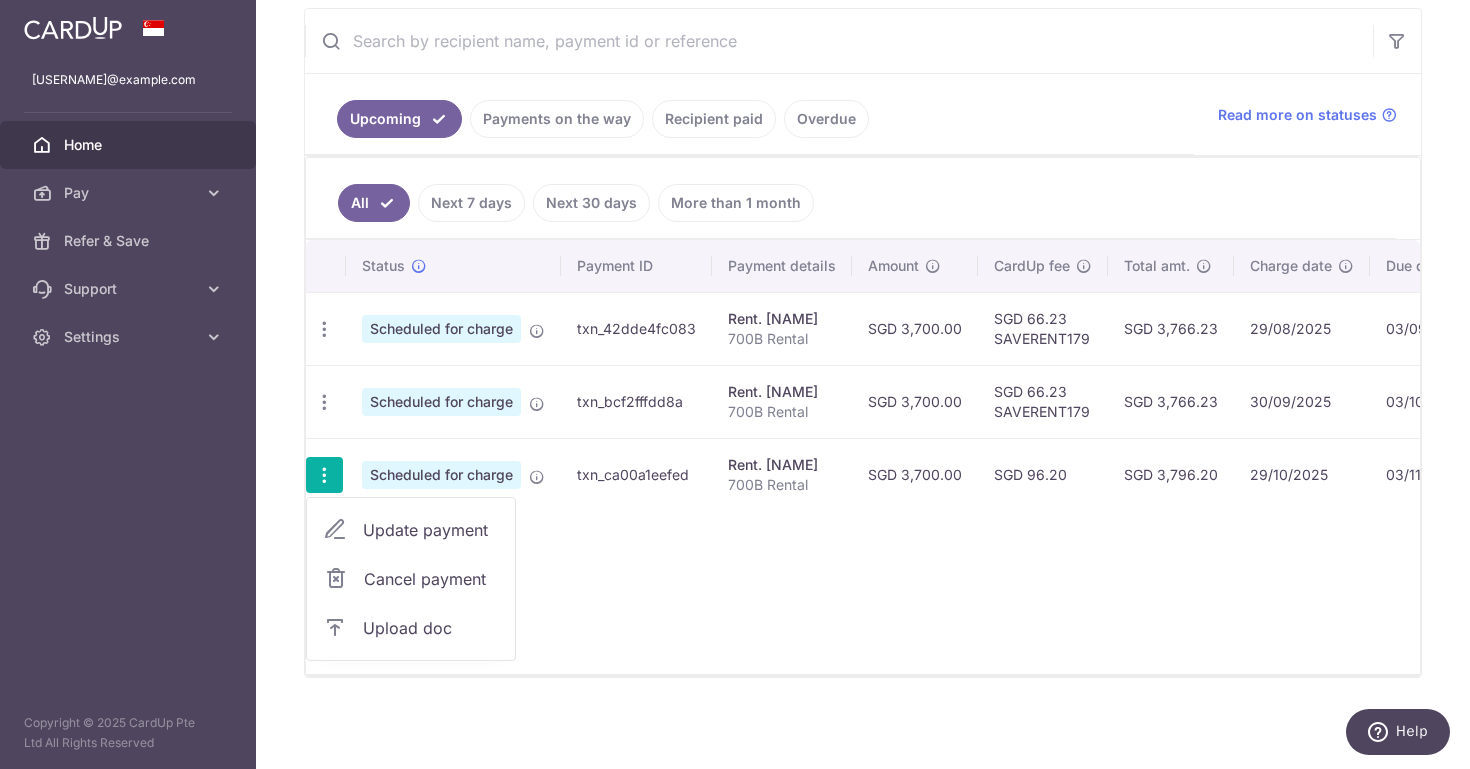 click on "Update payment" at bounding box center [431, 530] 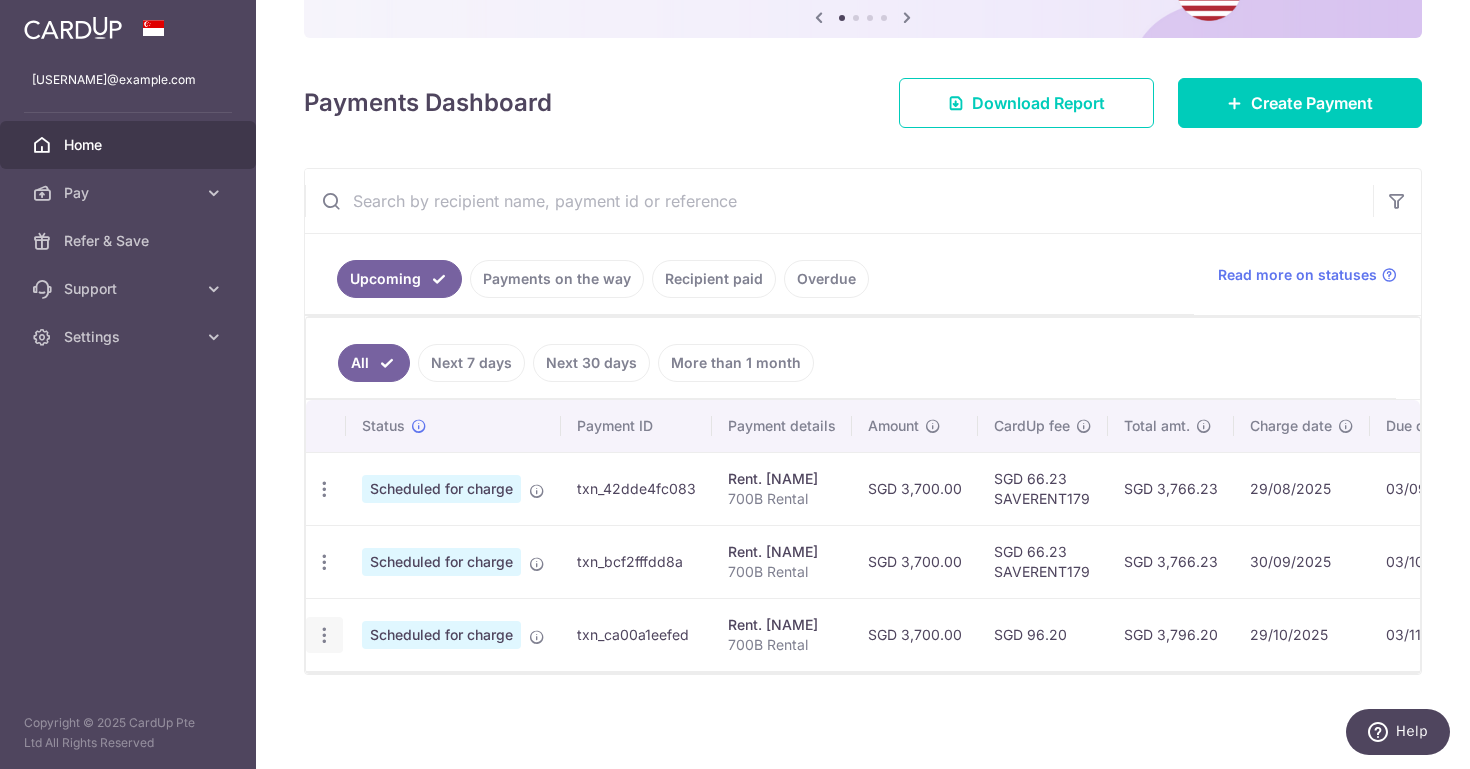 radio on "true" 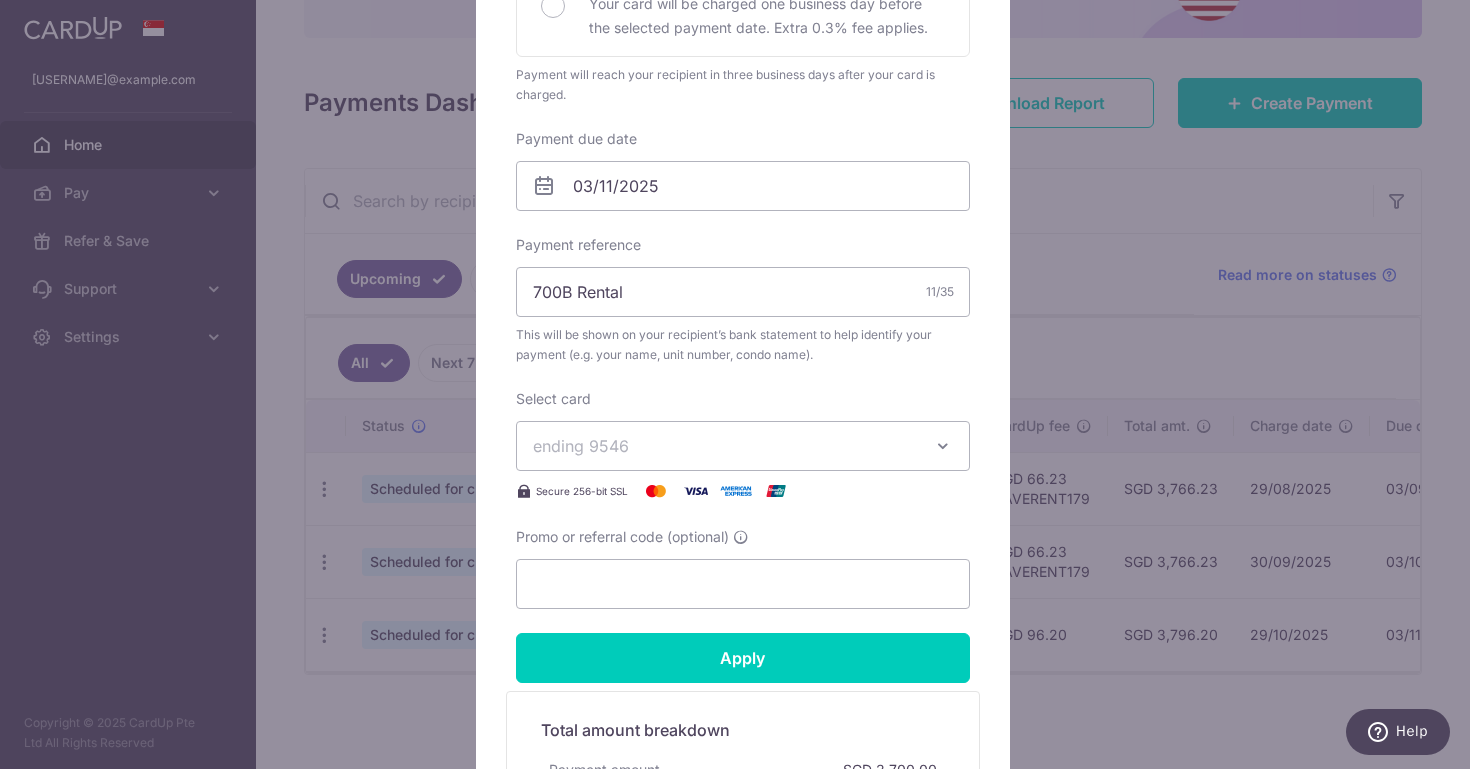 scroll, scrollTop: 578, scrollLeft: 0, axis: vertical 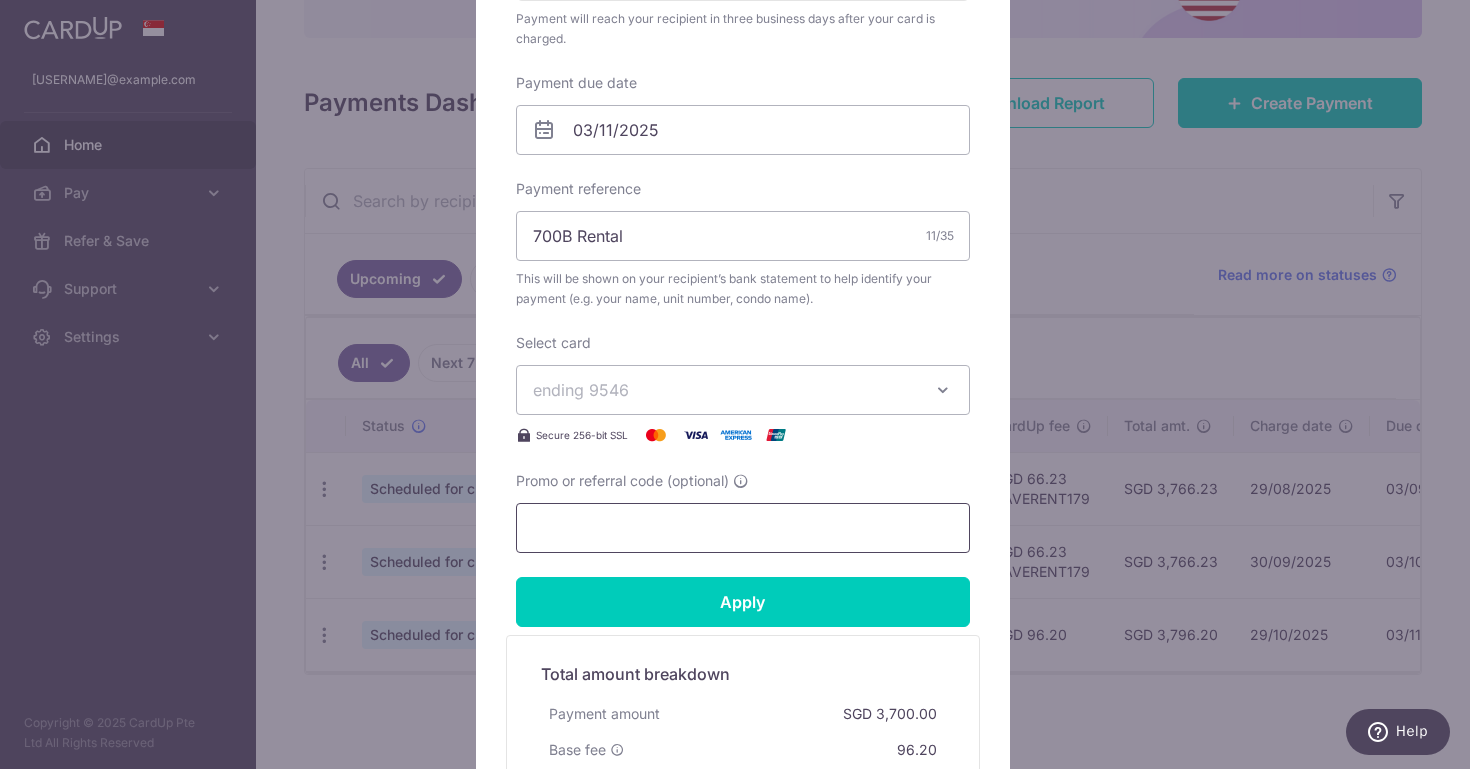 click on "Promo or referral code (optional)" at bounding box center [743, 528] 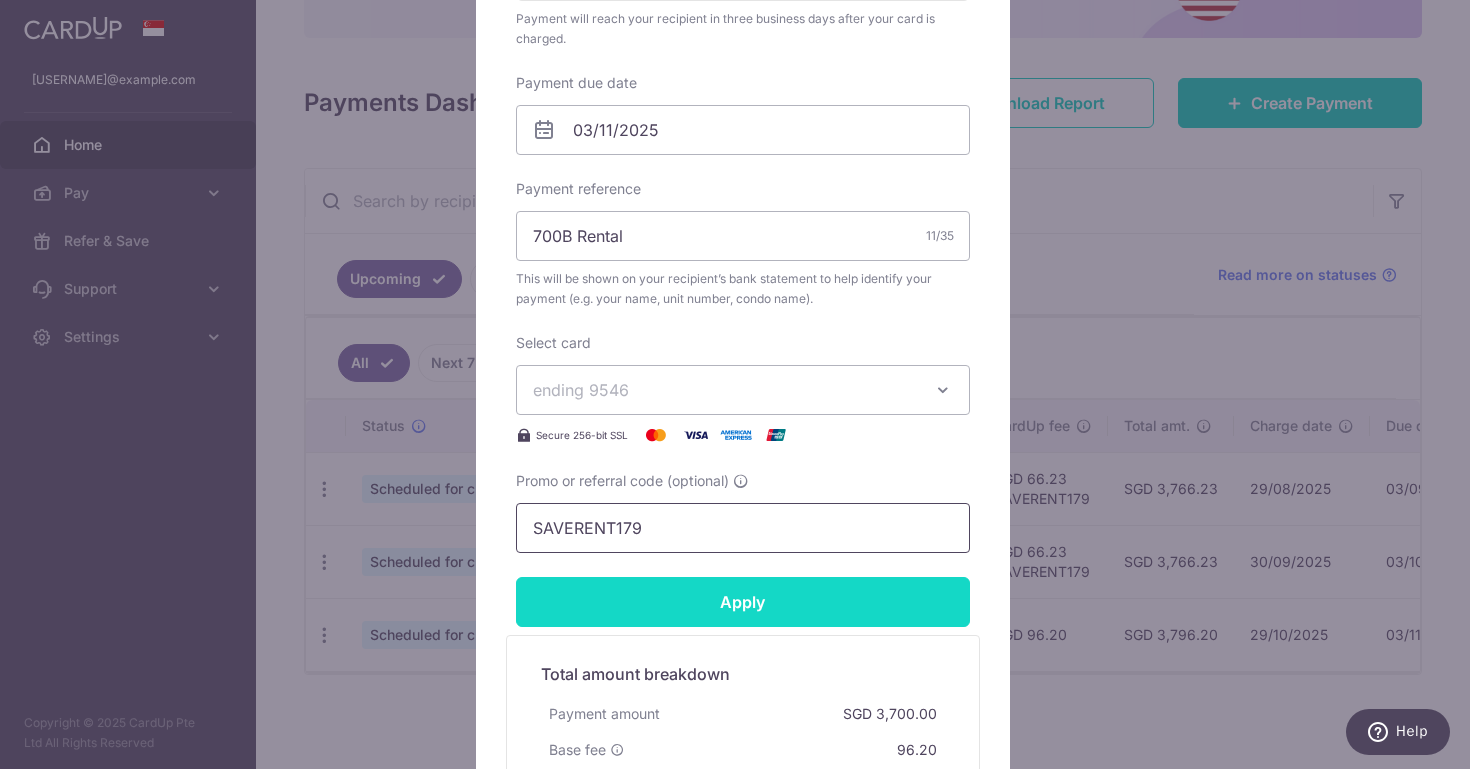 type on "SAVERENT179" 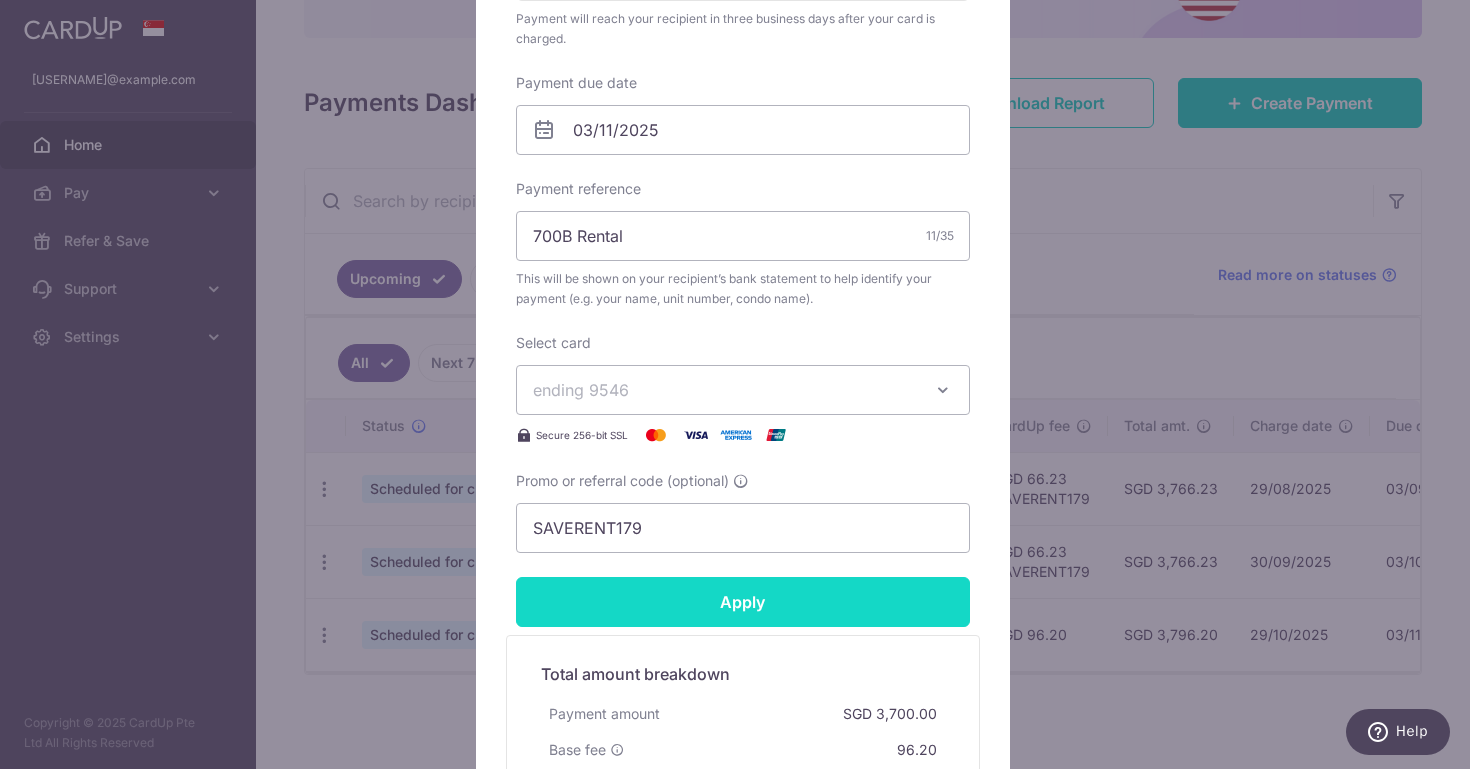 click on "Apply" at bounding box center [743, 602] 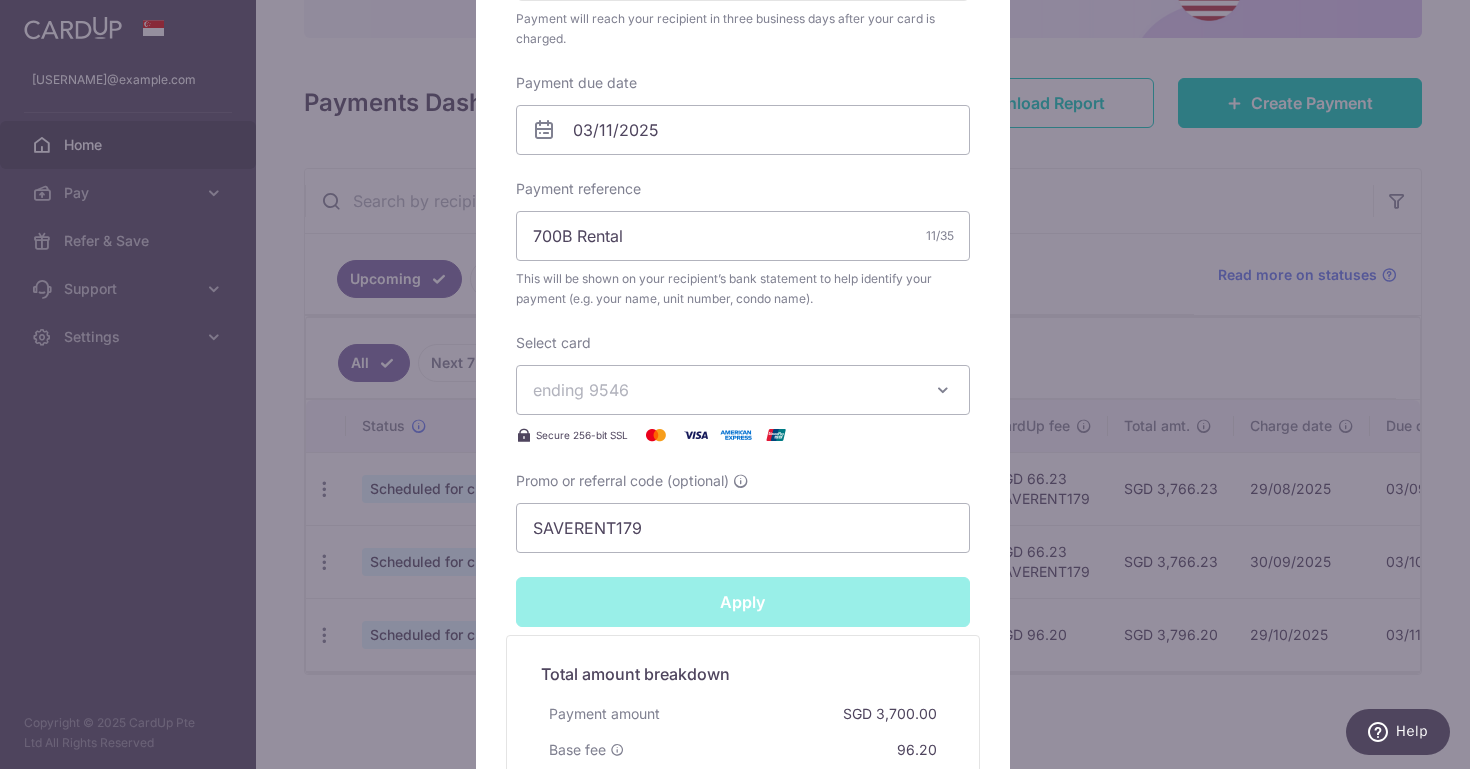 type on "Successfully Applied" 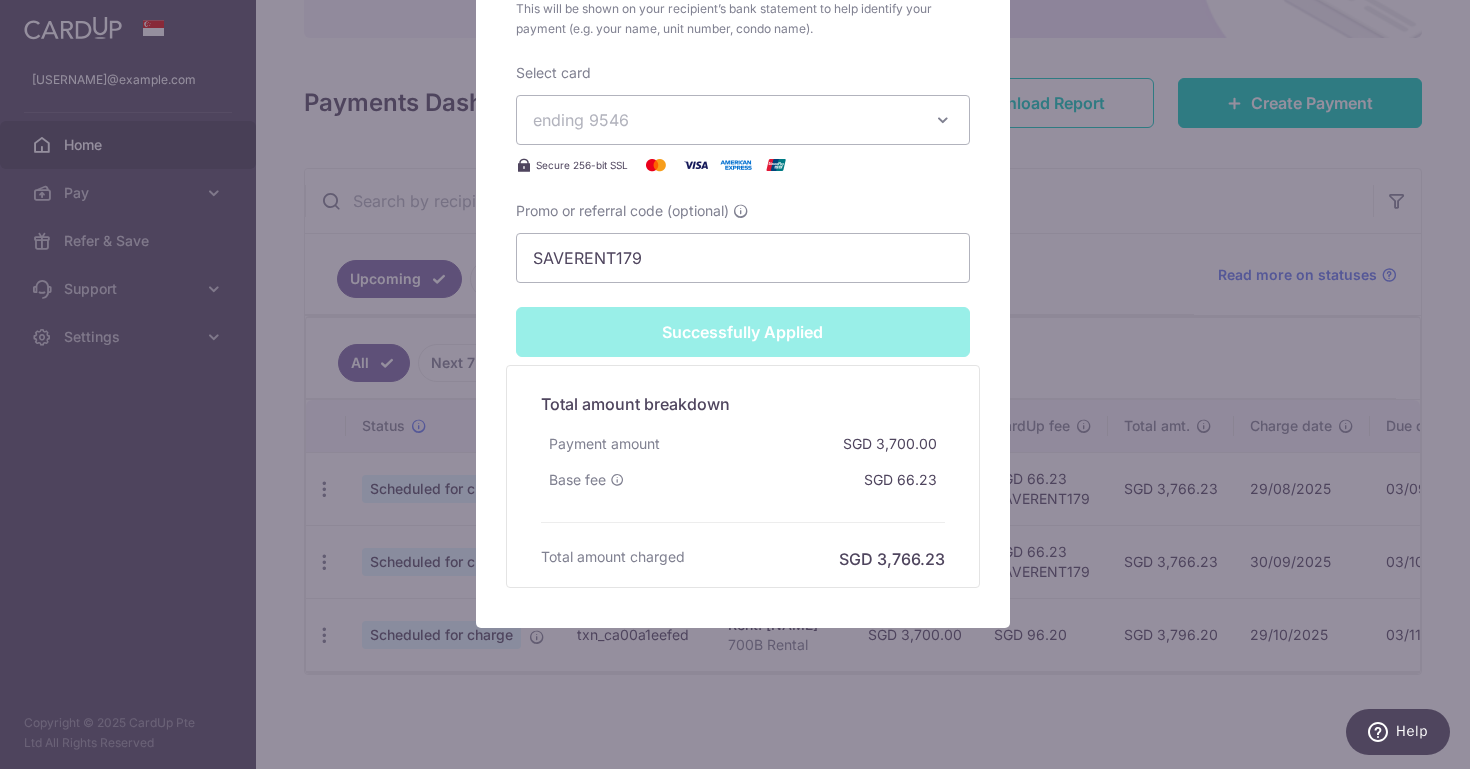 scroll, scrollTop: 68, scrollLeft: 0, axis: vertical 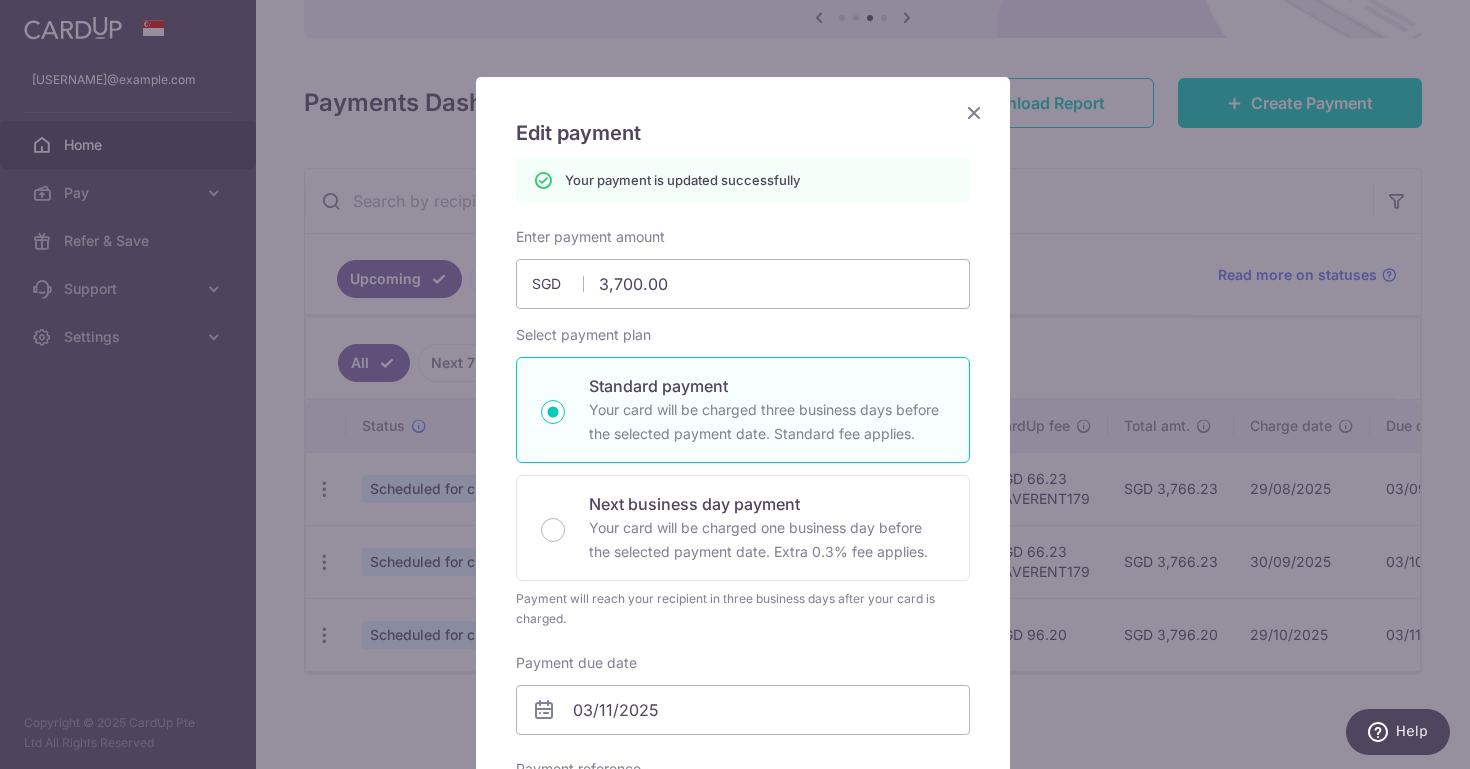 click at bounding box center [974, 112] 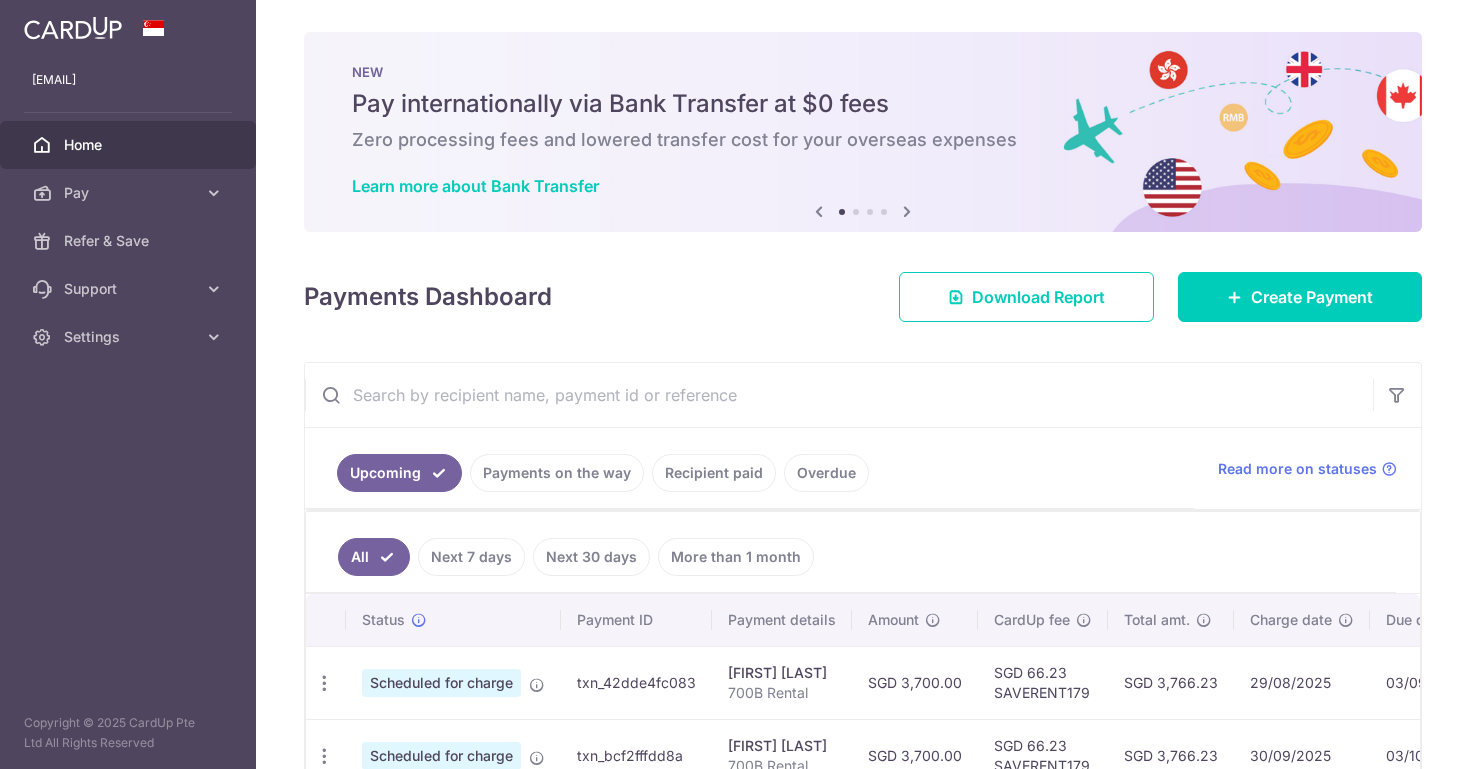 scroll, scrollTop: 0, scrollLeft: 0, axis: both 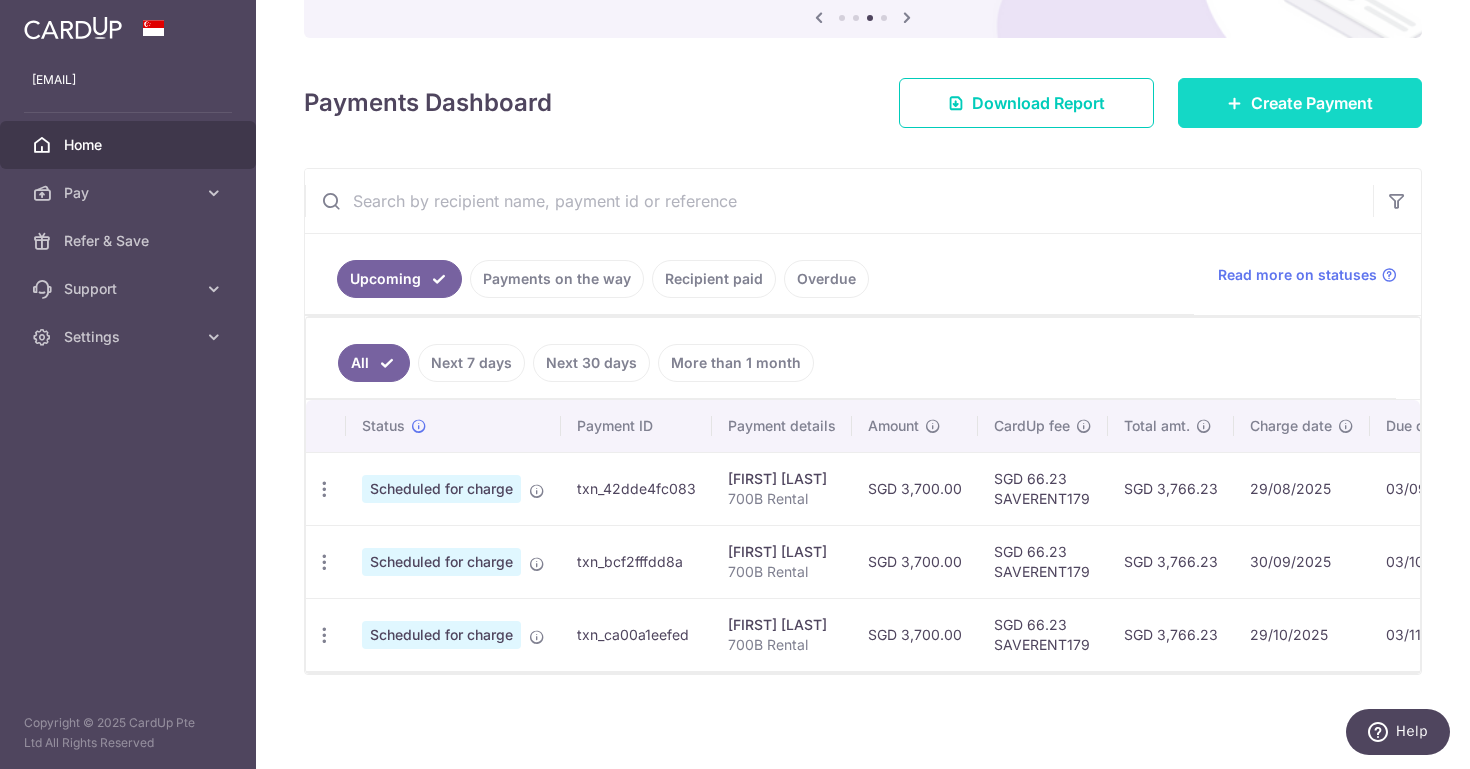 click on "Create Payment" at bounding box center [1312, 103] 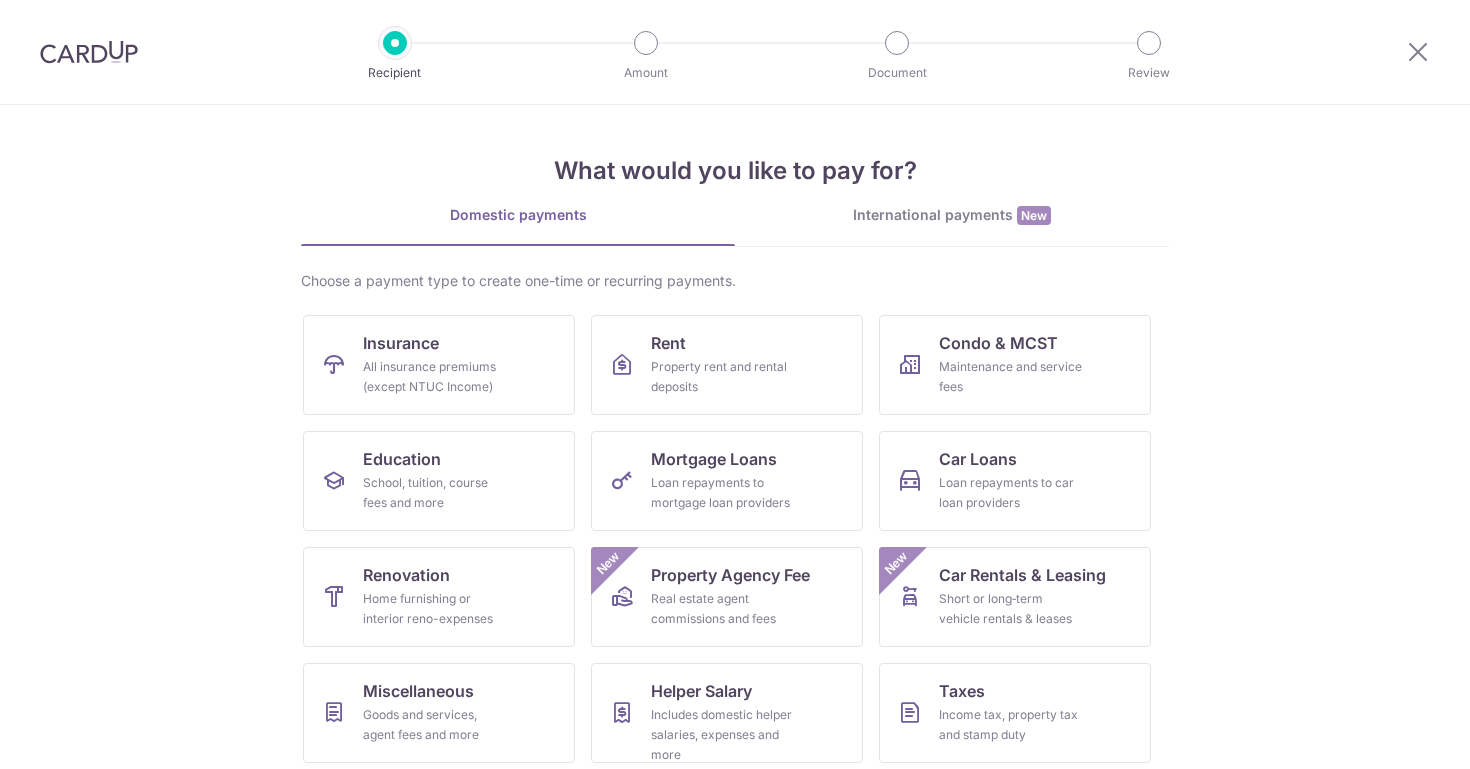 scroll, scrollTop: 0, scrollLeft: 0, axis: both 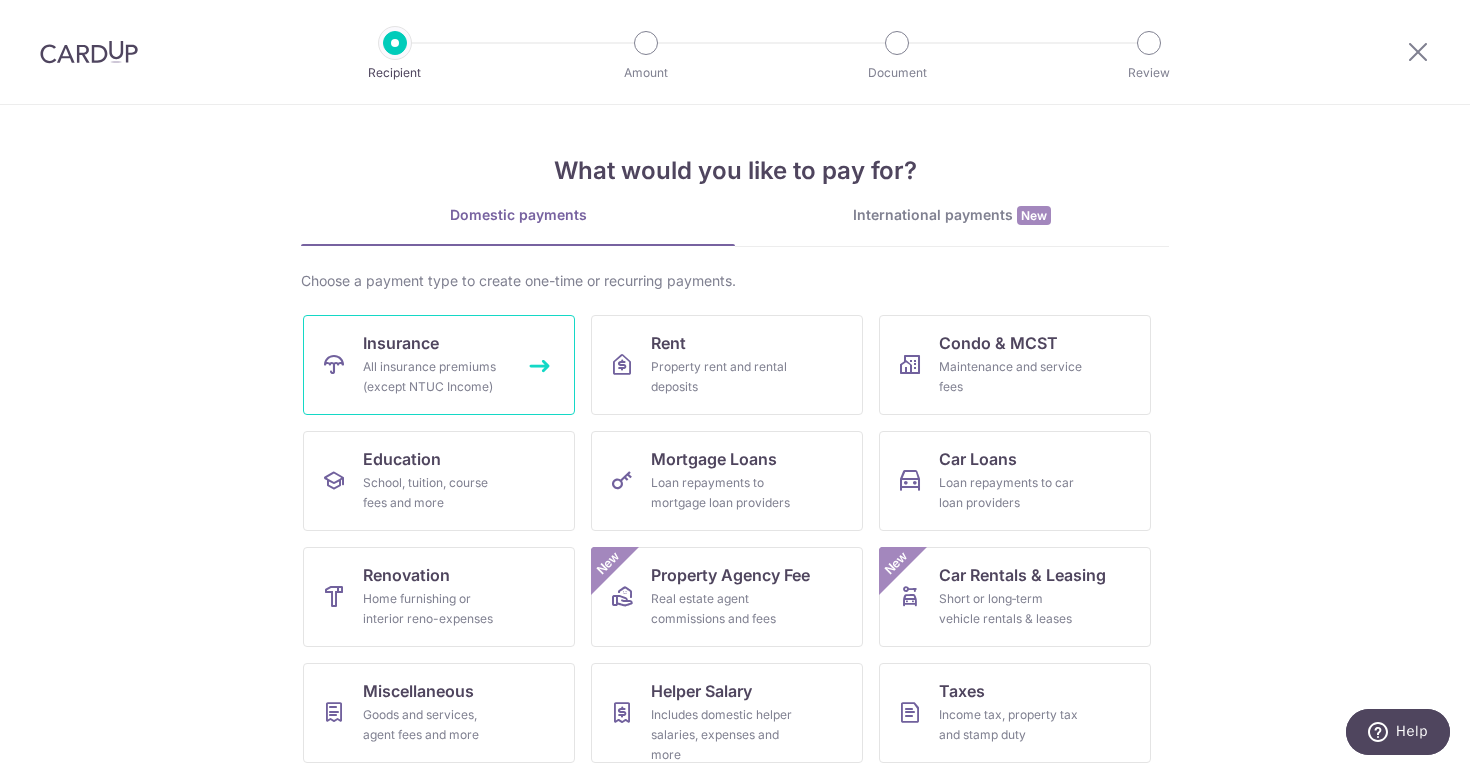 click on "All insurance premiums (except NTUC Income)" at bounding box center (435, 377) 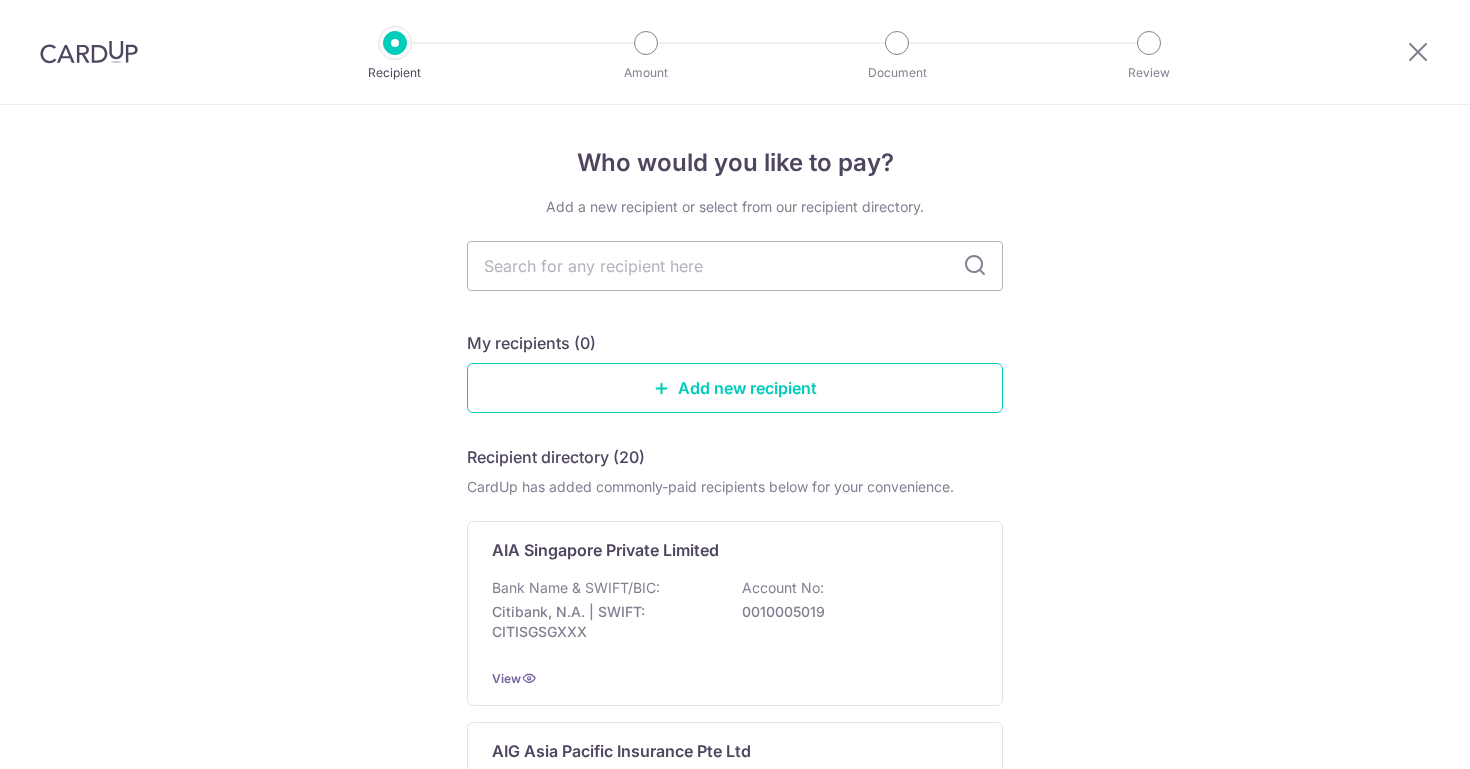 scroll, scrollTop: 0, scrollLeft: 0, axis: both 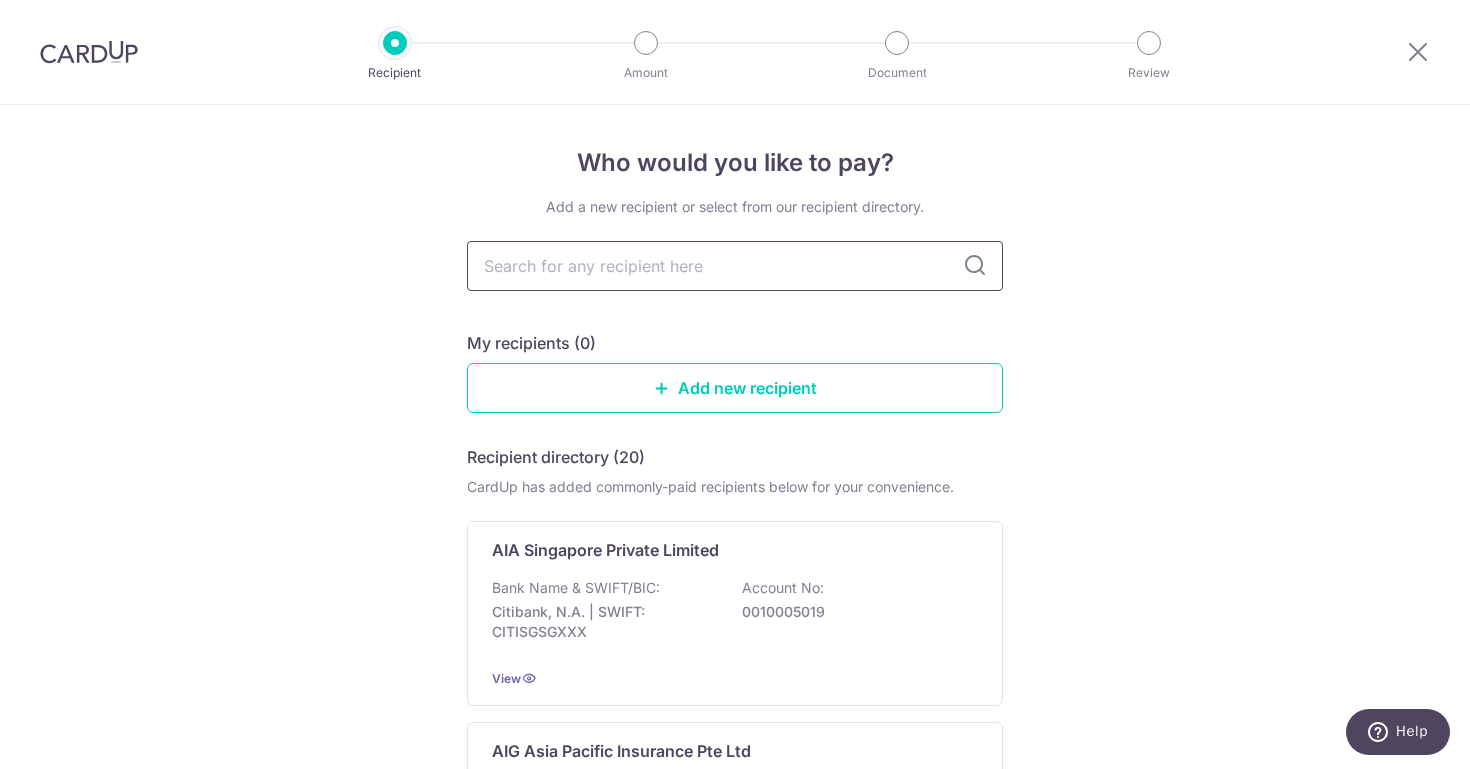 click at bounding box center [735, 266] 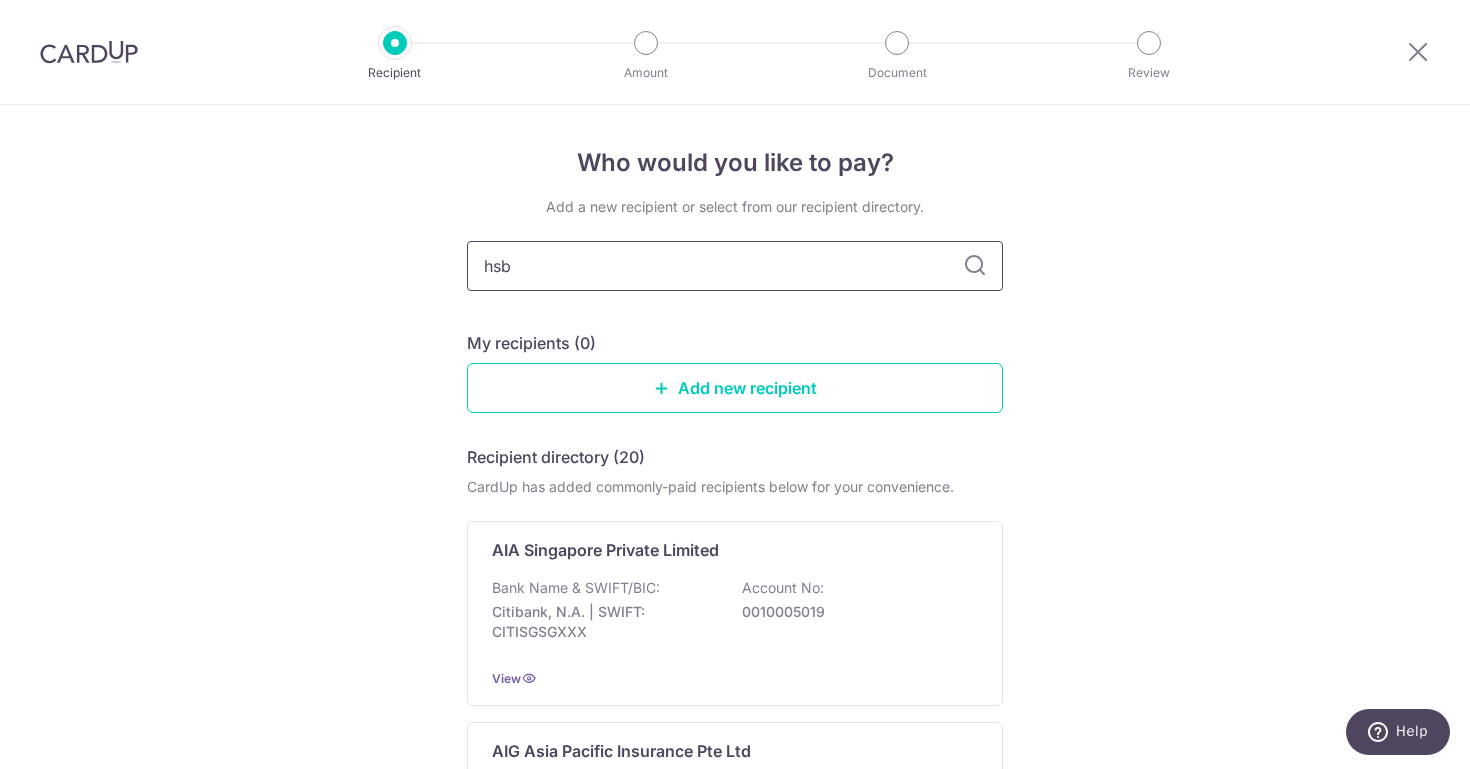 type on "hsbc" 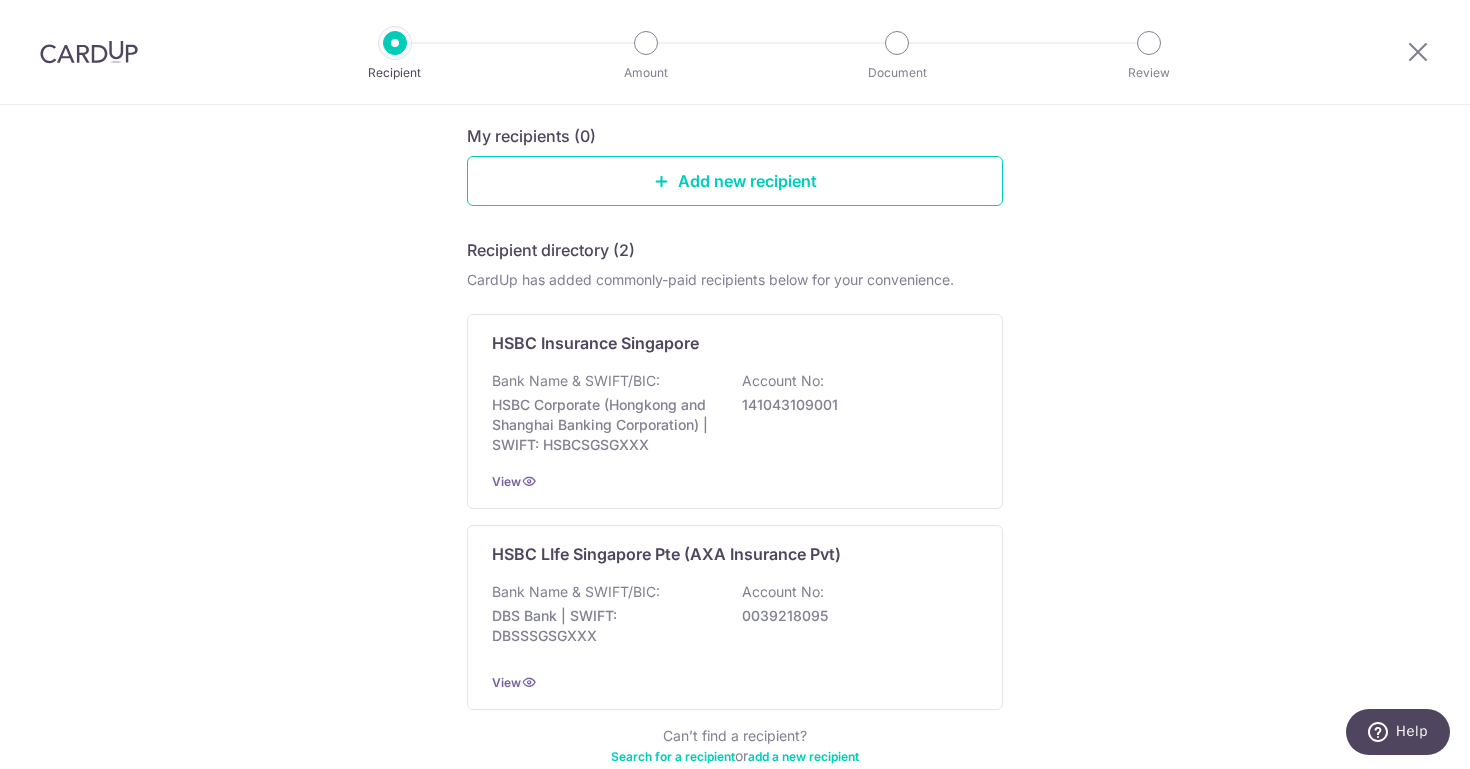 scroll, scrollTop: 211, scrollLeft: 0, axis: vertical 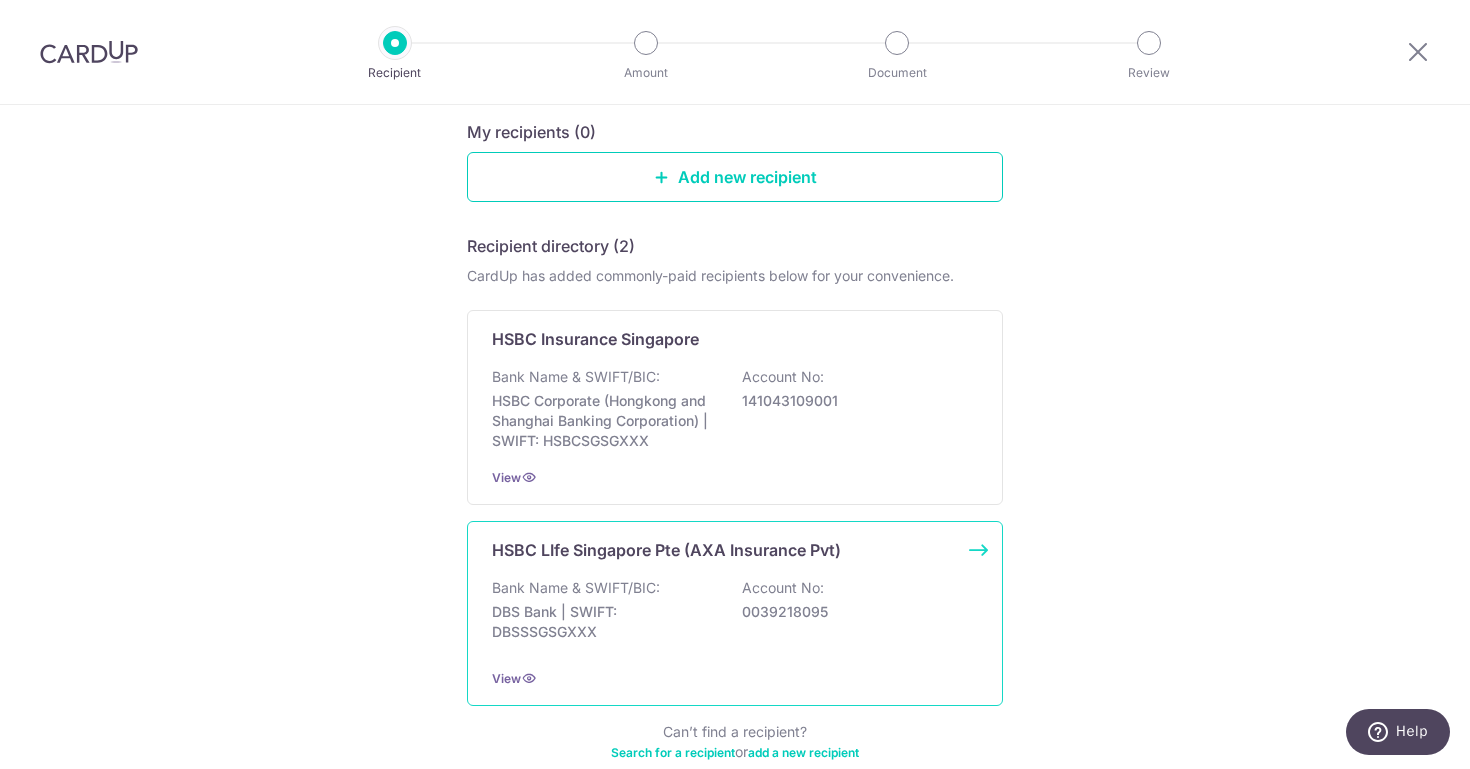 click on "HSBC LIfe Singapore Pte (AXA Insurance Pvt)" at bounding box center [666, 550] 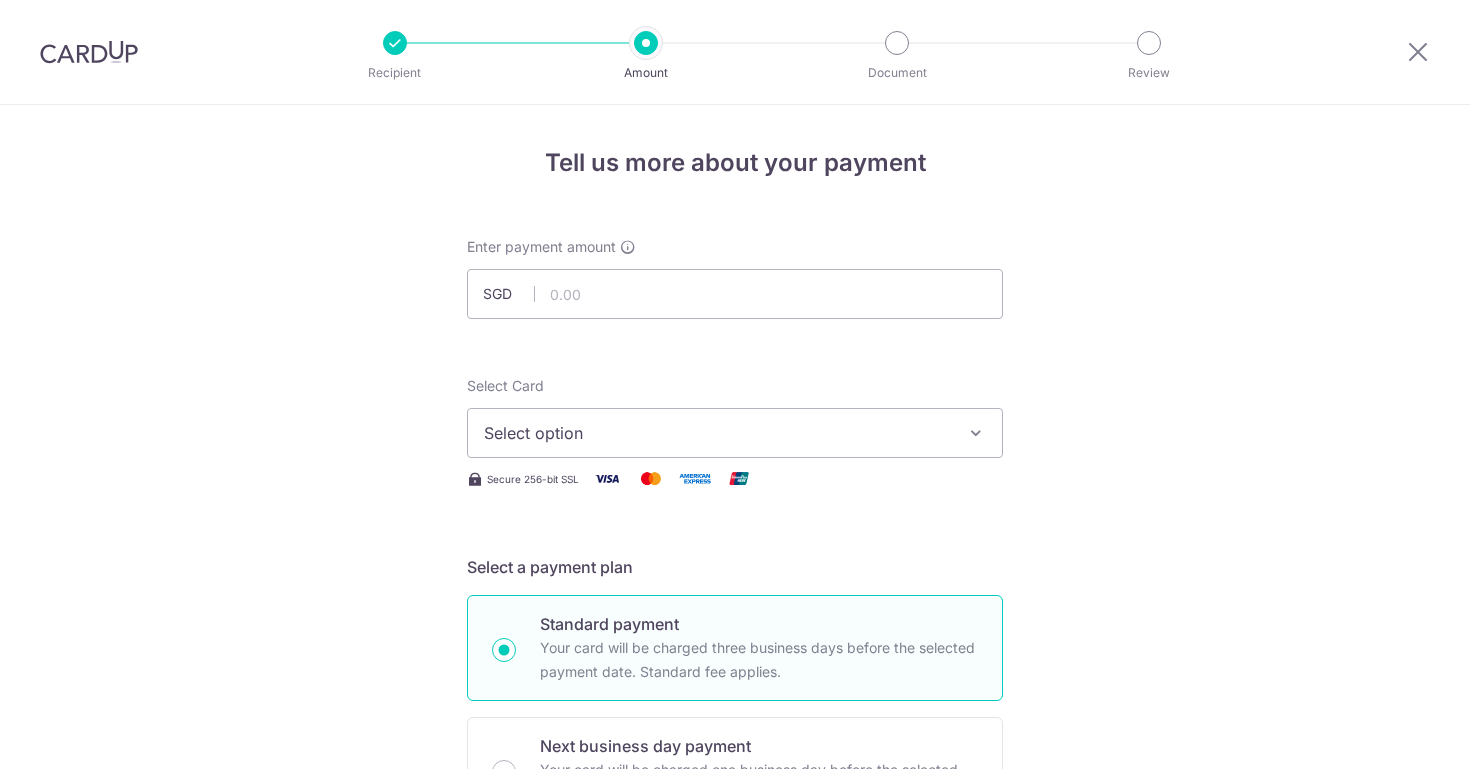 scroll, scrollTop: 0, scrollLeft: 0, axis: both 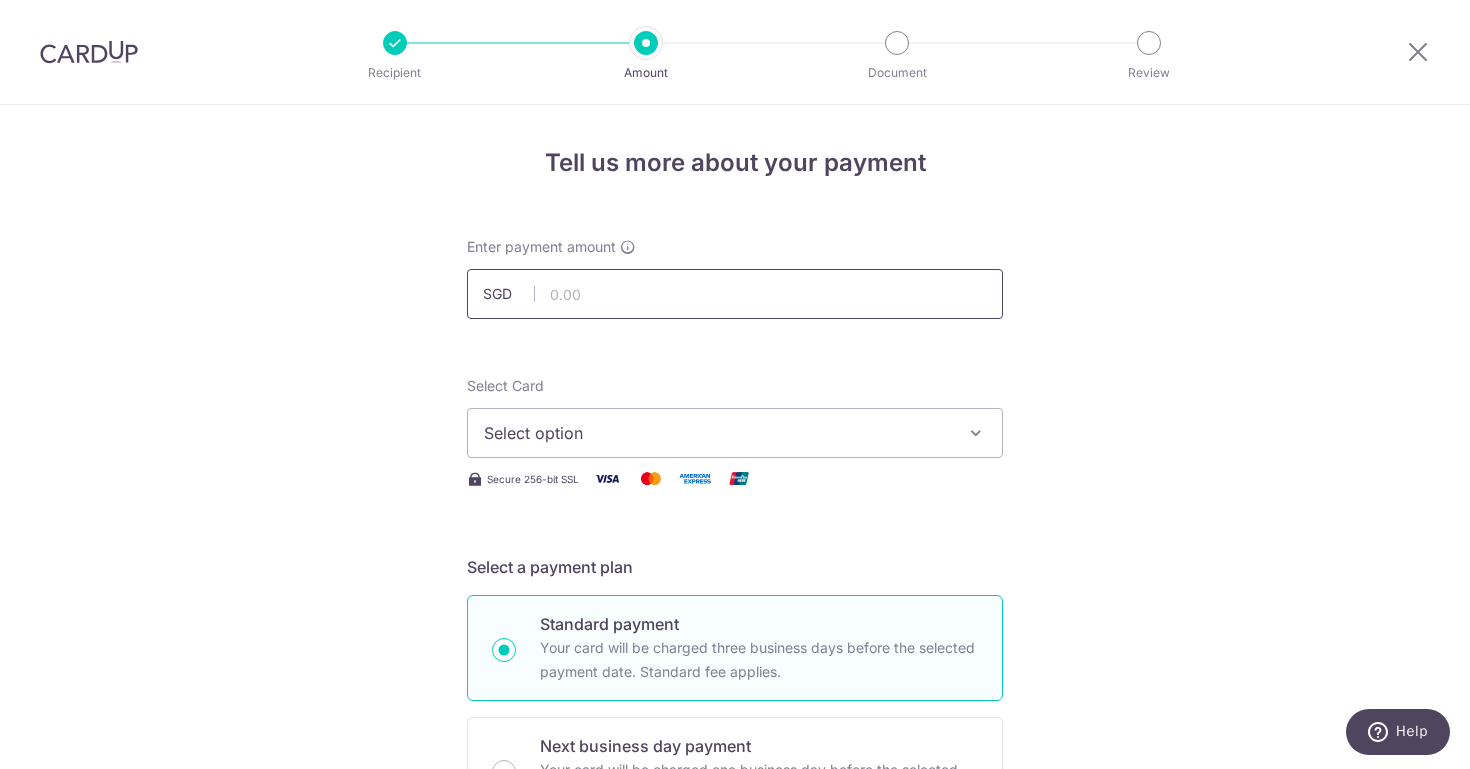 click at bounding box center (735, 294) 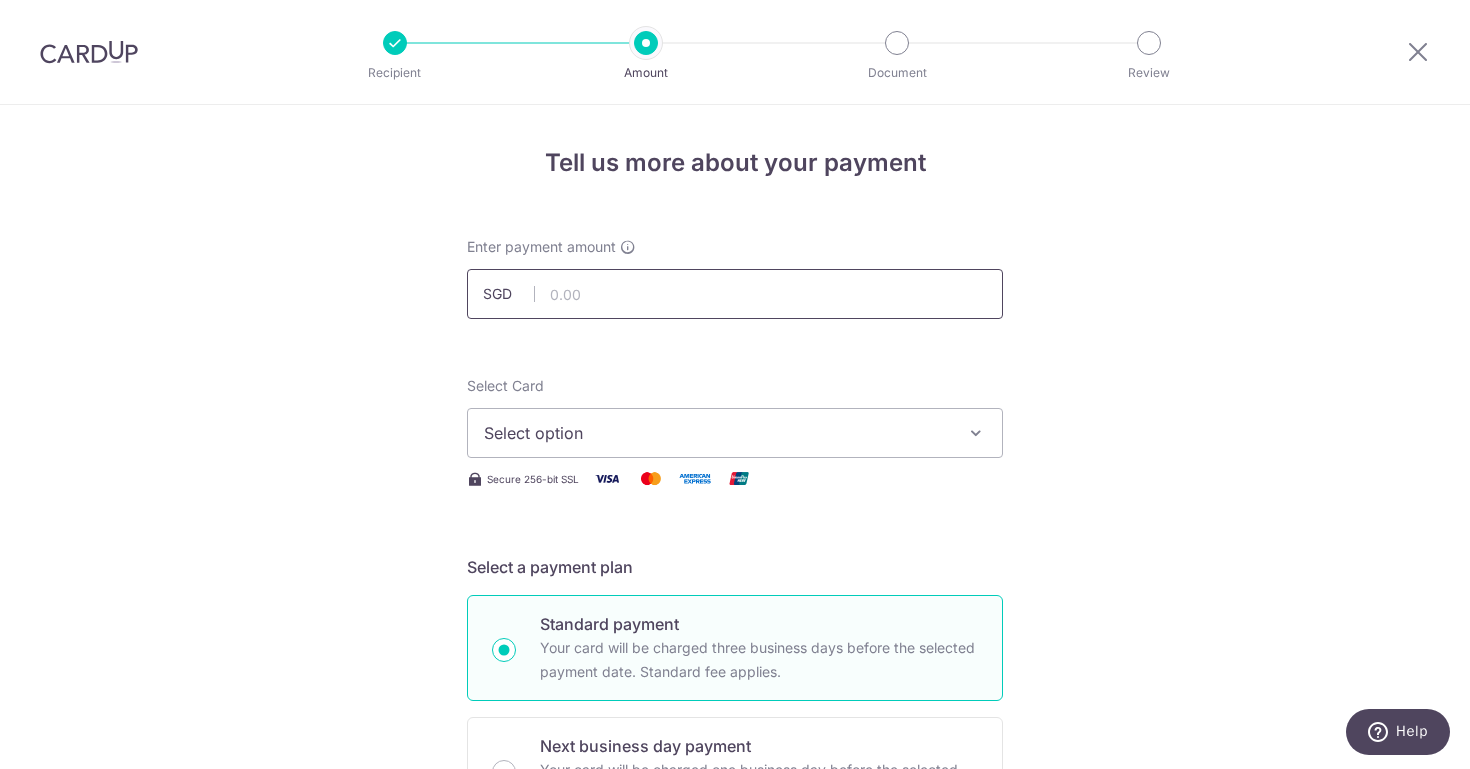 click at bounding box center (735, 294) 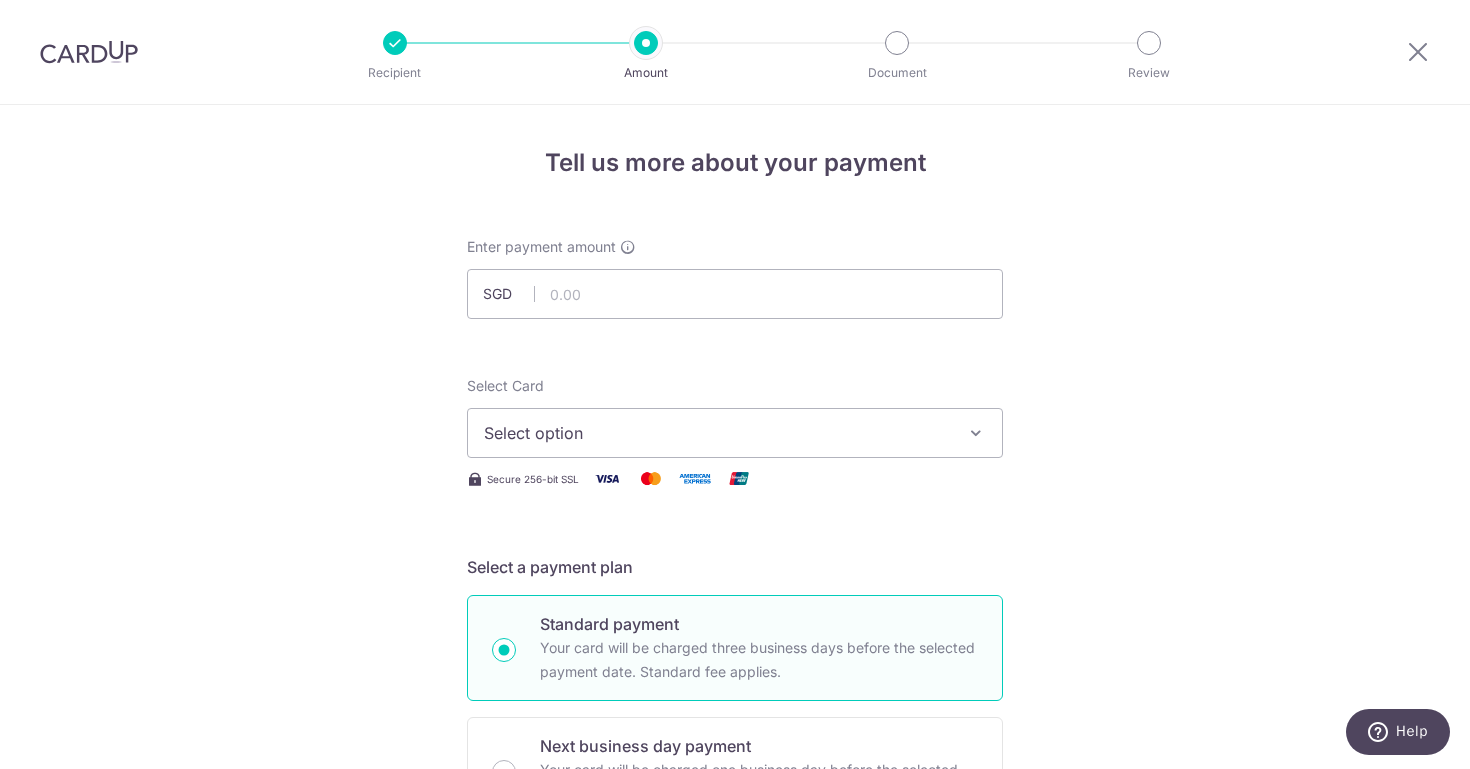 click on "Select option" at bounding box center [735, 433] 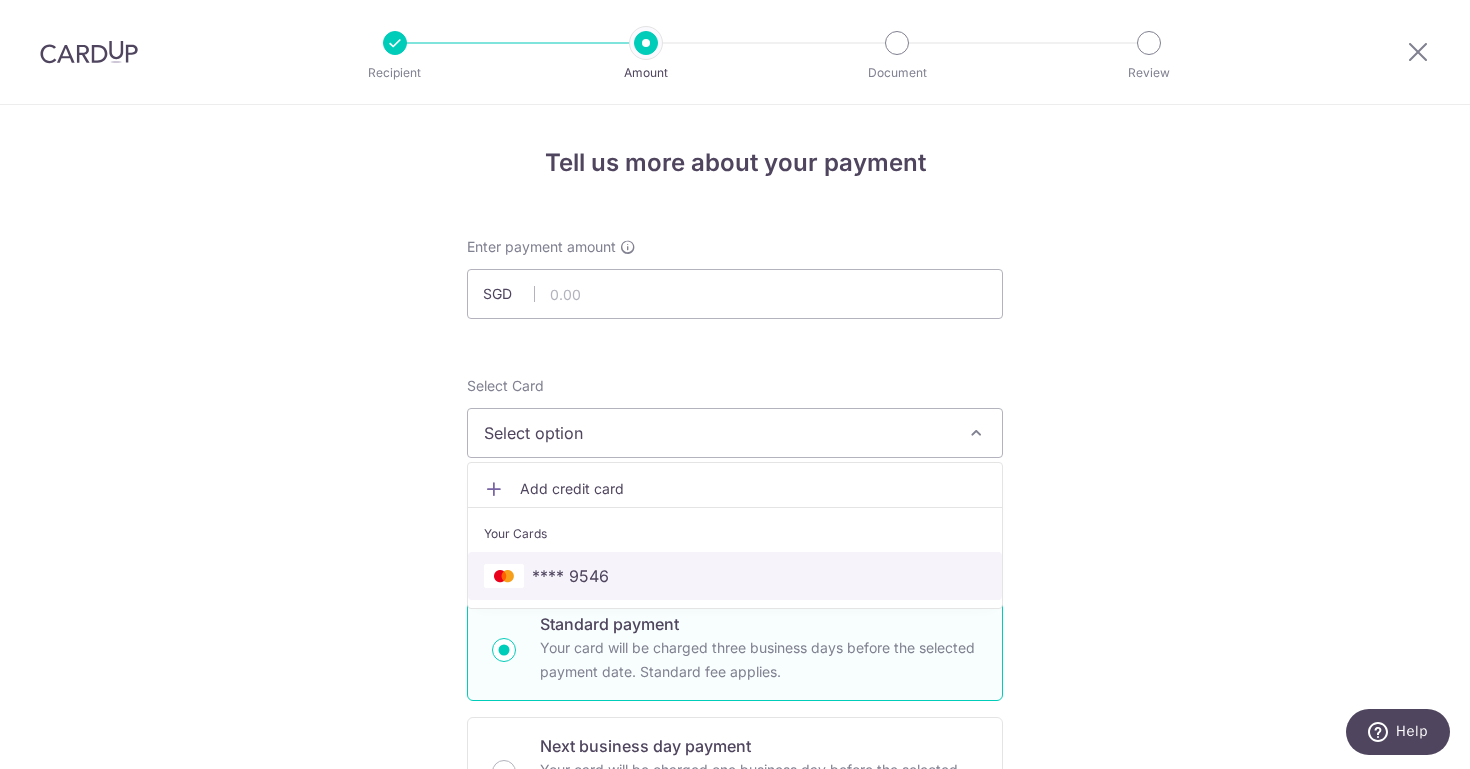 click on "**** 9546" at bounding box center (570, 576) 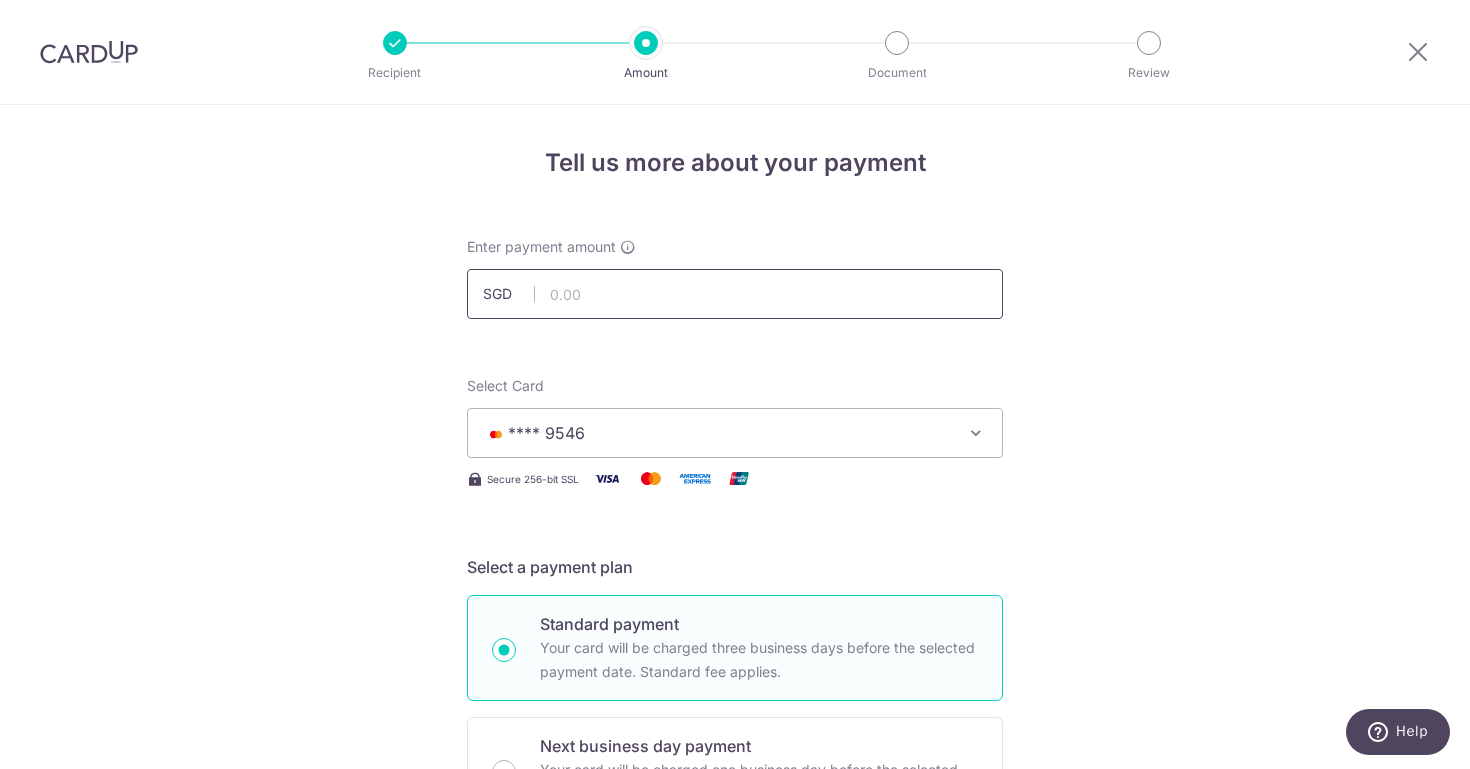 click at bounding box center (735, 294) 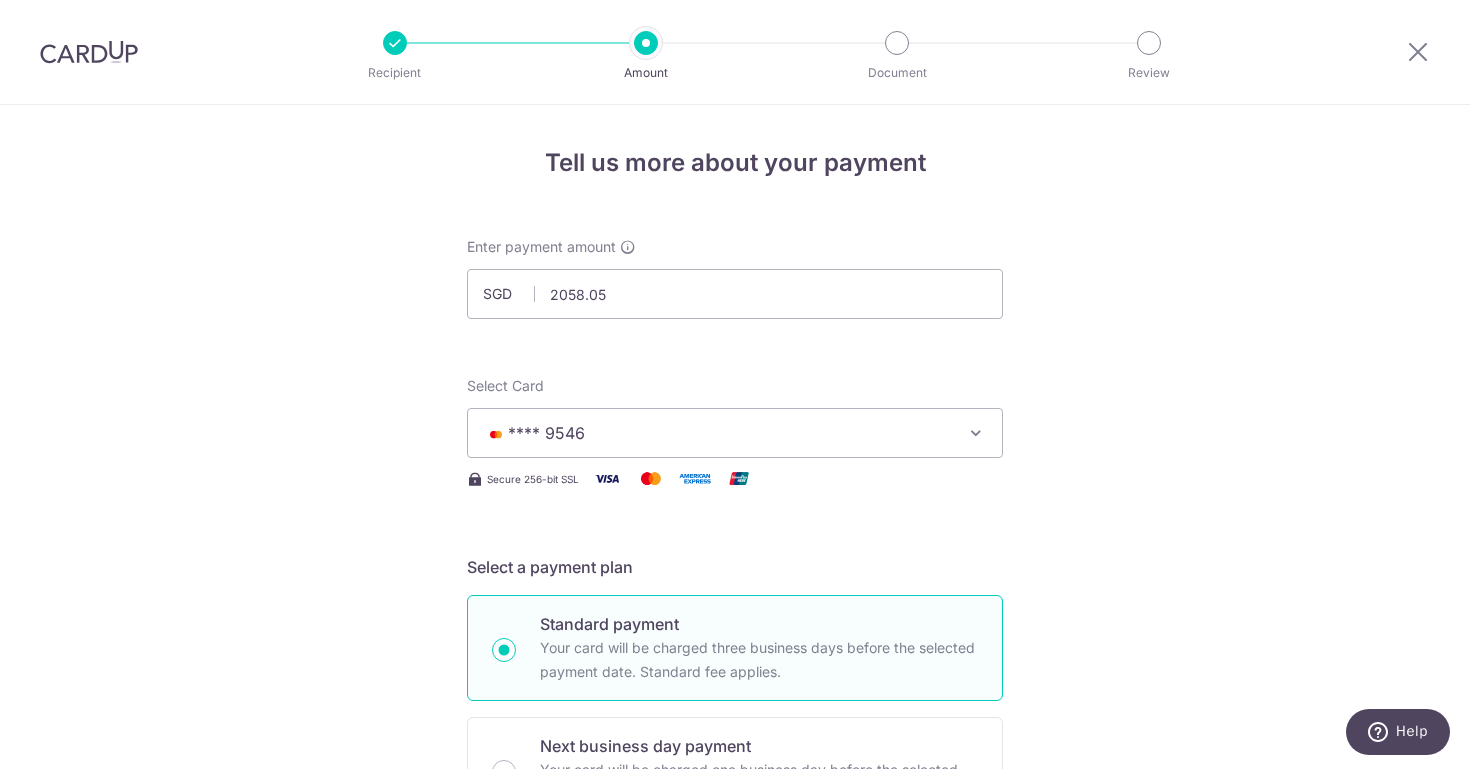 click on "SGD [AMOUNT]" at bounding box center (735, 1009) 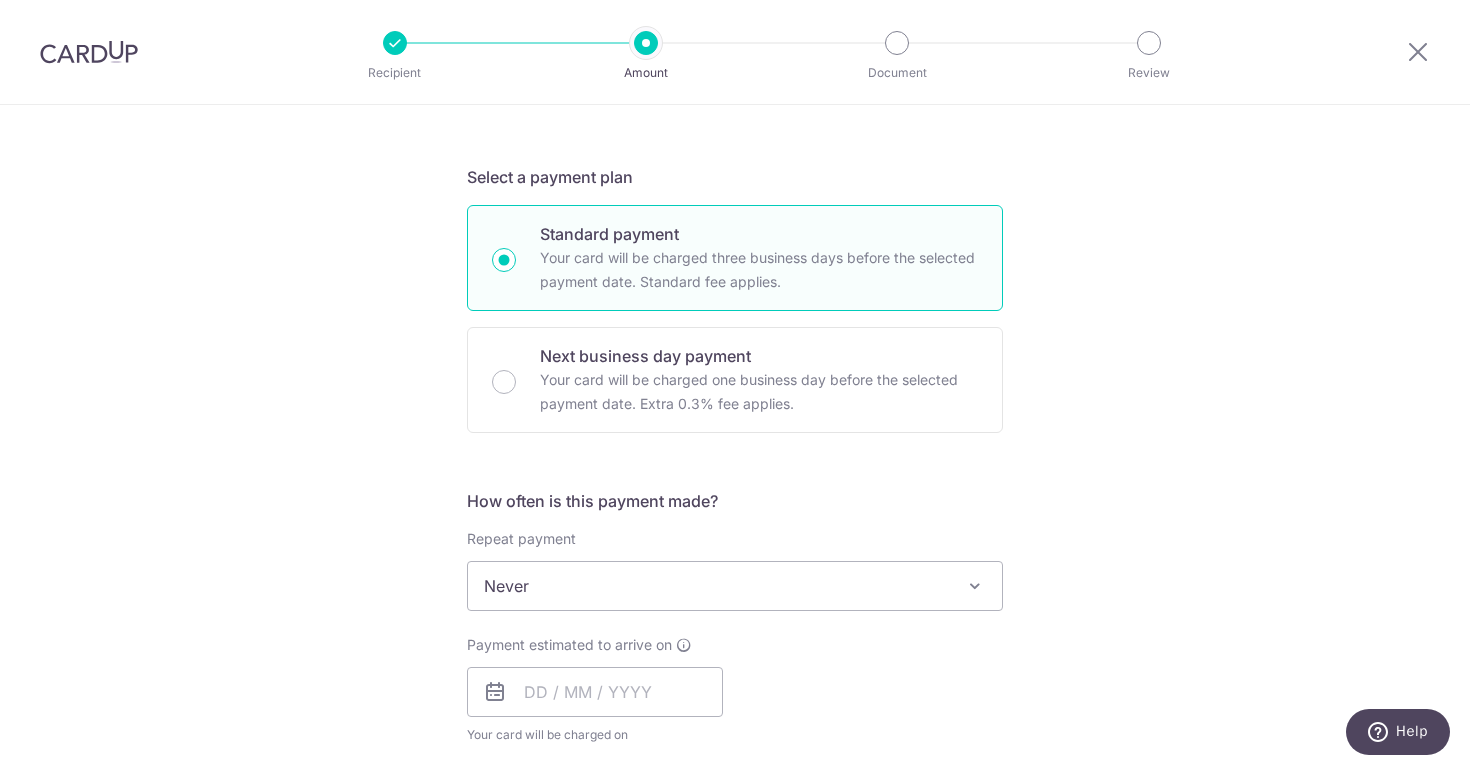 scroll, scrollTop: 391, scrollLeft: 0, axis: vertical 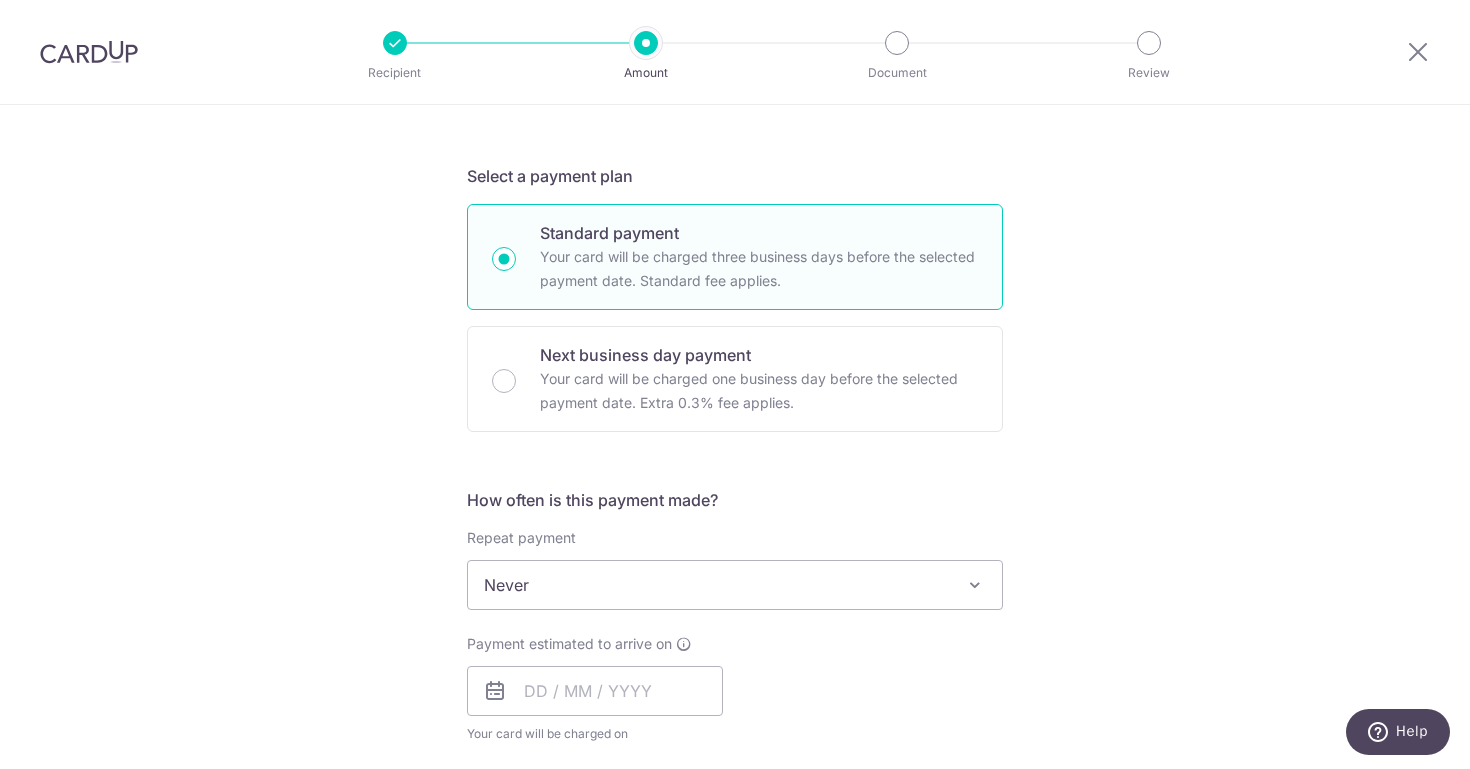 click on "Never" at bounding box center [735, 585] 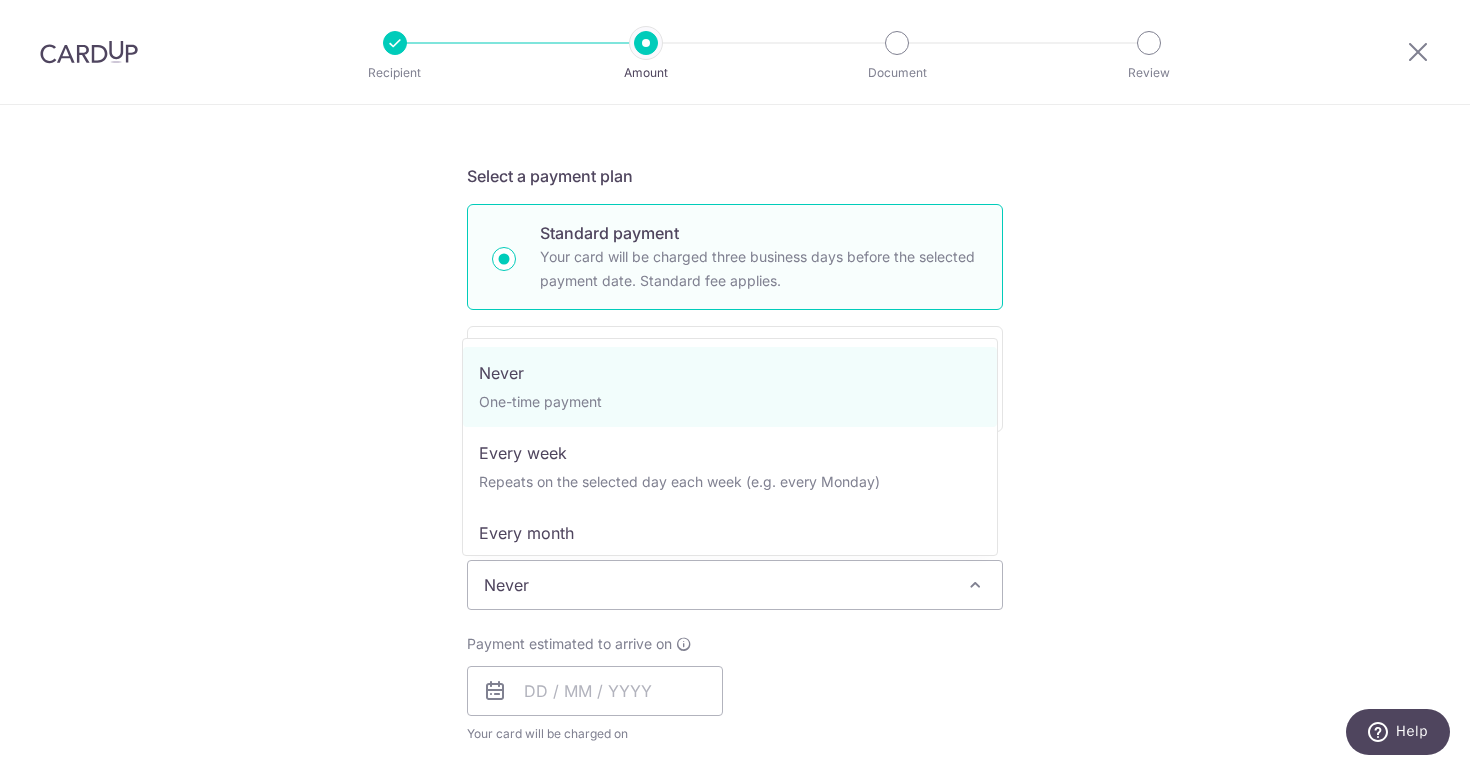 click on "Tell us more about your payment
Enter payment amount
SGD
[AMOUNT]
[AMOUNT]
Select Card
**** [LAST_FOUR_DIGITS]
Add credit card
Your Cards
**** [LAST_FOUR_DIGITS]
Secure 256-bit SSL
Text
New card details
Card
Secure 256-bit SSL" at bounding box center [735, 618] 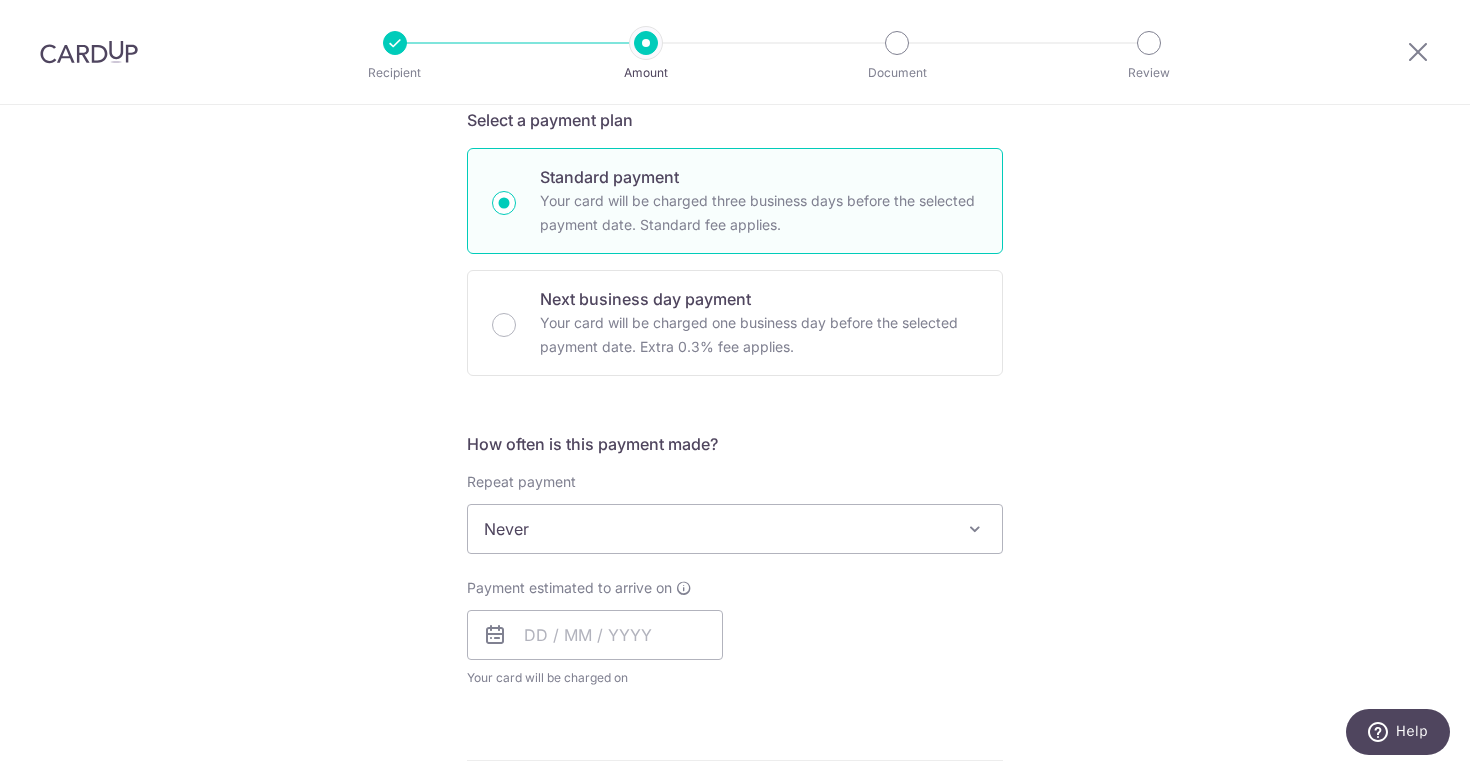 scroll, scrollTop: 450, scrollLeft: 0, axis: vertical 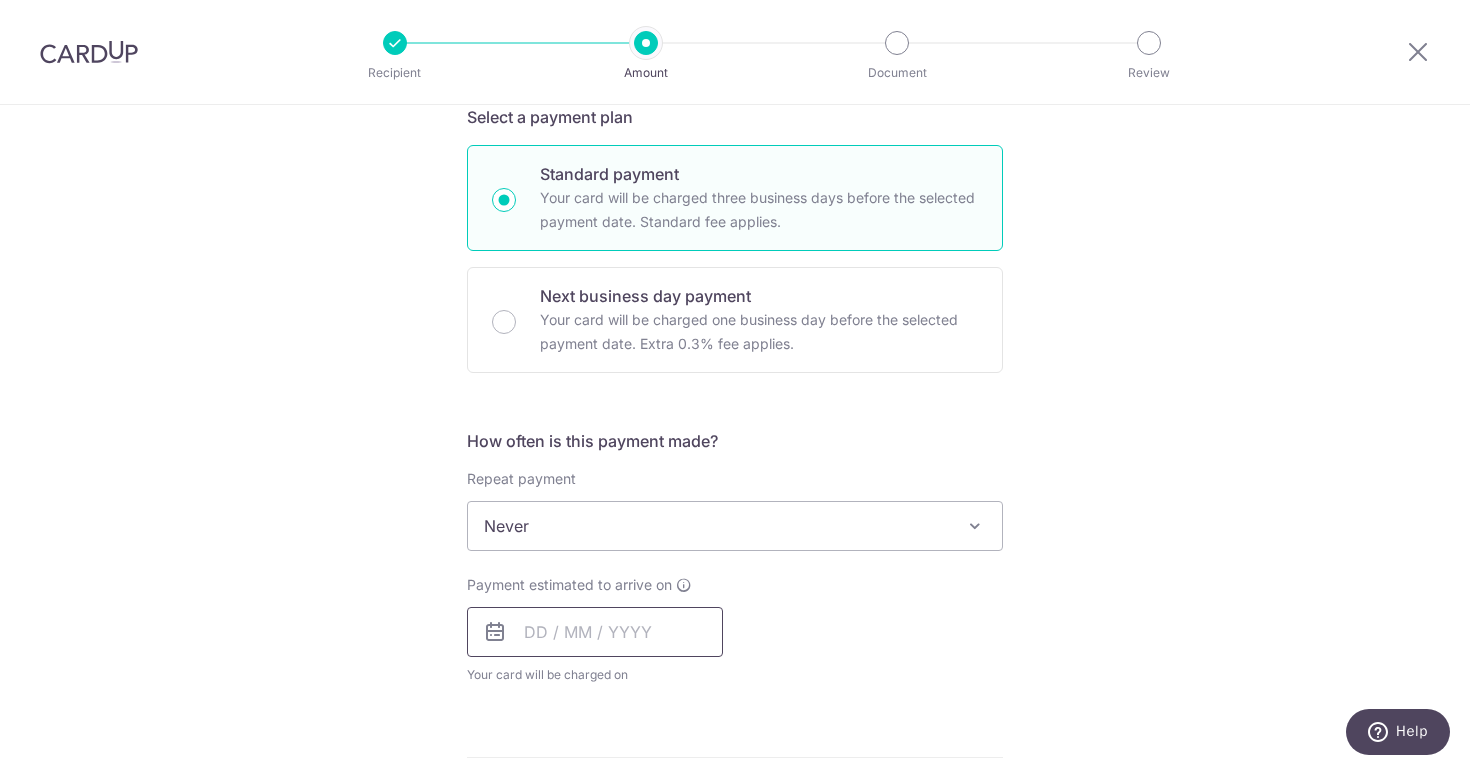 click at bounding box center (595, 632) 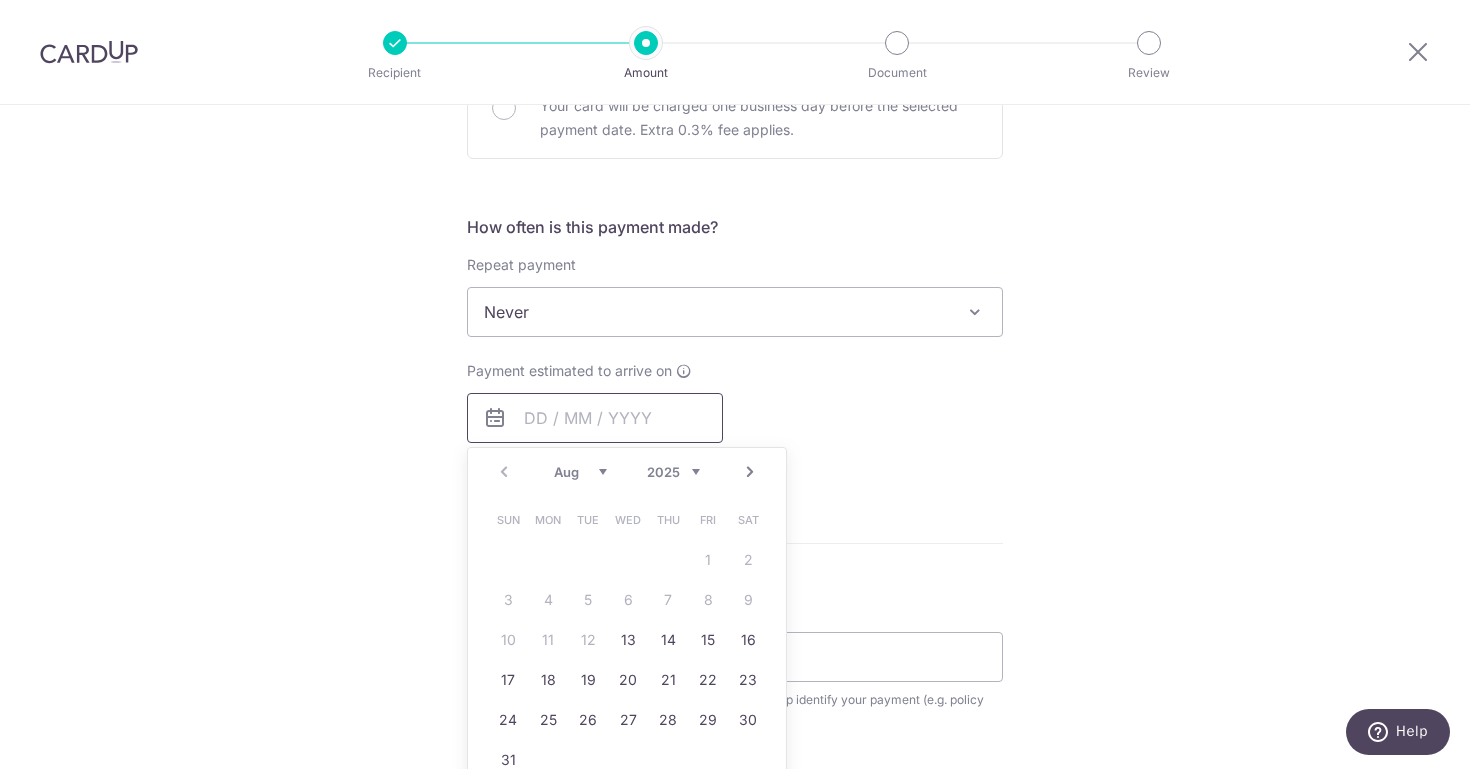 scroll, scrollTop: 665, scrollLeft: 0, axis: vertical 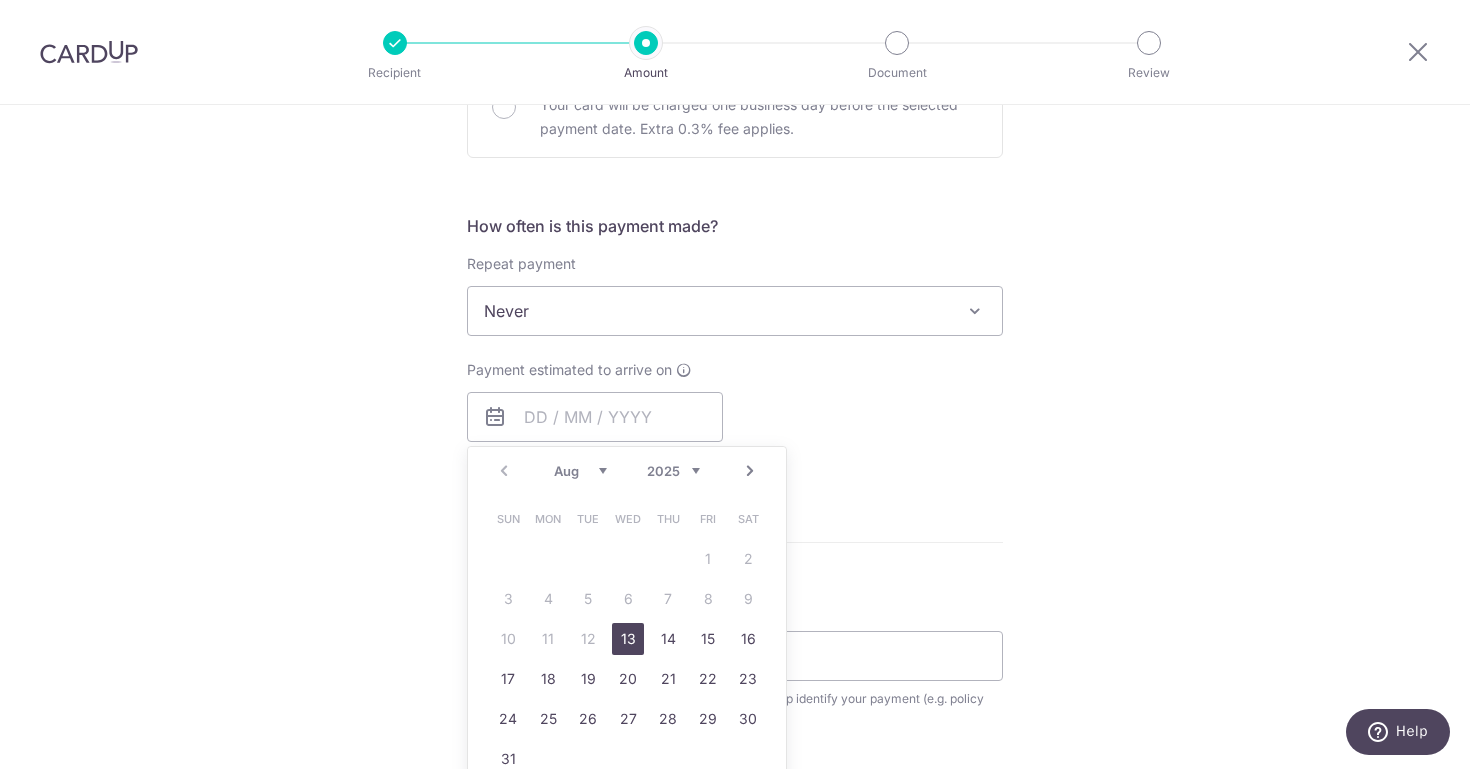 click on "13" at bounding box center [628, 639] 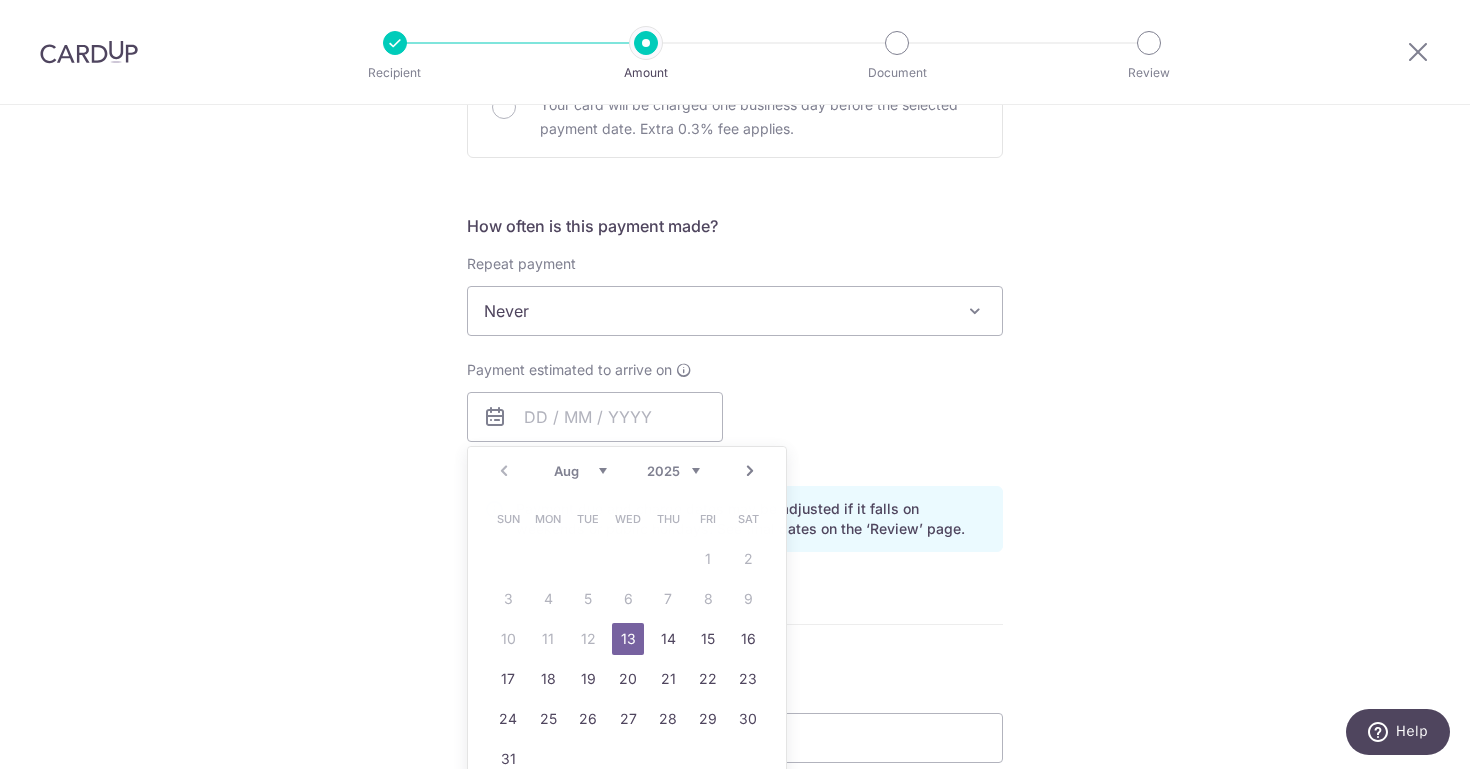 type on "13/08/2025" 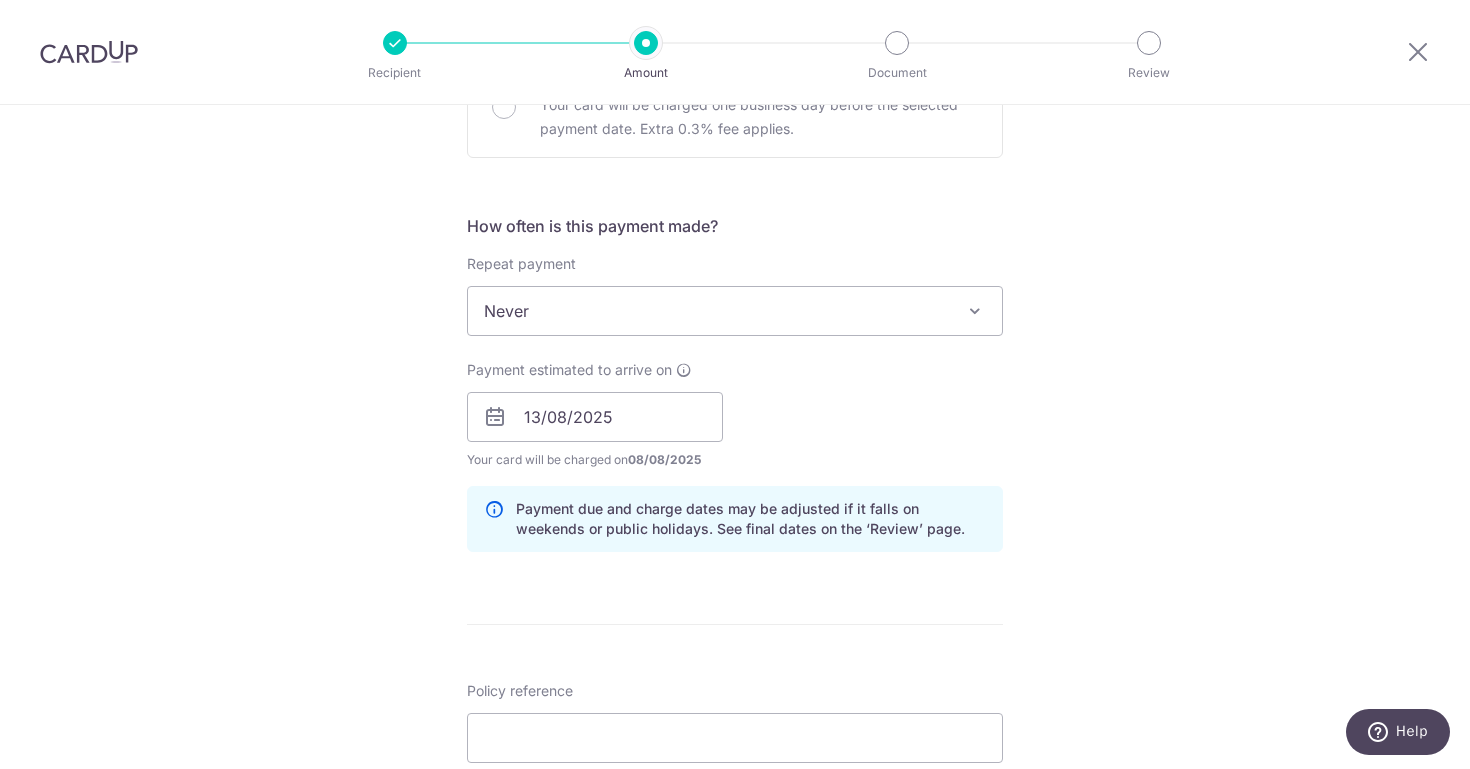 click on "Tell us more about your payment
Enter payment amount
SGD
2,058.05
2058.05
Select Card
**** 9546
Add credit card
Your Cards
**** 9546
Secure 256-bit SSL
Text
New card details
Card
Secure 256-bit SSL" at bounding box center [735, 385] 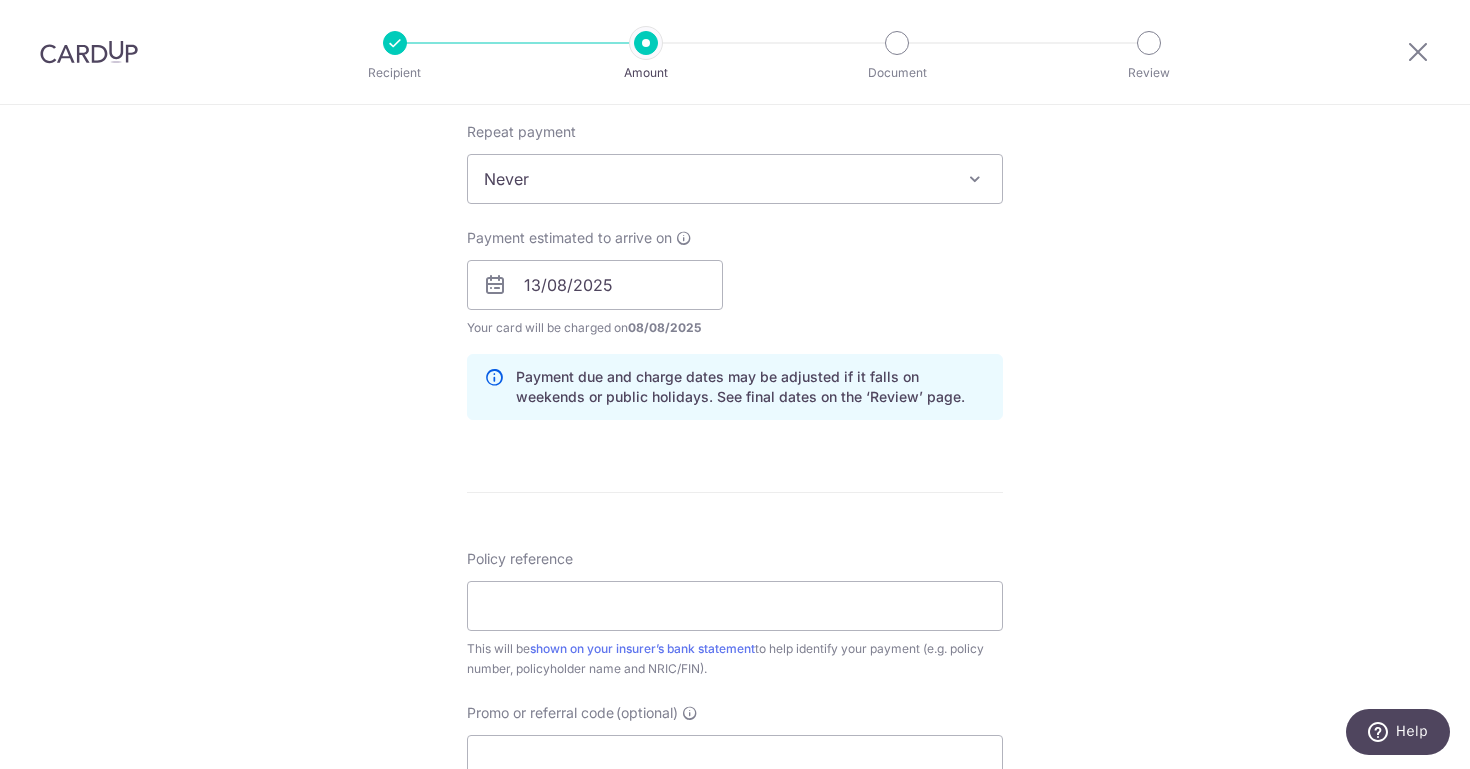 scroll, scrollTop: 865, scrollLeft: 0, axis: vertical 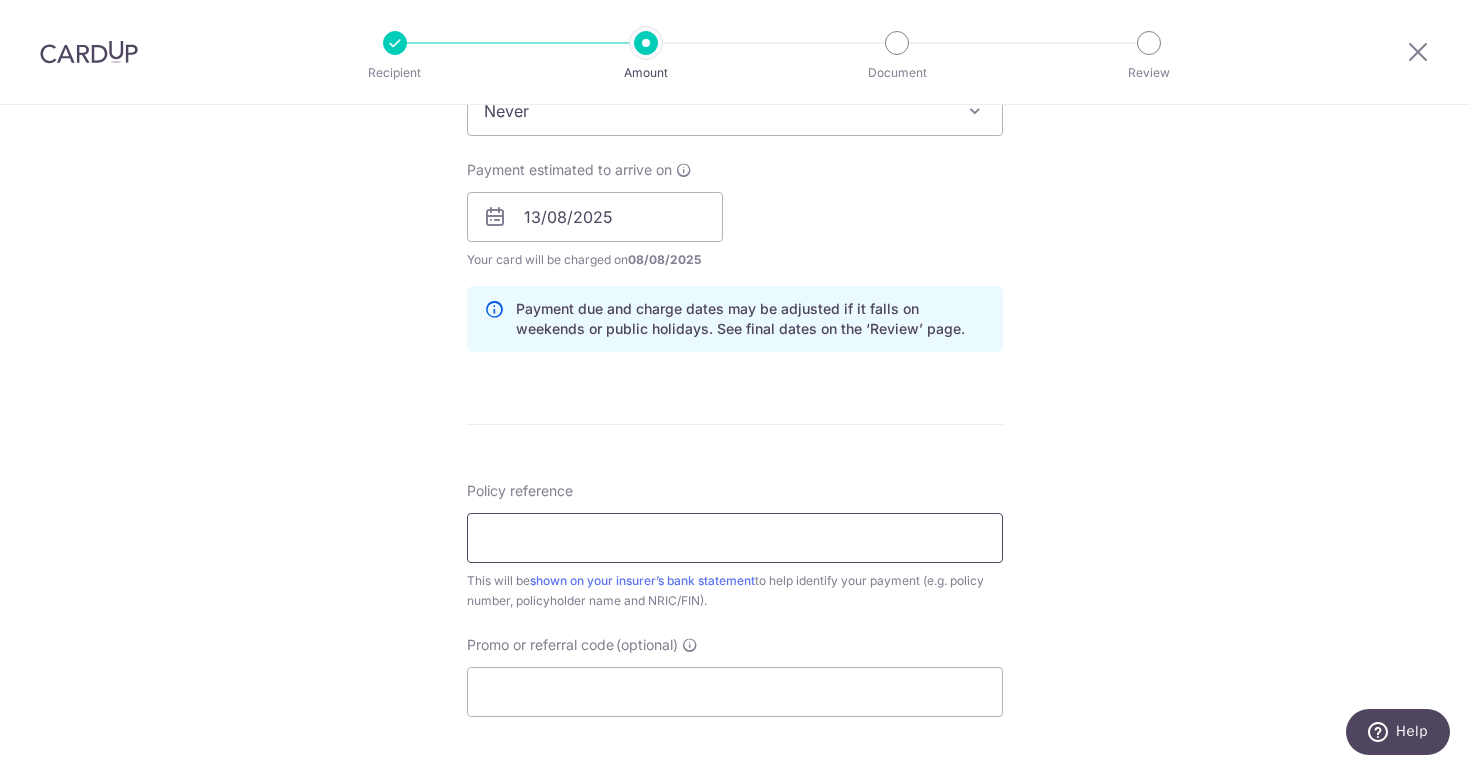 click on "Policy reference" at bounding box center (735, 538) 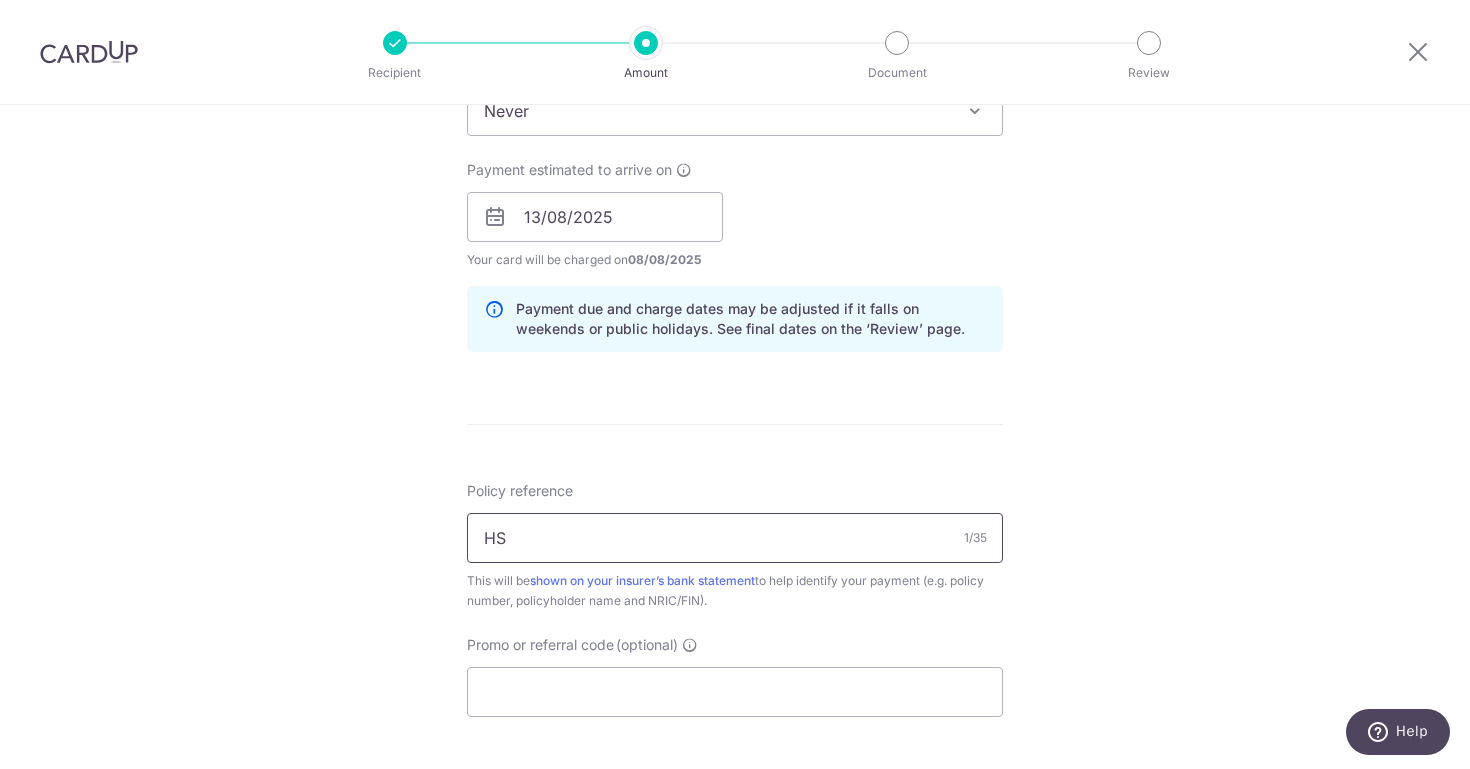 type on "H" 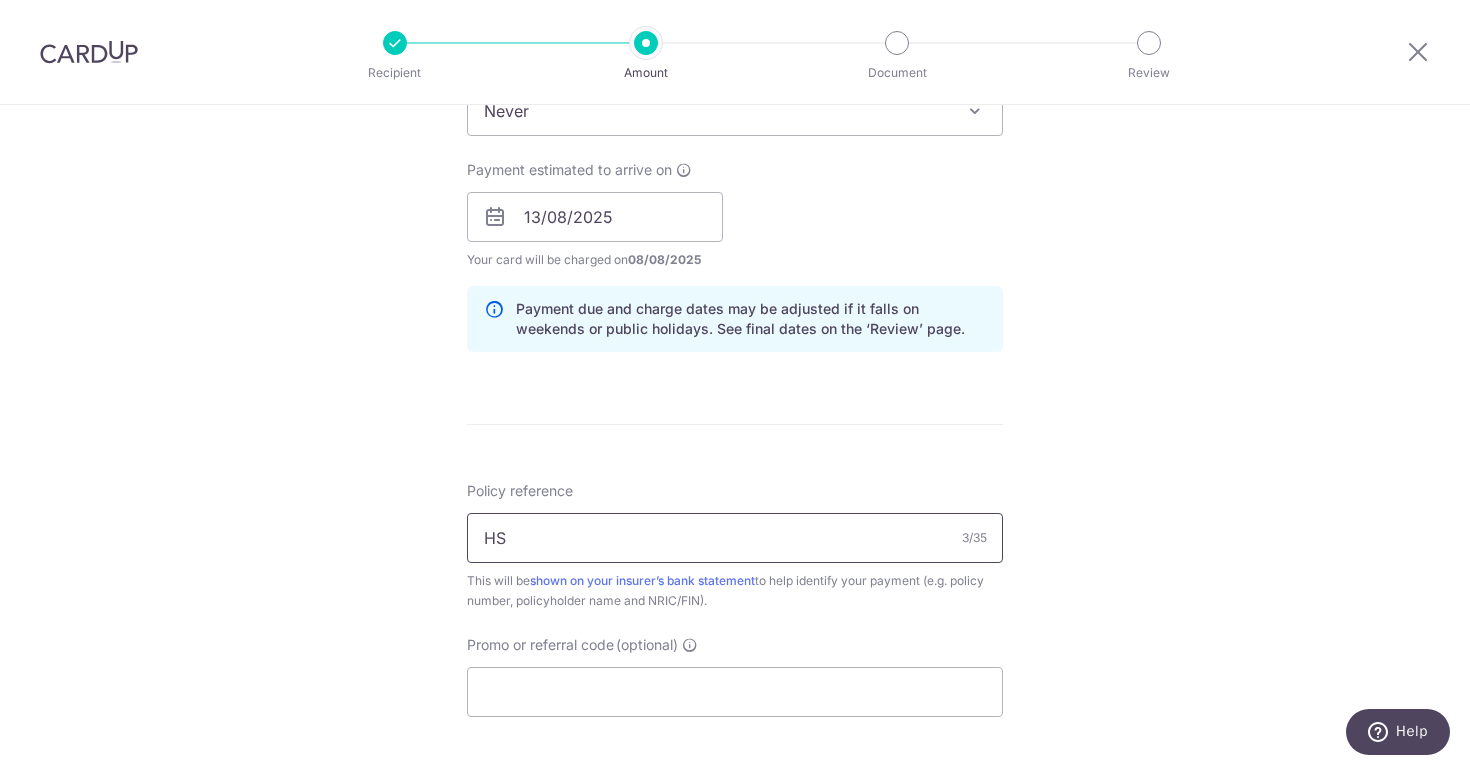 type on "H" 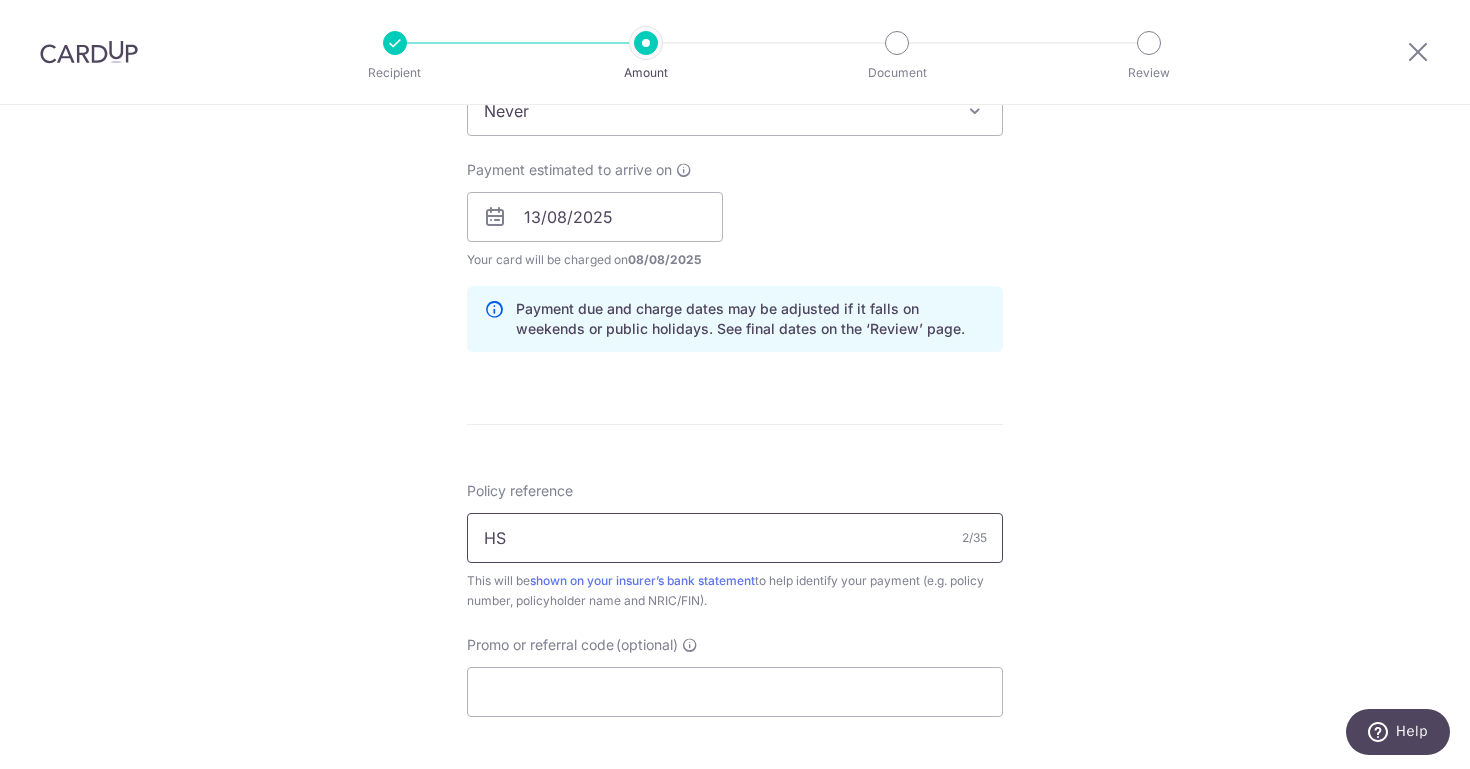 type on "H" 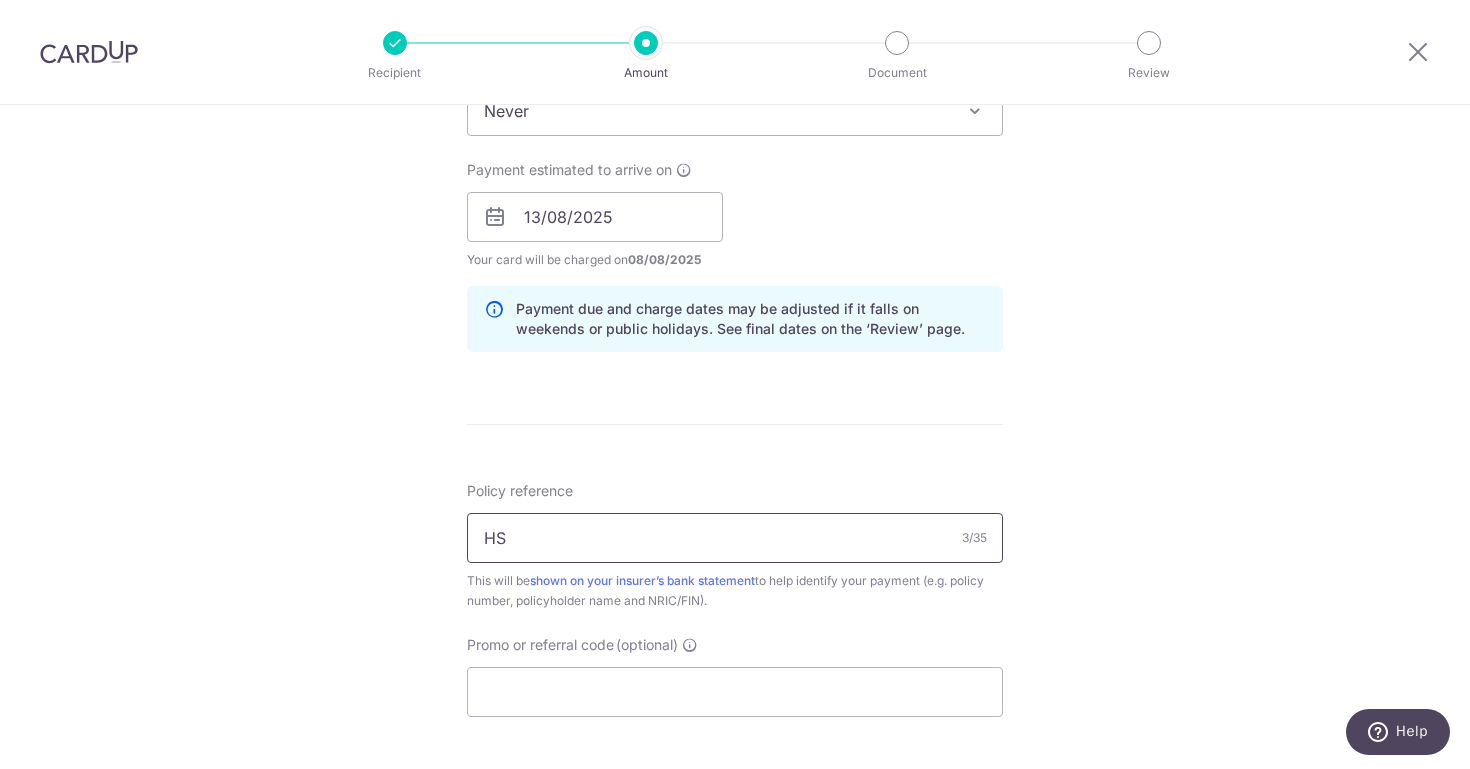type on "H" 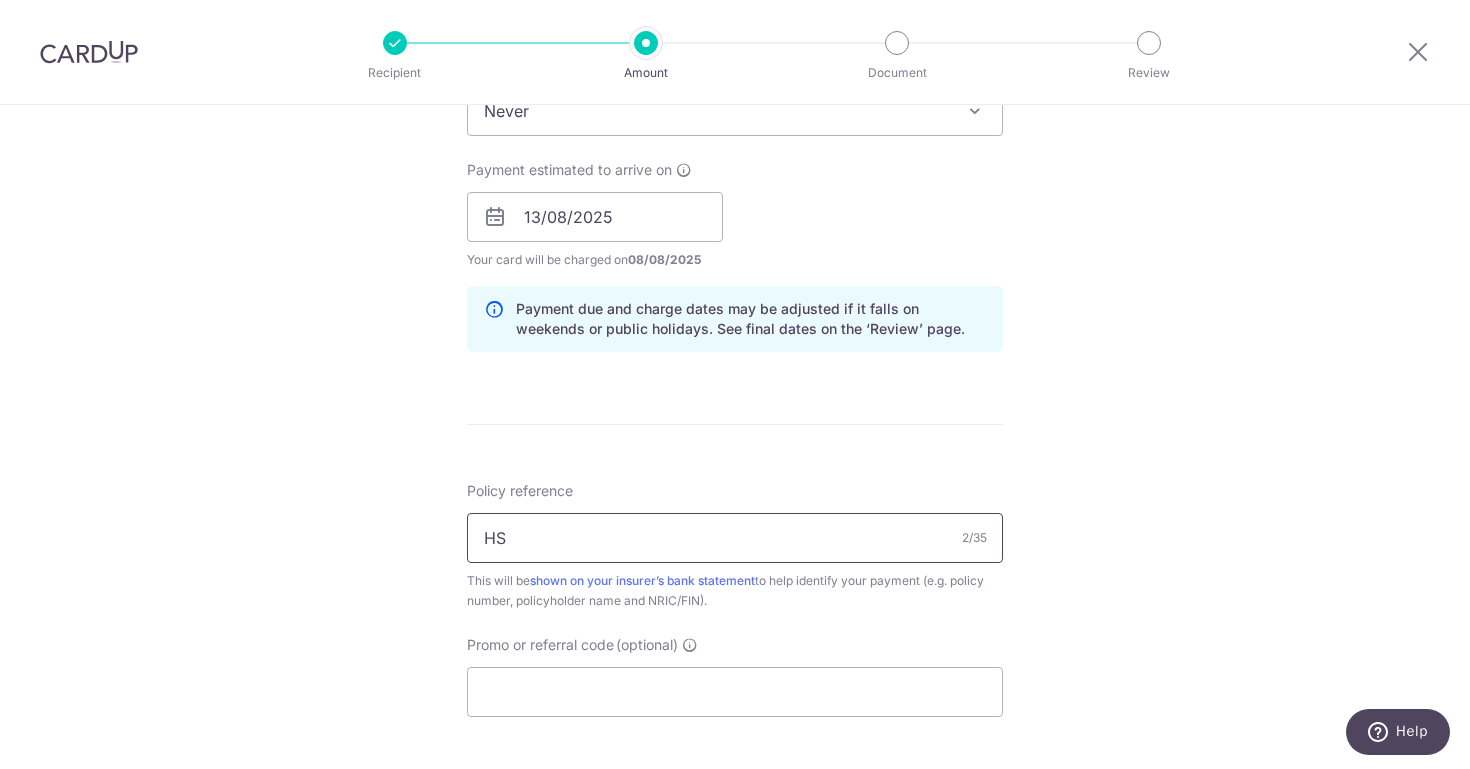 type on "H" 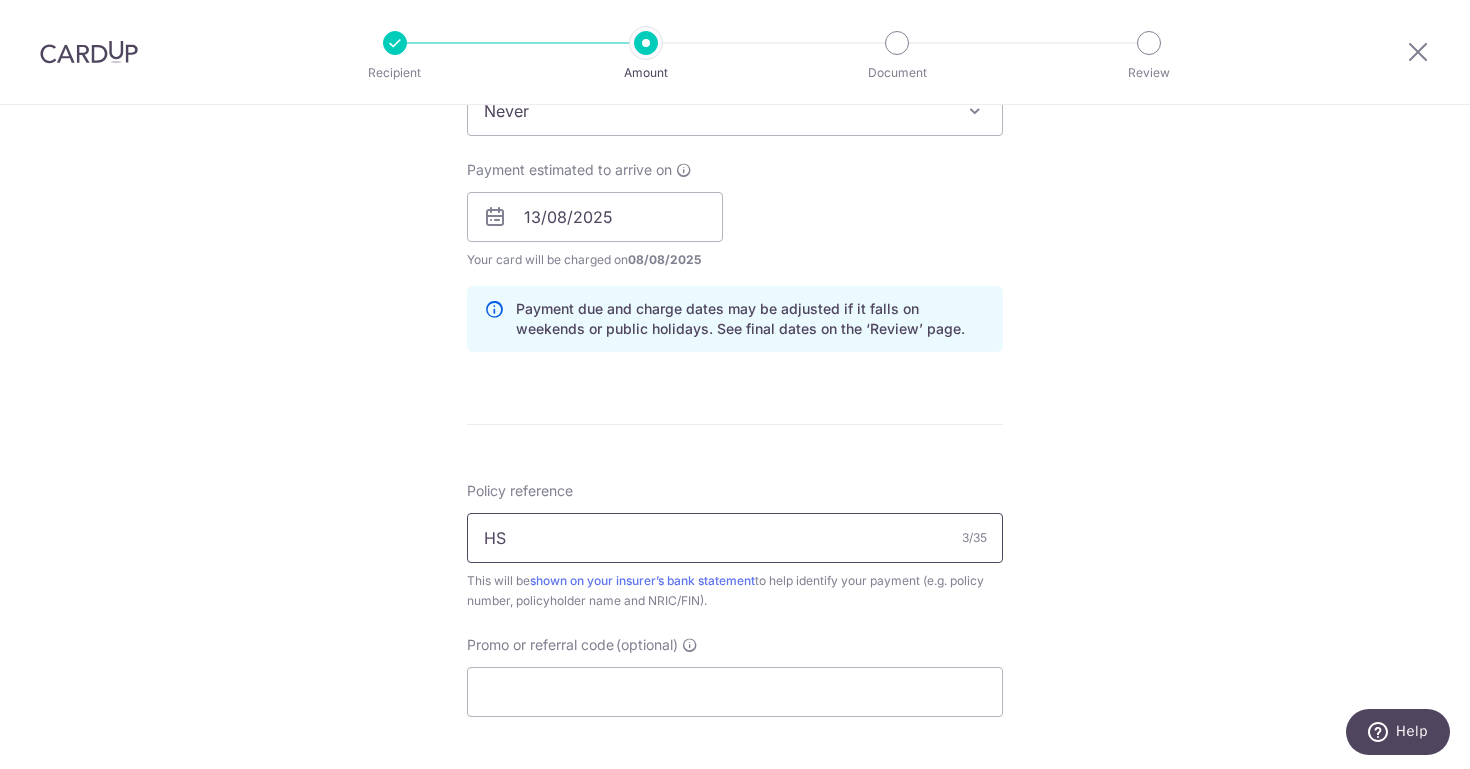 type on "H" 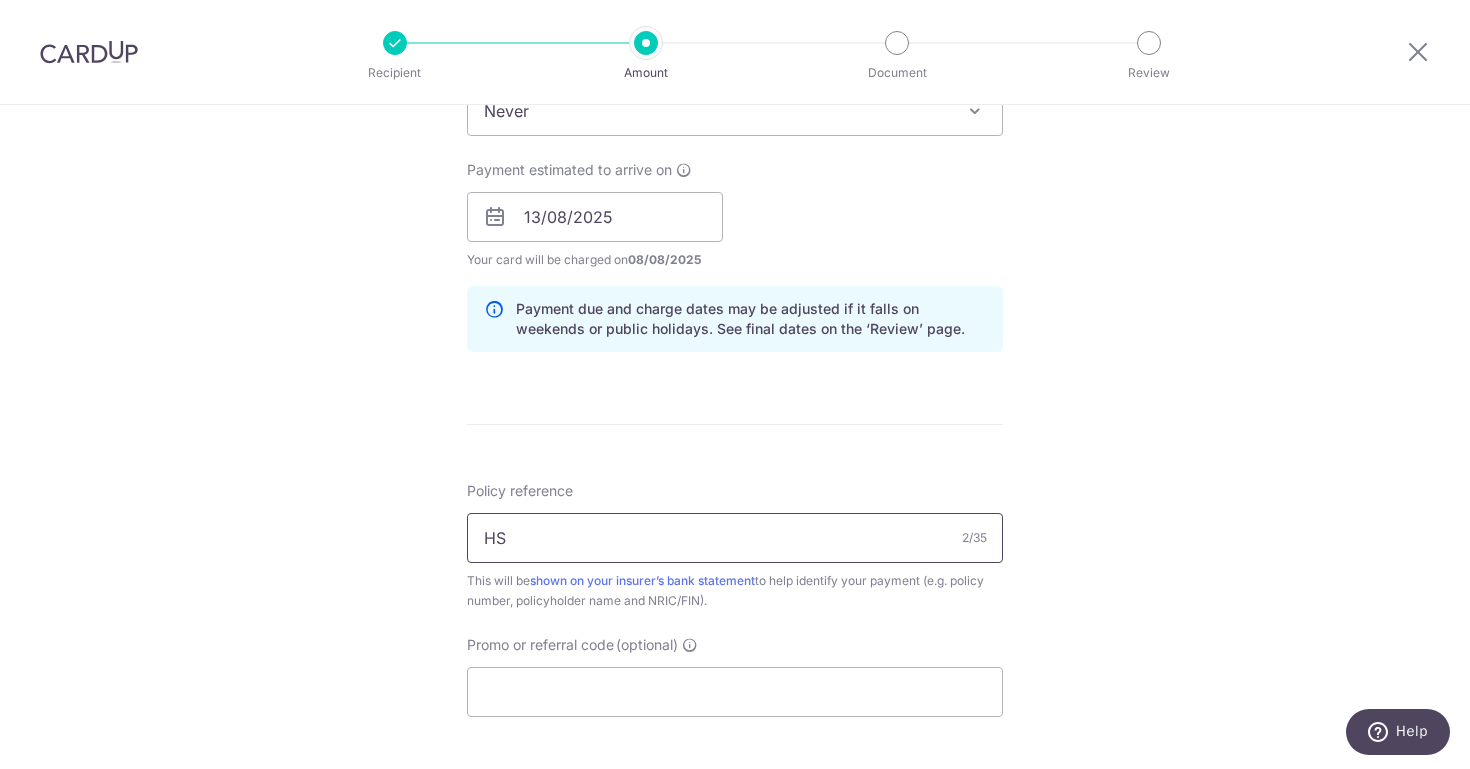 type on "H" 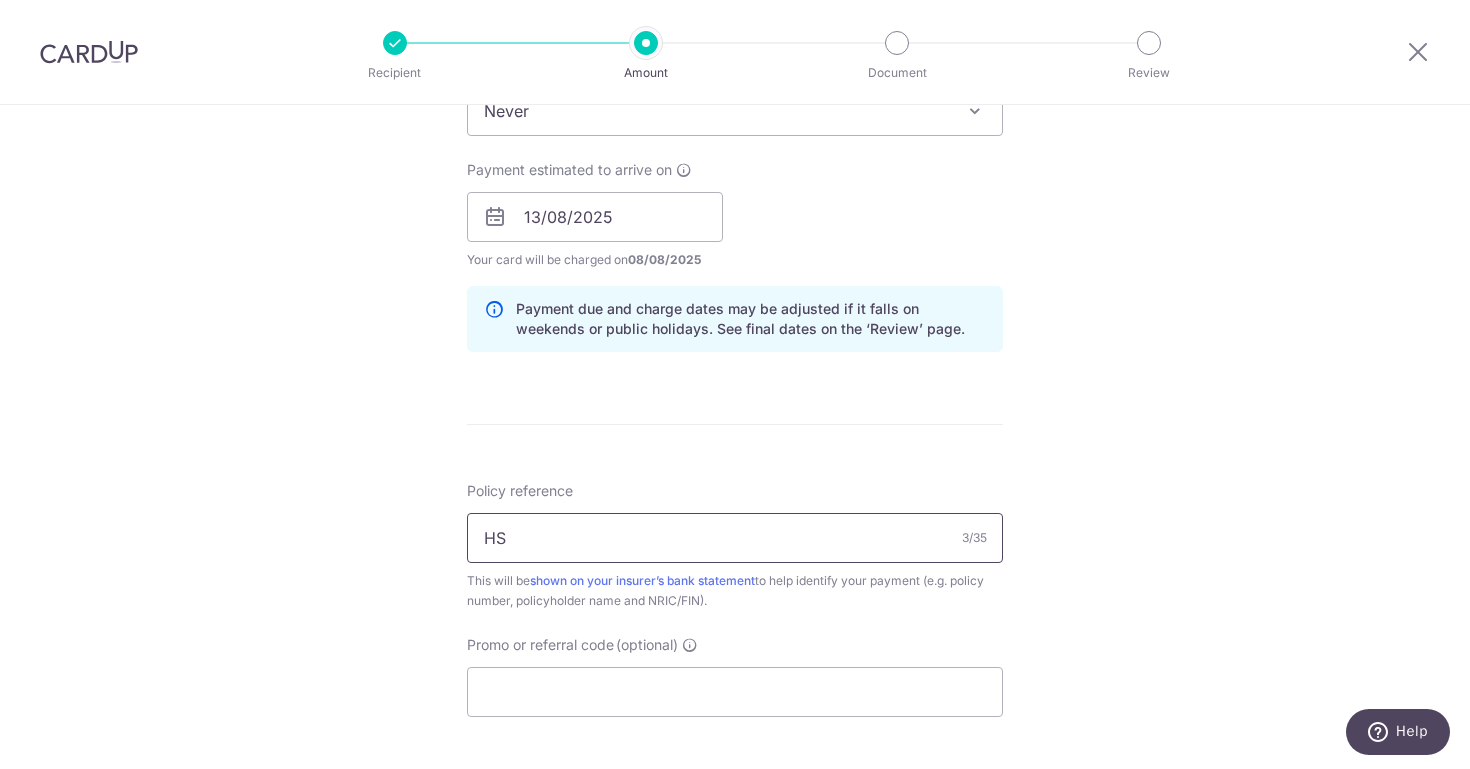 type on "H" 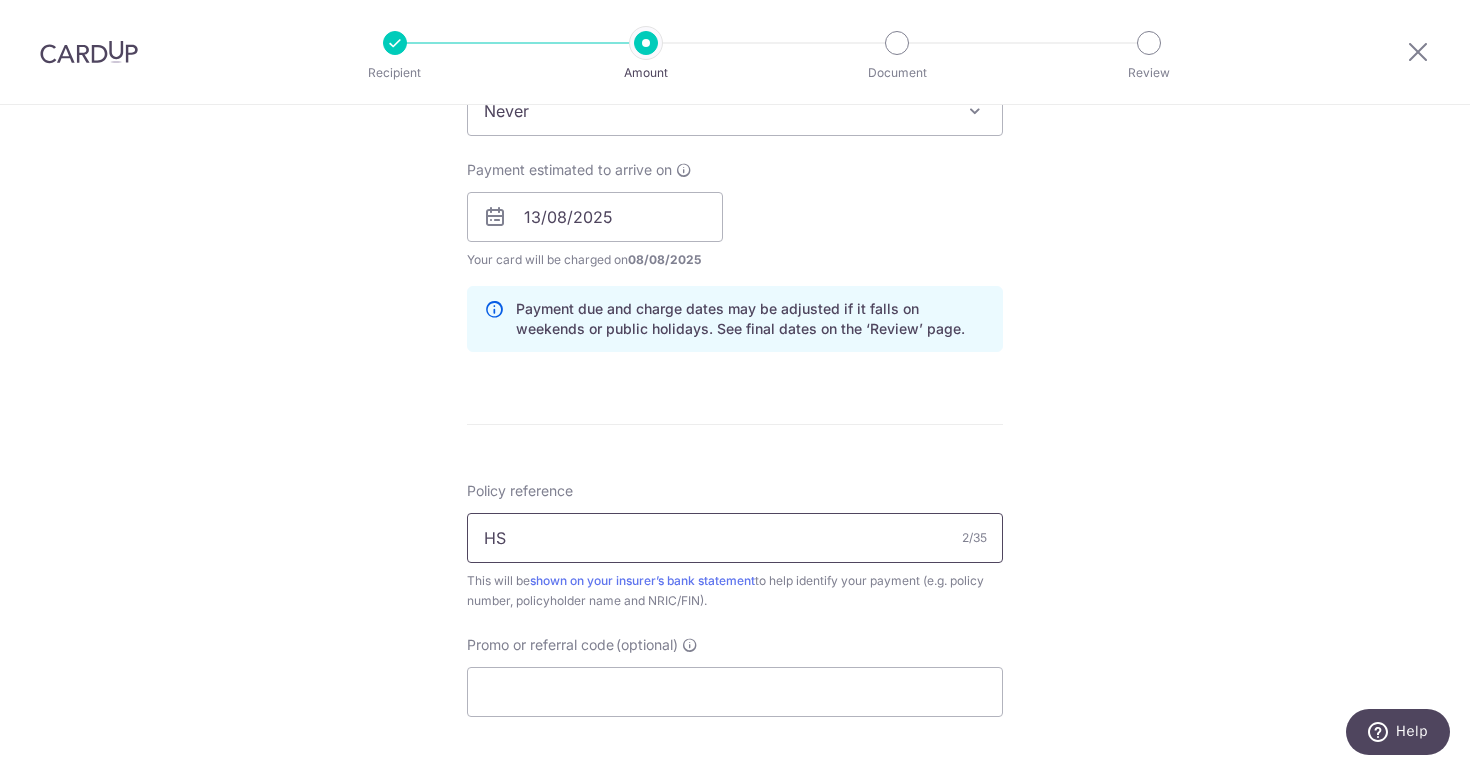 type on "H" 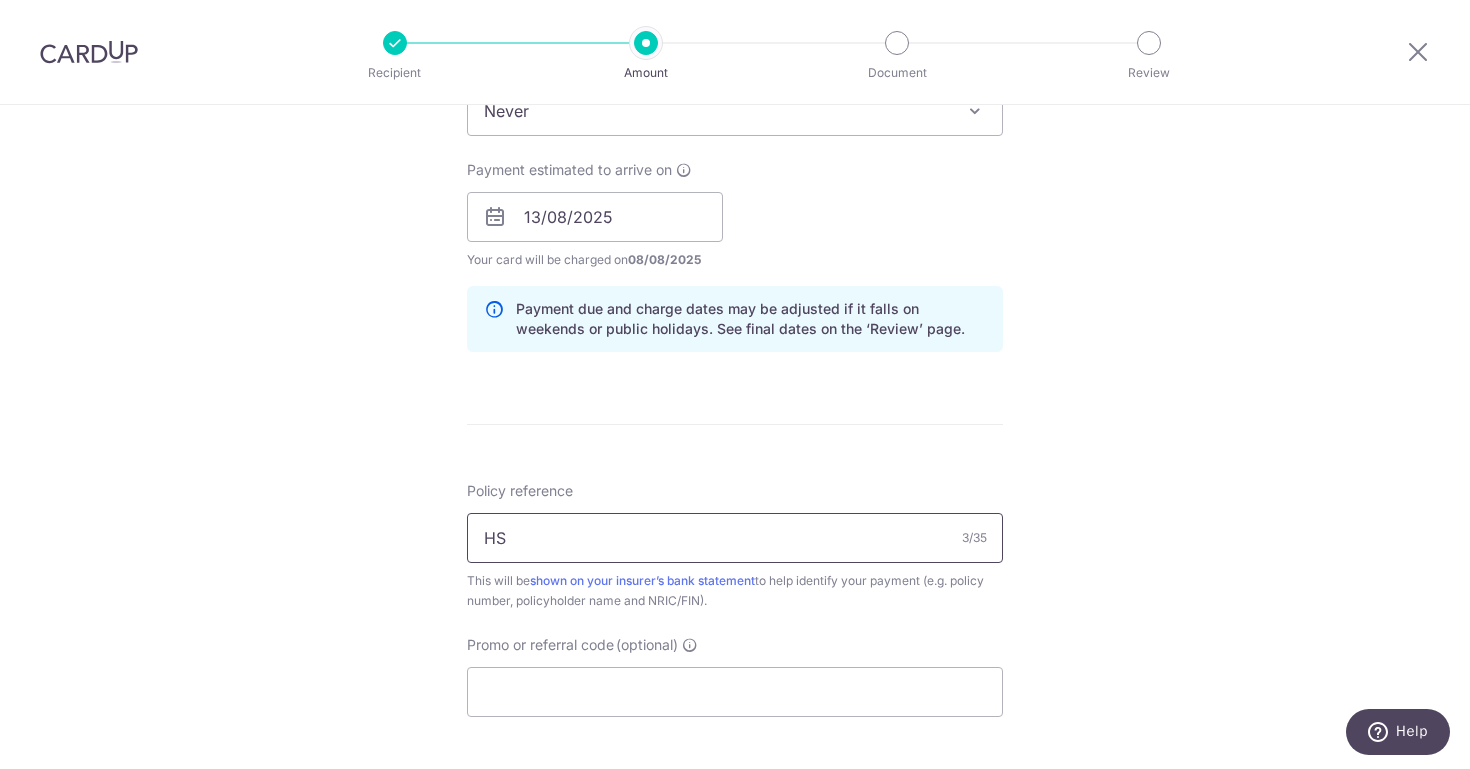 type on "H" 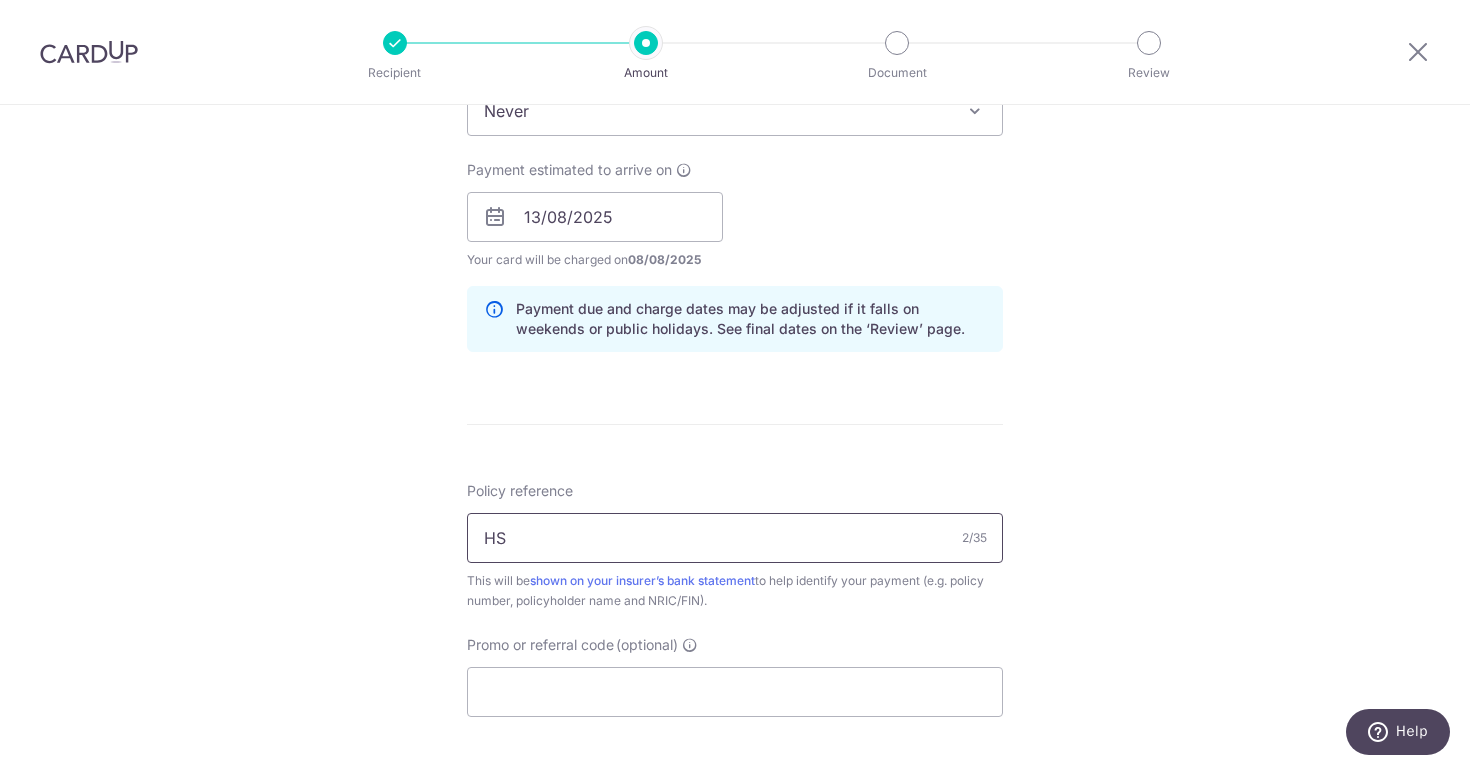 type on "H" 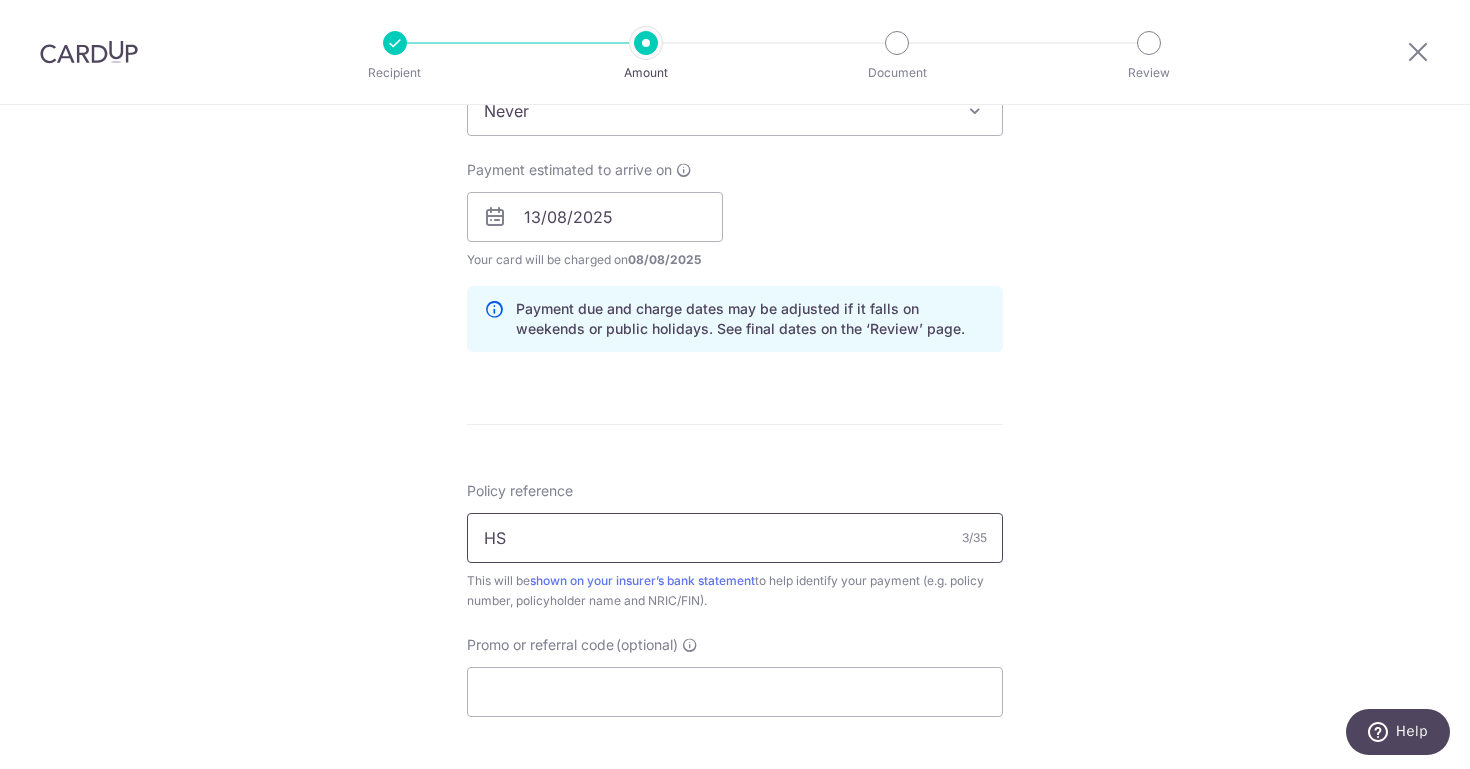 type on "H" 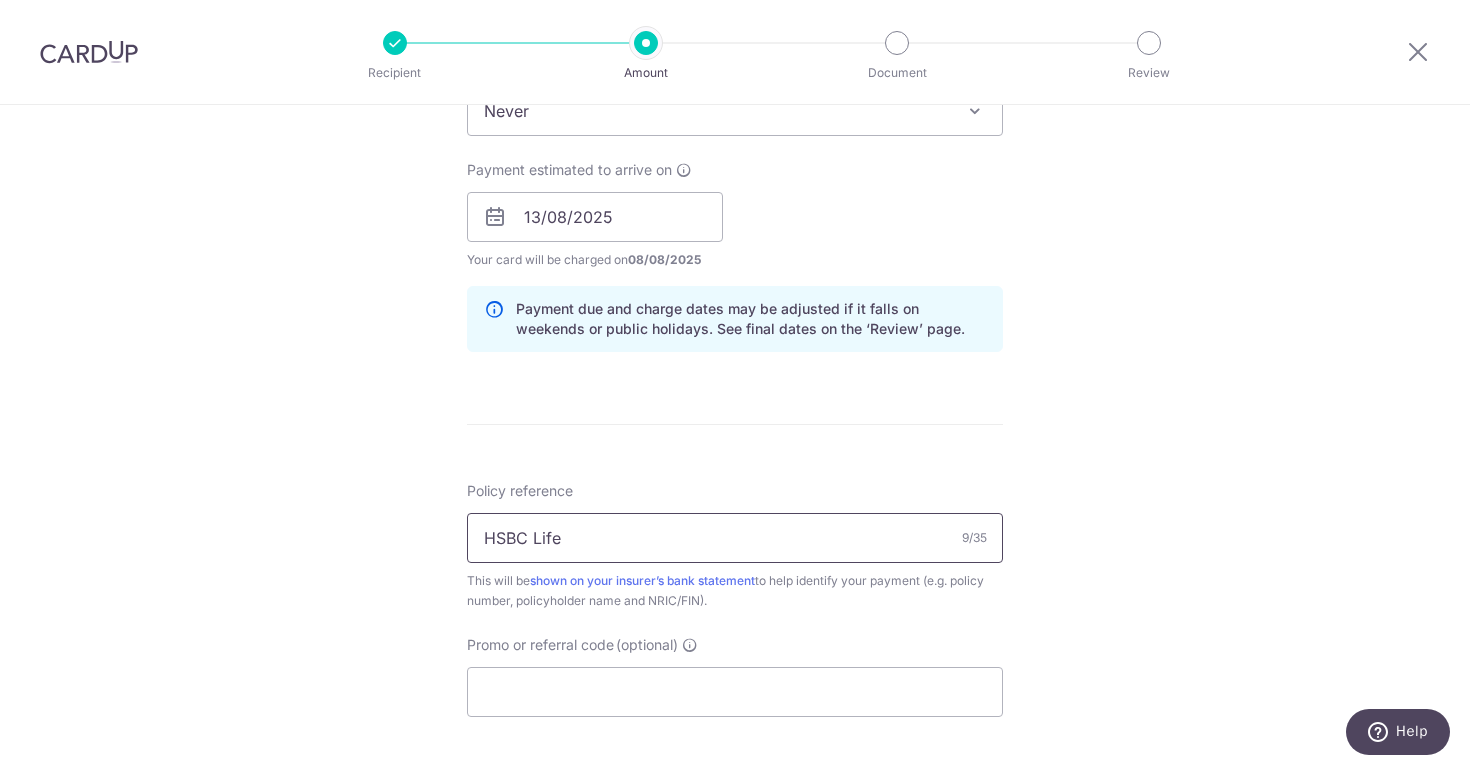 type on "HSBC Life" 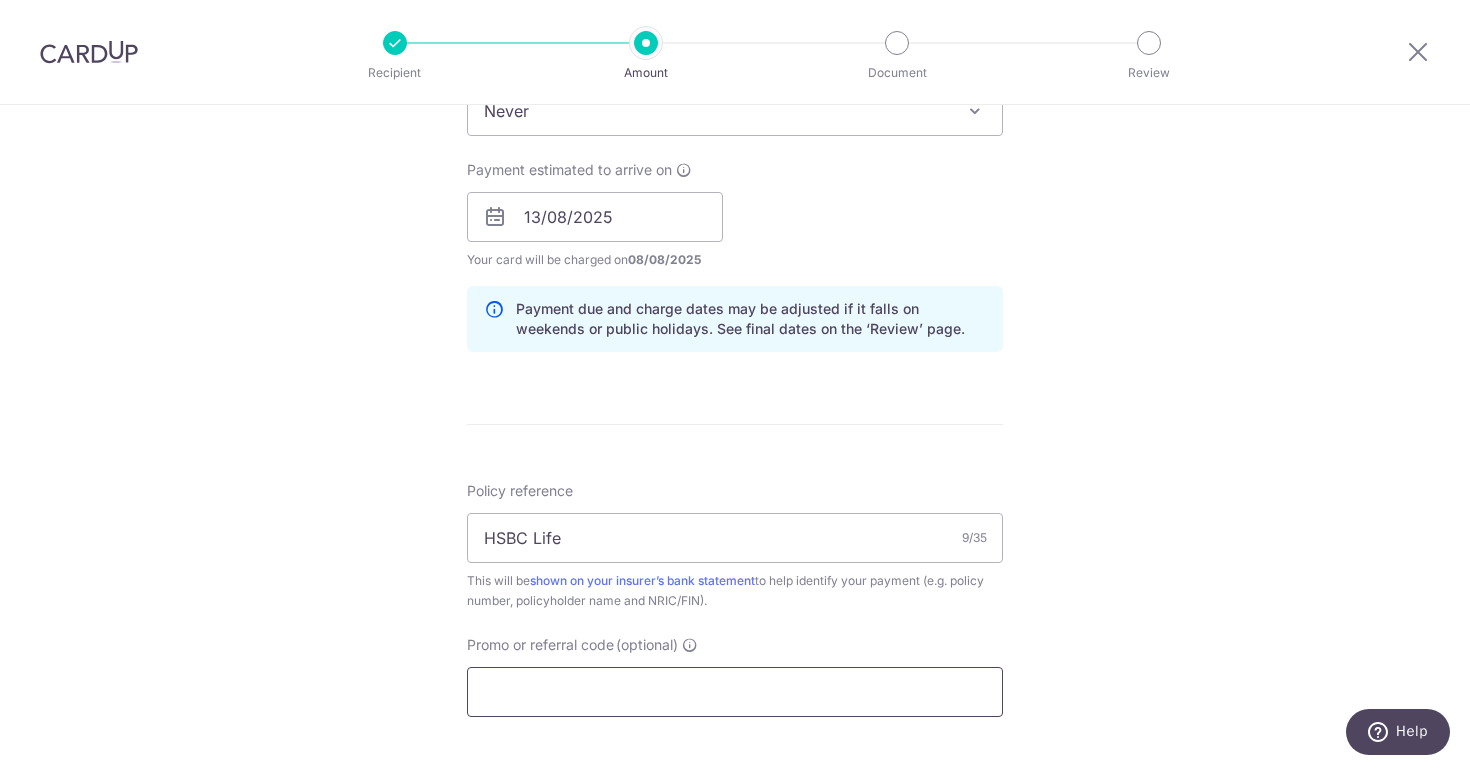 click on "Promo or referral code
(optional)" at bounding box center (735, 692) 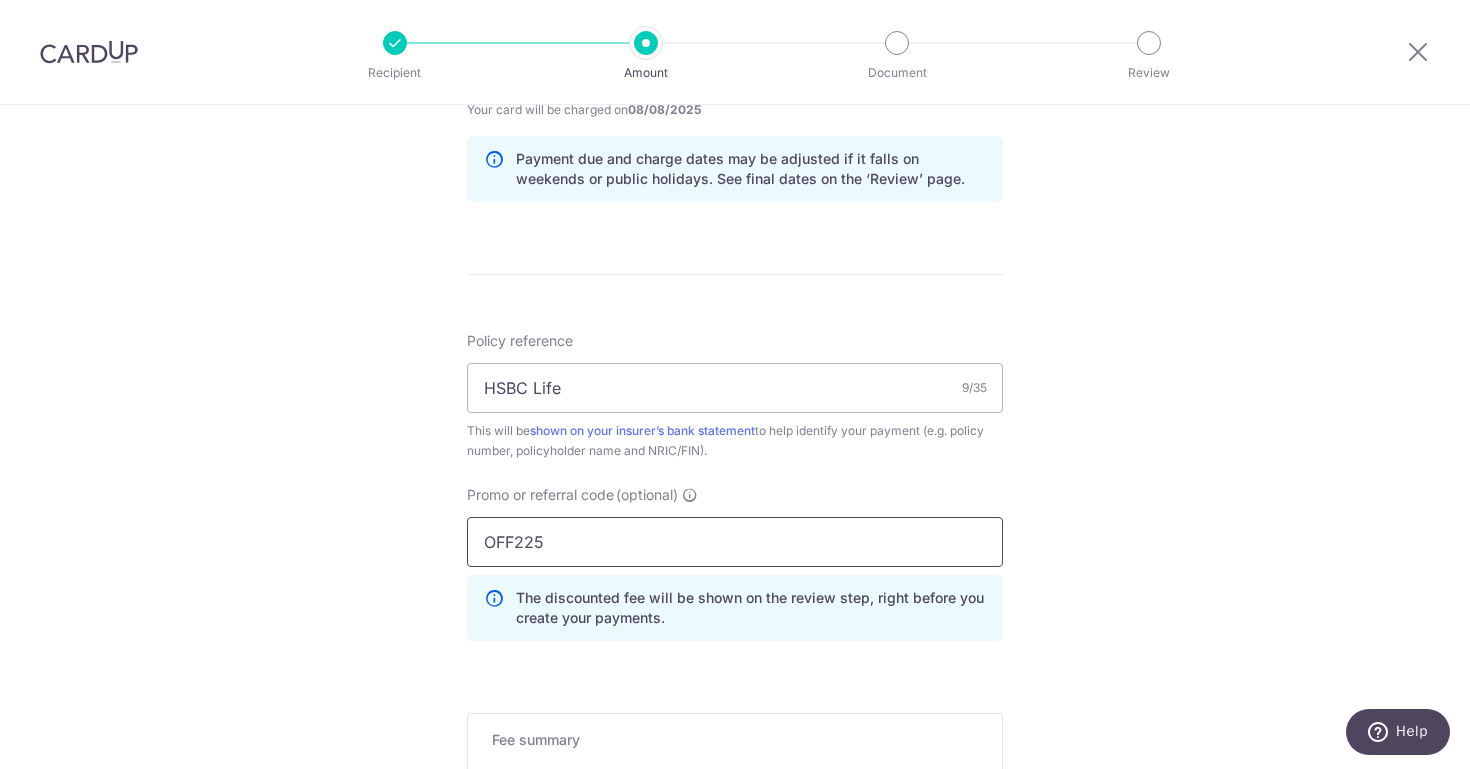 scroll, scrollTop: 1243, scrollLeft: 0, axis: vertical 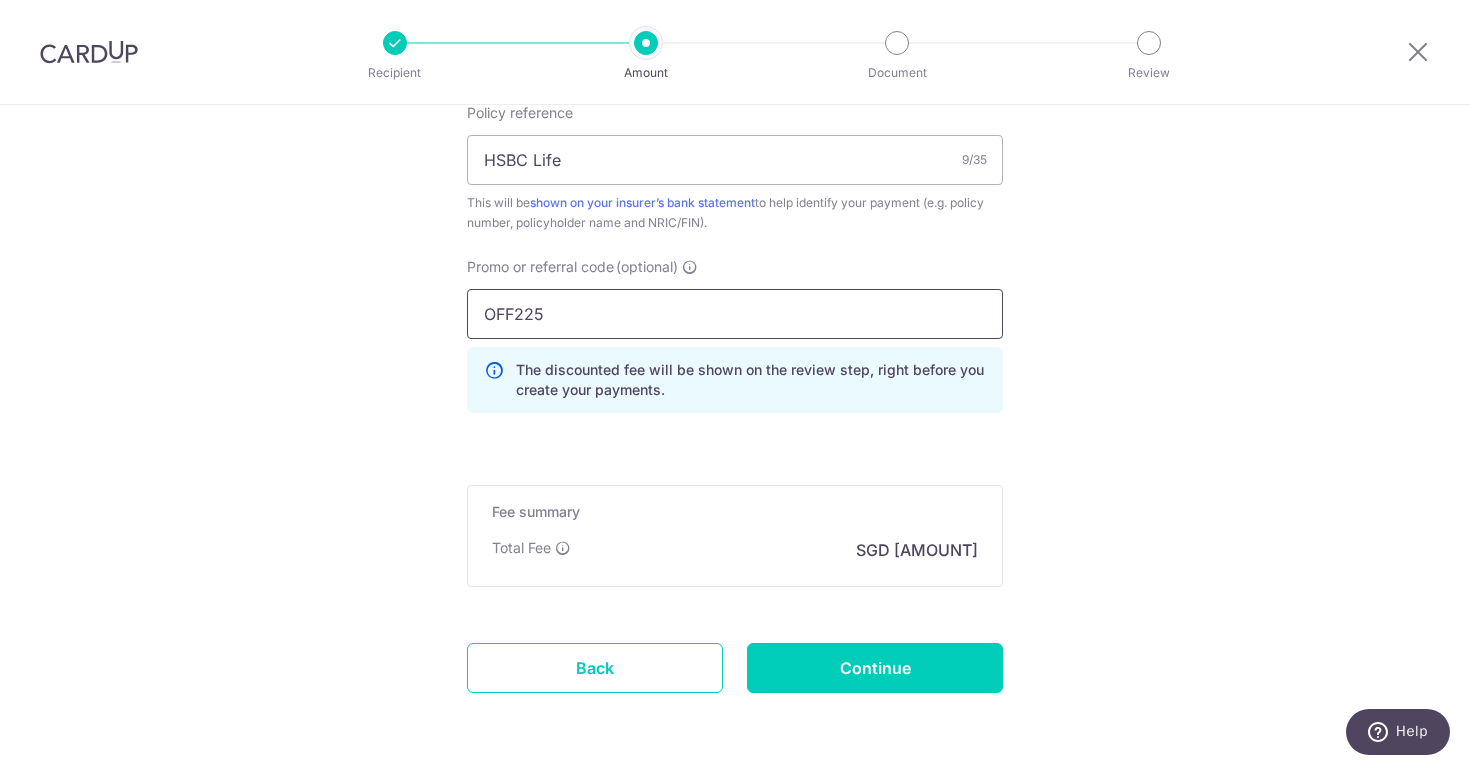 type on "OFF225" 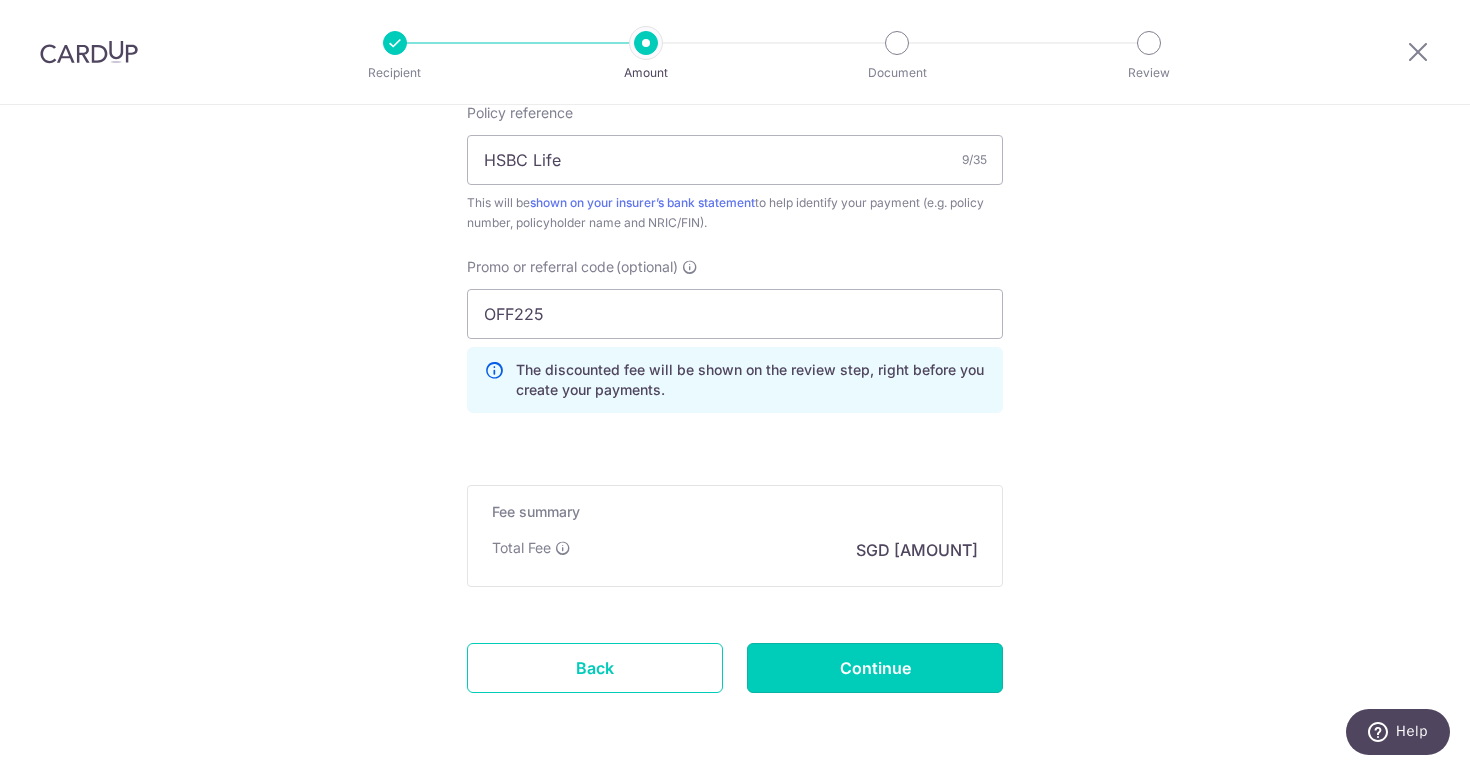 click on "Continue" at bounding box center [875, 668] 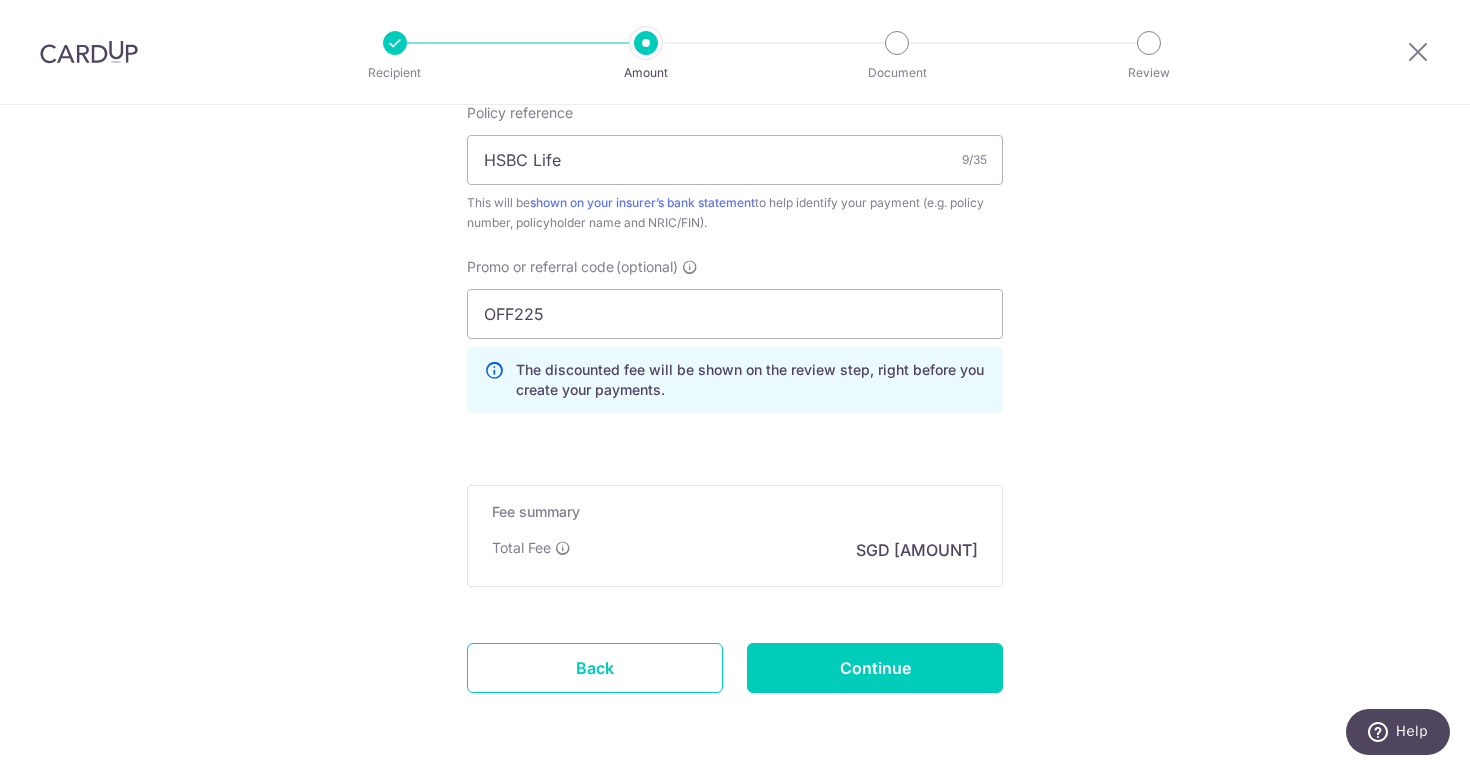 type on "Create Schedule" 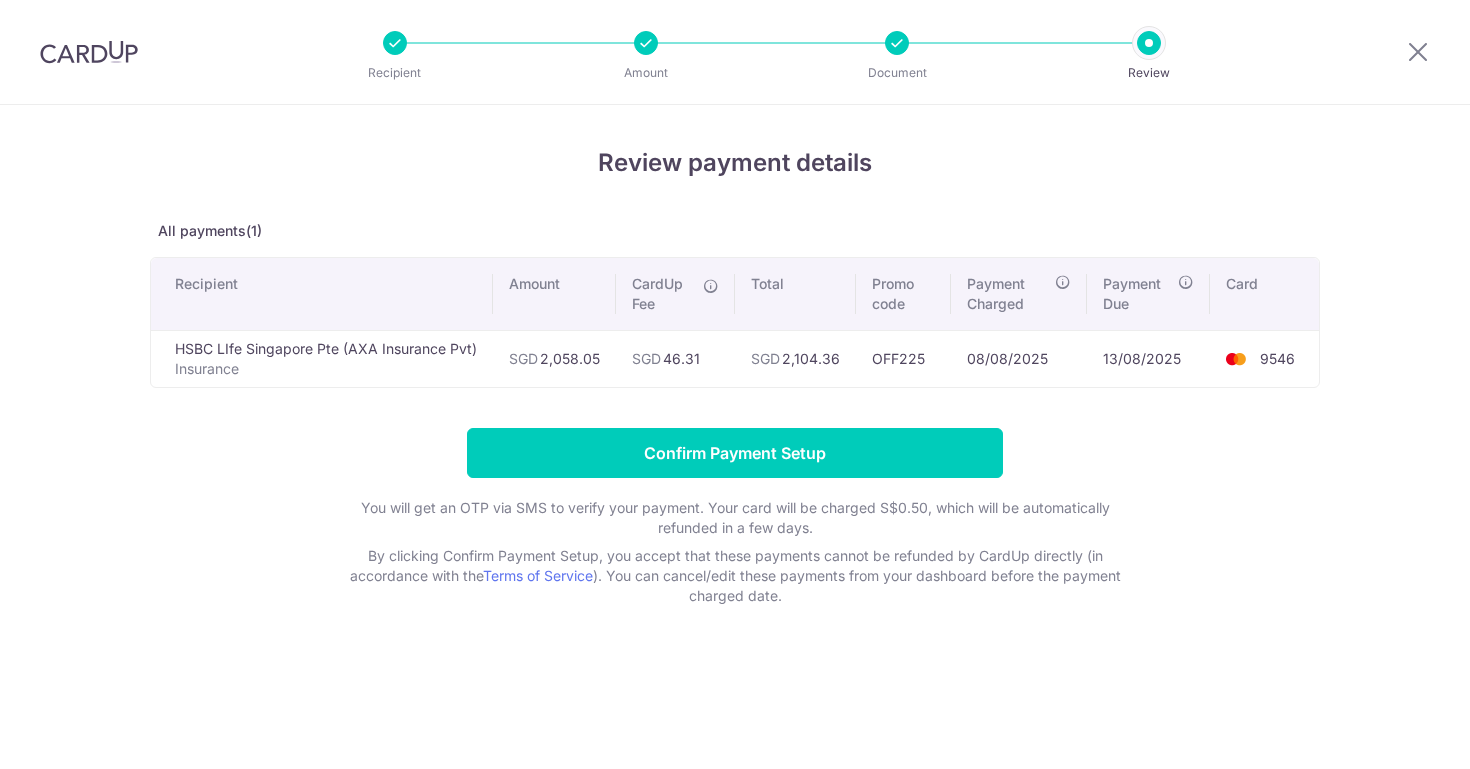 scroll, scrollTop: 0, scrollLeft: 0, axis: both 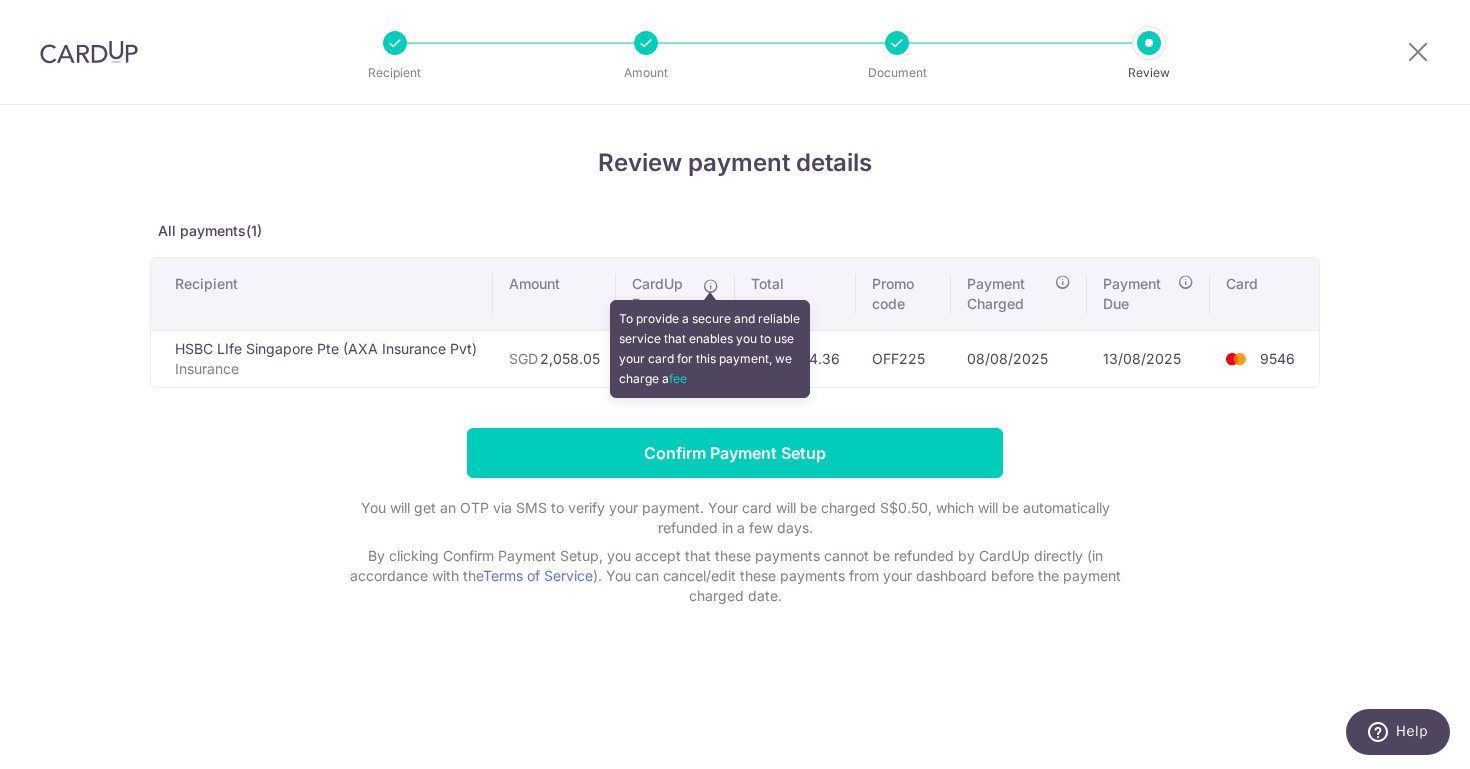 click at bounding box center [711, 286] 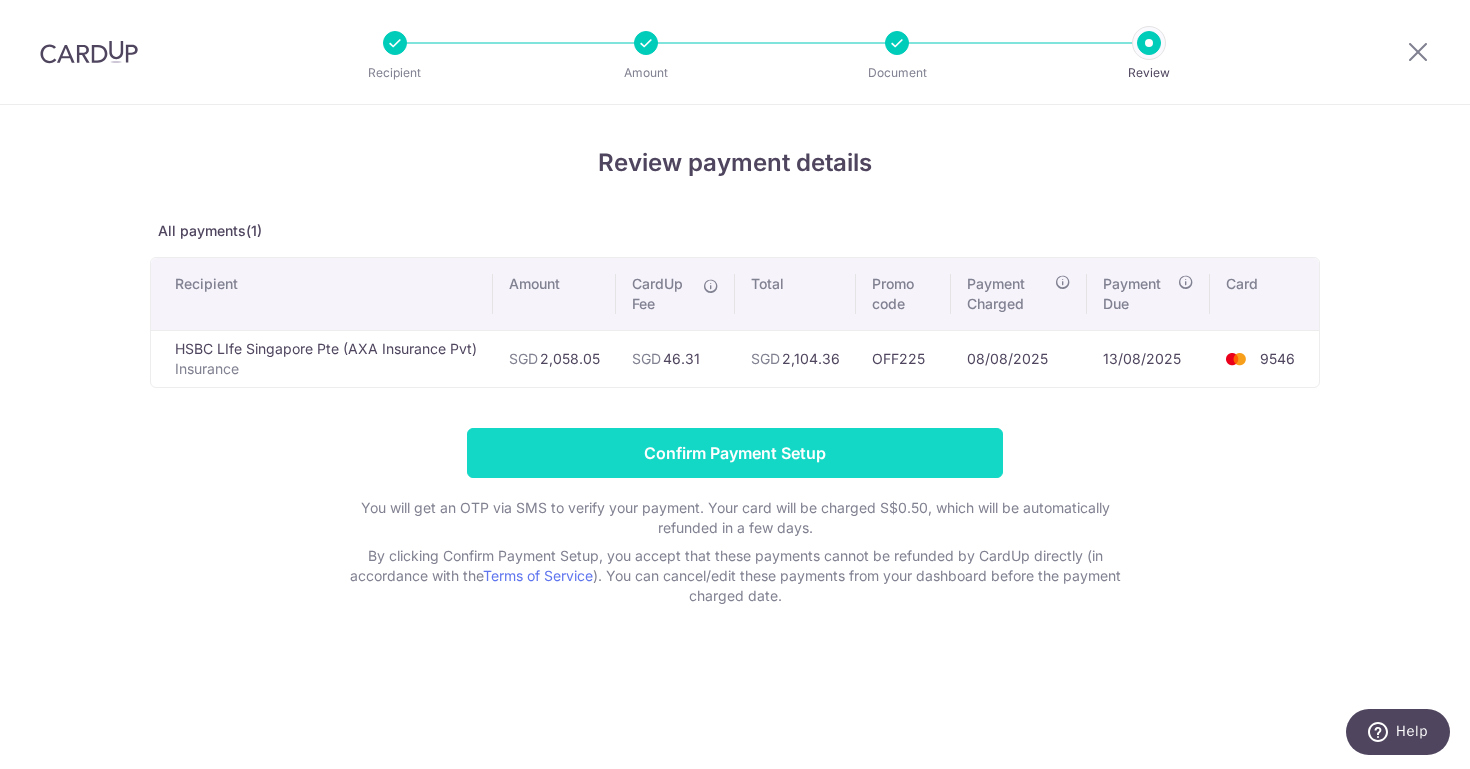 click on "Confirm Payment Setup" at bounding box center (735, 453) 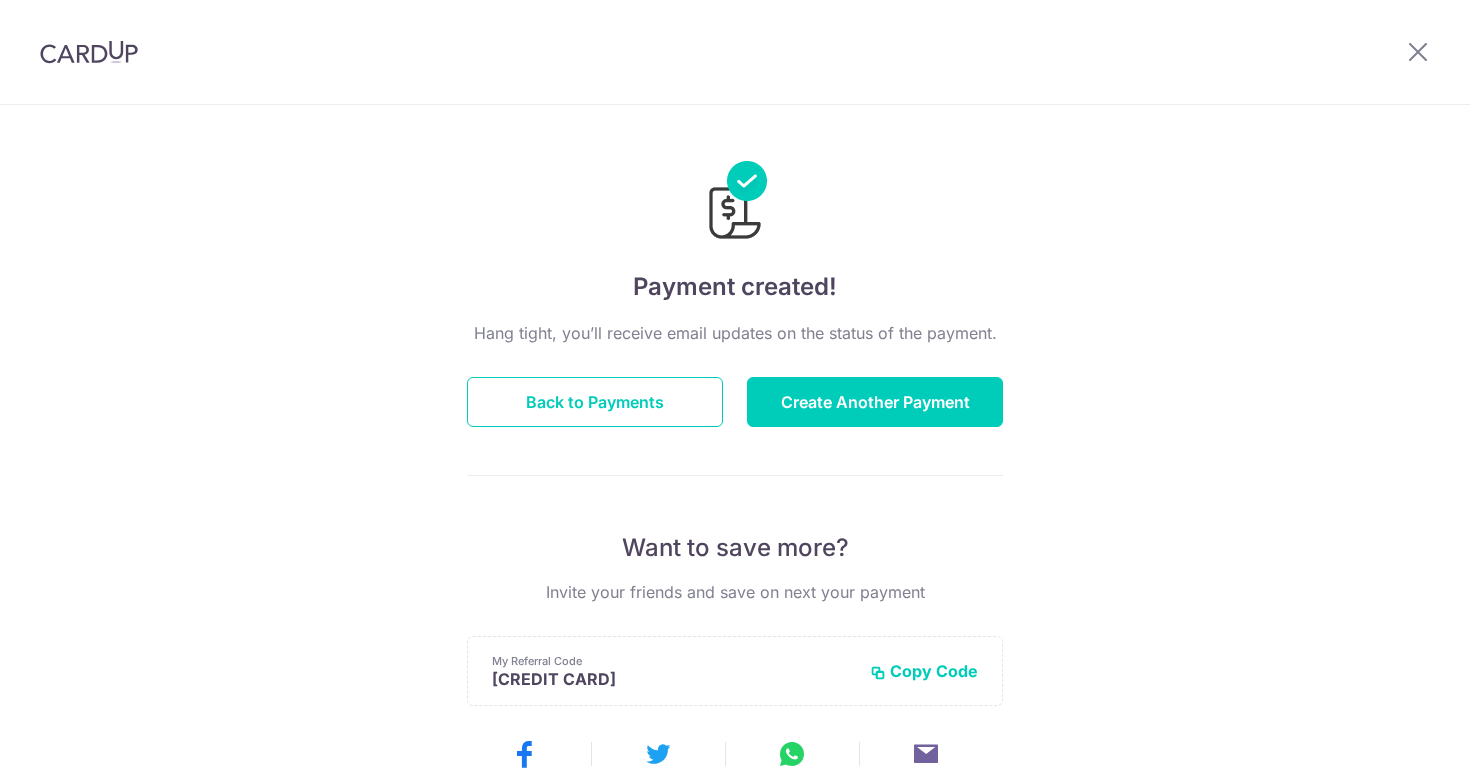 scroll, scrollTop: 0, scrollLeft: 0, axis: both 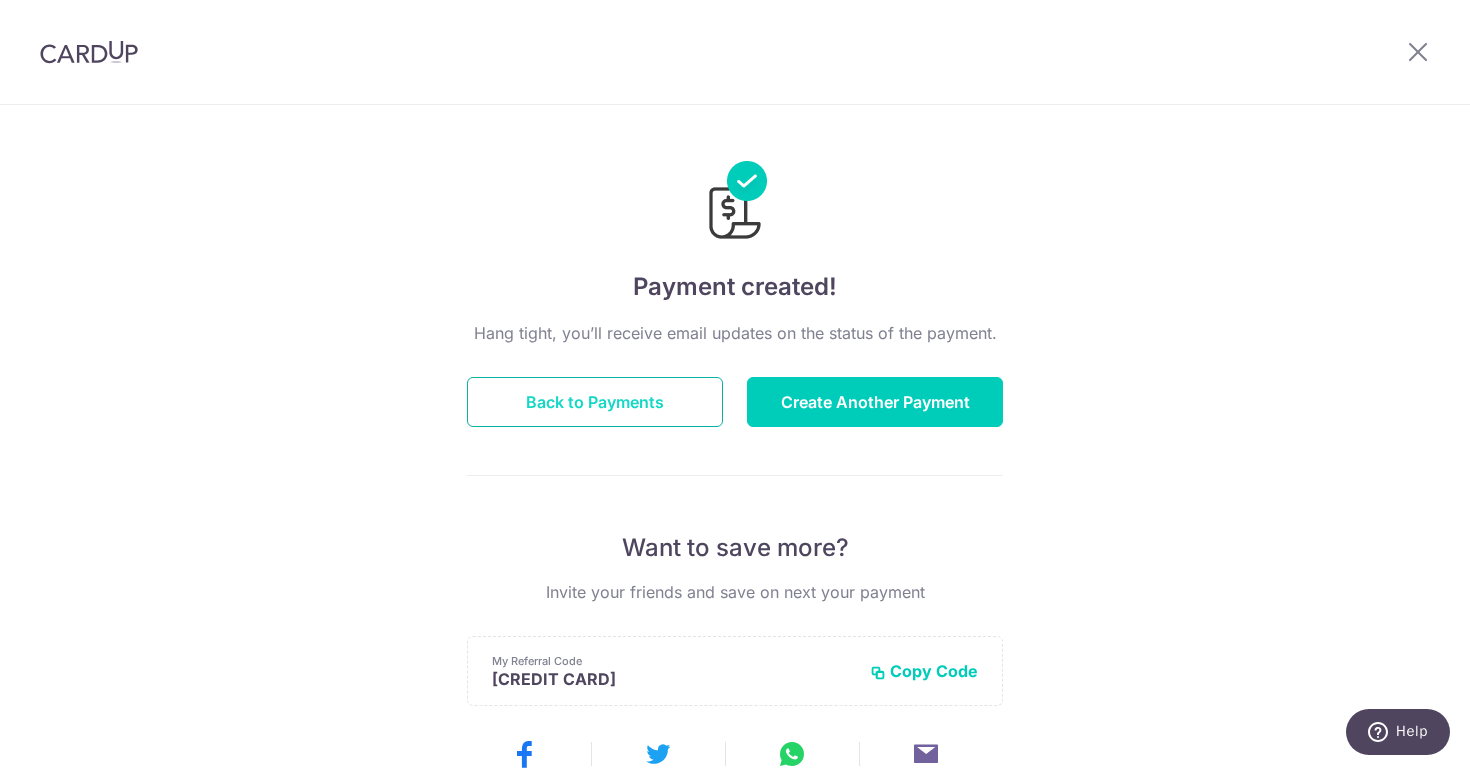 click on "Back to Payments" at bounding box center (595, 402) 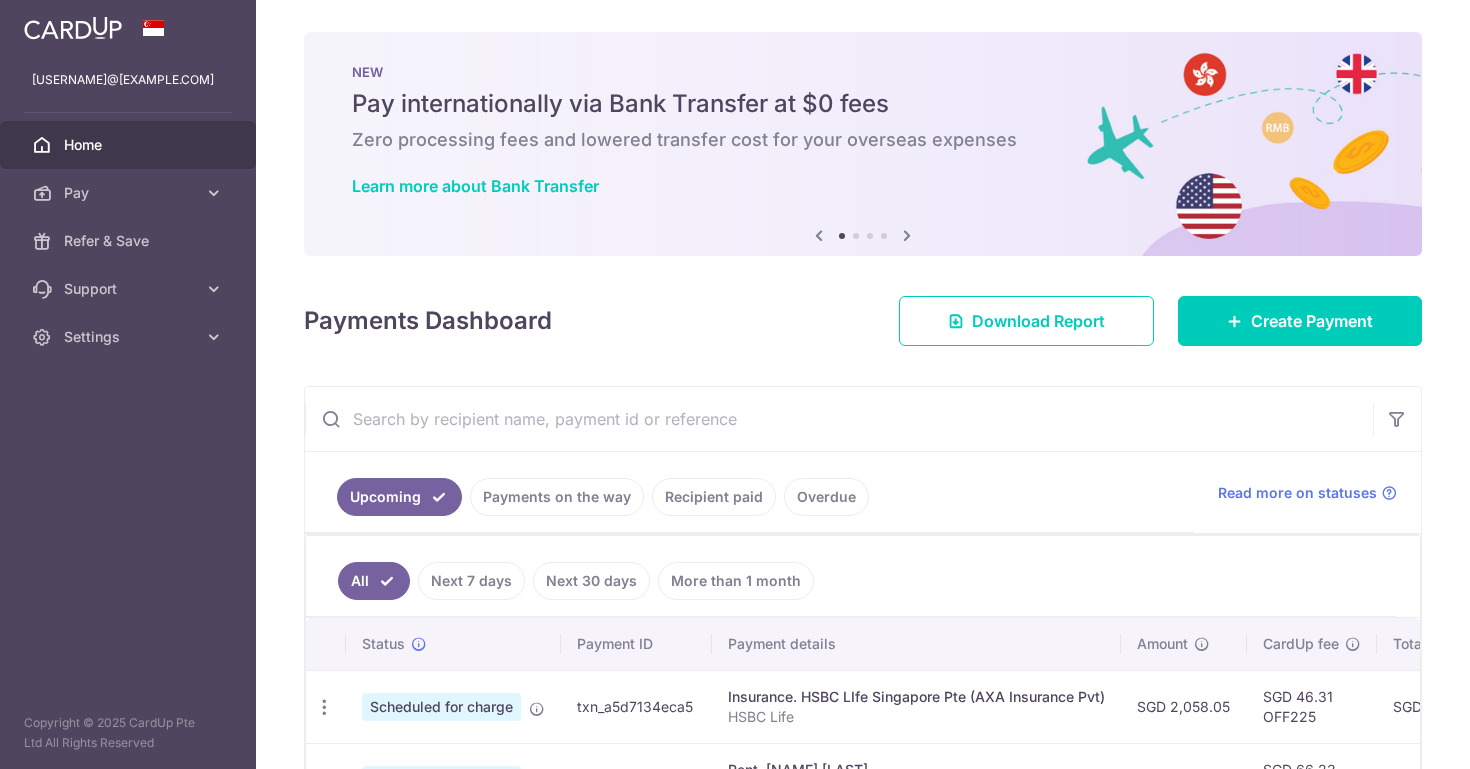 scroll, scrollTop: 0, scrollLeft: 0, axis: both 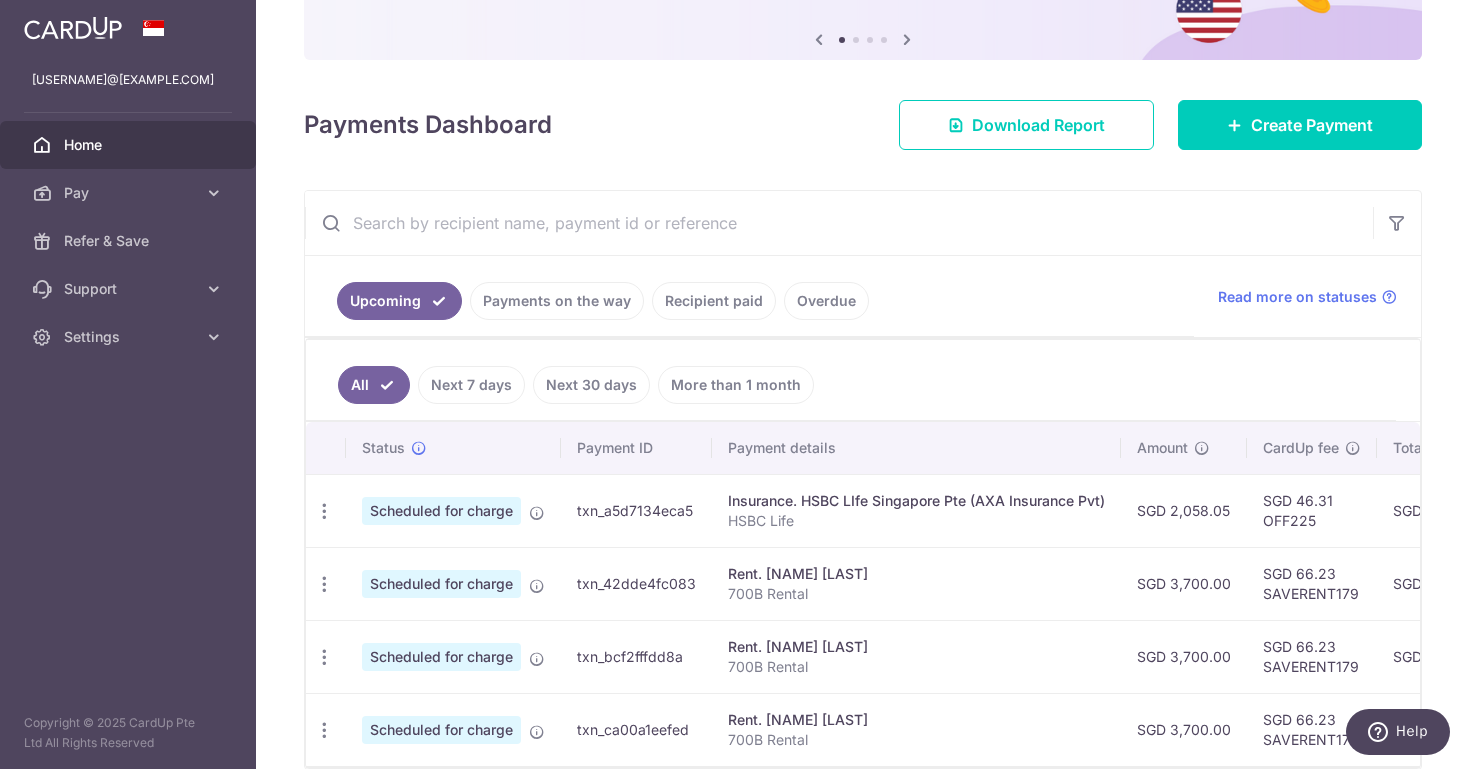 click on "700B Rental" at bounding box center [916, 594] 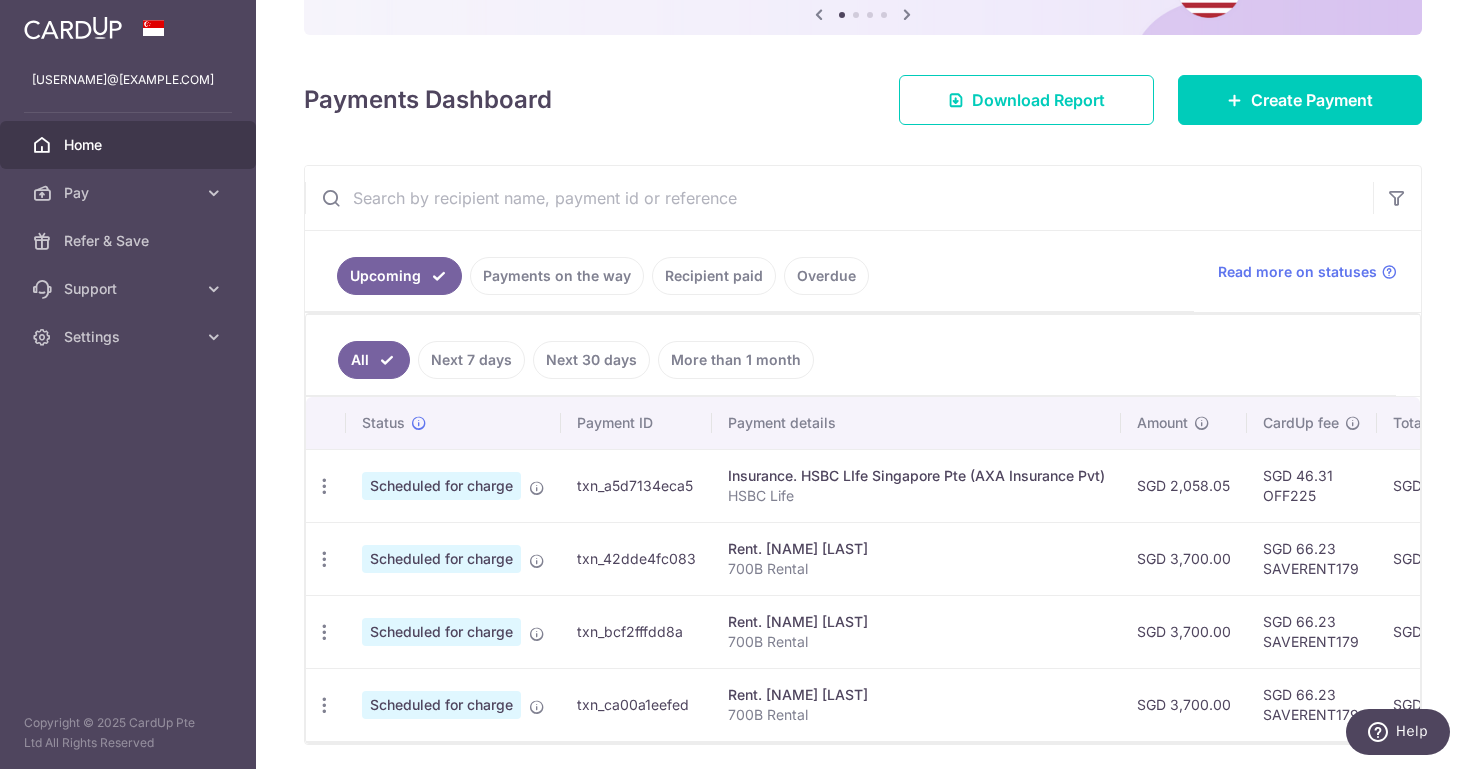 scroll, scrollTop: 302, scrollLeft: 0, axis: vertical 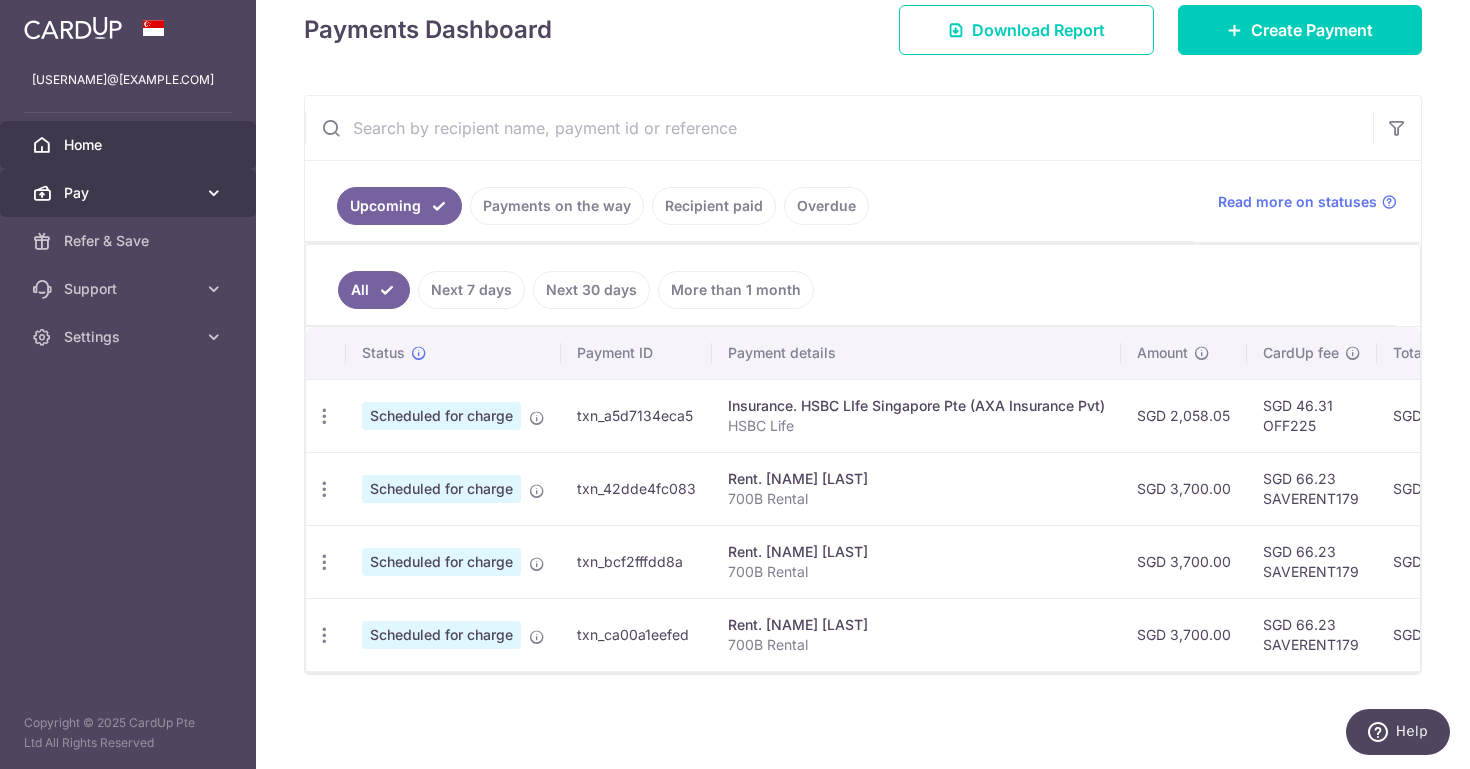 click on "Pay" at bounding box center (130, 193) 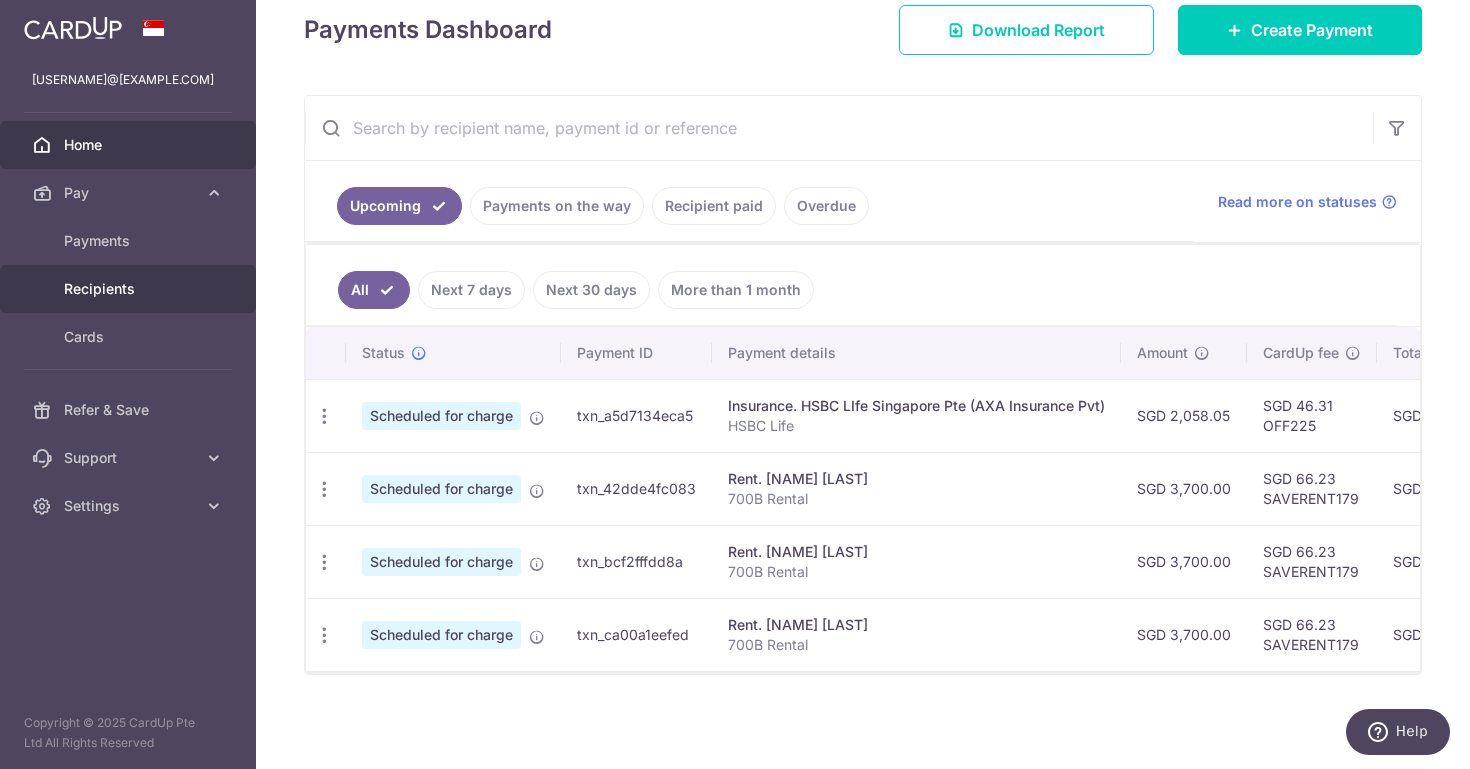 click on "Recipients" at bounding box center [130, 289] 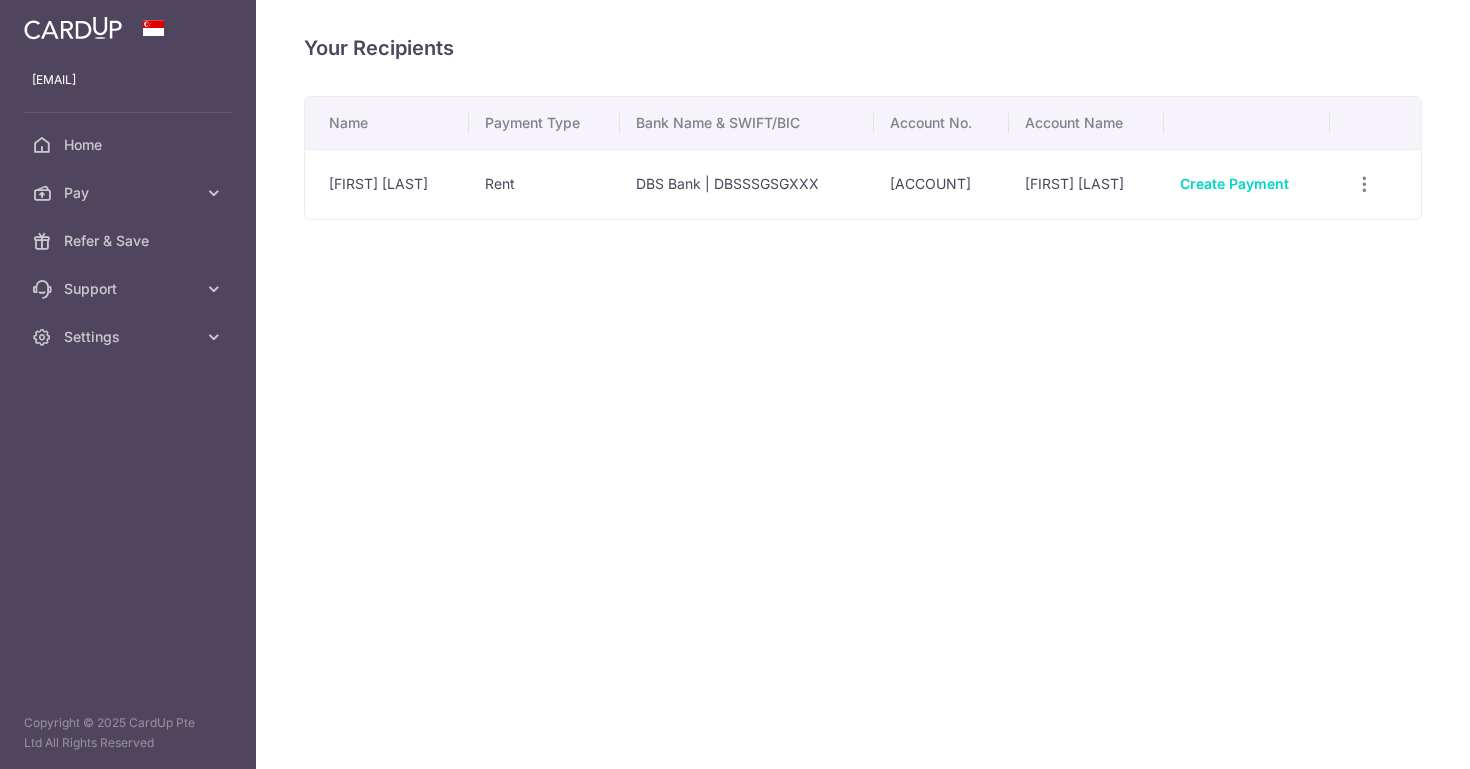 scroll, scrollTop: 0, scrollLeft: 0, axis: both 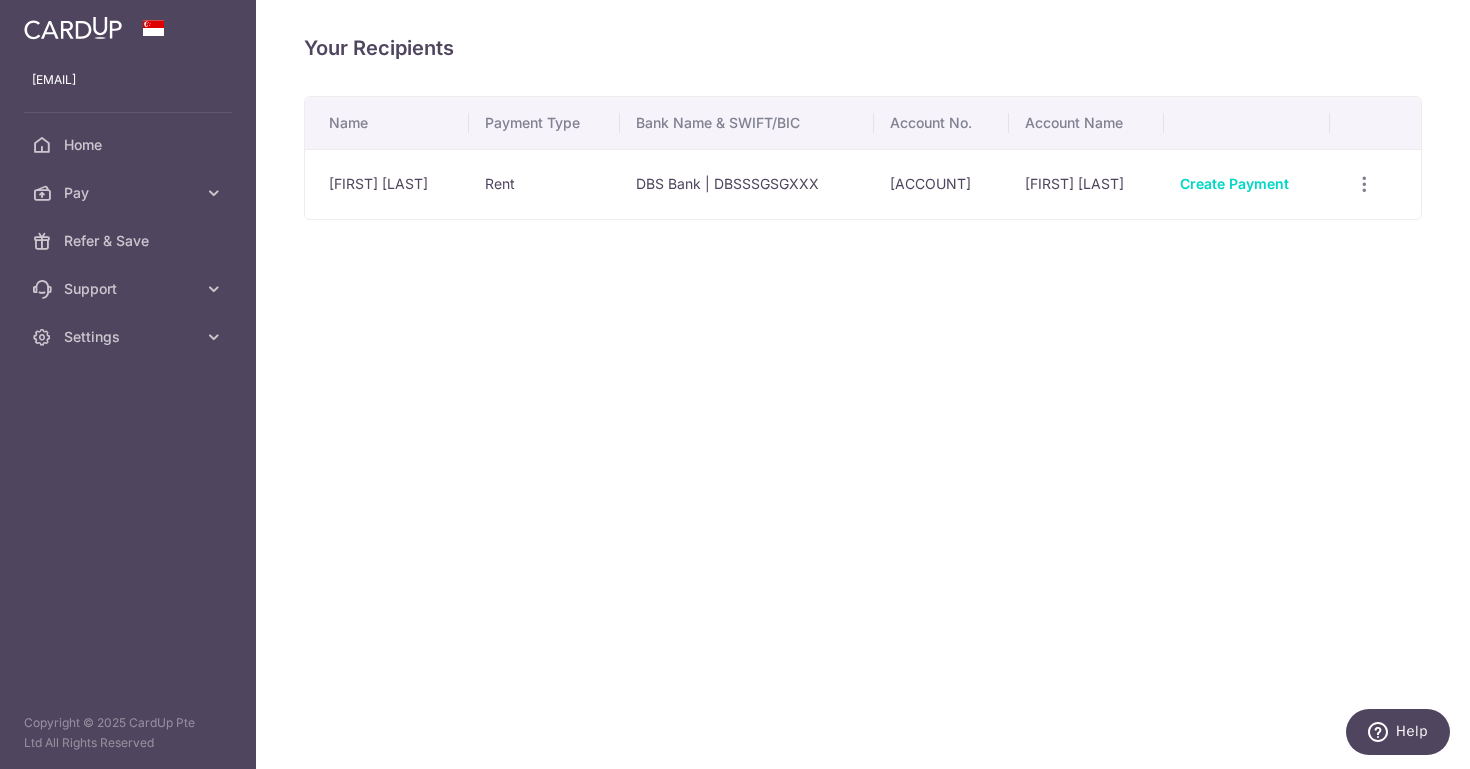 click on "Your Recipients
Name
Payment Type
Bank Name & SWIFT/BIC
Account No.
Account Name
[FIRST] [LAST]
Rent
DBS Bank | DBSSSGSGXXX
[ACCOUNT]
[FIRST] [LAST]
Create Payment
View/Edit
Linked Payments
×
Delete recipient
confirm" at bounding box center [863, 384] 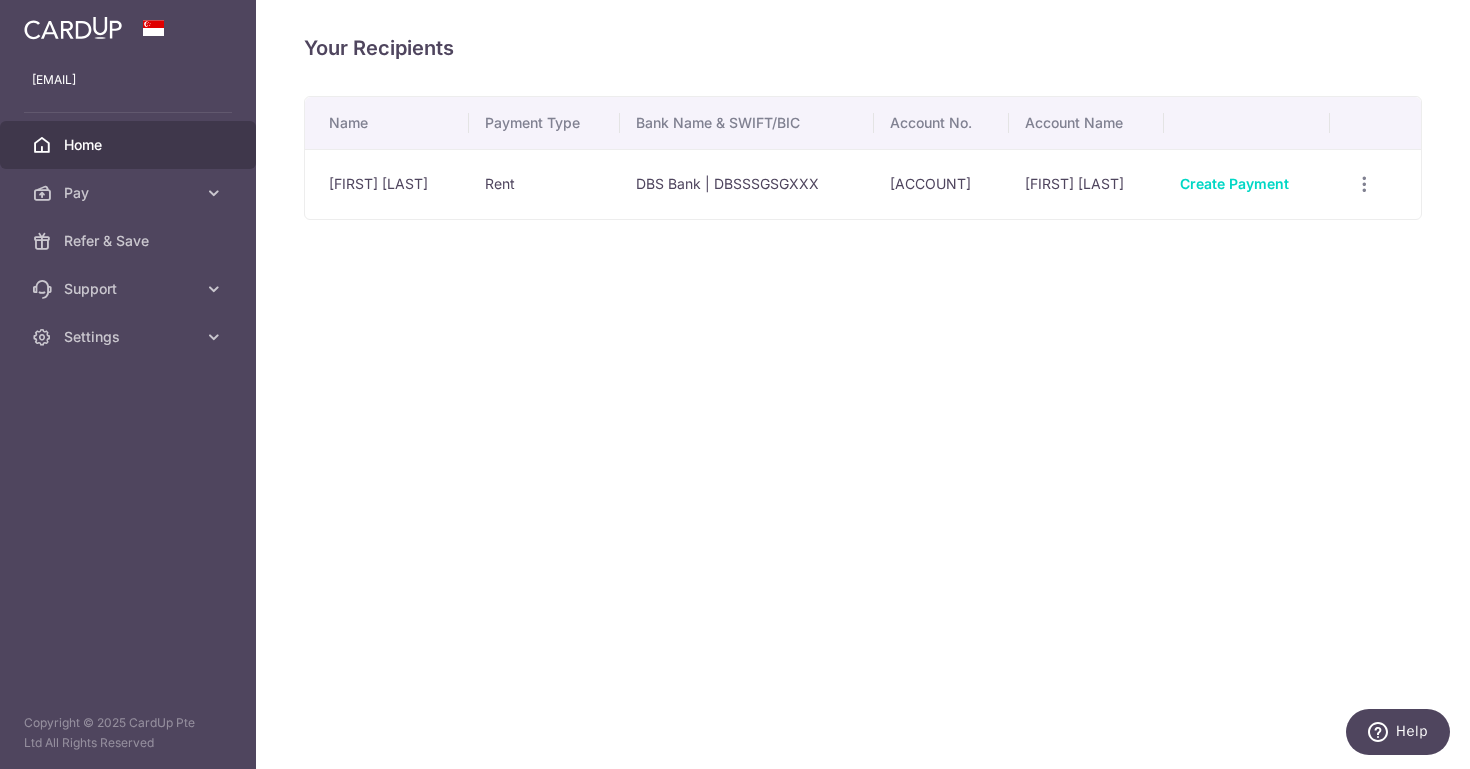 click on "Home" at bounding box center (128, 145) 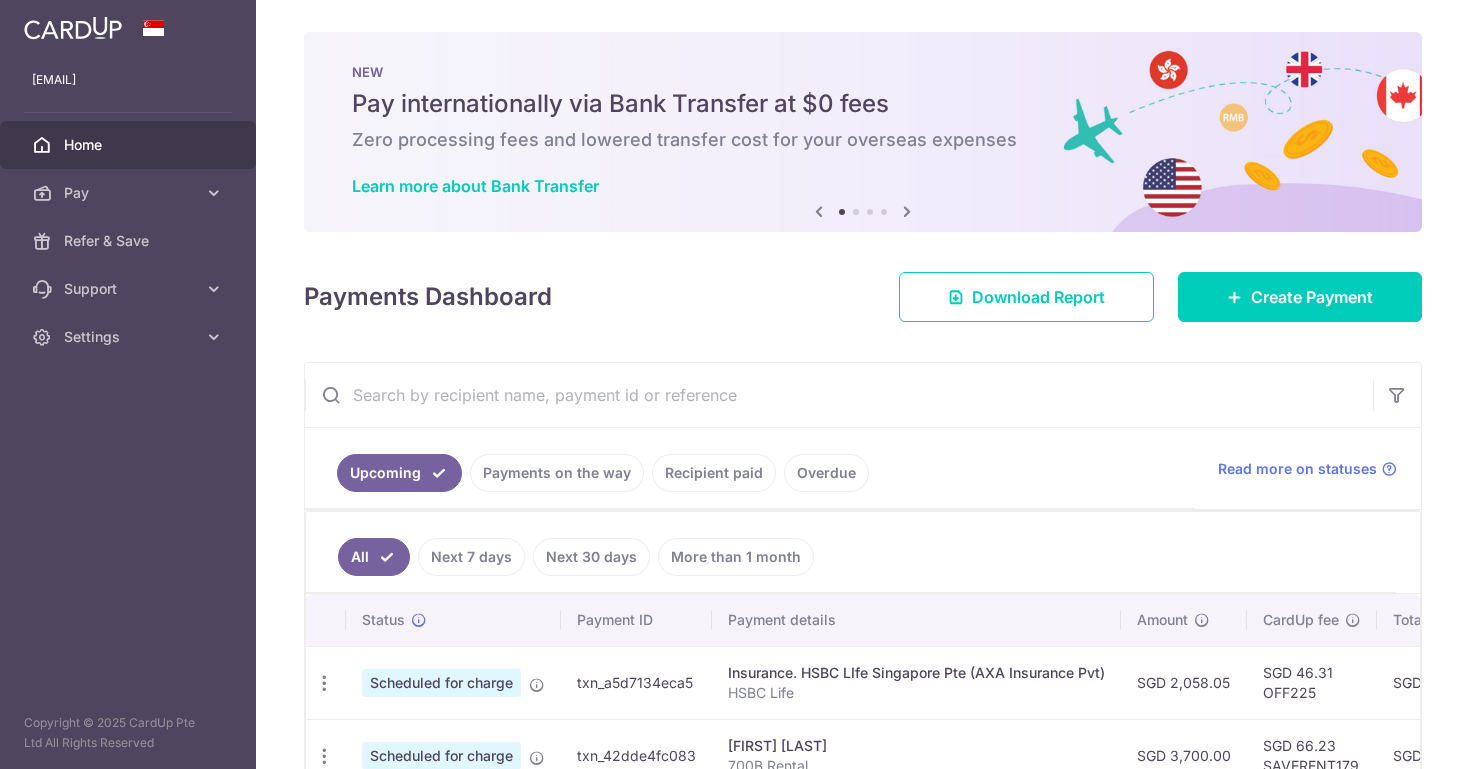 scroll, scrollTop: 0, scrollLeft: 0, axis: both 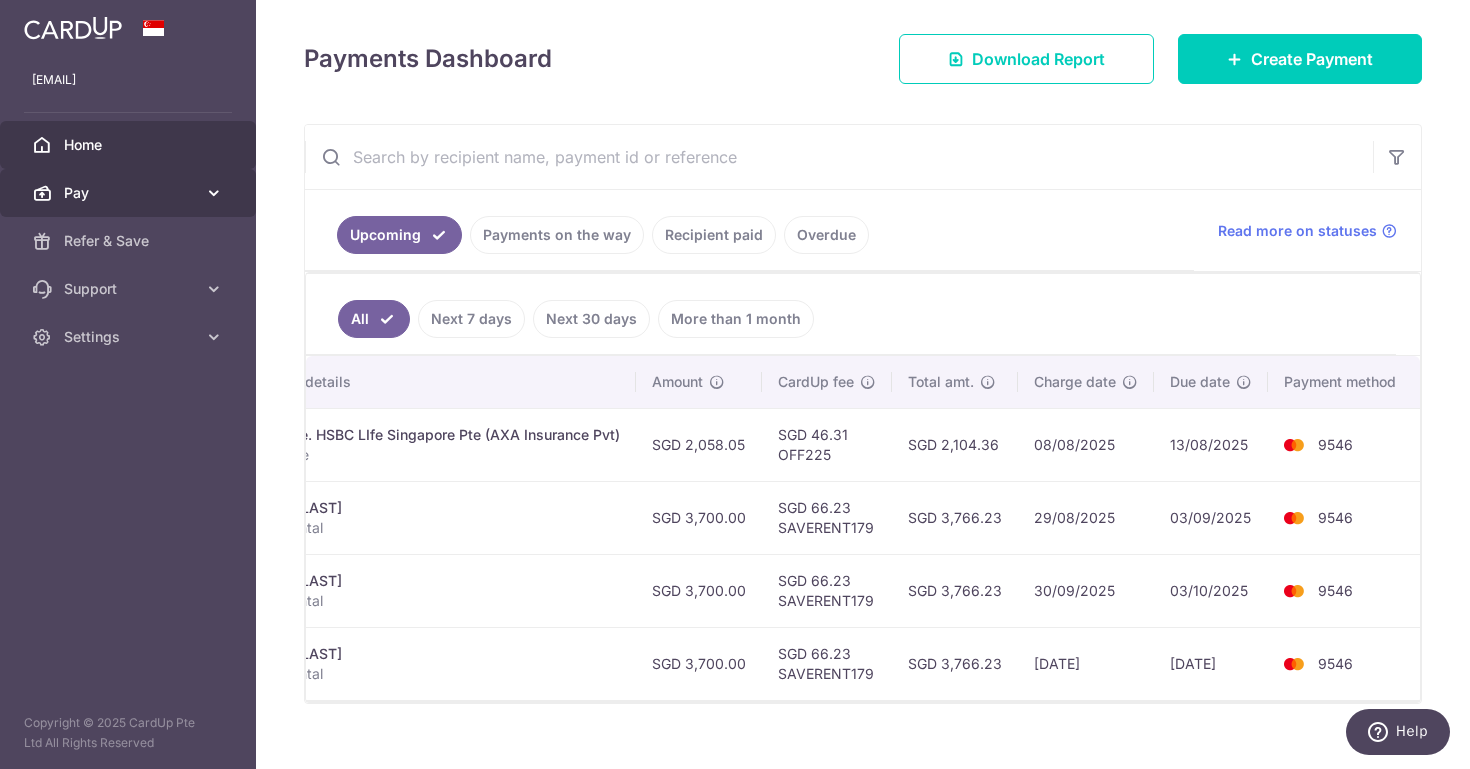 click on "Pay" at bounding box center (130, 193) 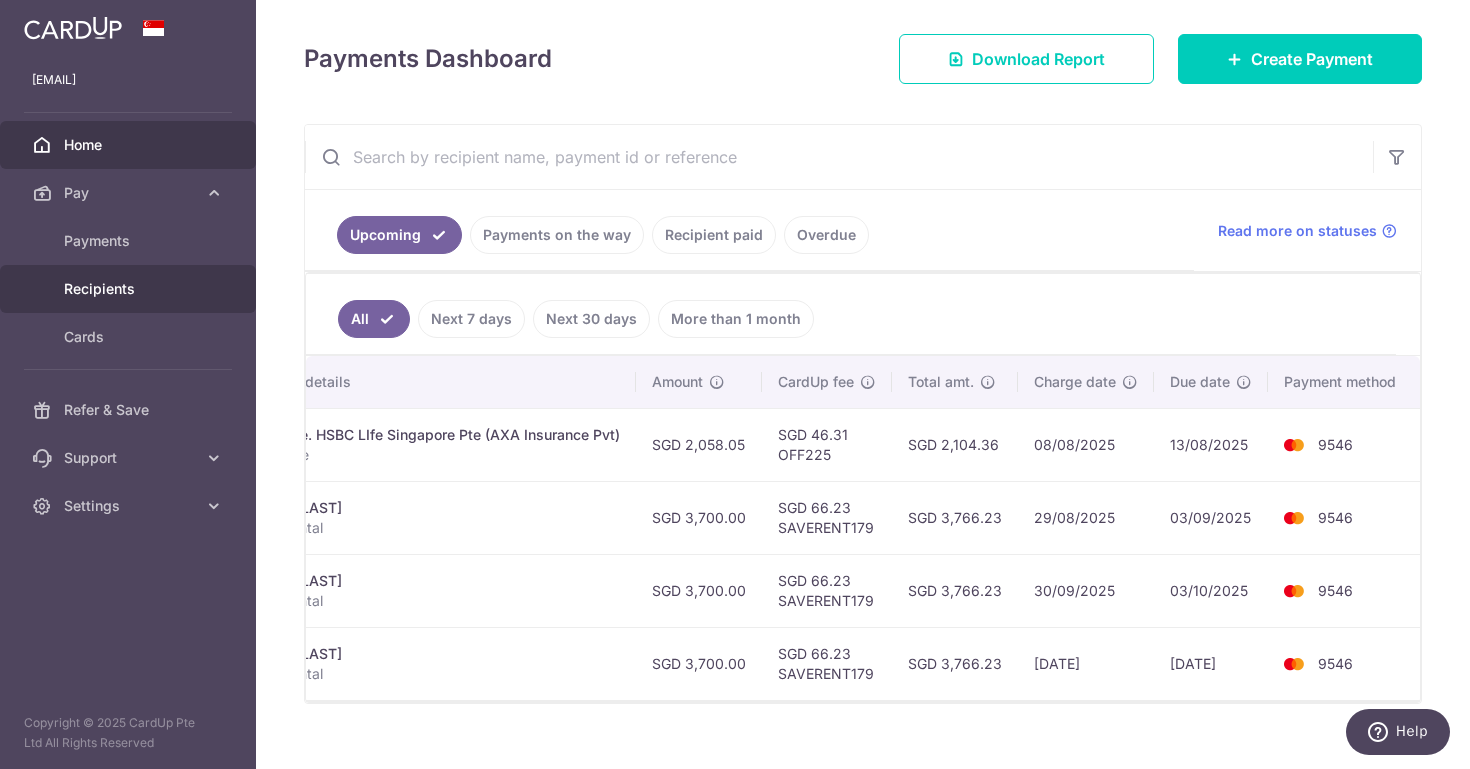 click on "Recipients" at bounding box center (130, 289) 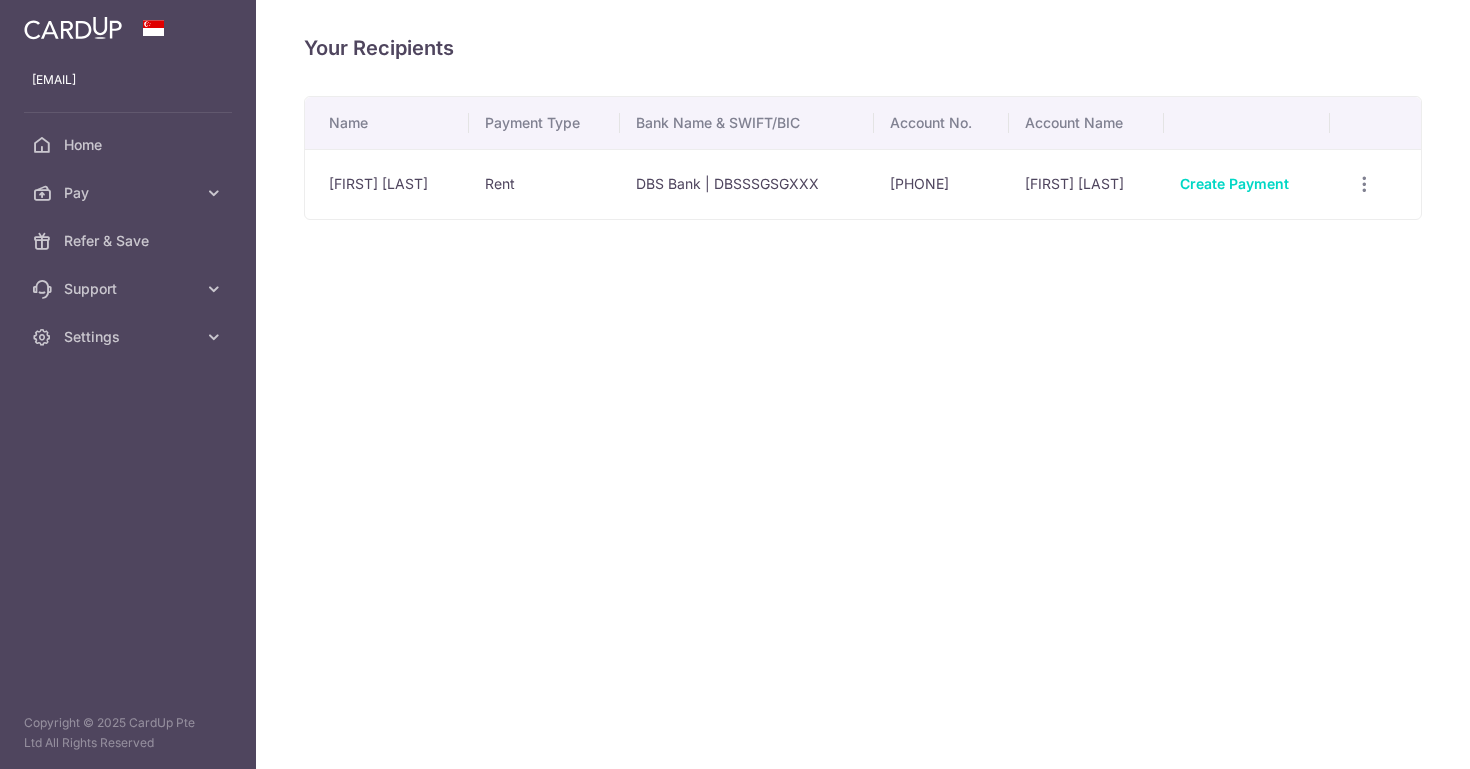 scroll, scrollTop: 0, scrollLeft: 0, axis: both 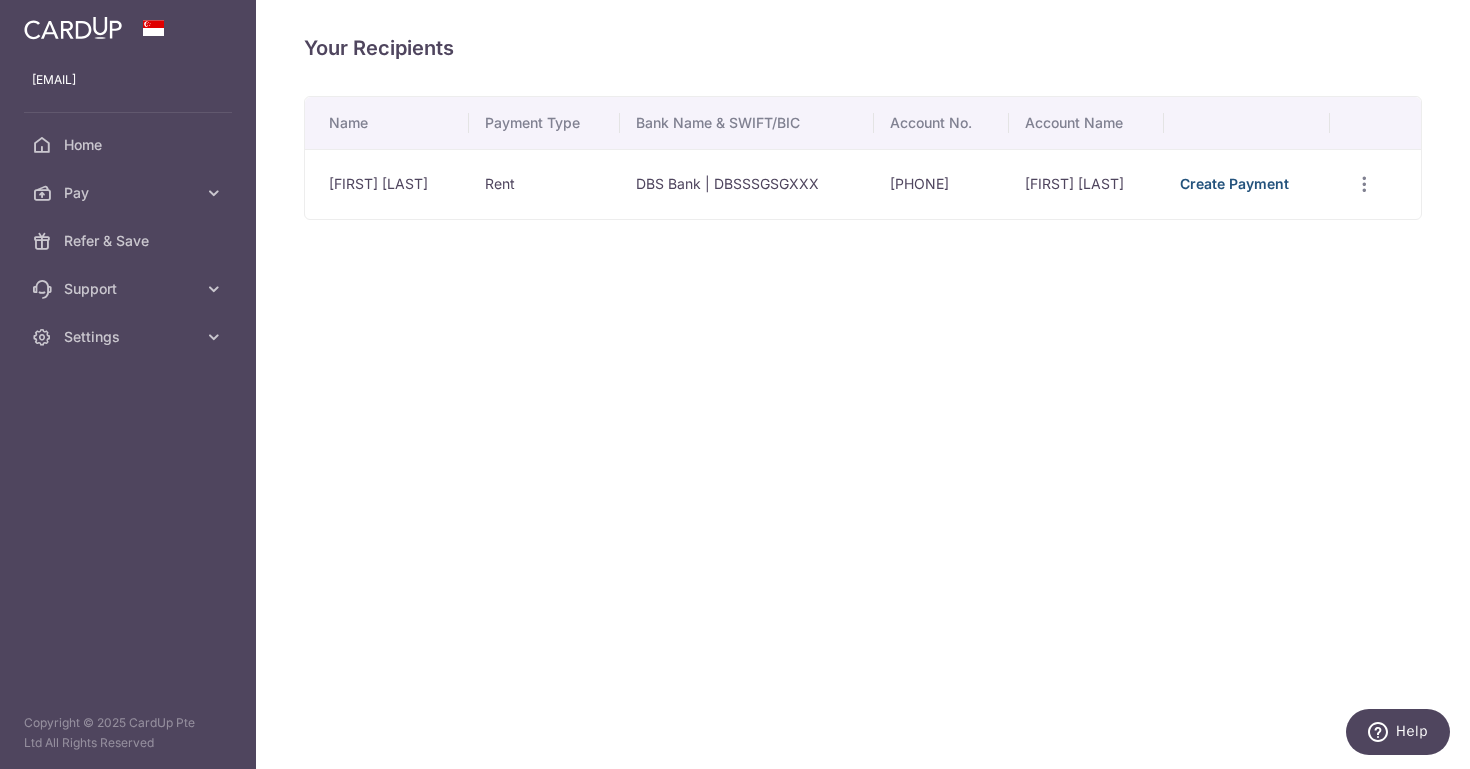 click on "Create Payment" at bounding box center (1234, 183) 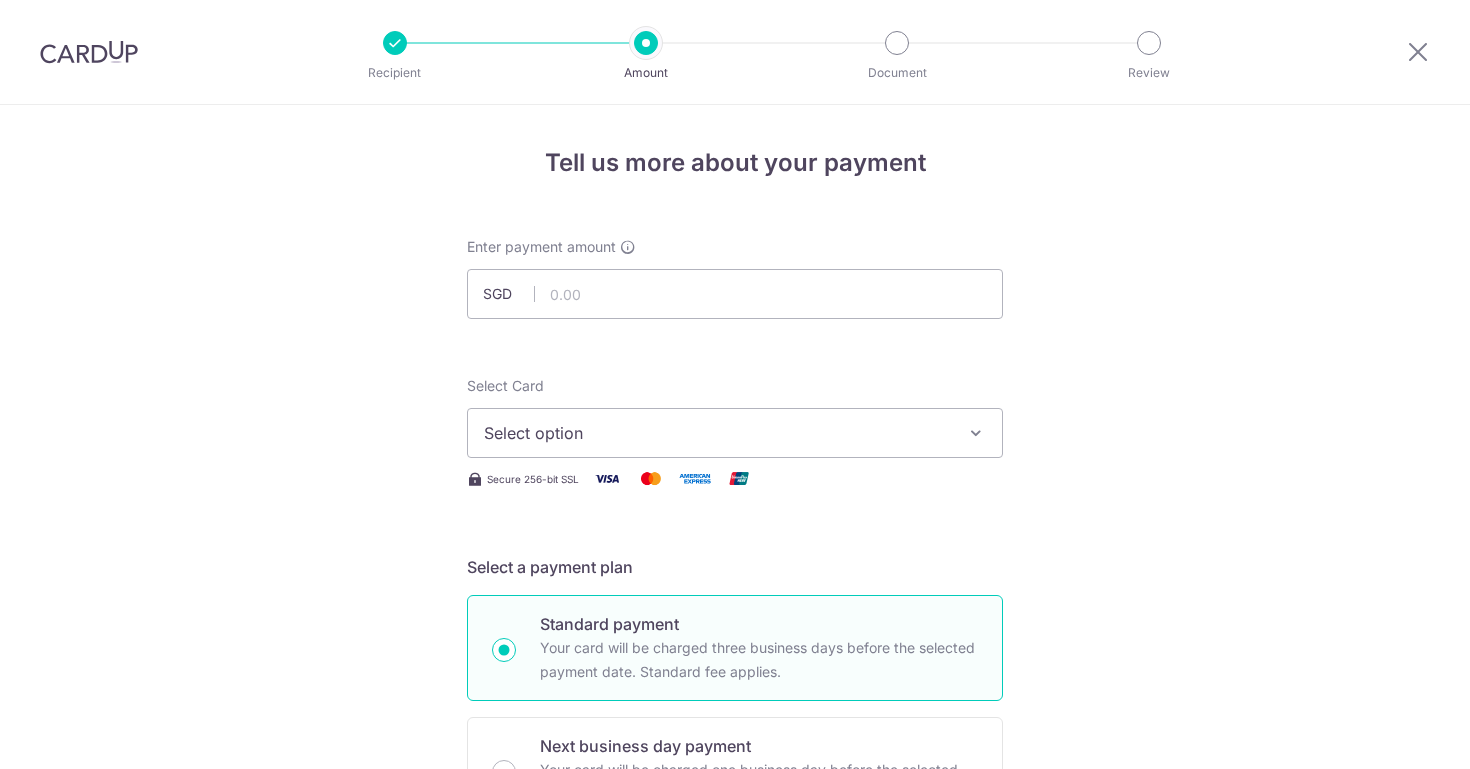 scroll, scrollTop: 0, scrollLeft: 0, axis: both 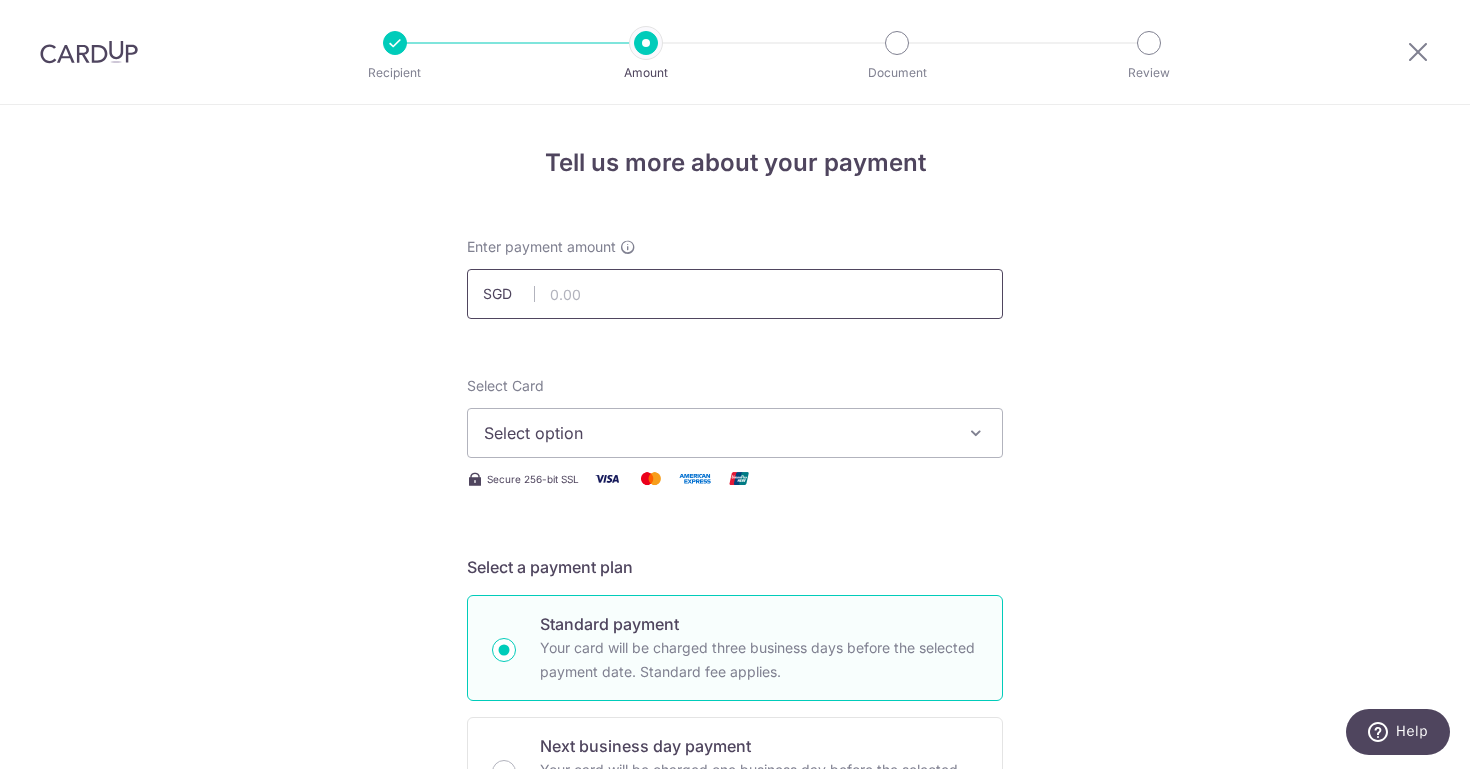 click at bounding box center (735, 294) 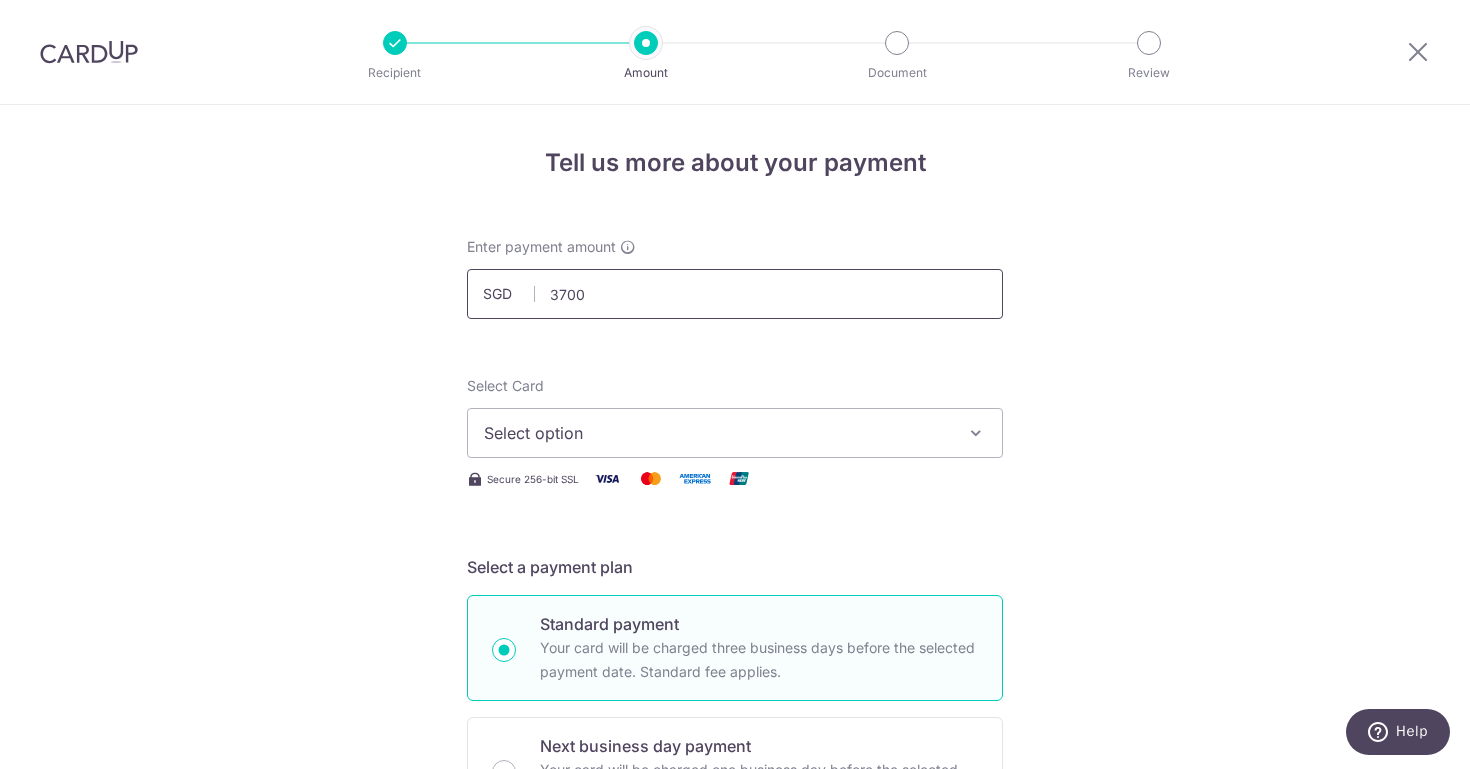 click on "3700" at bounding box center [735, 294] 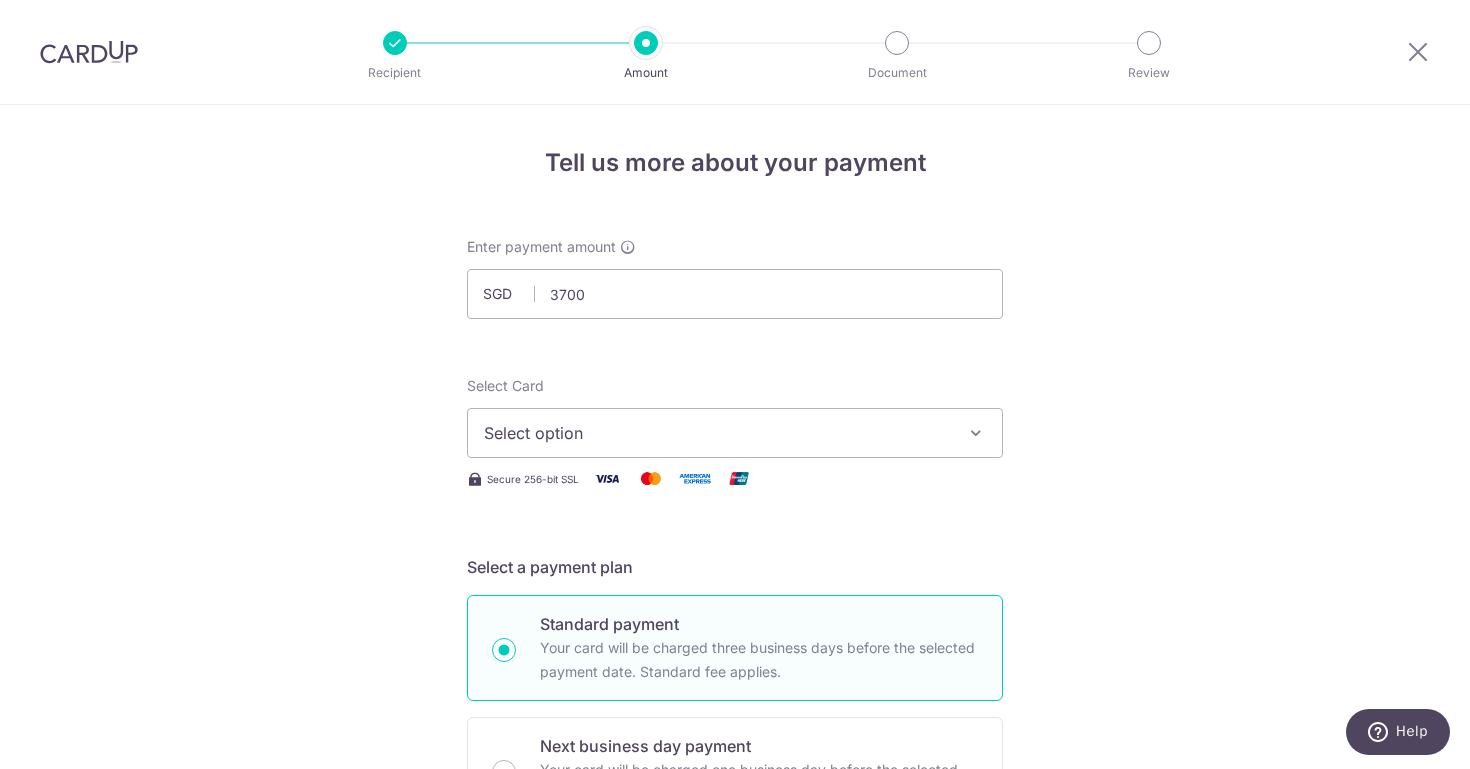 type on "3,700.00" 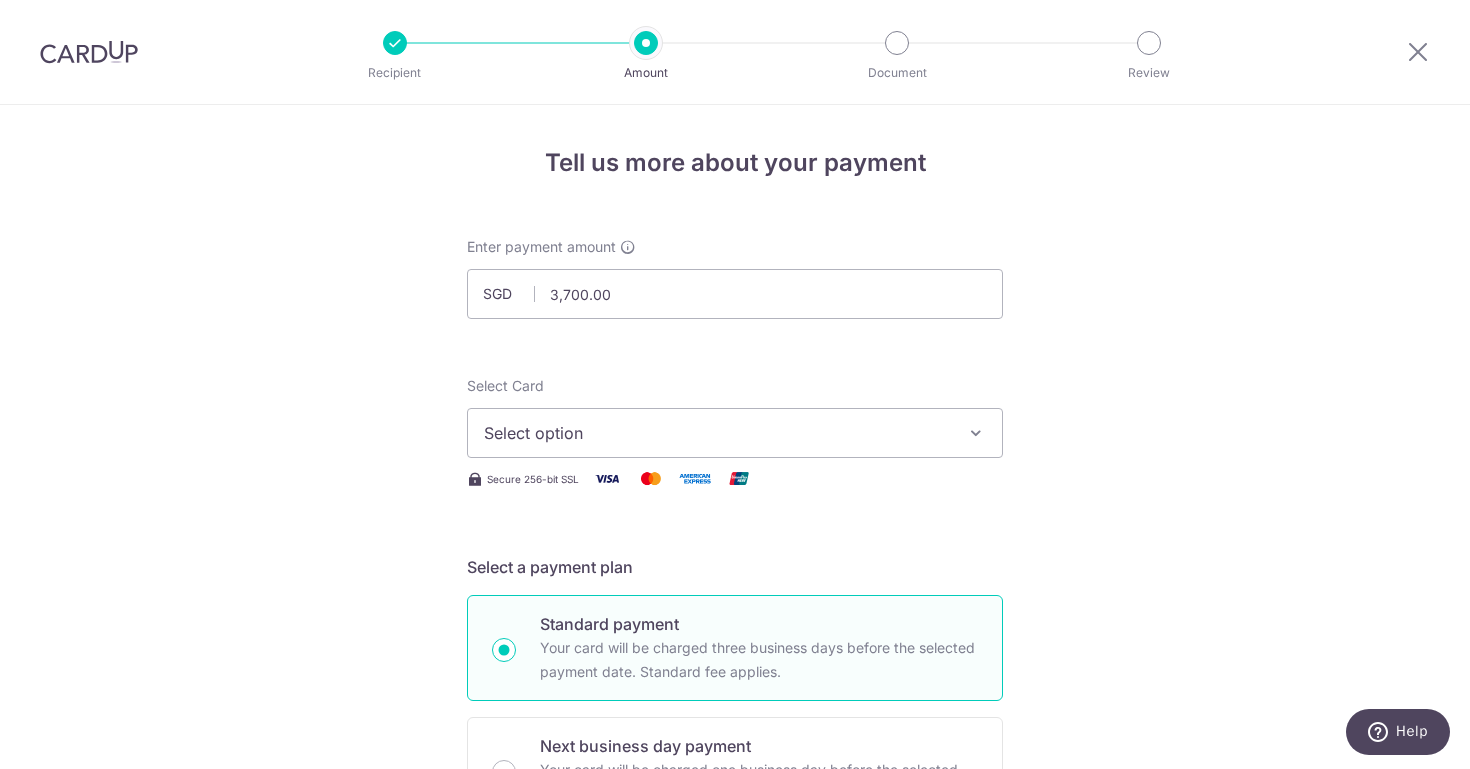 click on "Select option" at bounding box center [717, 433] 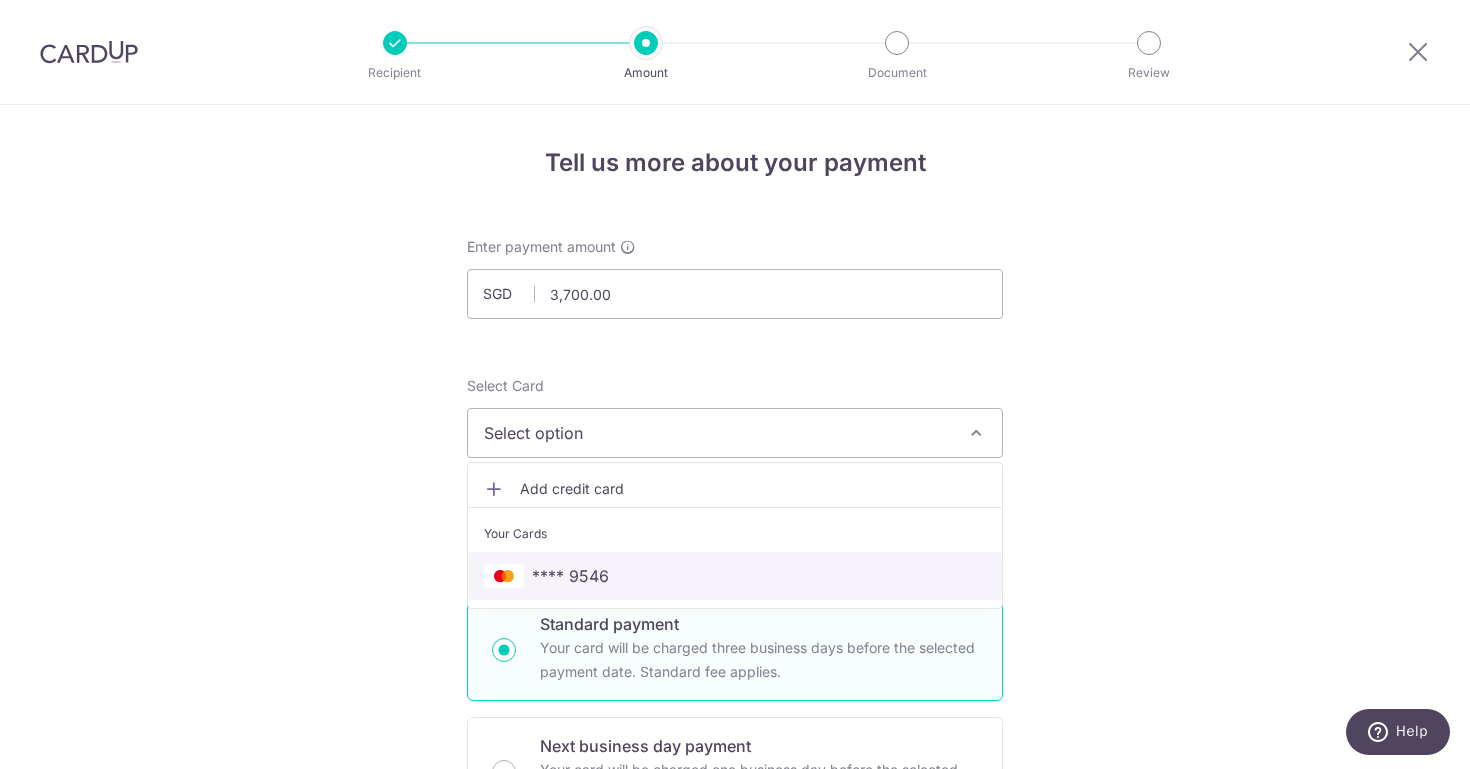 click on "**** 9546" at bounding box center [570, 576] 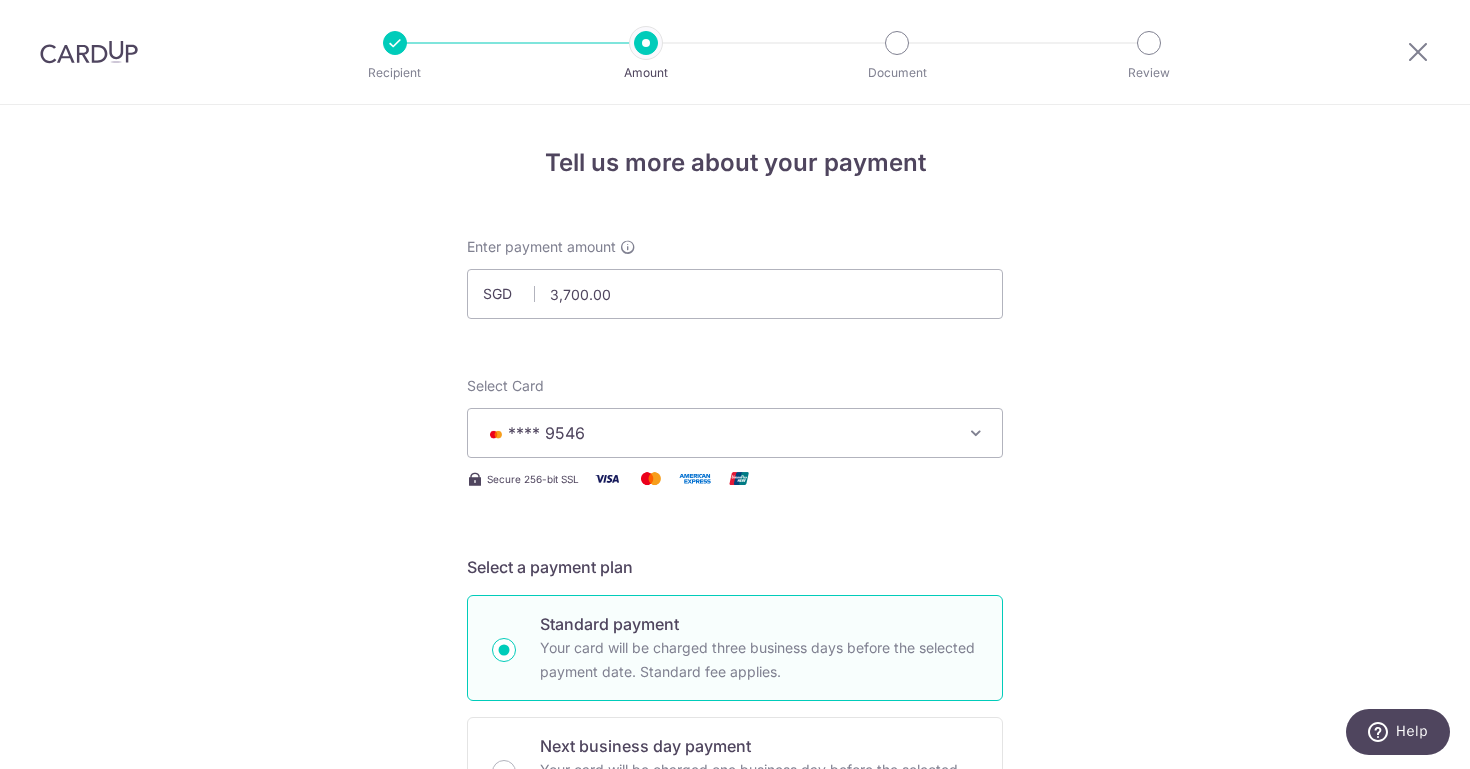 click on "Tell us more about your payment
Select Card
**** [LAST_FOUR]
Add credit card
Your Cards
**** [LAST_FOUR]
Secure 256-bit SSL
Text
New card details
Card
Secure 256-bit SSL" at bounding box center [735, 1009] 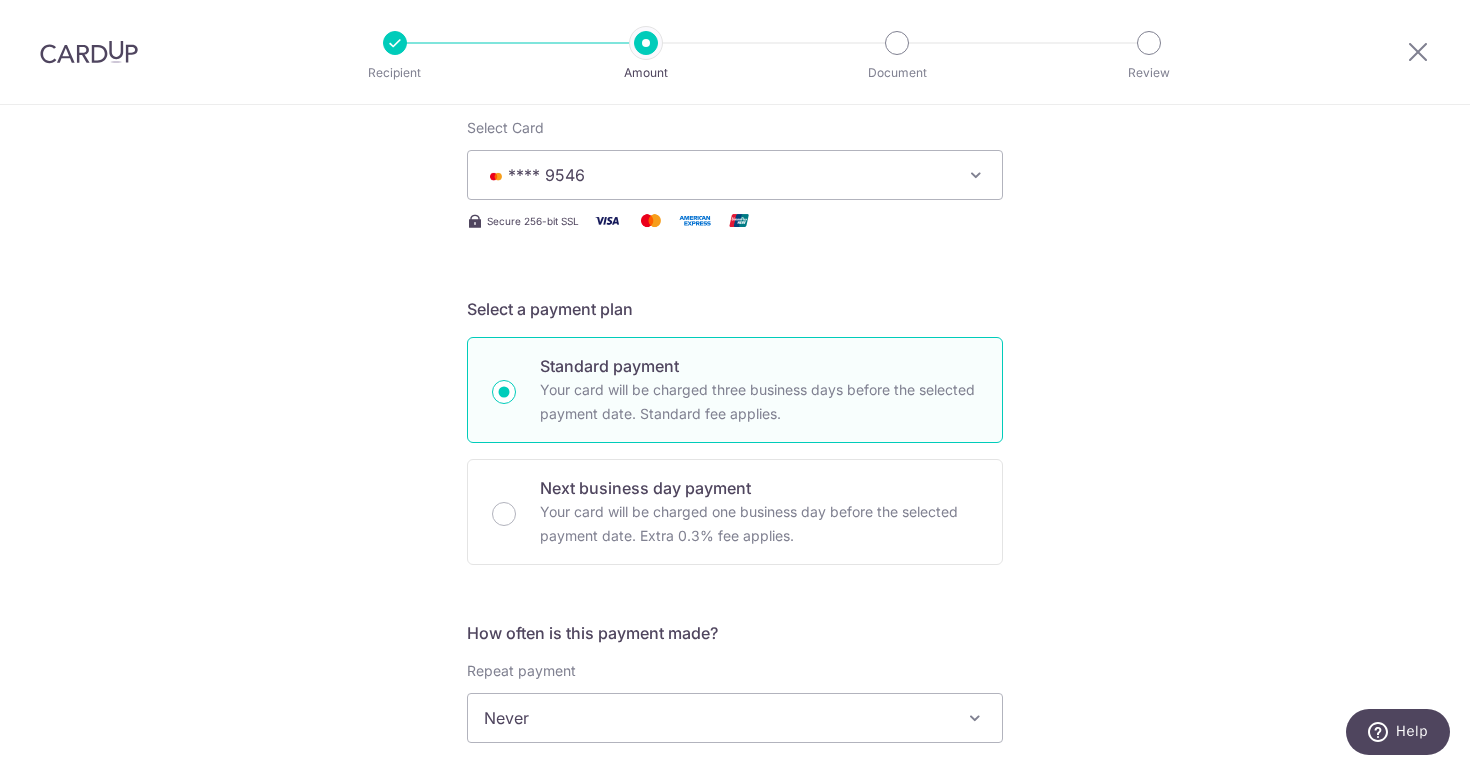 scroll, scrollTop: 258, scrollLeft: 0, axis: vertical 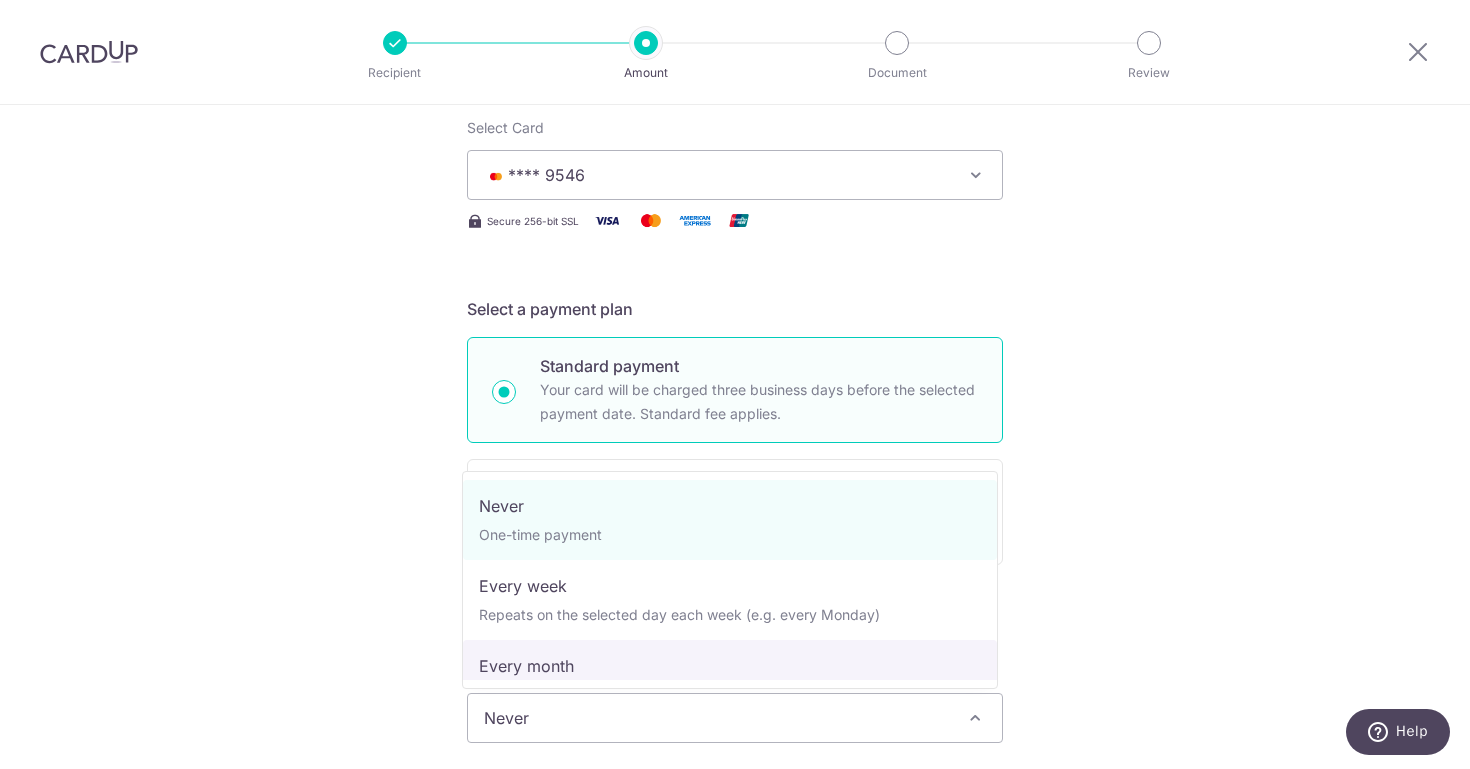 select on "3" 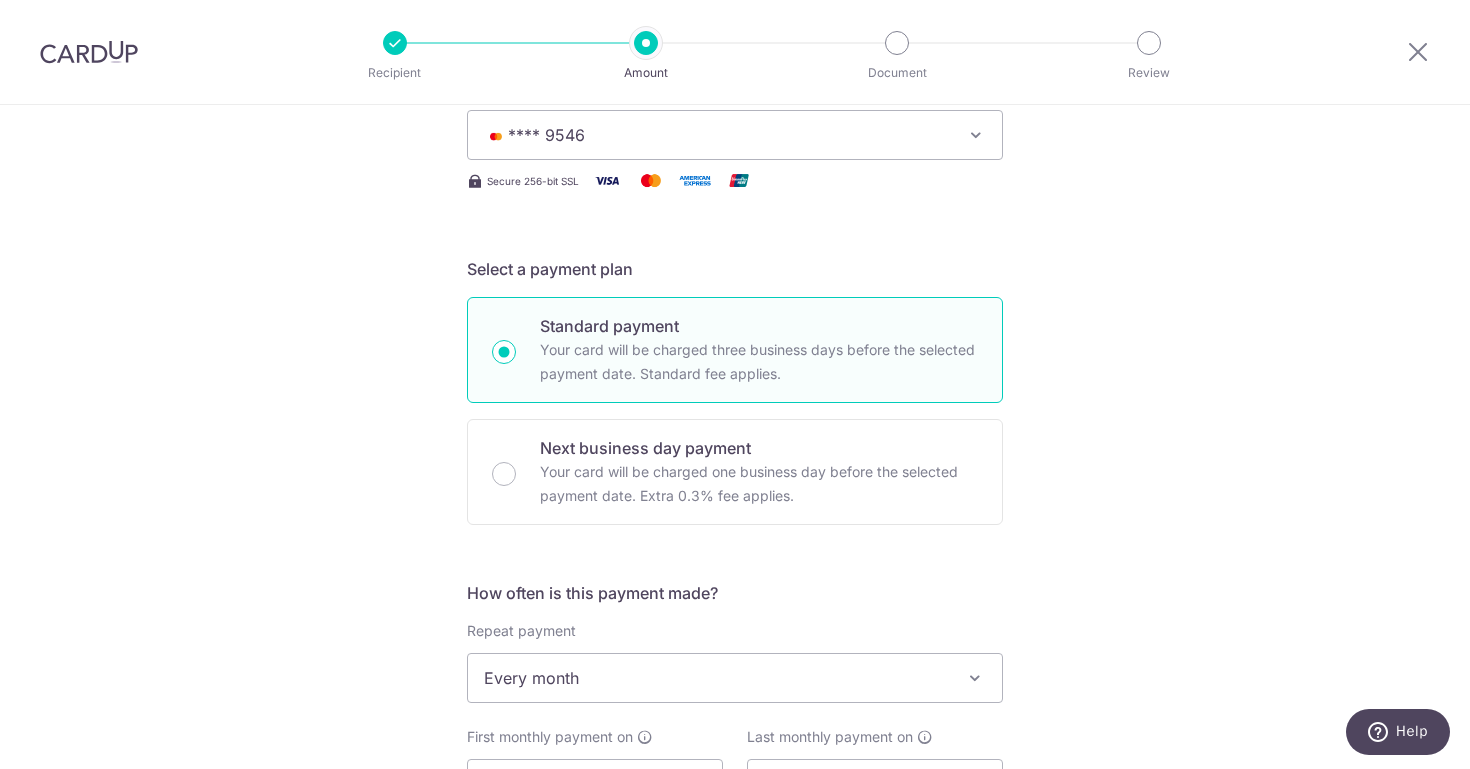 scroll, scrollTop: 739, scrollLeft: 0, axis: vertical 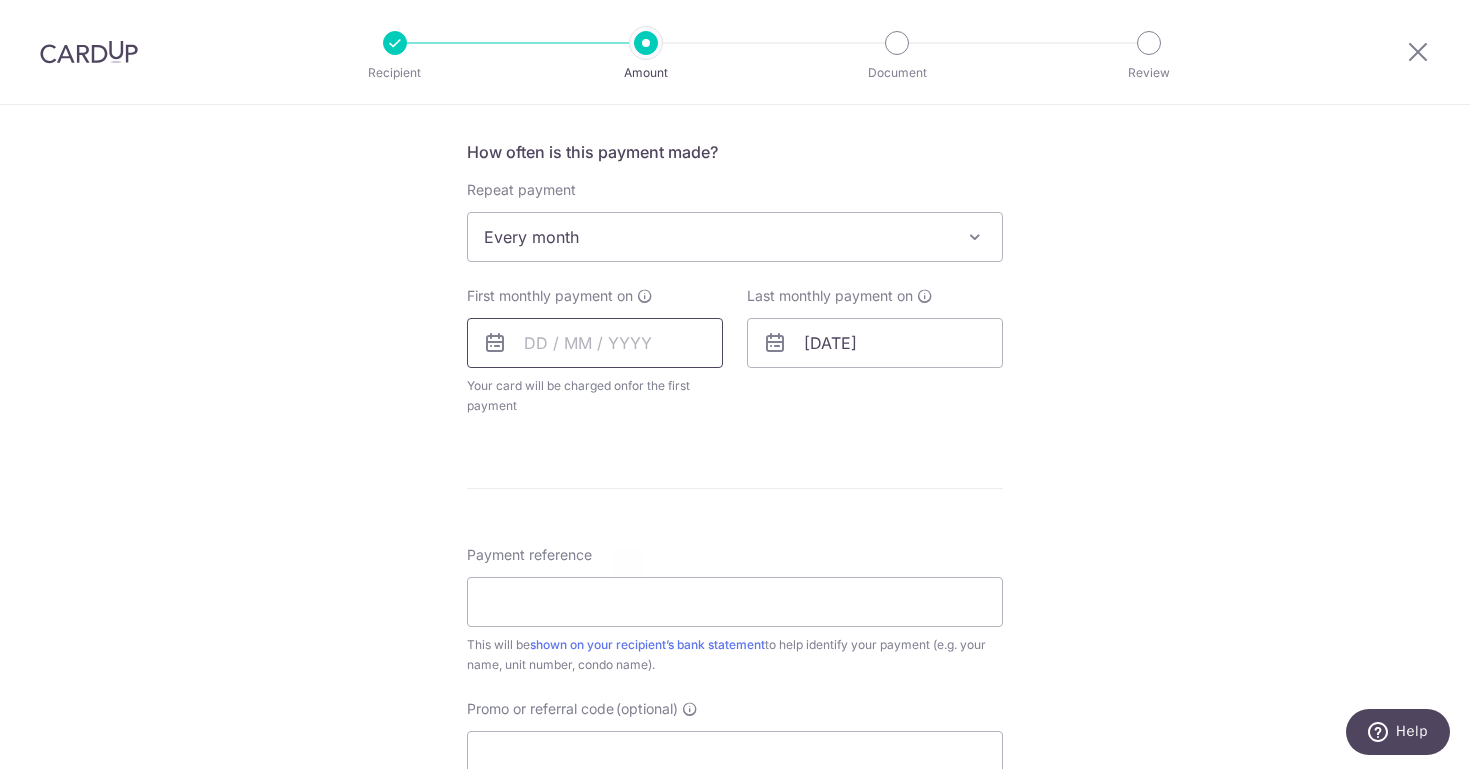 click at bounding box center [595, 343] 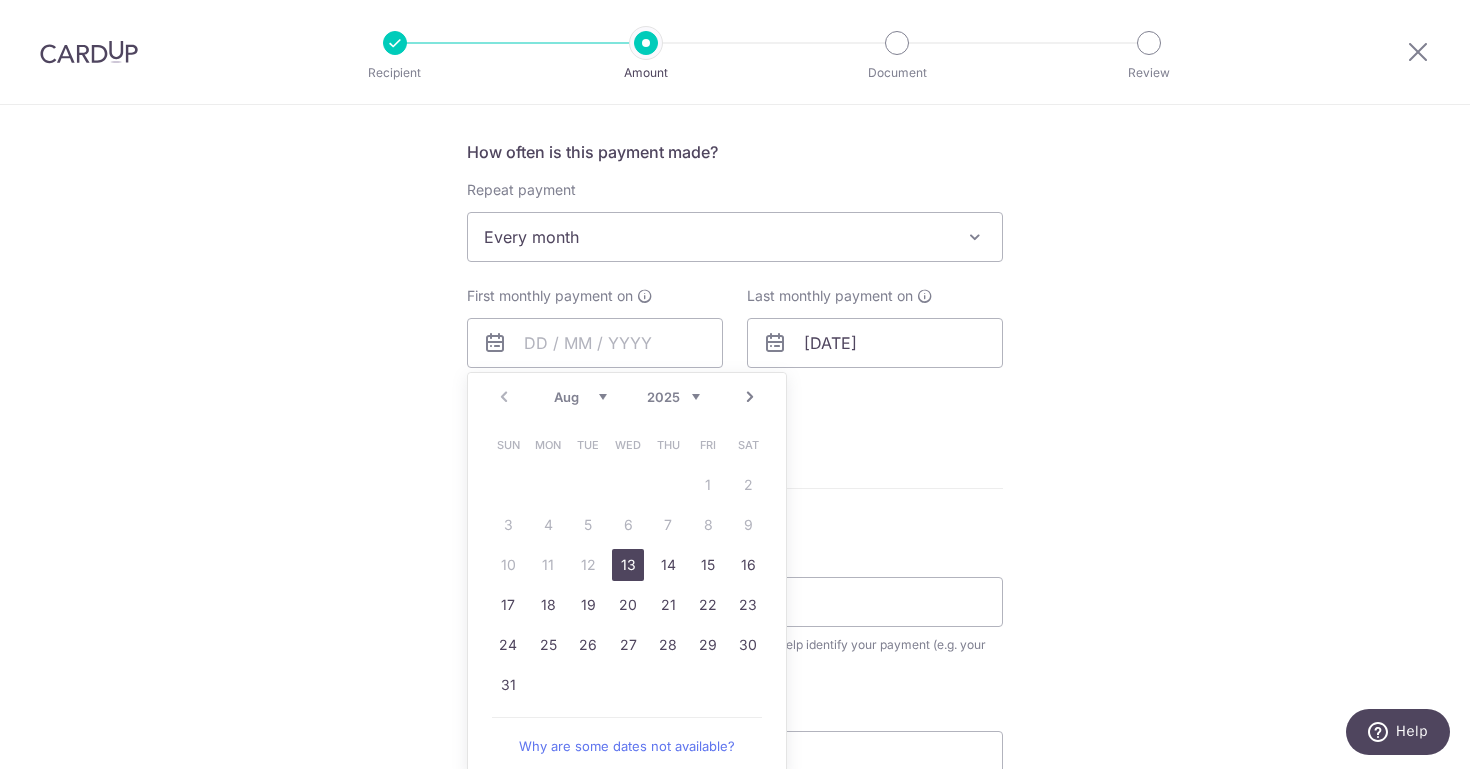 click on "Aug Sep Oct Nov Dec" at bounding box center [580, 397] 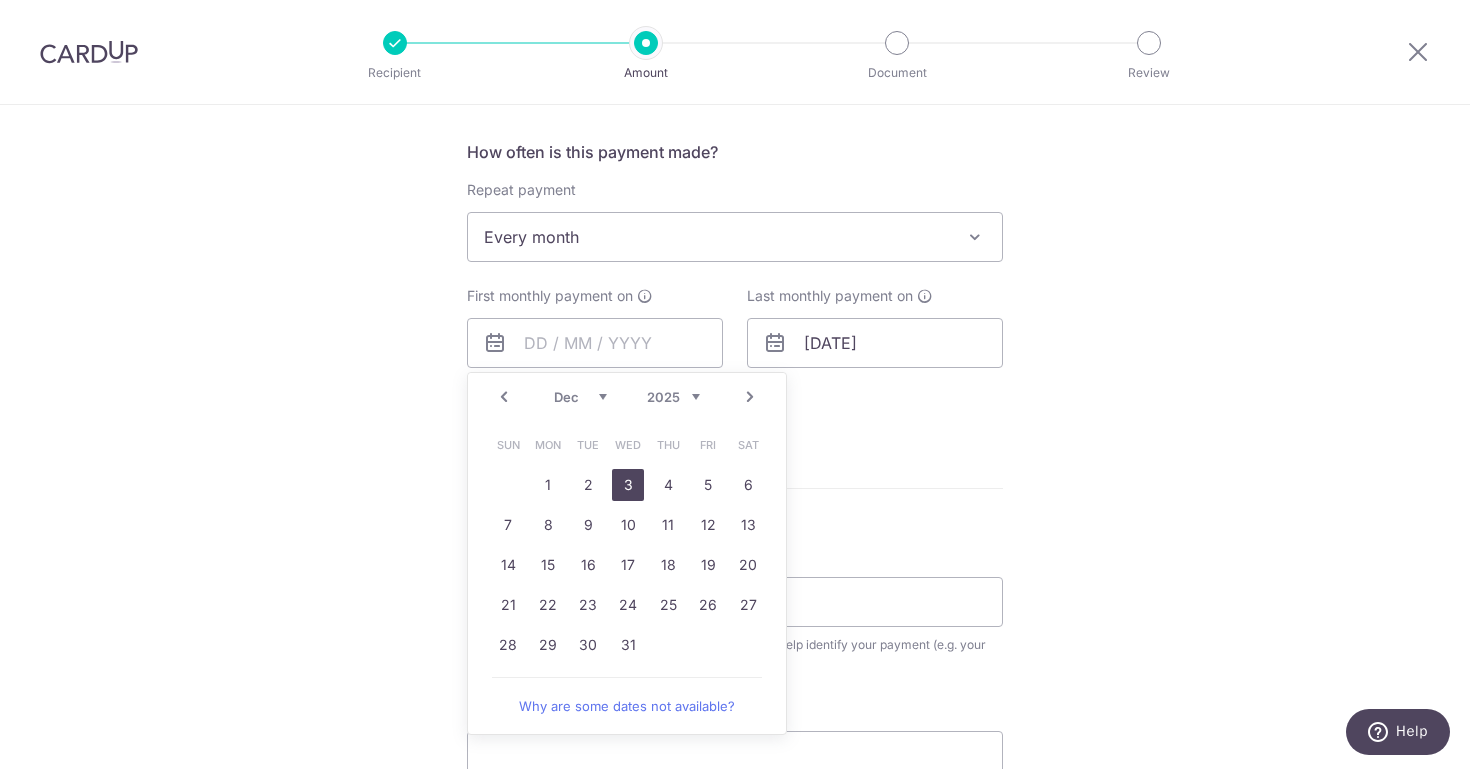 click on "3" at bounding box center (628, 485) 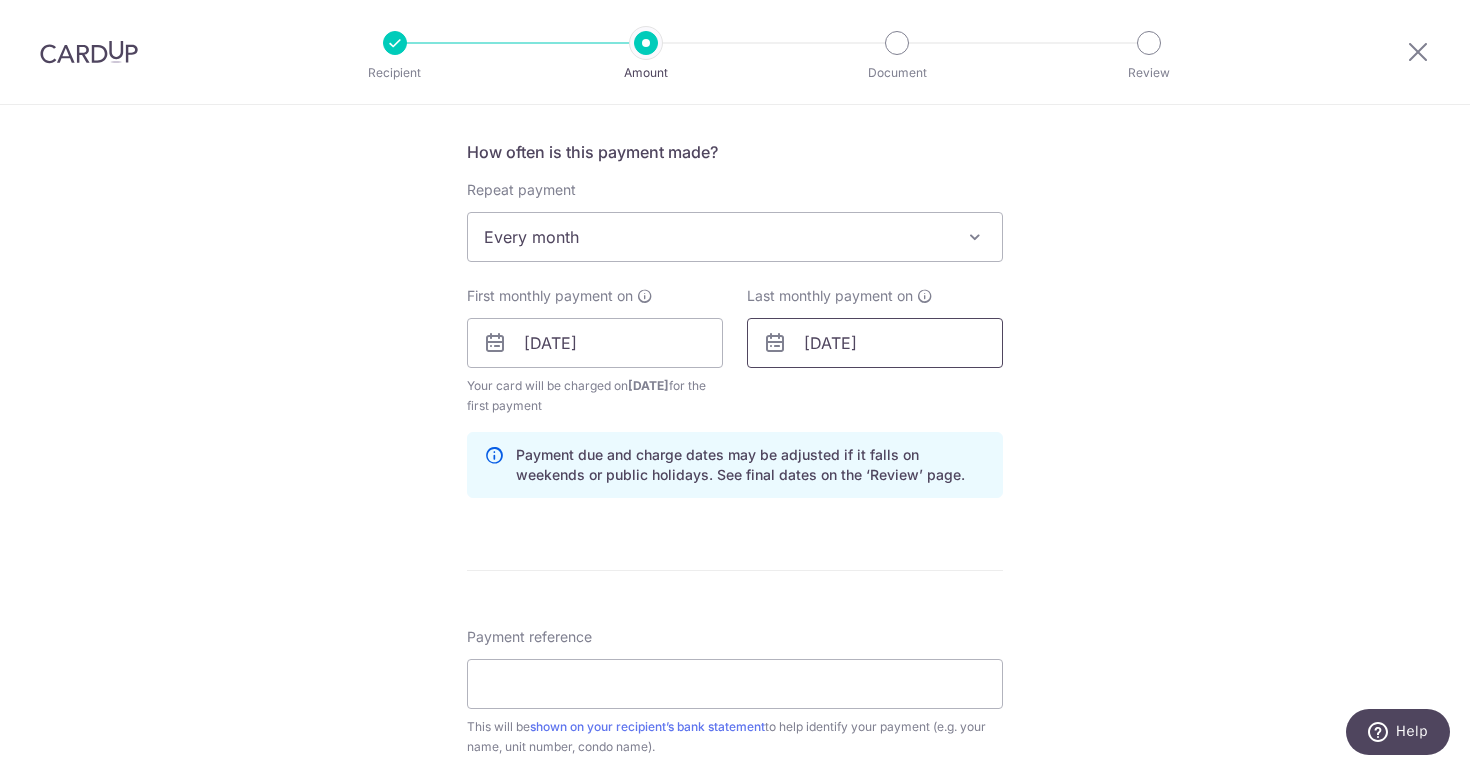 click on "30/12/2025" at bounding box center (875, 343) 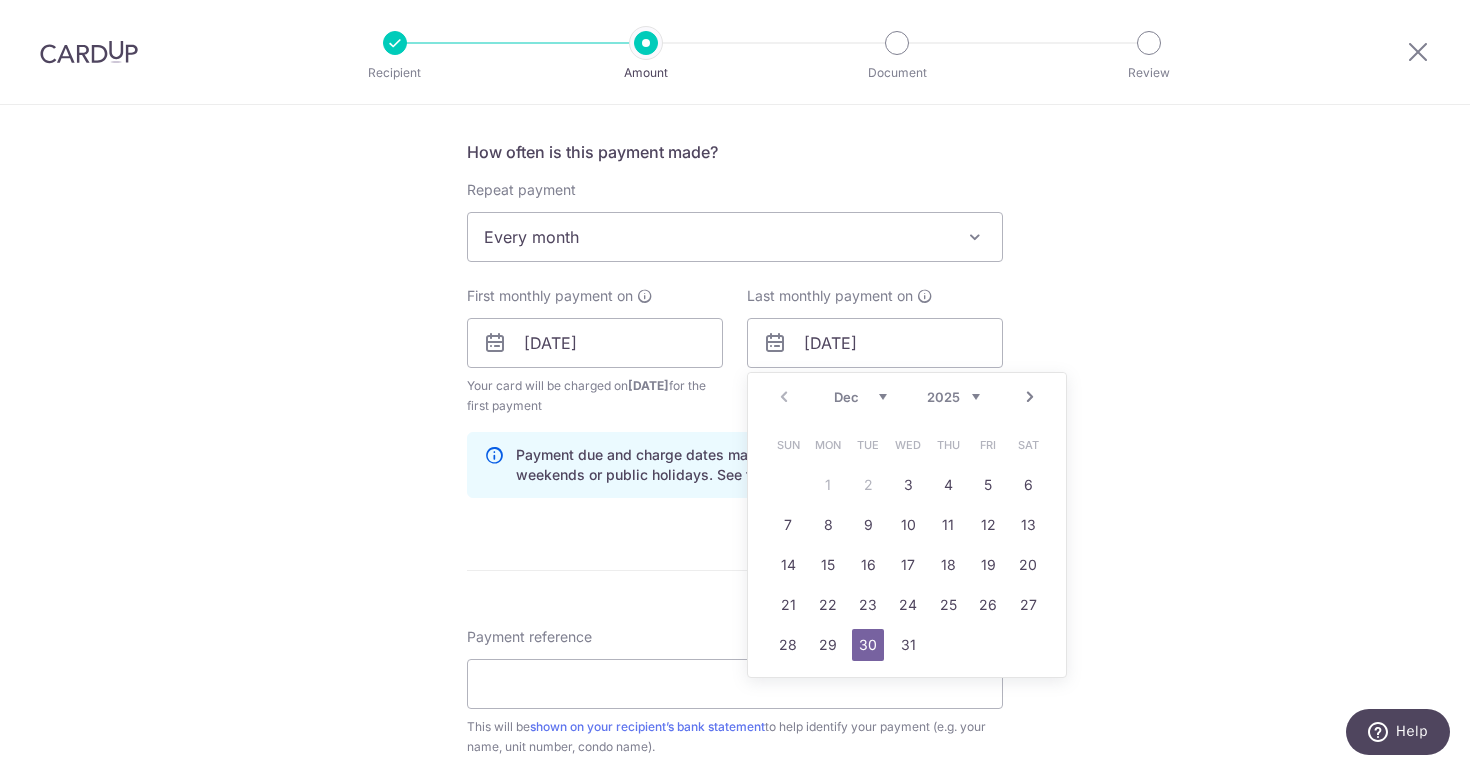 click on "Dec" at bounding box center (860, 397) 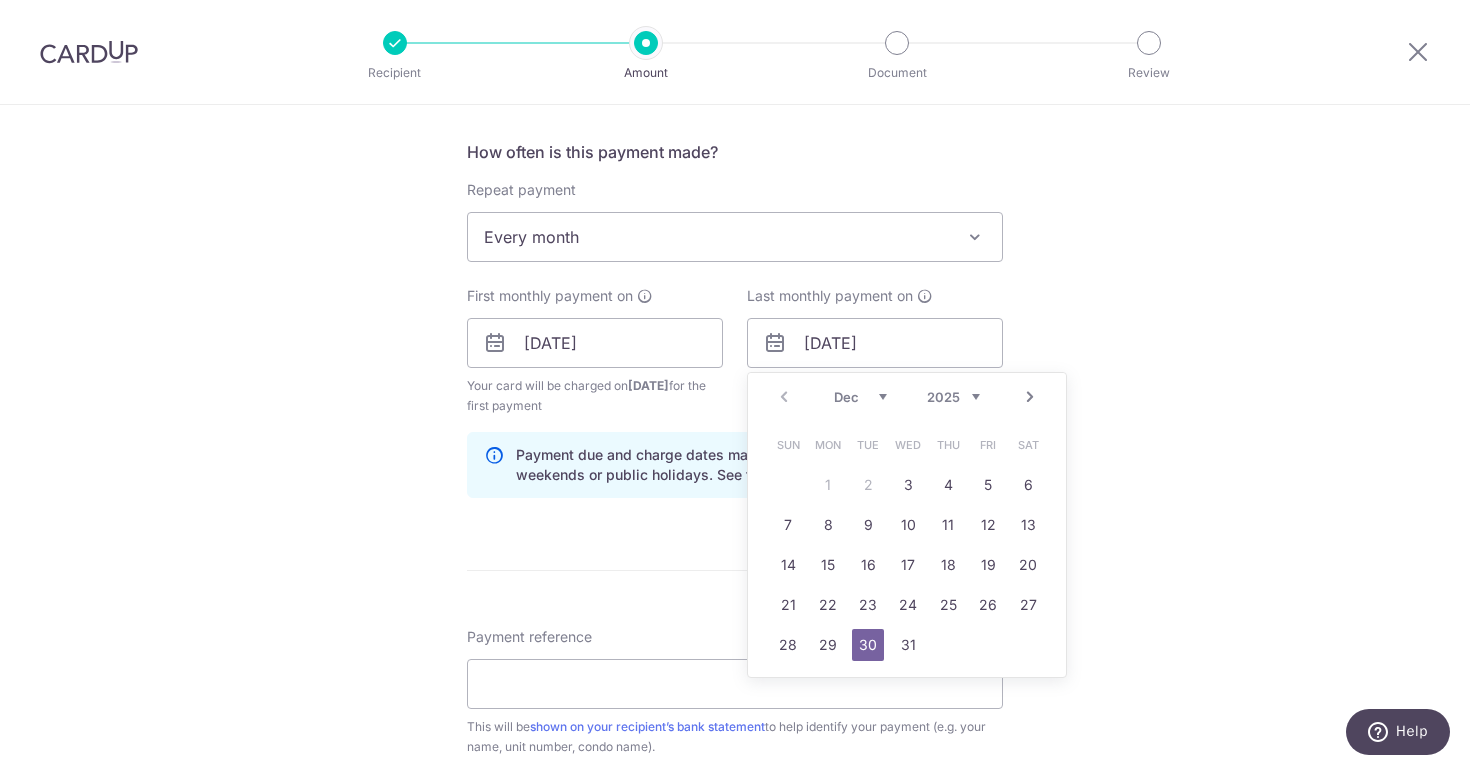 click on "2025 2026 2027 2028 2029 2030 2031 2032 2033 2034 2035" at bounding box center [953, 397] 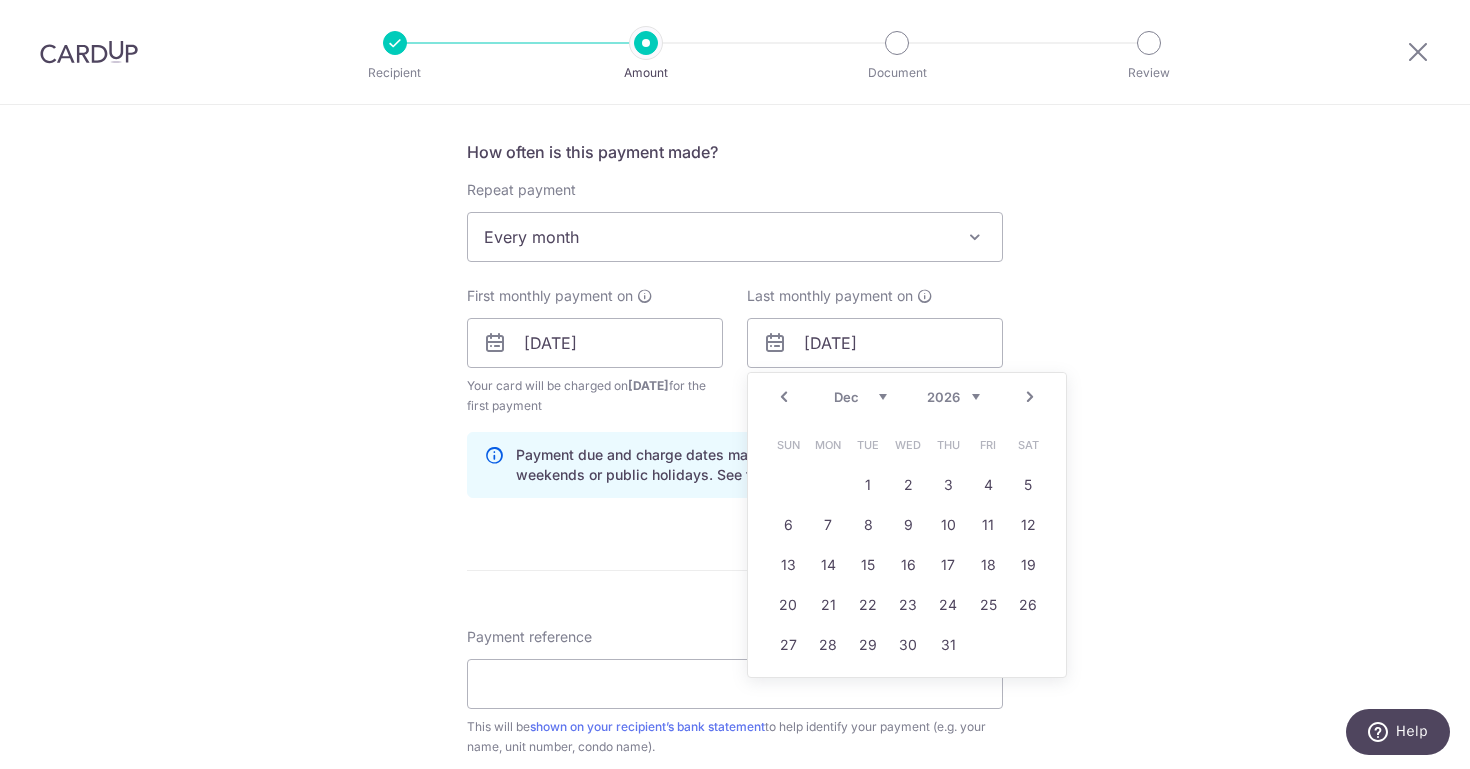 click on "Jan Feb Mar Apr May Jun Jul Aug Sep Oct Nov Dec" at bounding box center [860, 397] 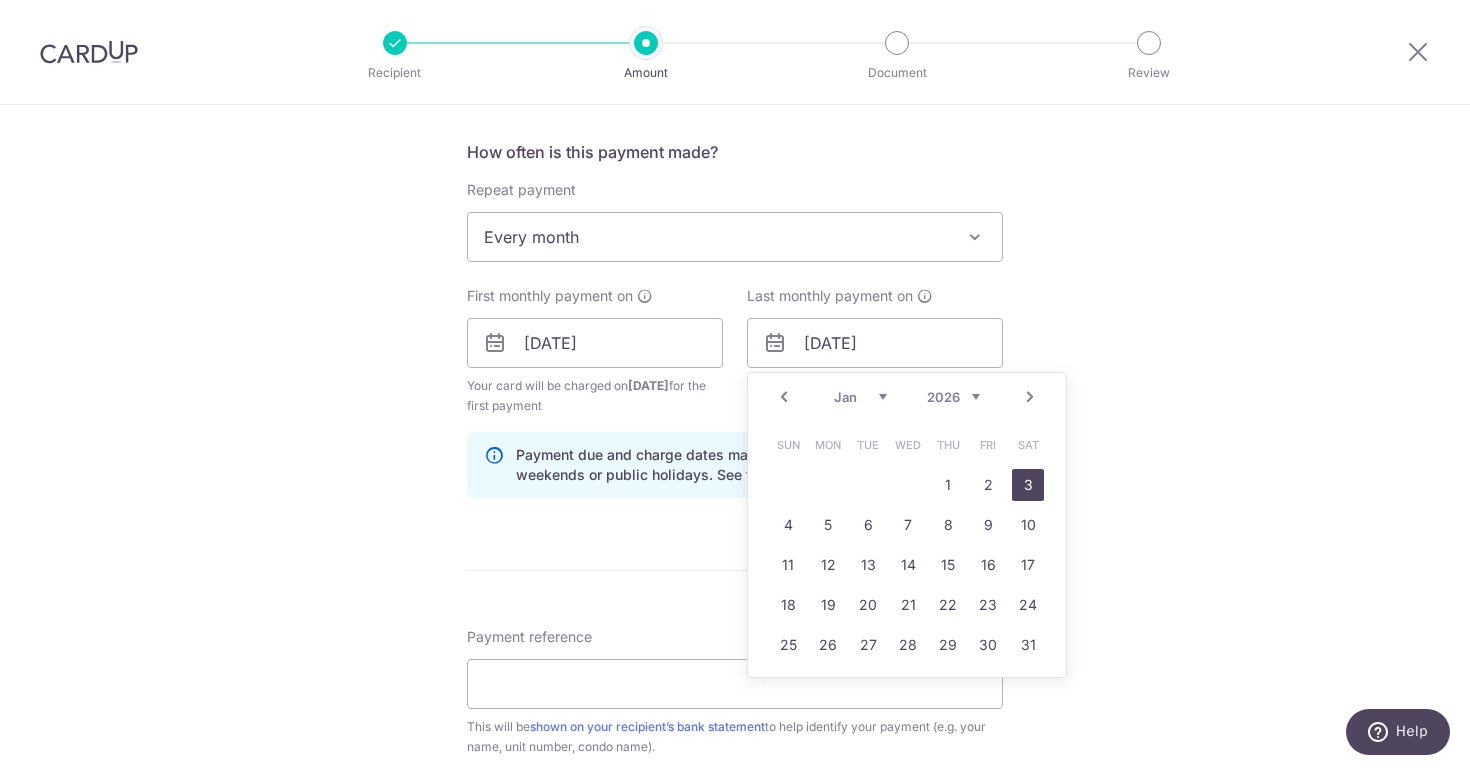 click on "3" at bounding box center (1028, 485) 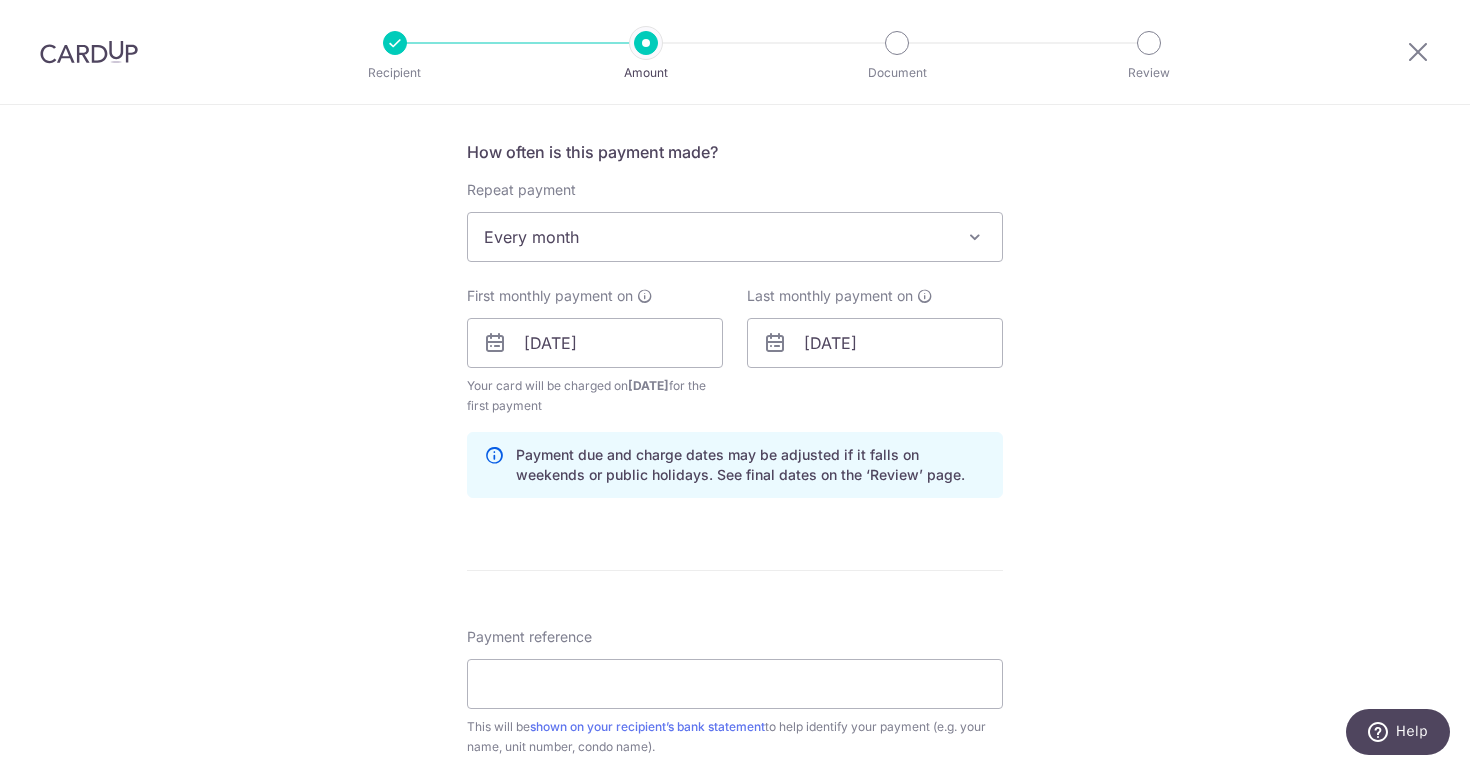 click on "Tell us more about your payment
Select Card
**** [LAST_FOUR]
Add credit card
Your Cards
**** [LAST_FOUR]
Secure 256-bit SSL
Text
New card details
Card
Secure 256-bit SSL" at bounding box center [735, 321] 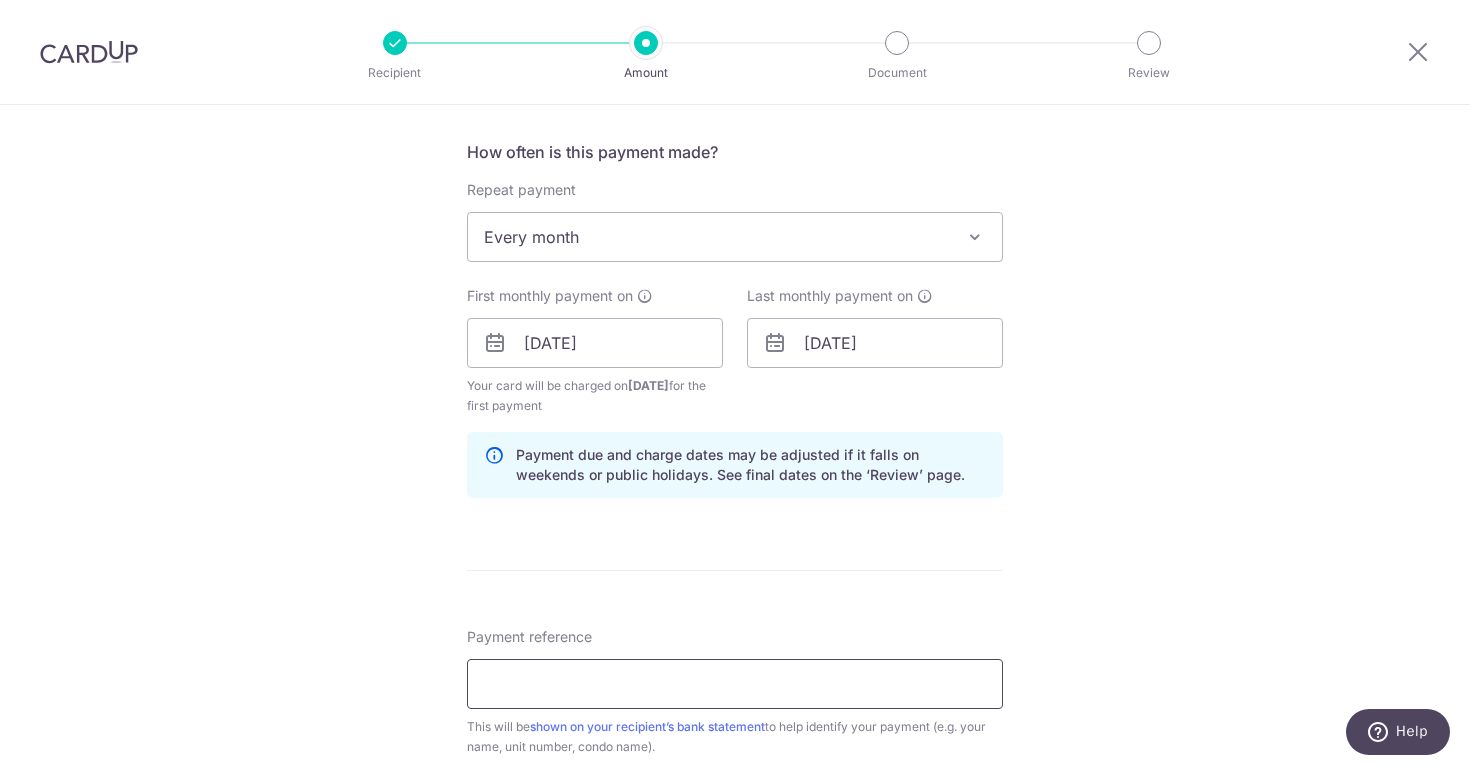 click on "Payment reference" at bounding box center [735, 684] 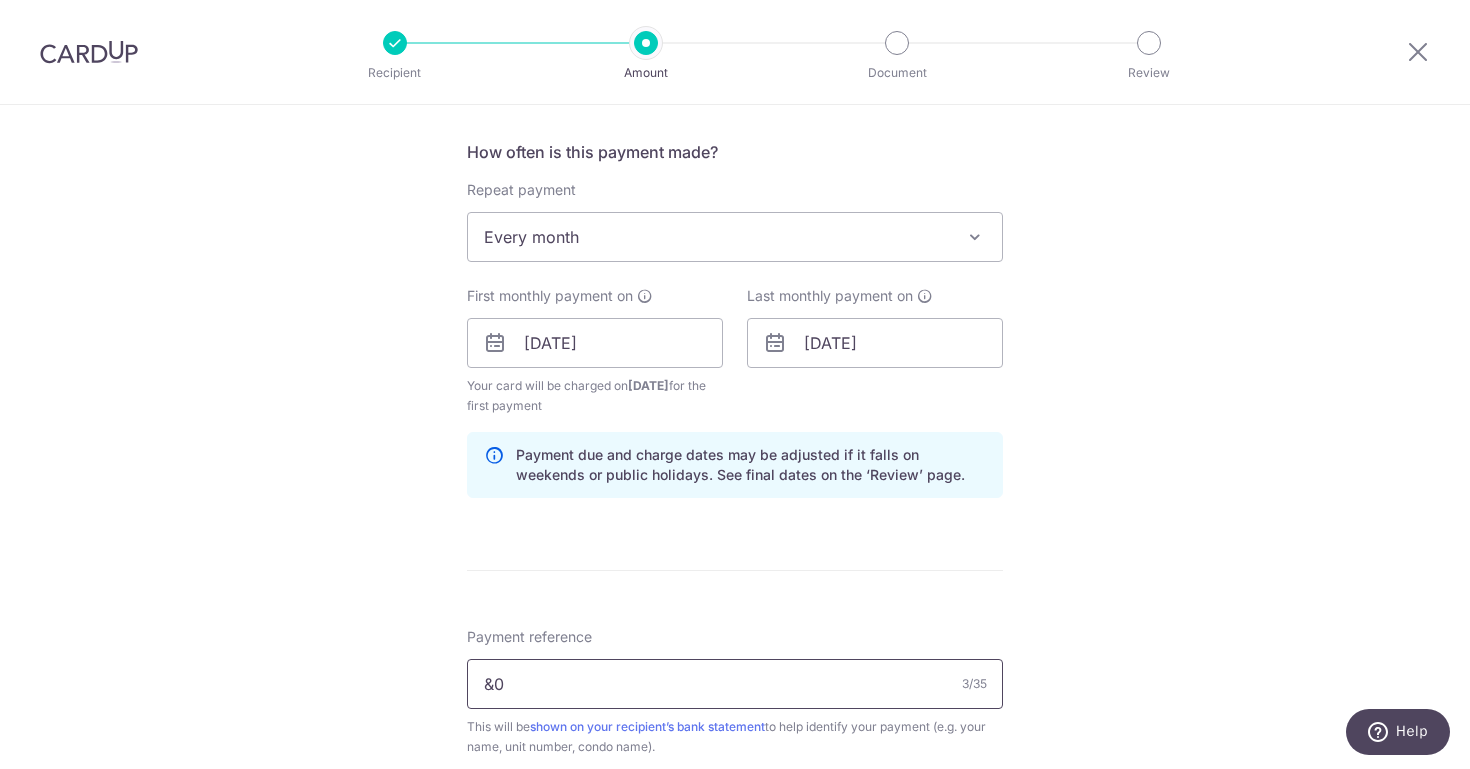 type on "&" 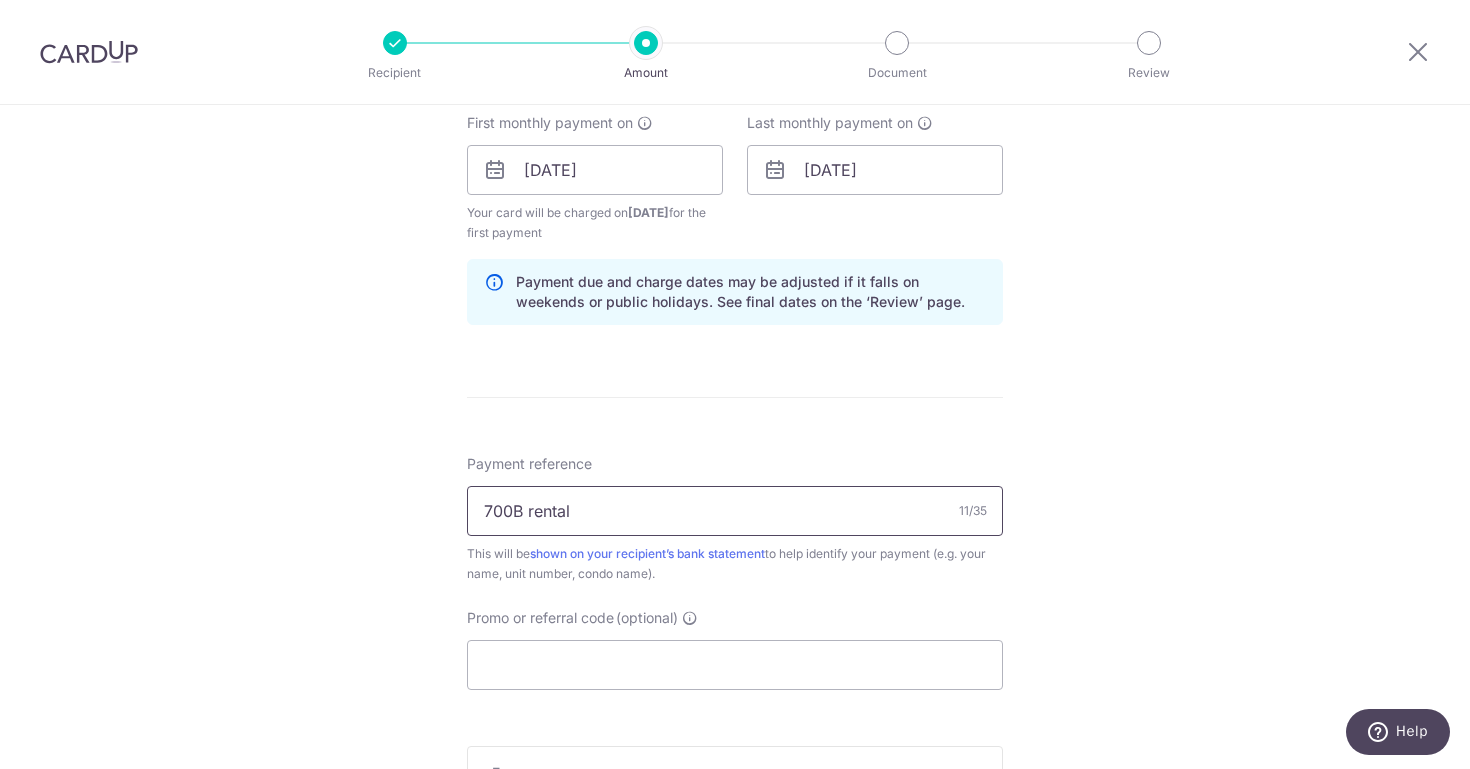 scroll, scrollTop: 1233, scrollLeft: 0, axis: vertical 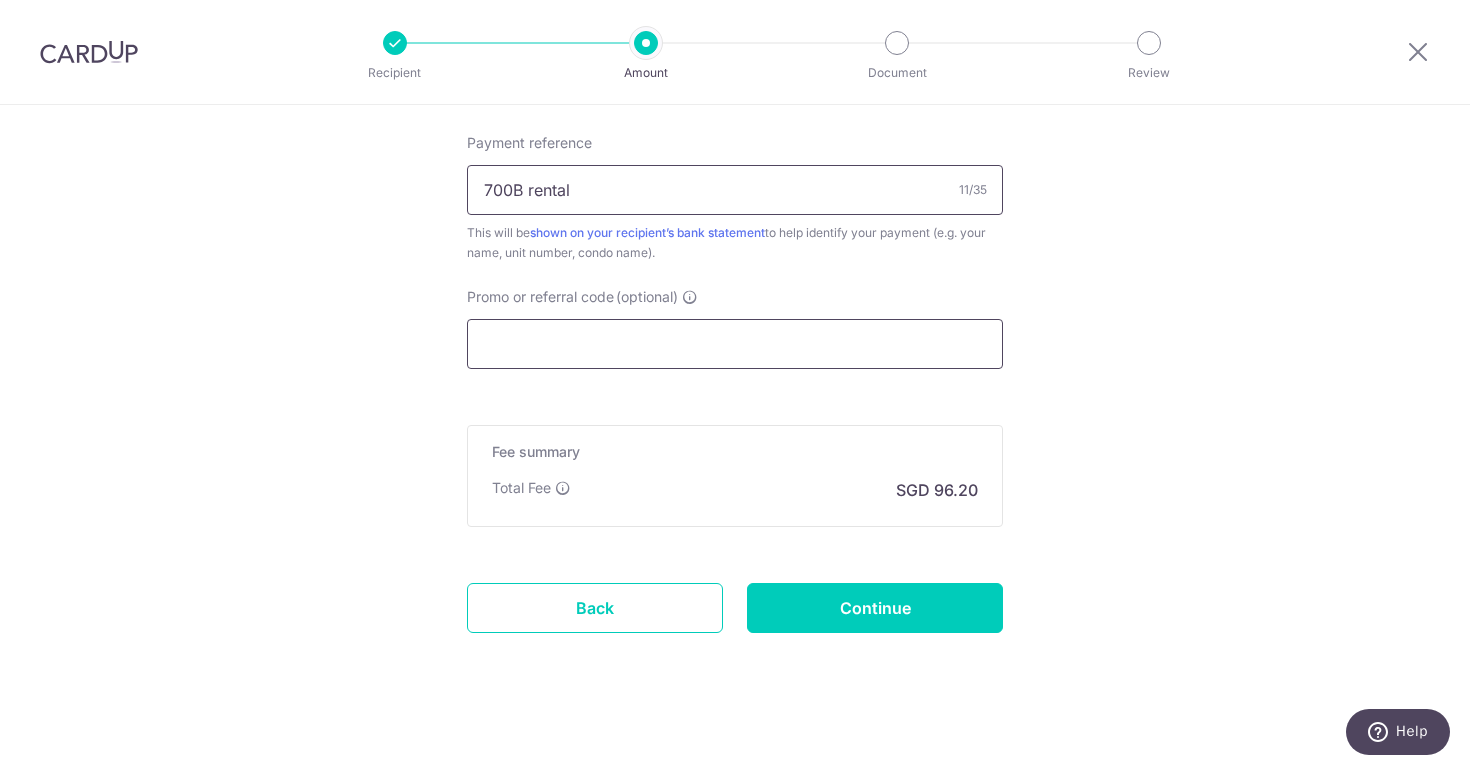 type on "700B rental" 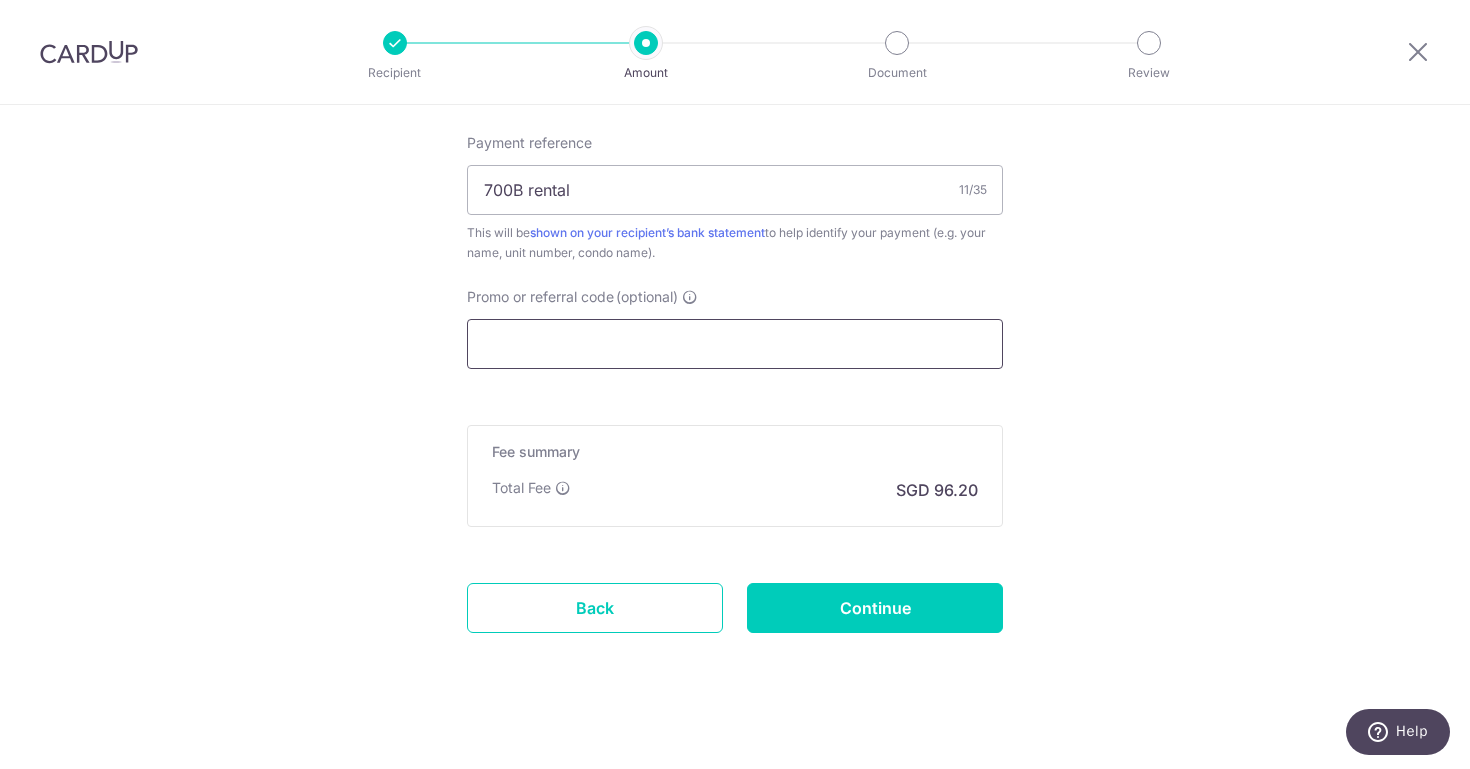 click on "Promo or referral code
(optional)" at bounding box center [735, 344] 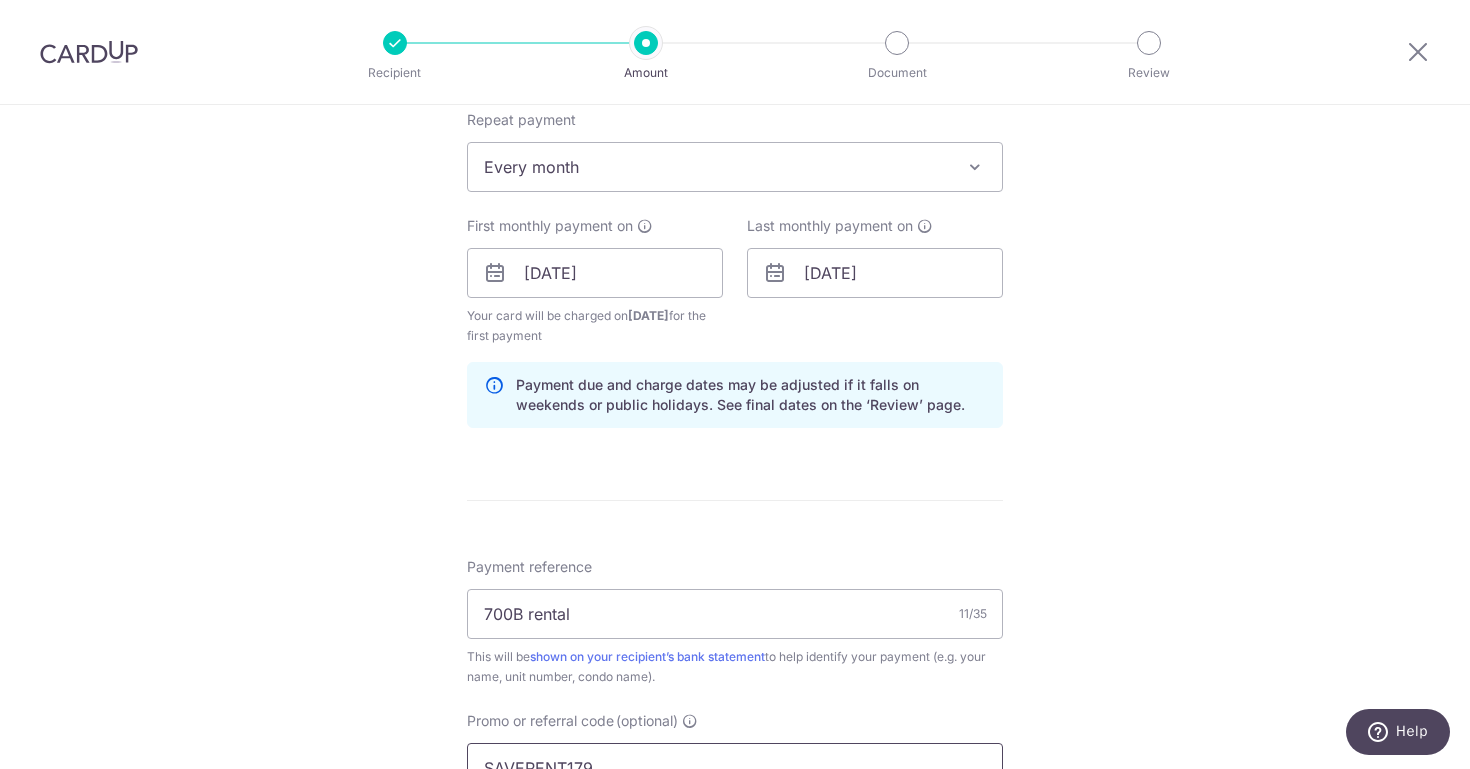 scroll, scrollTop: 437, scrollLeft: 0, axis: vertical 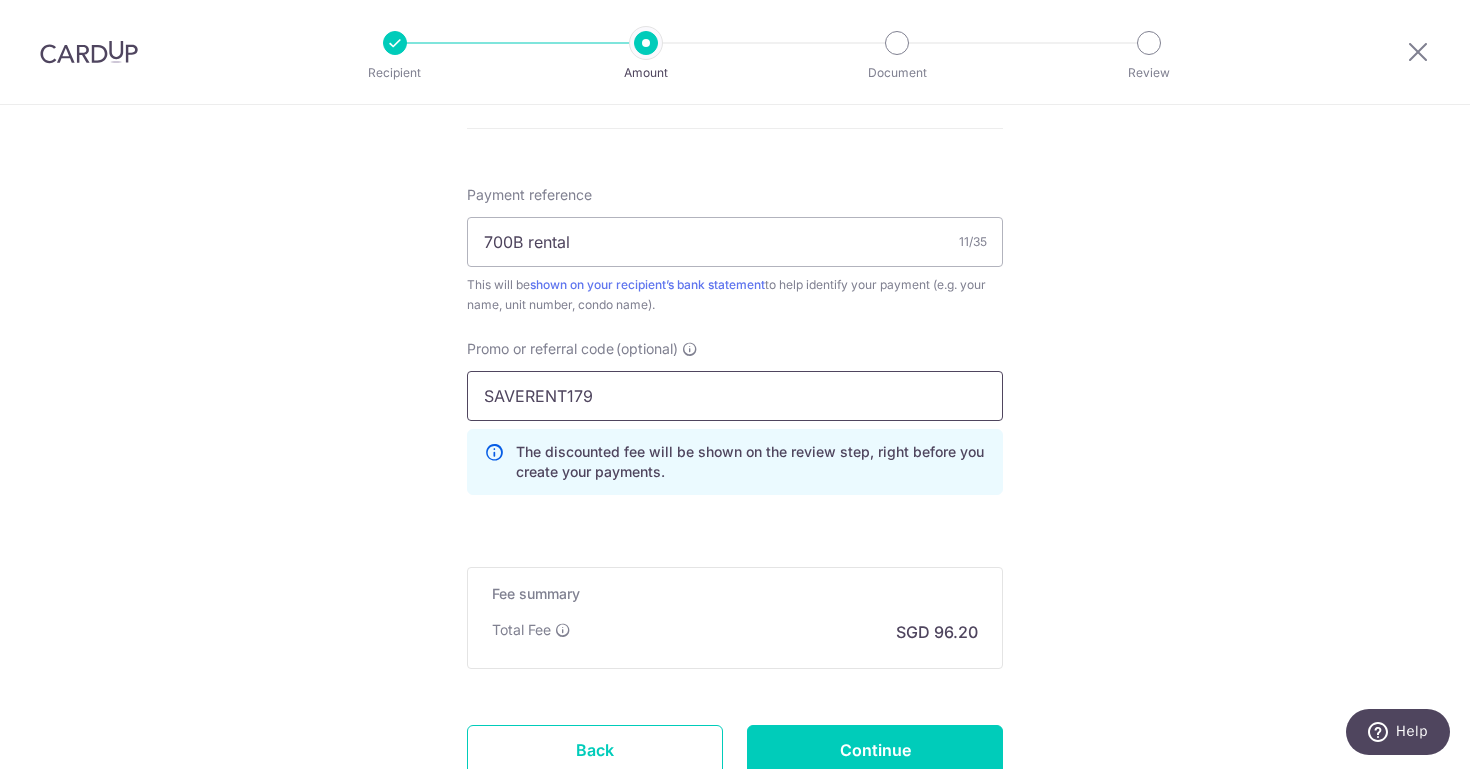 click on "SAVERENT179" at bounding box center [735, 396] 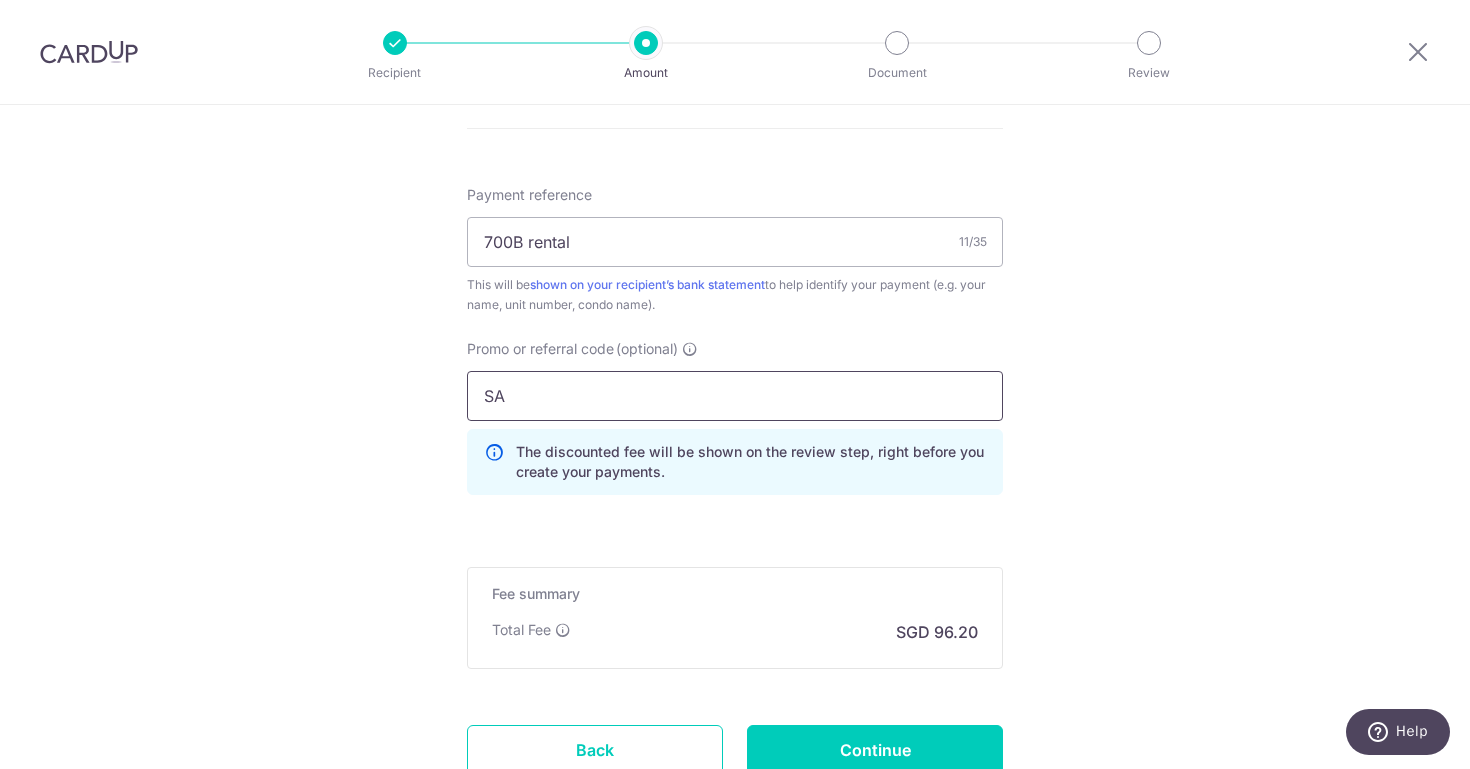 type on "S" 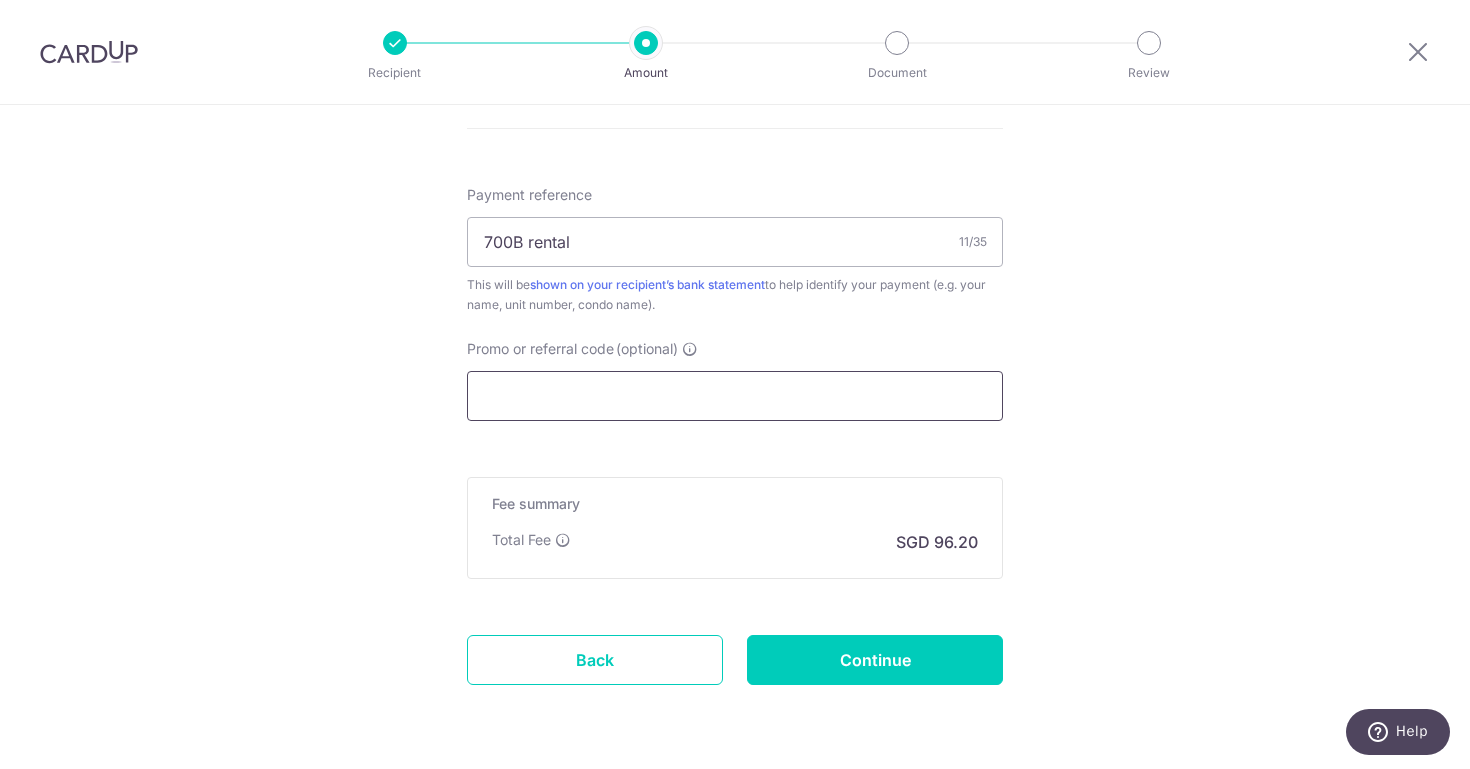 paste on "SAVERENT179" 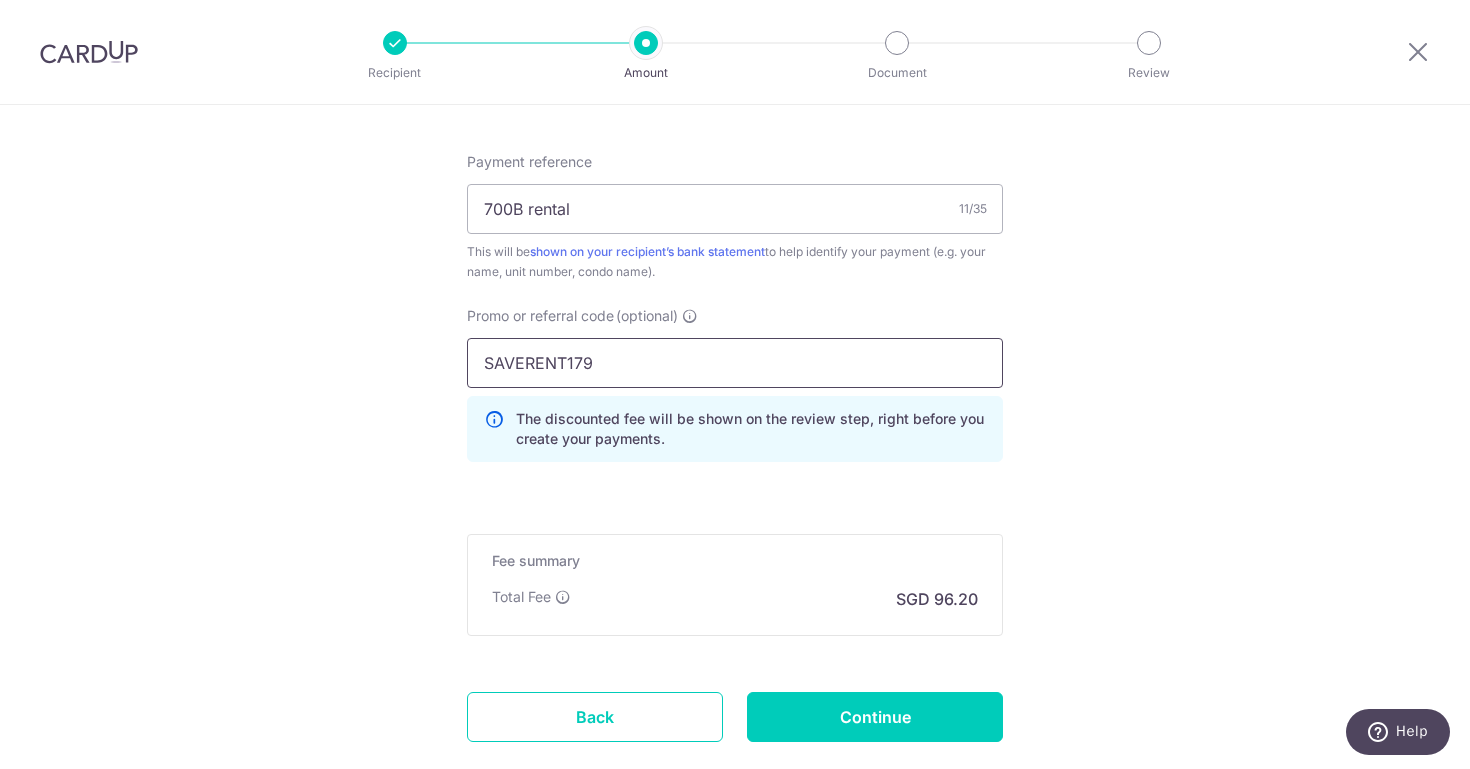 scroll, scrollTop: 1337, scrollLeft: 0, axis: vertical 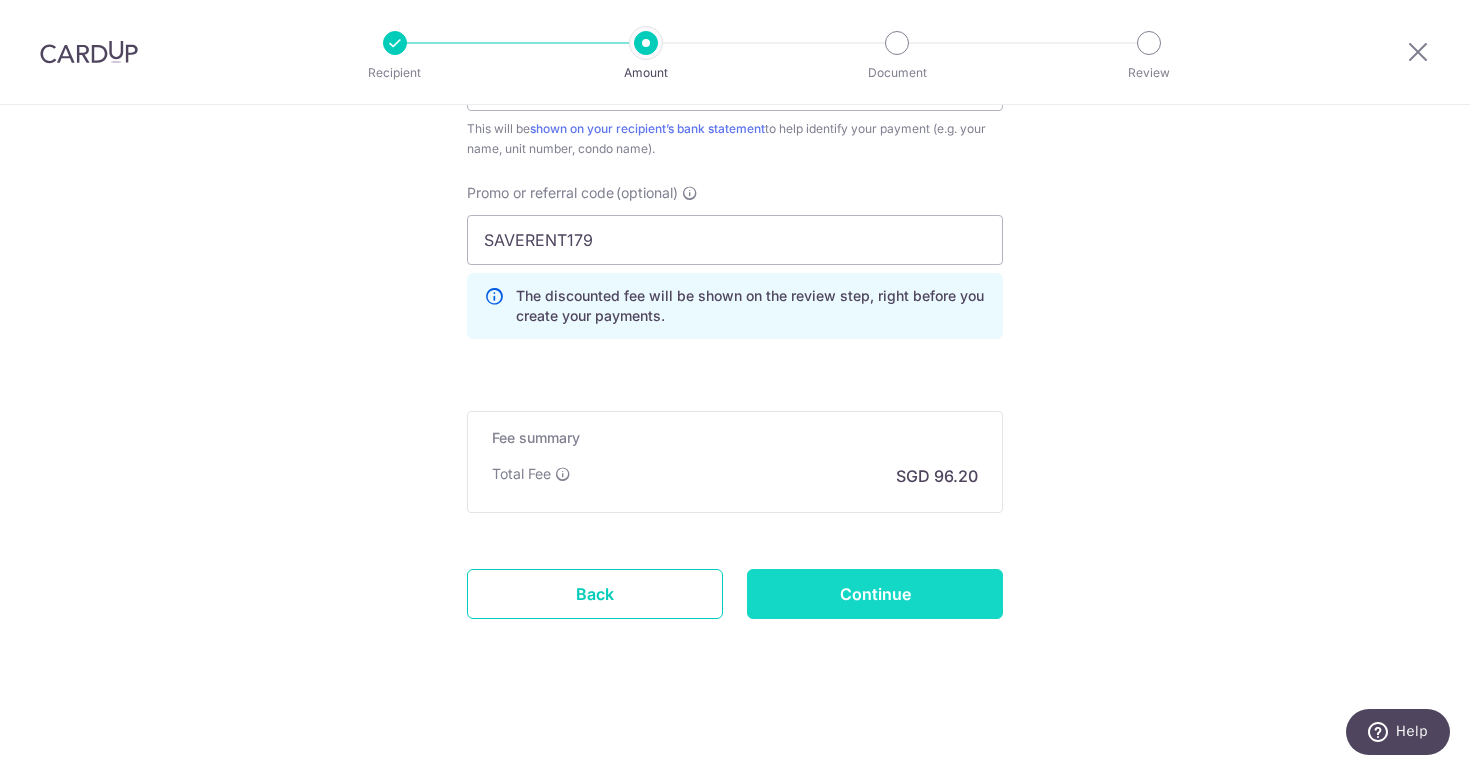 click on "Continue" at bounding box center [875, 594] 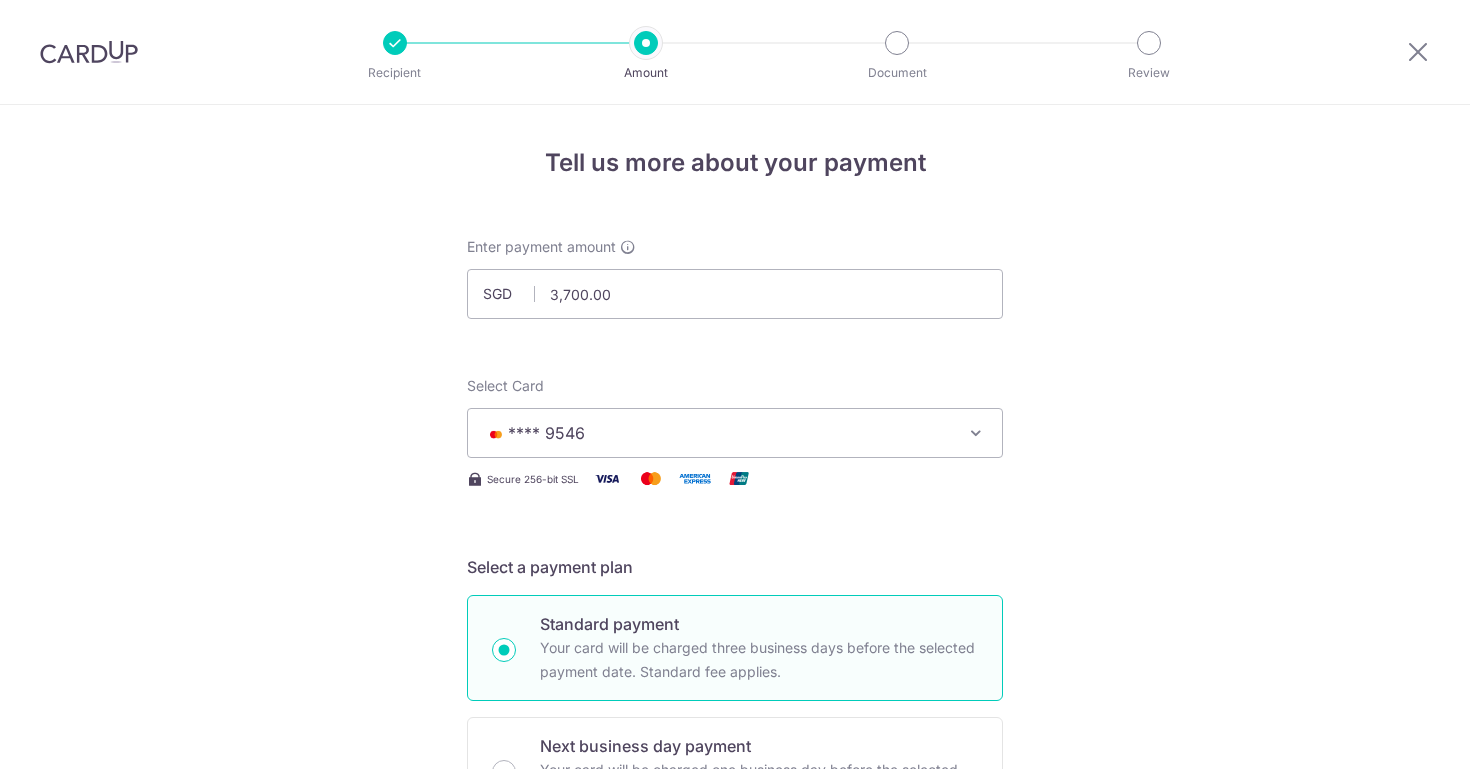 scroll, scrollTop: 0, scrollLeft: 0, axis: both 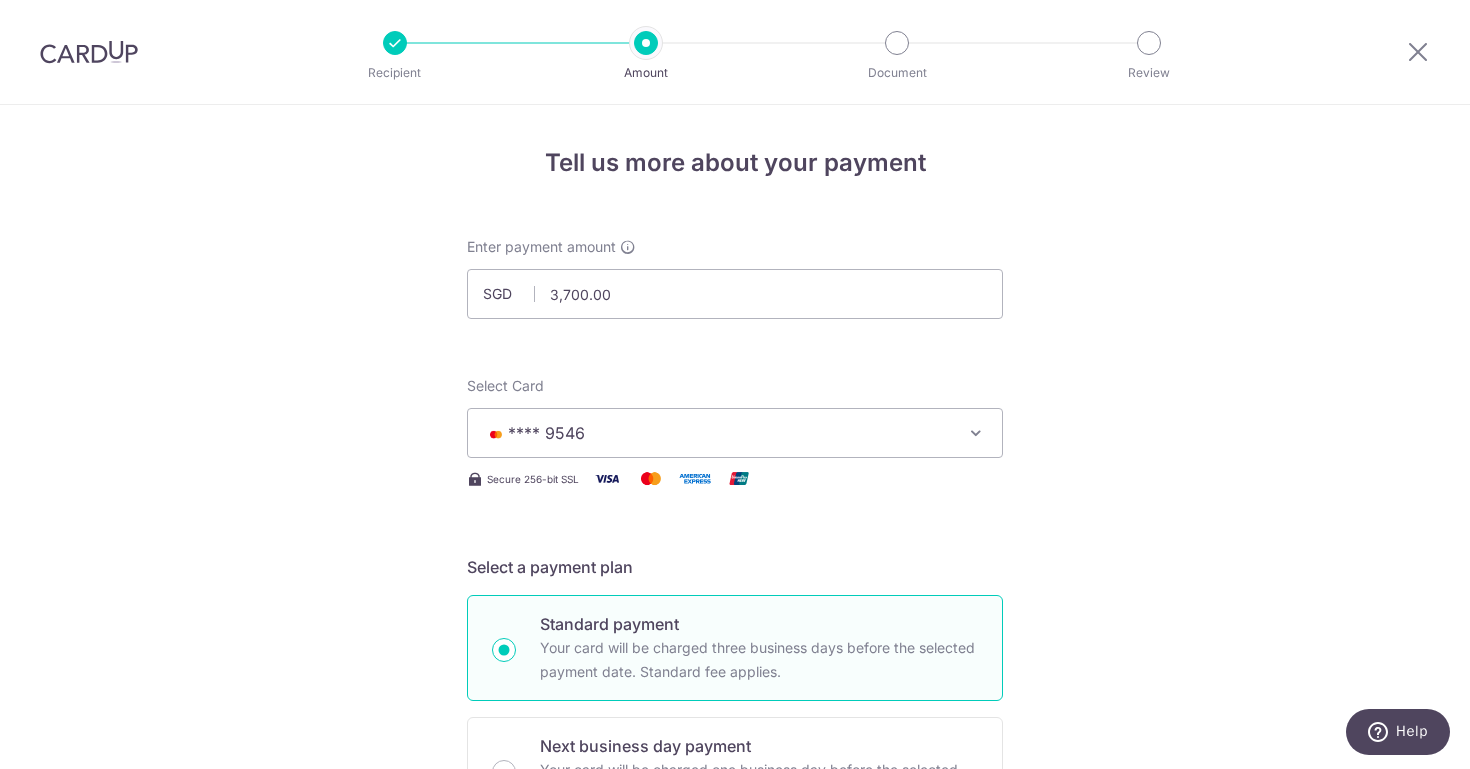click on "Tell us more about your payment
Select Card
**** [LAST_FOUR]
Add credit card
Your Cards
**** [LAST_FOUR]
Secure 256-bit SSL
Text
New card details
Card
Secure 256-bit SSL" at bounding box center [735, 1064] 